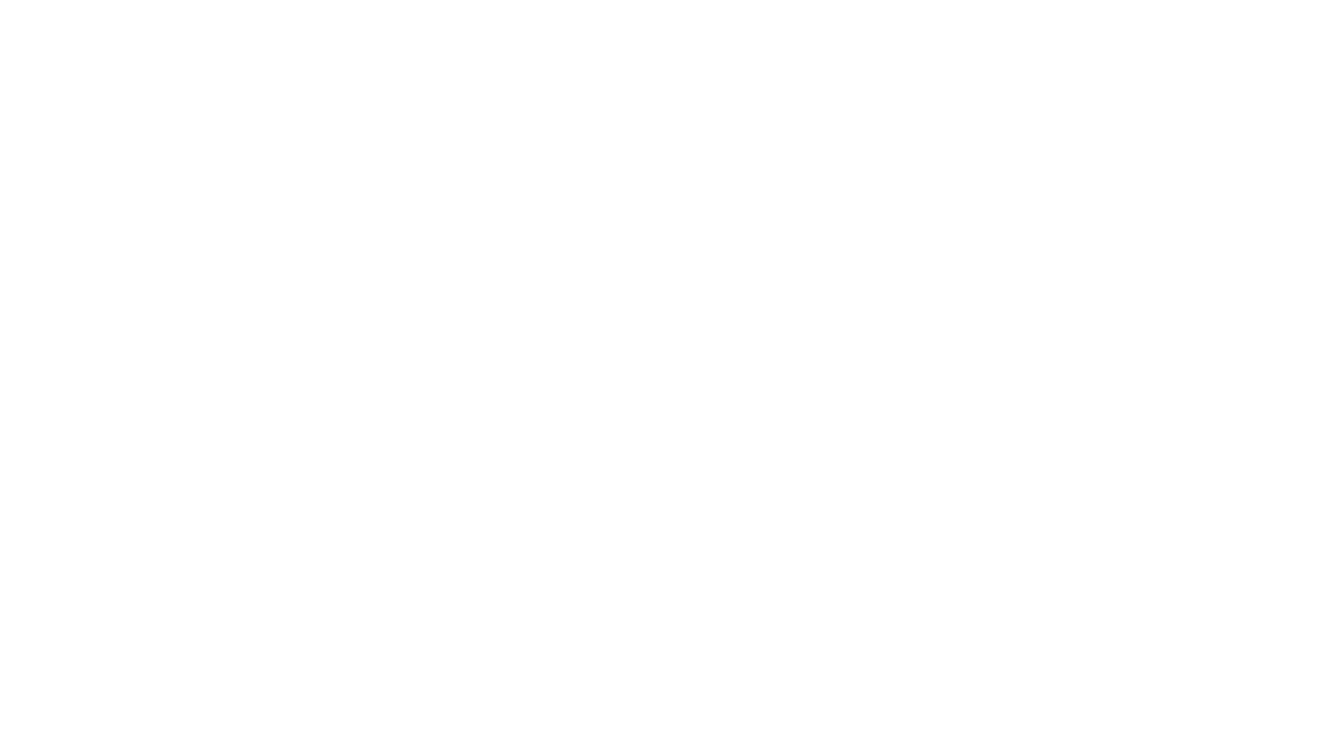 scroll, scrollTop: 0, scrollLeft: 0, axis: both 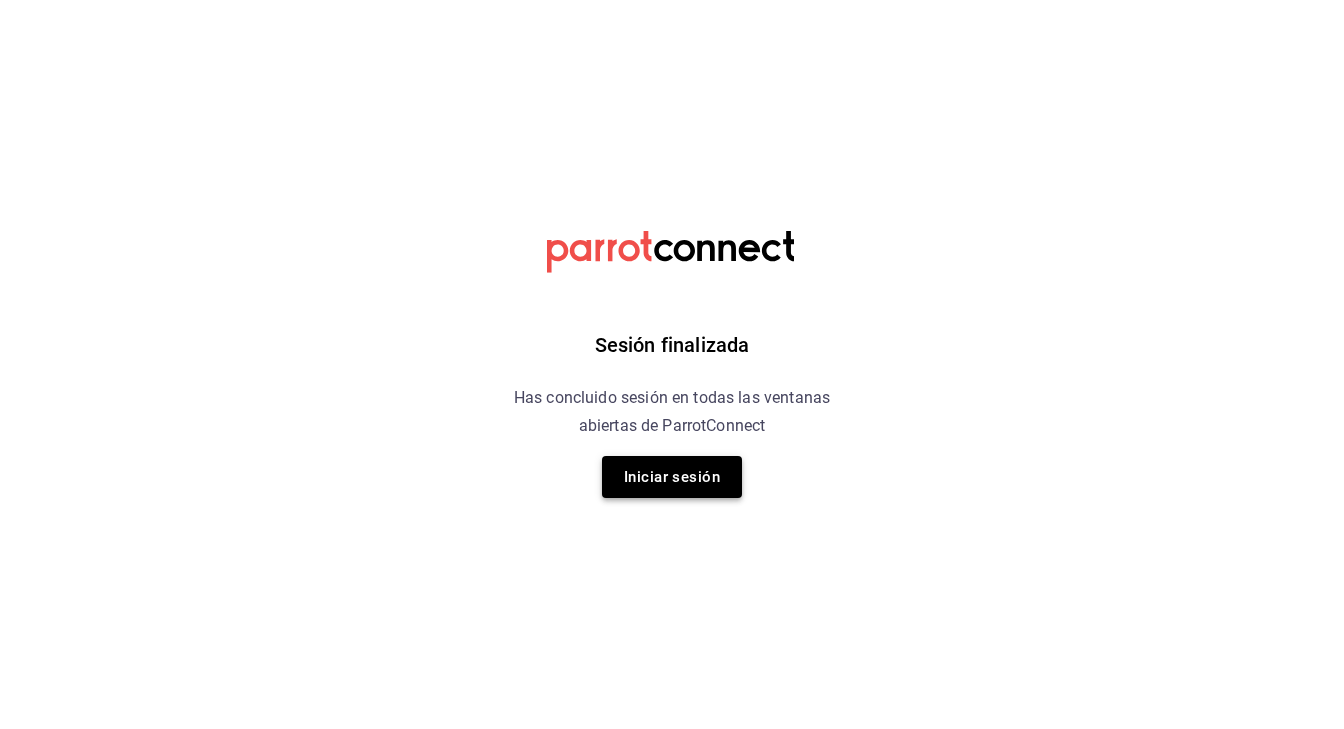 click on "Iniciar sesión" at bounding box center [672, 477] 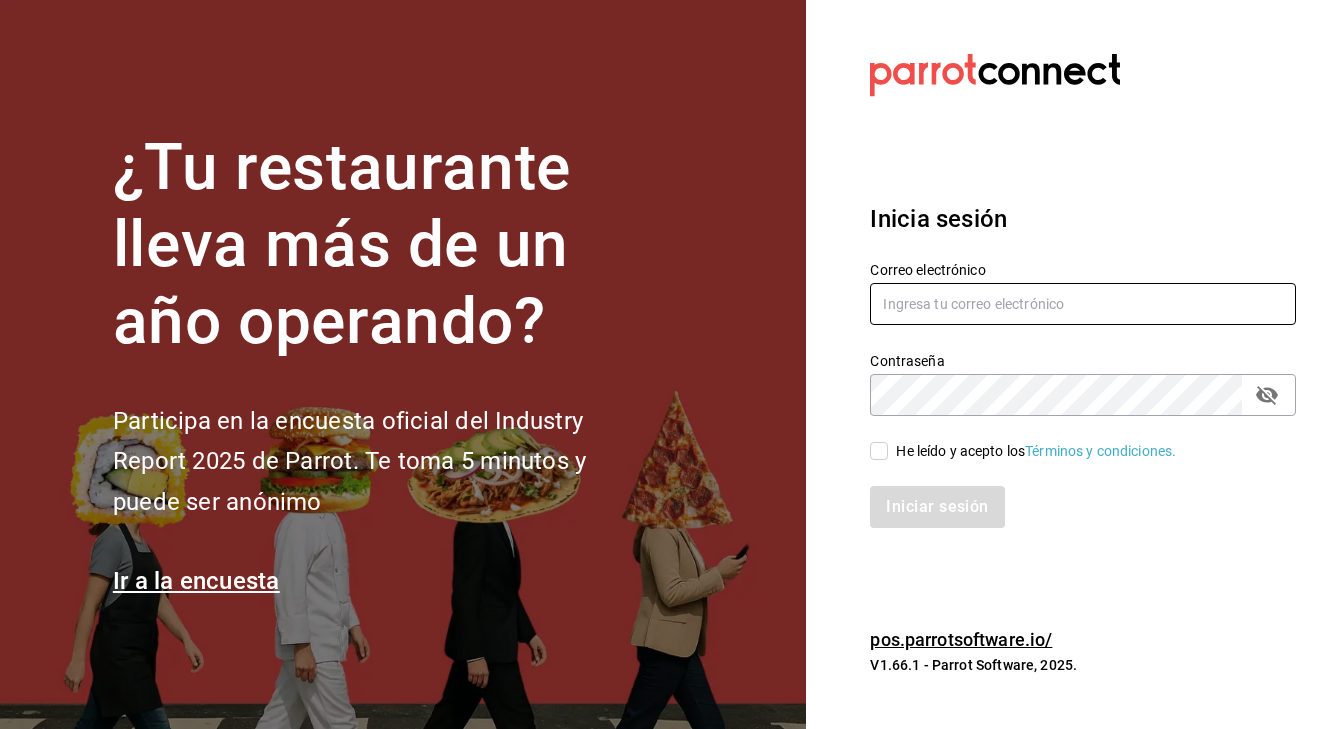 click at bounding box center (1083, 304) 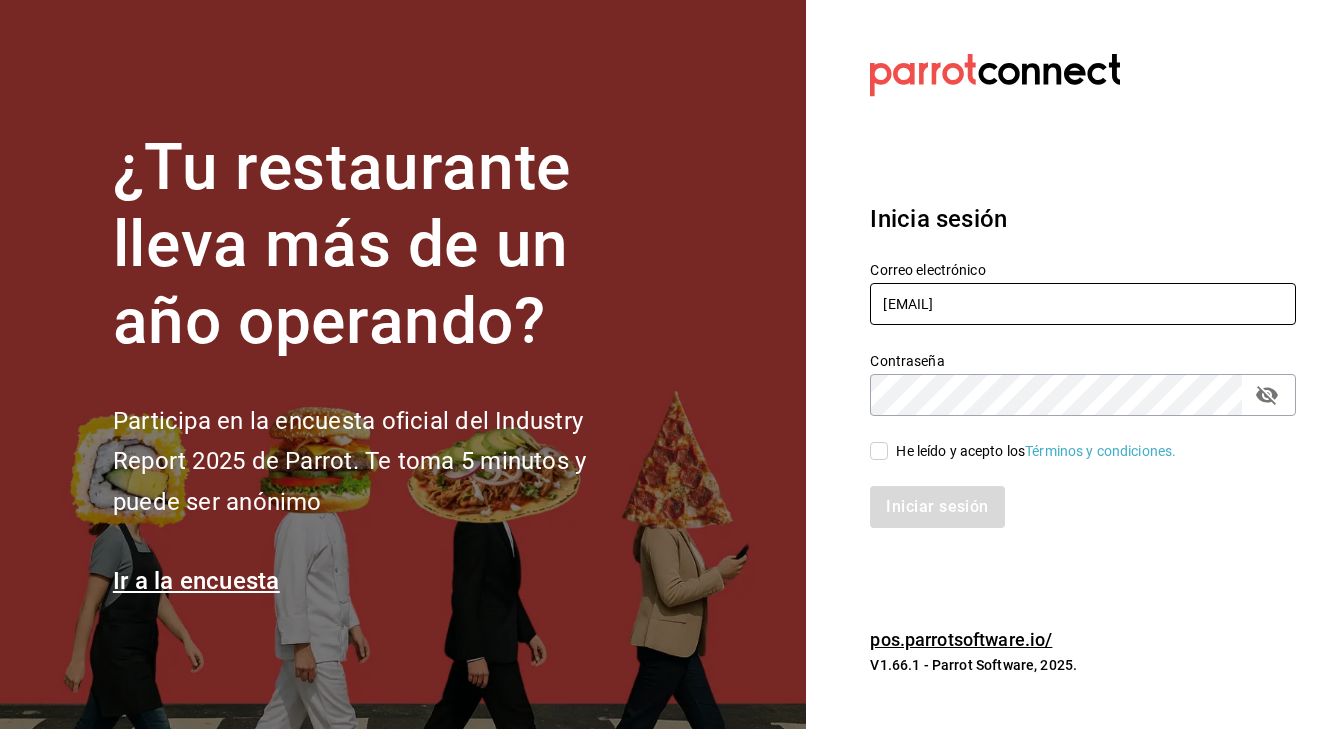 type on "[EMAIL]" 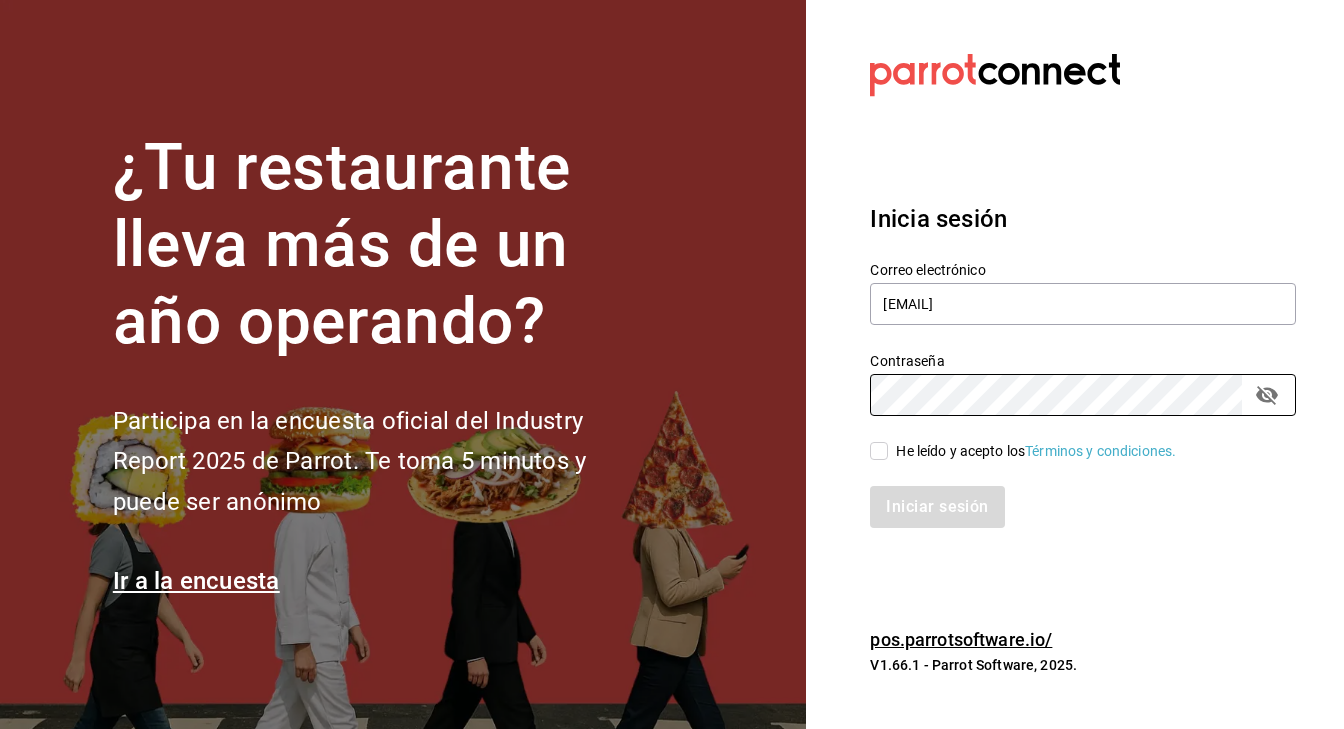 click on "He leído y acepto los  Términos y condiciones." at bounding box center [879, 451] 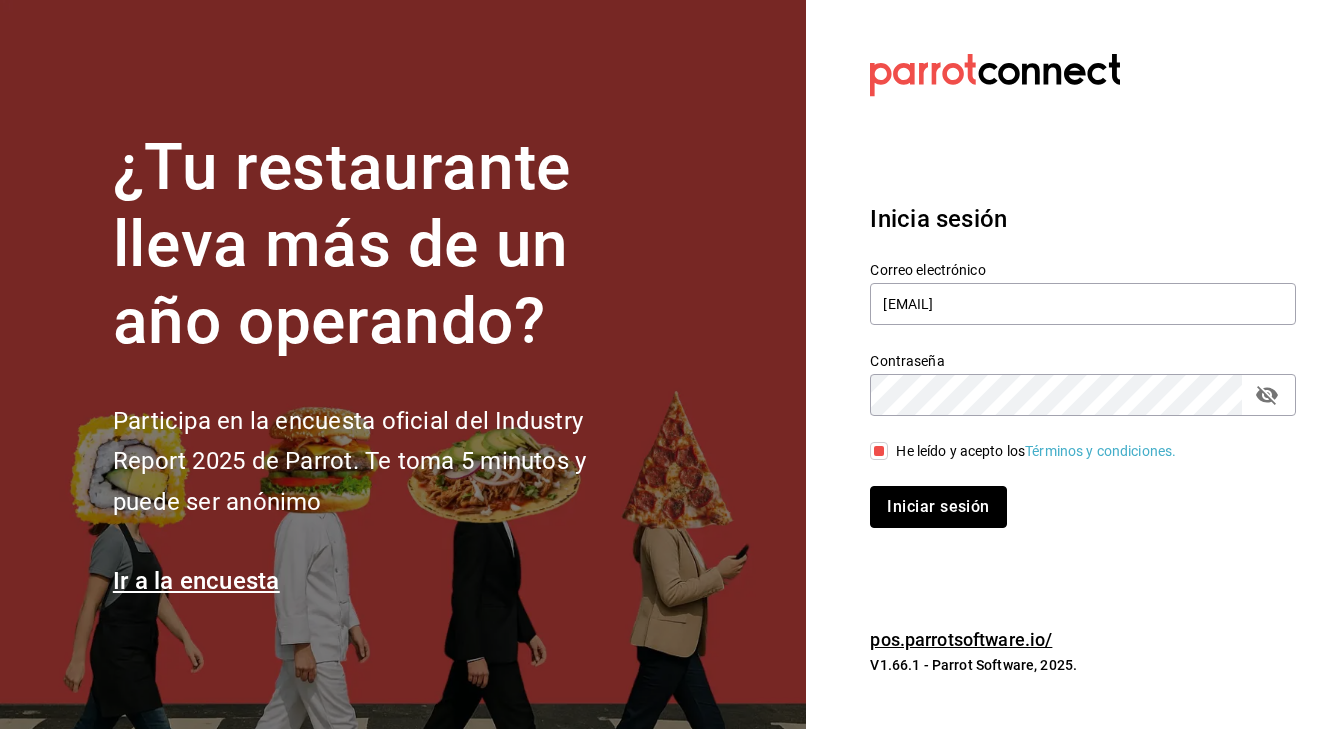 click on "Iniciar sesión" at bounding box center [938, 507] 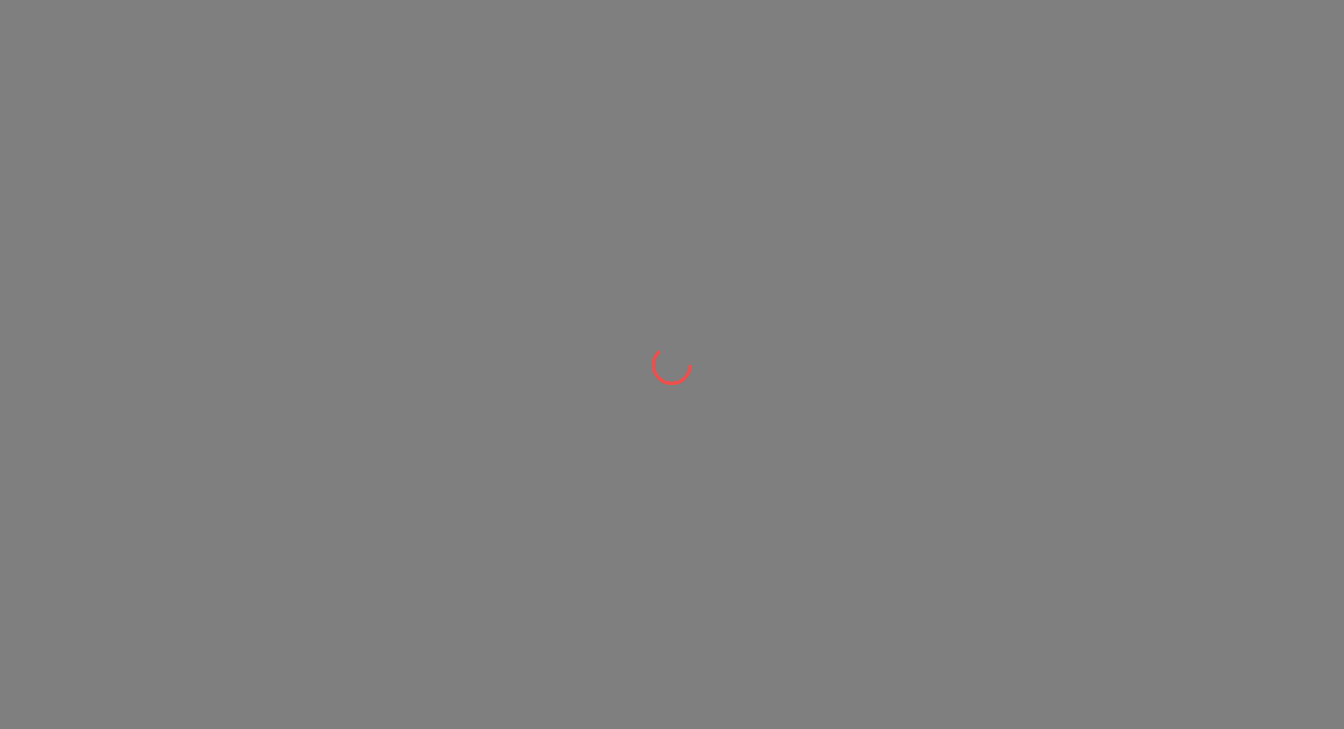 scroll, scrollTop: 0, scrollLeft: 0, axis: both 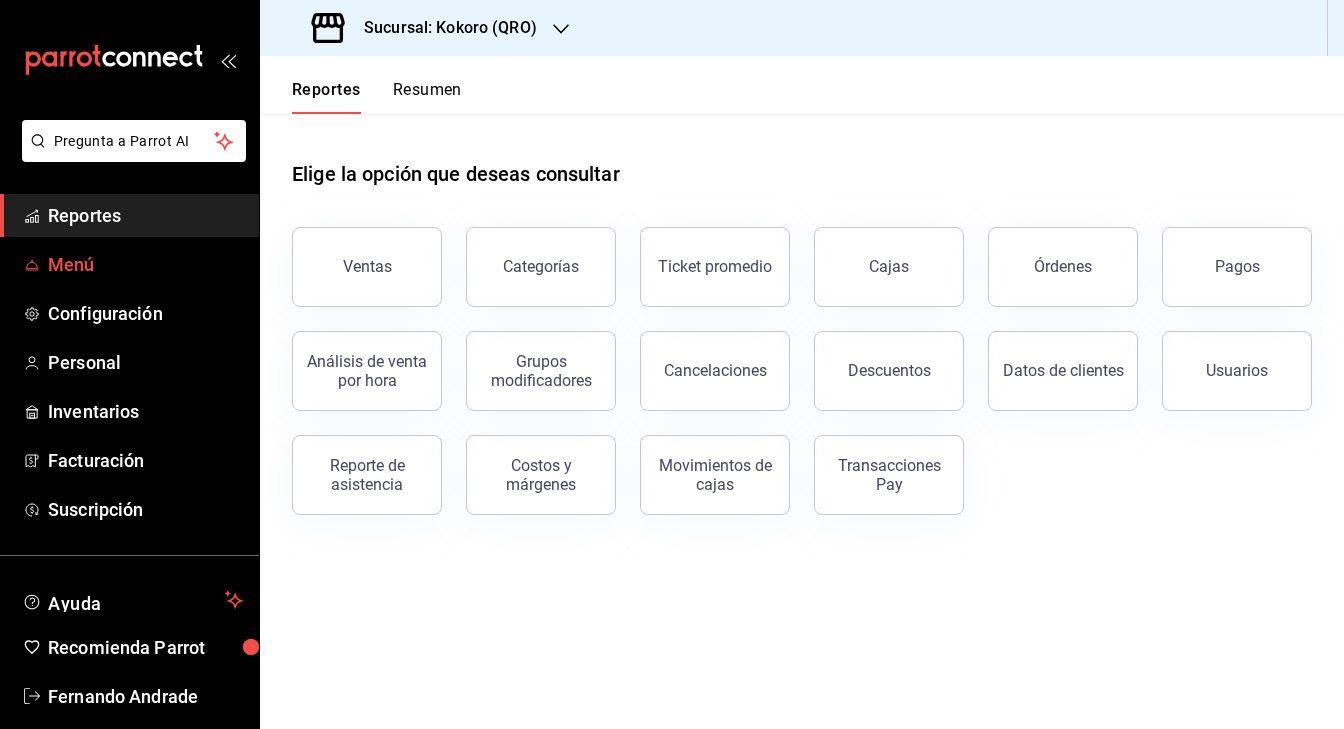 click on "Menú" at bounding box center (145, 264) 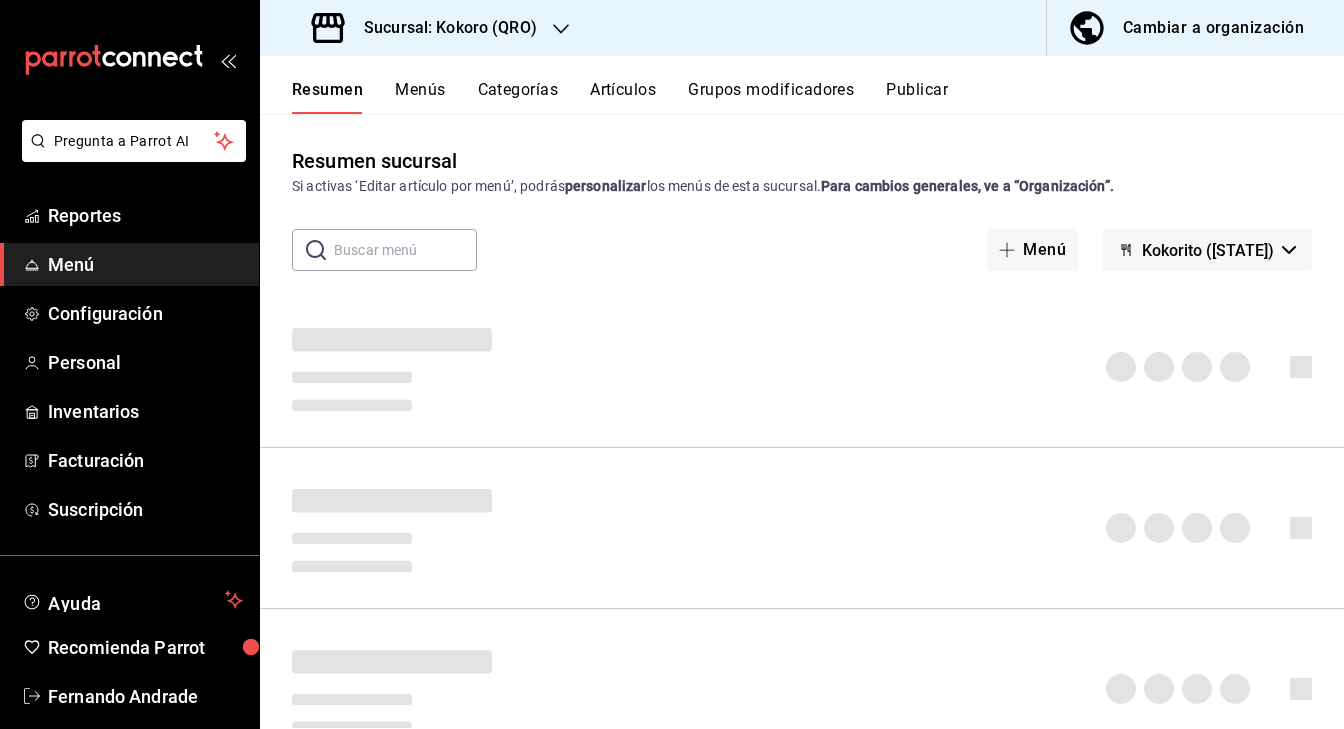 click on "Artículos" at bounding box center (623, 97) 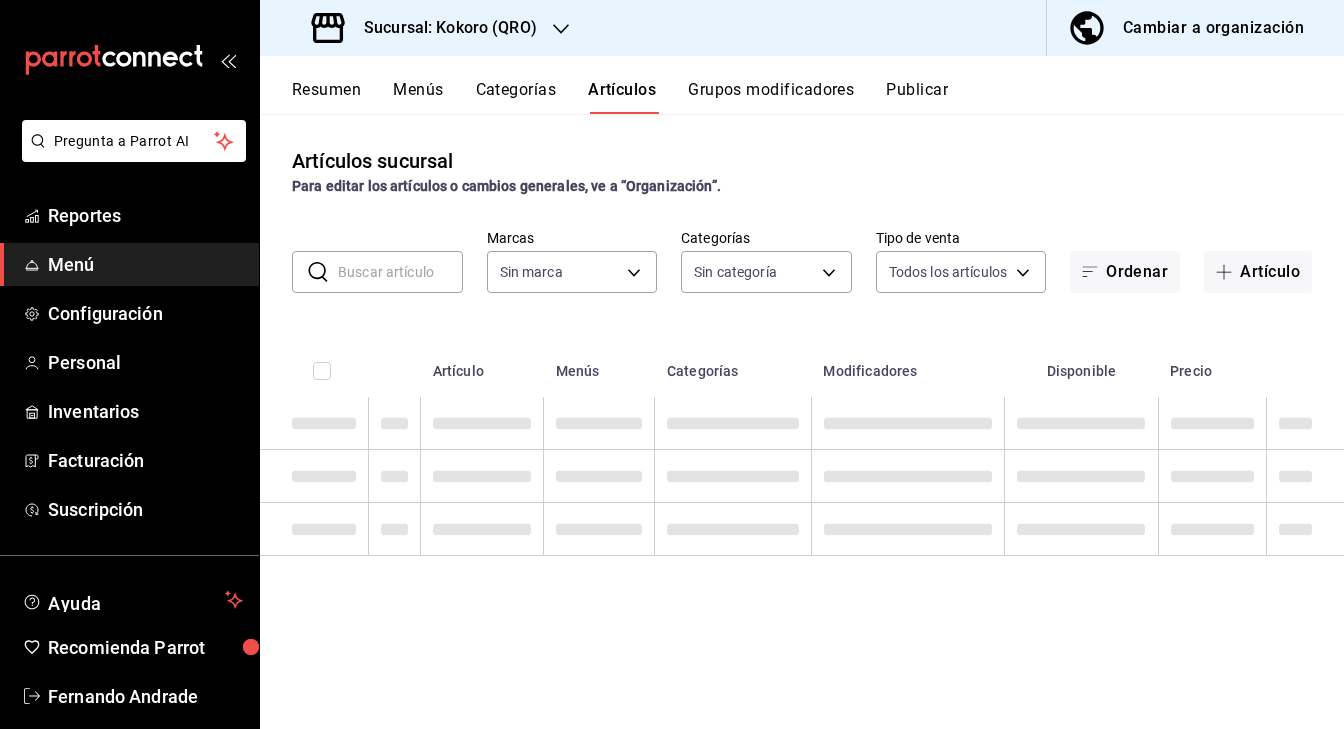 type on "[UUID]" 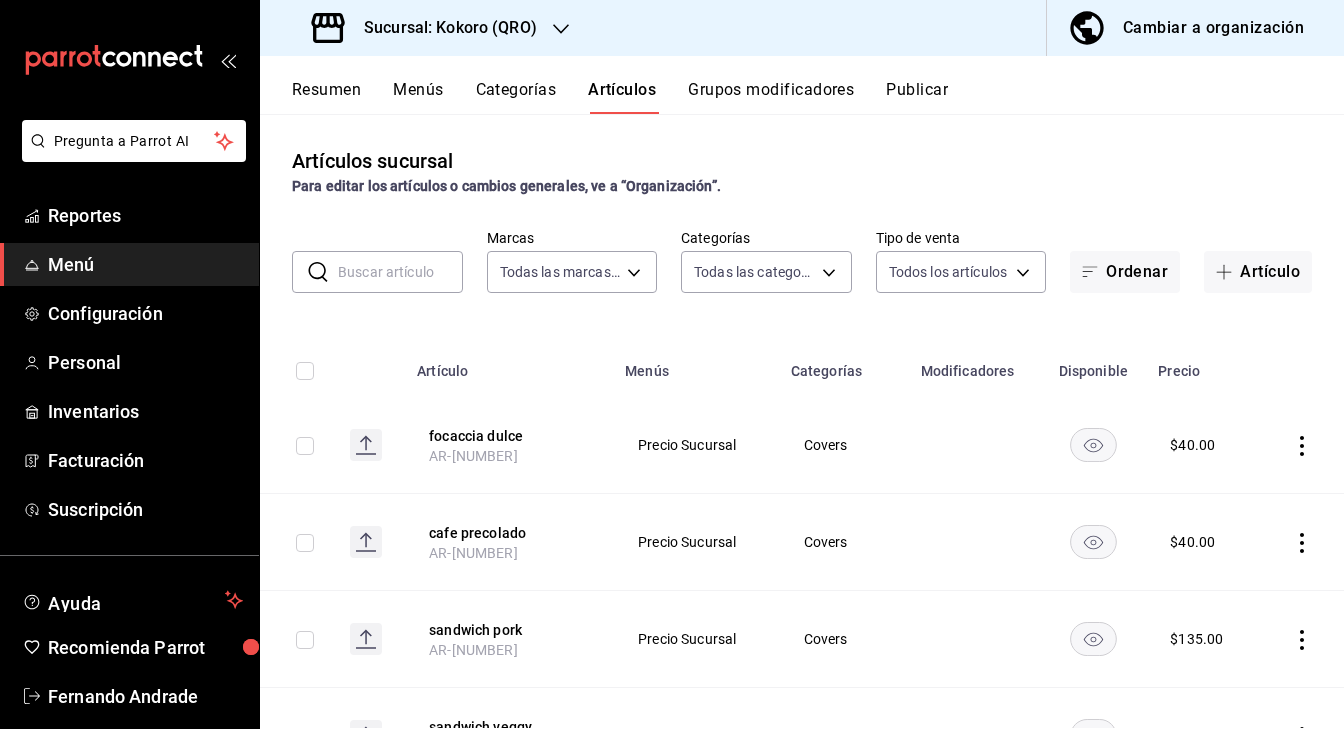 type on "[UUID],[UUID],[UUID],[UUID],[UUID],[UUID],[UUID],[UUID],[UUID]" 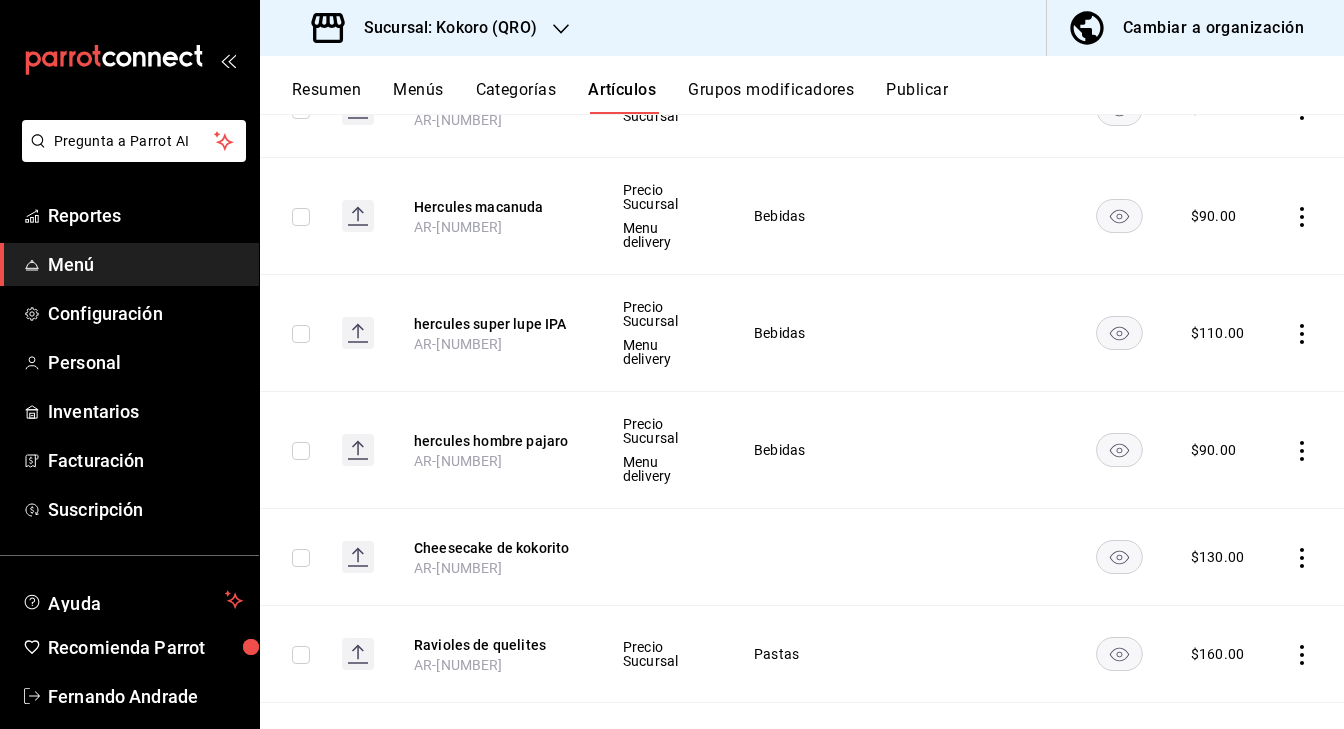 scroll, scrollTop: 0, scrollLeft: 0, axis: both 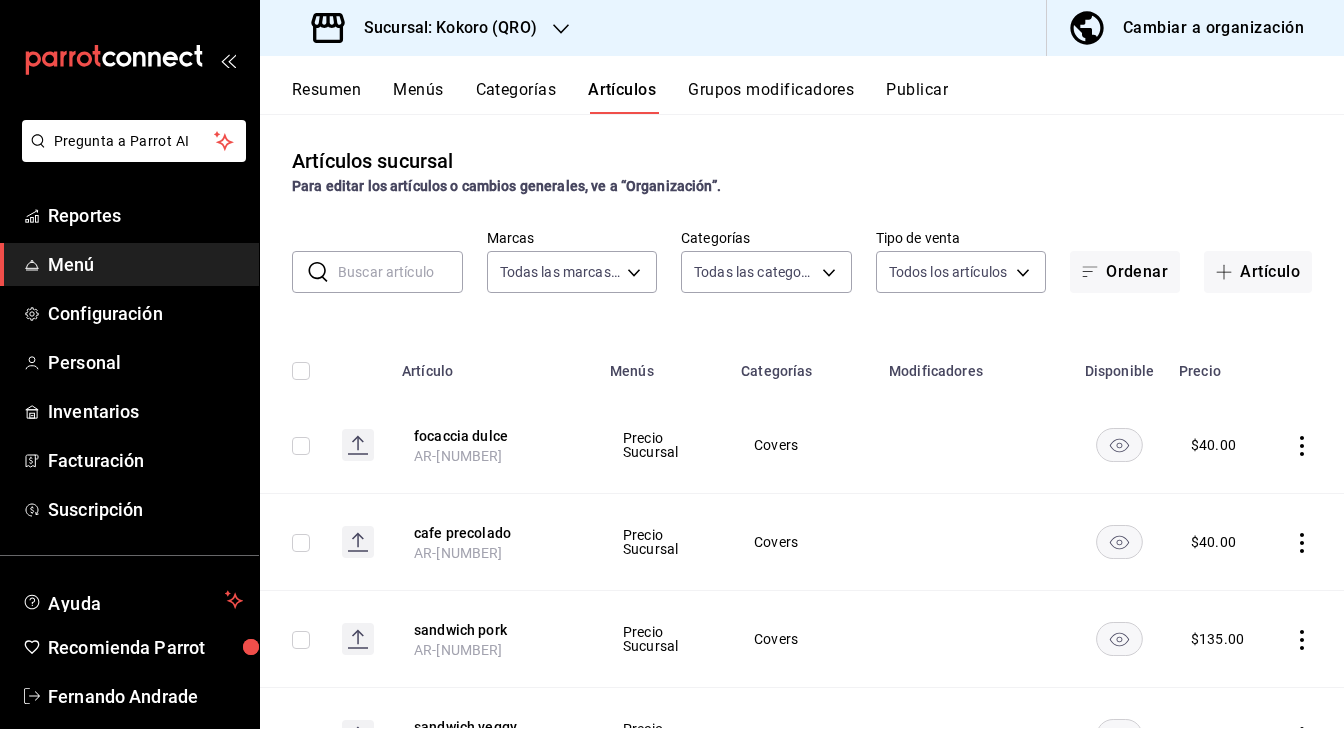 click at bounding box center [400, 272] 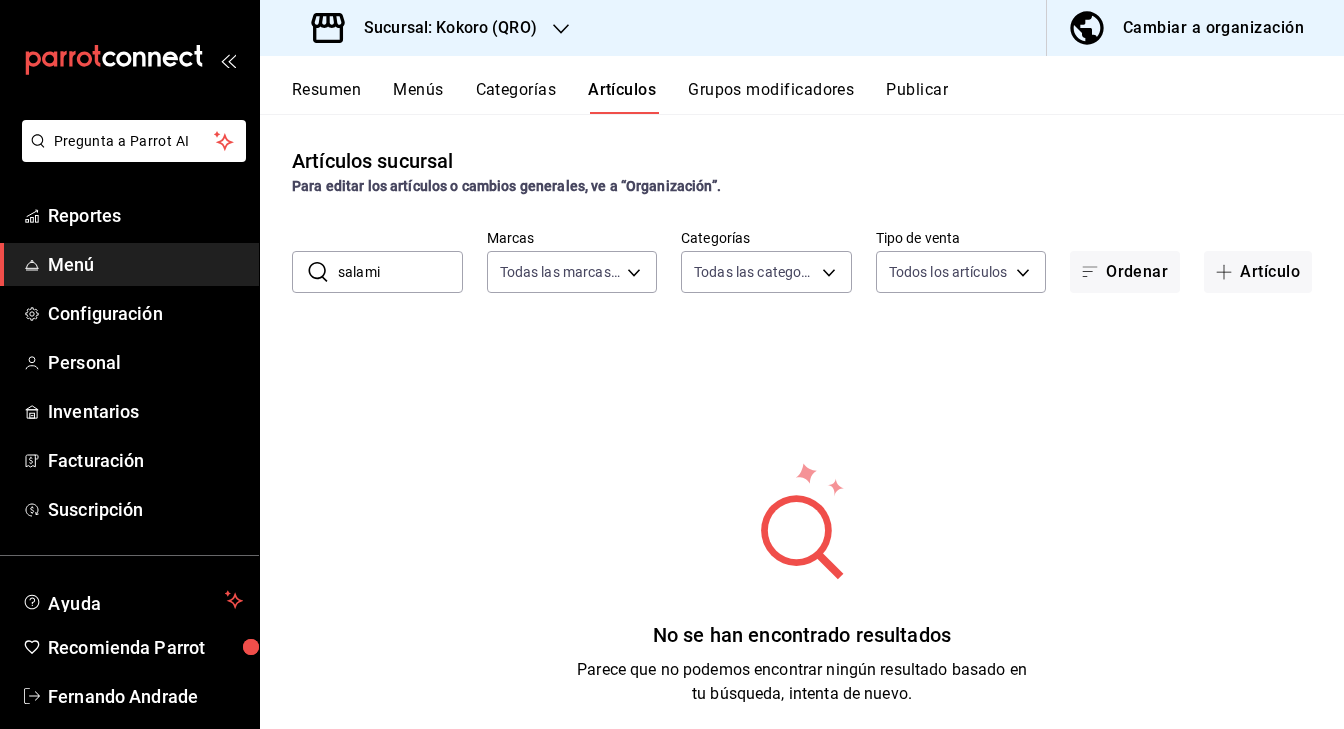 type on "salami" 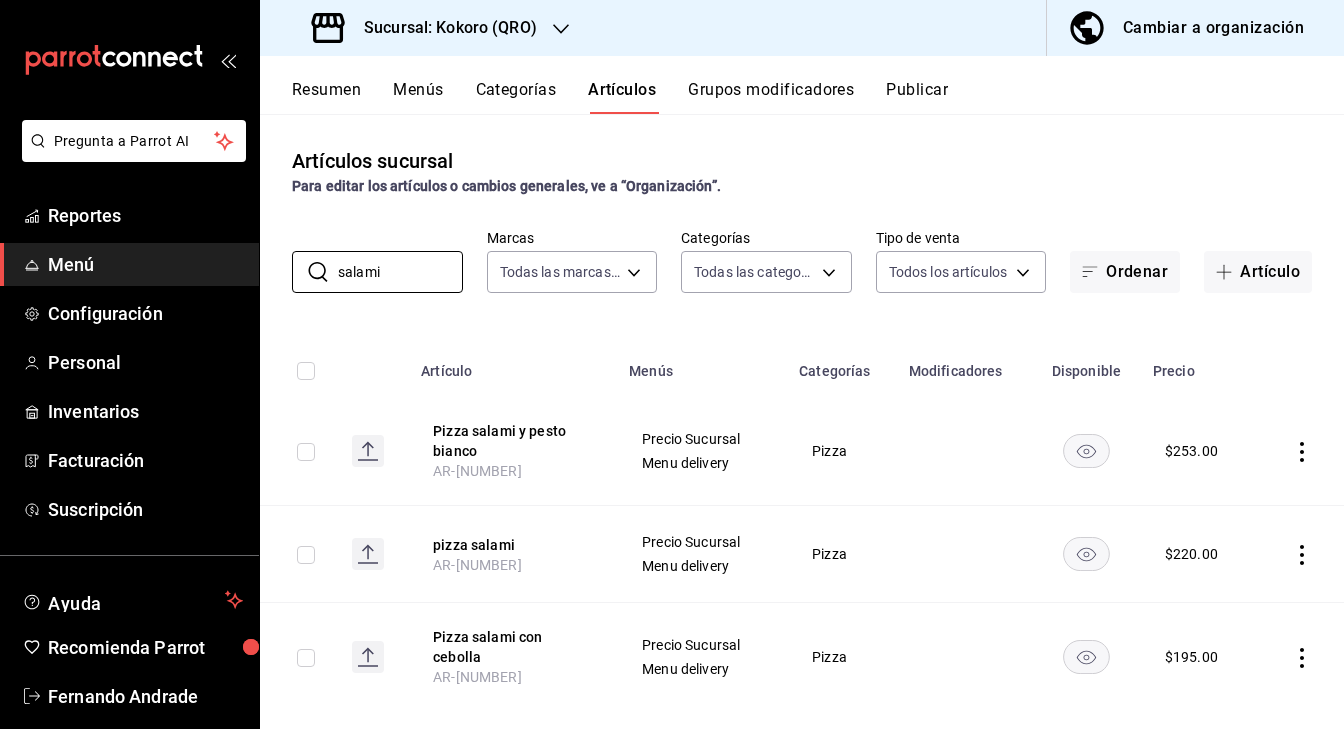 scroll, scrollTop: 19, scrollLeft: 0, axis: vertical 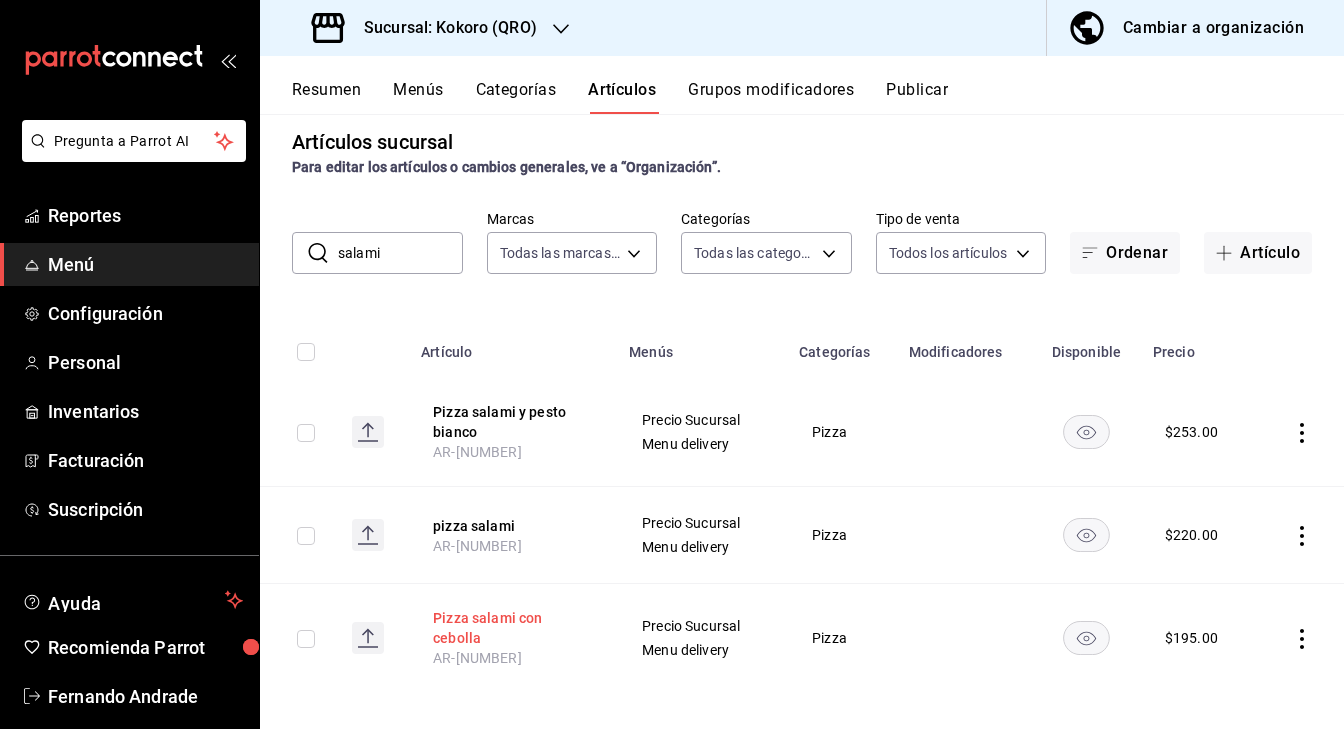 click on "Pizza salami con cebolla" at bounding box center (513, 628) 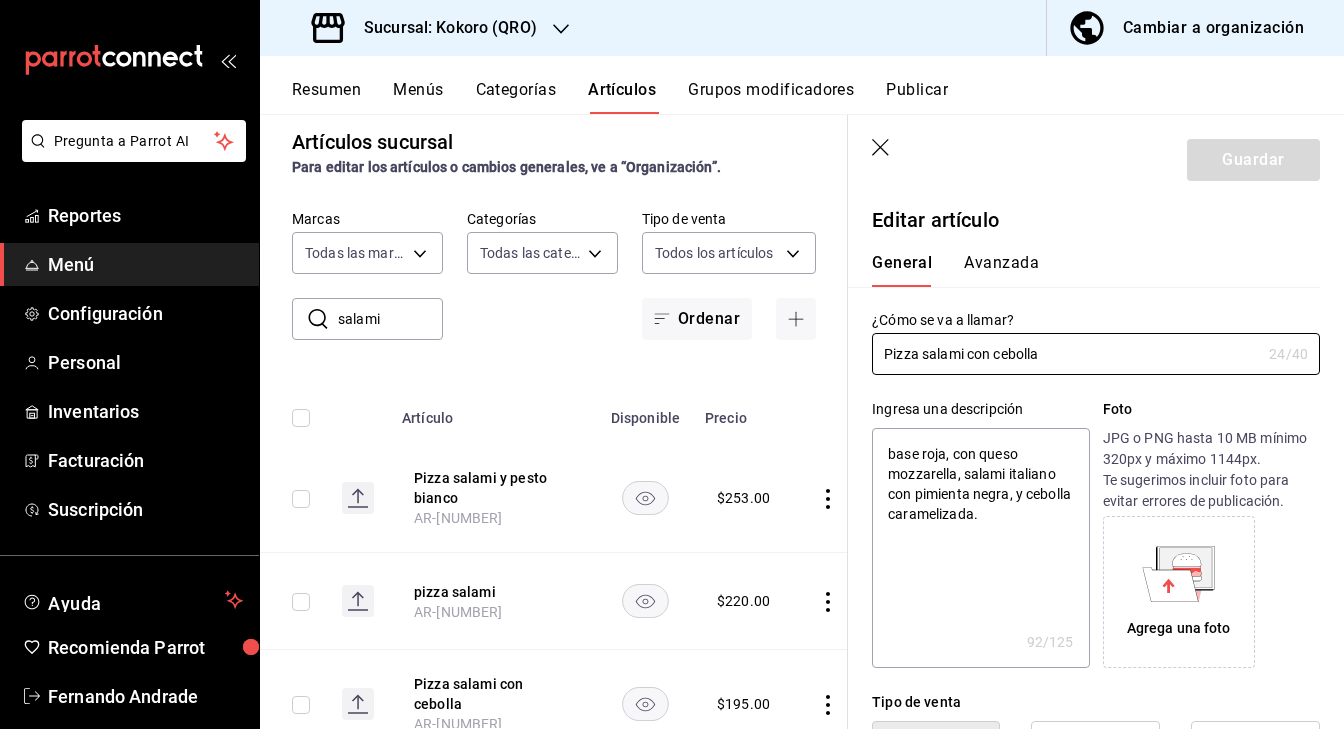 click on "Agrega una foto" at bounding box center (1179, 592) 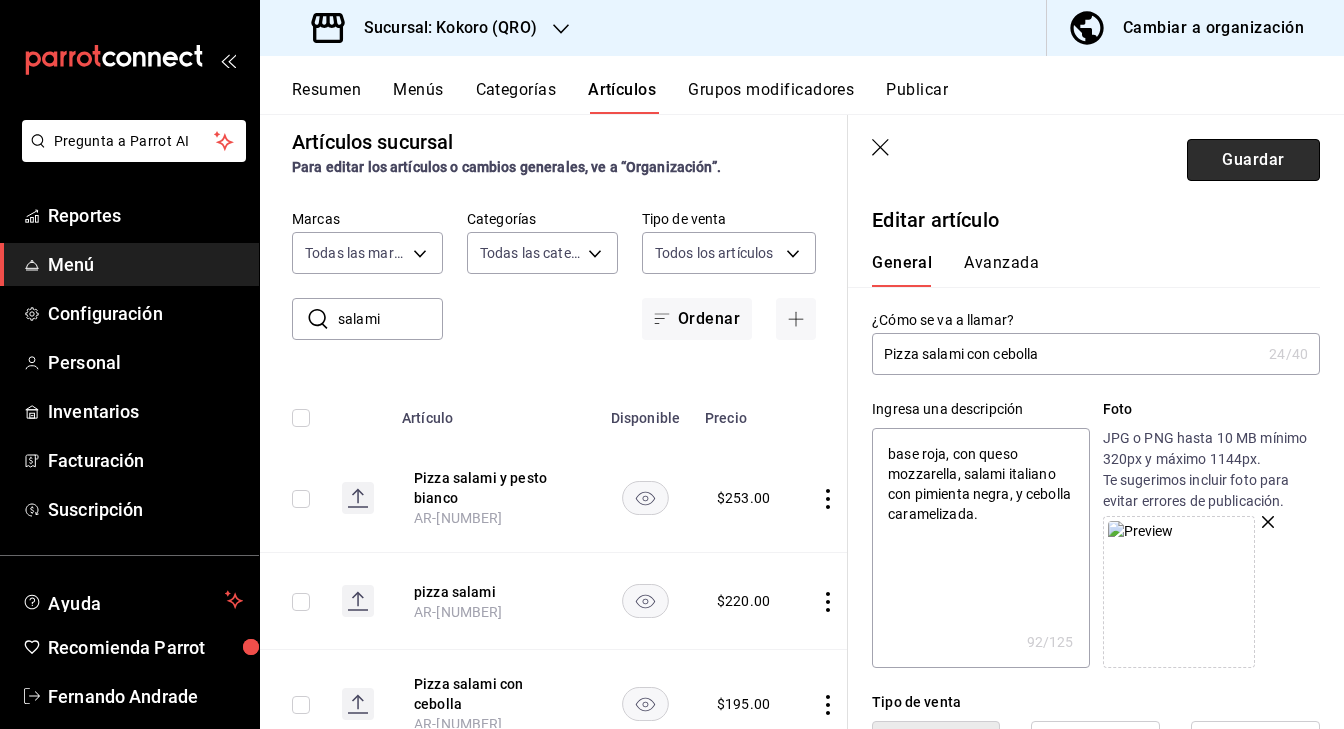 click on "Guardar" at bounding box center [1253, 160] 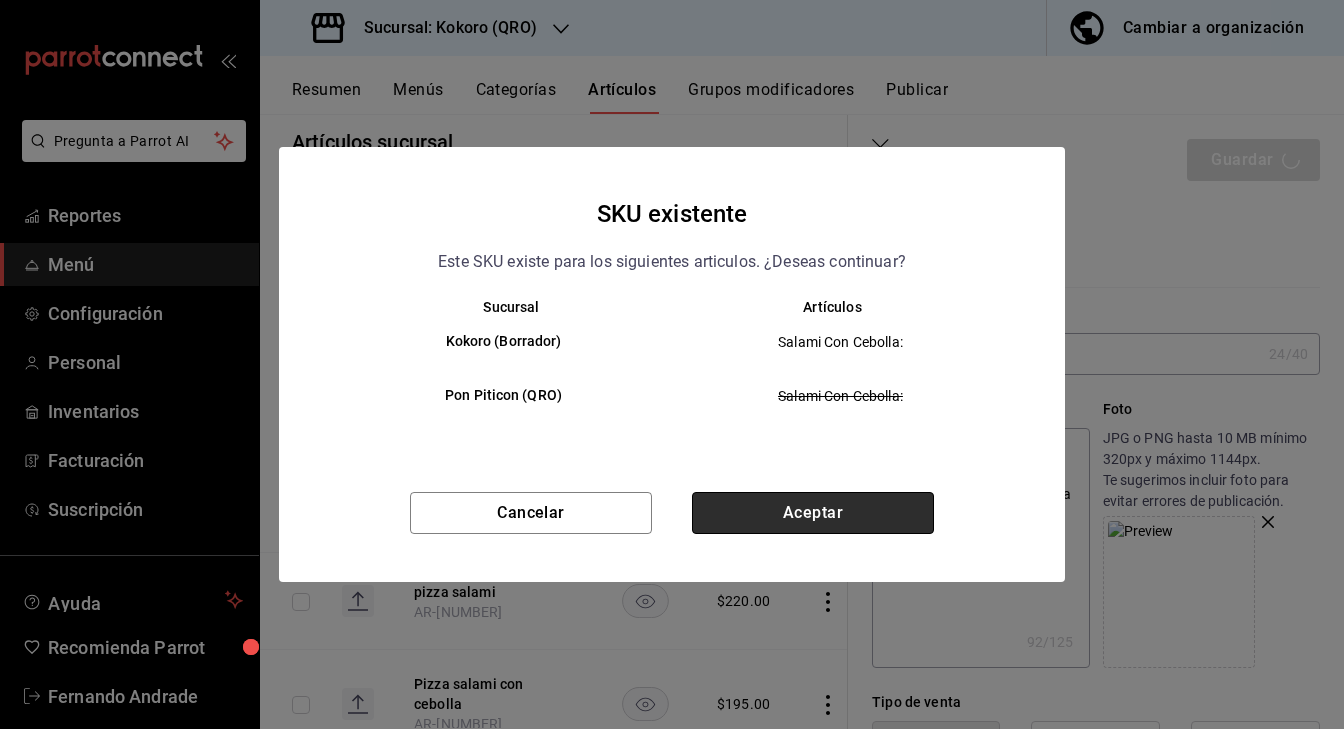 click on "Aceptar" at bounding box center [813, 513] 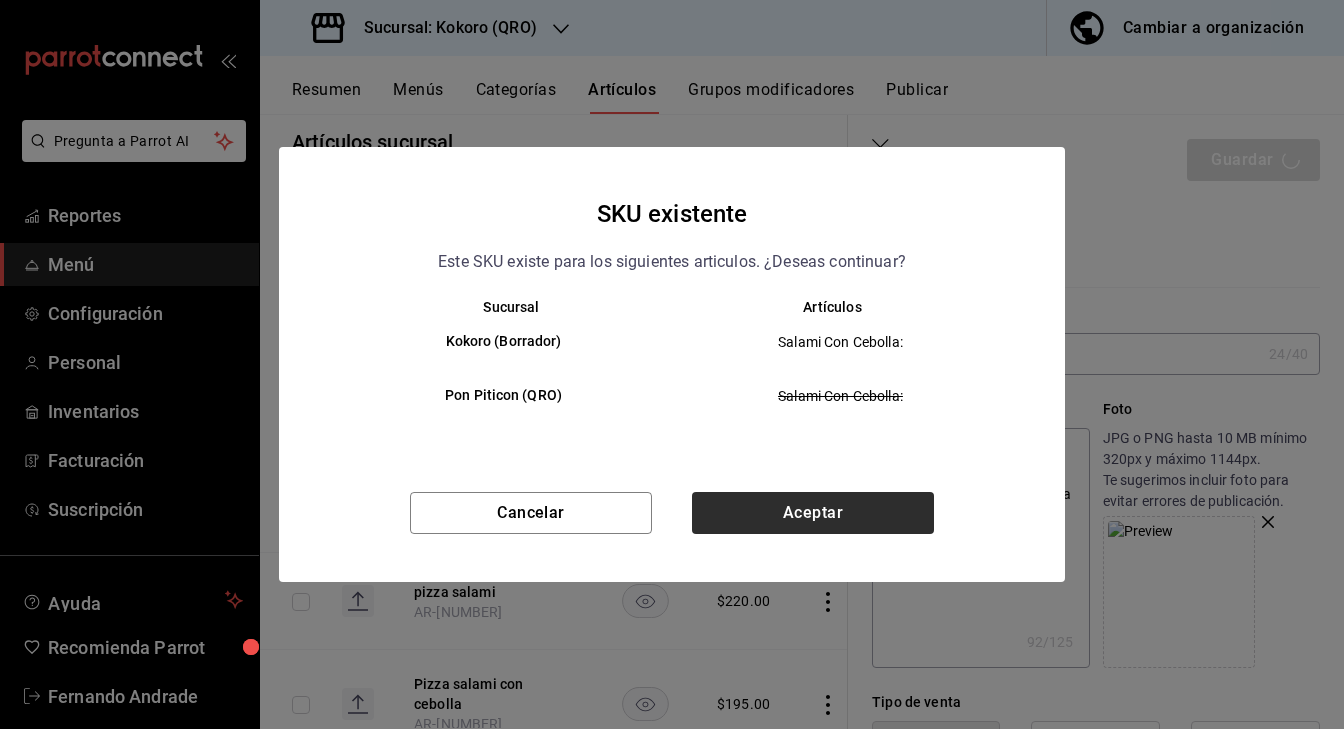 type on "x" 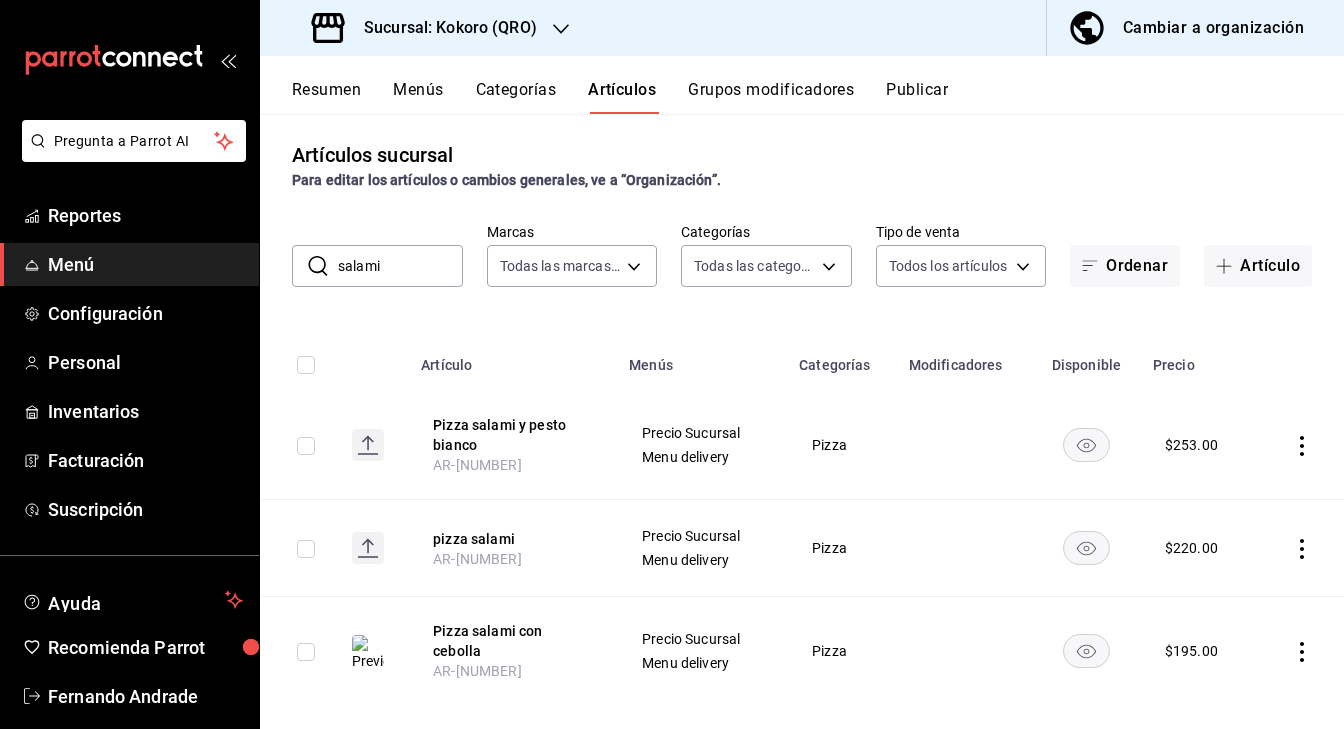 scroll, scrollTop: 8, scrollLeft: 0, axis: vertical 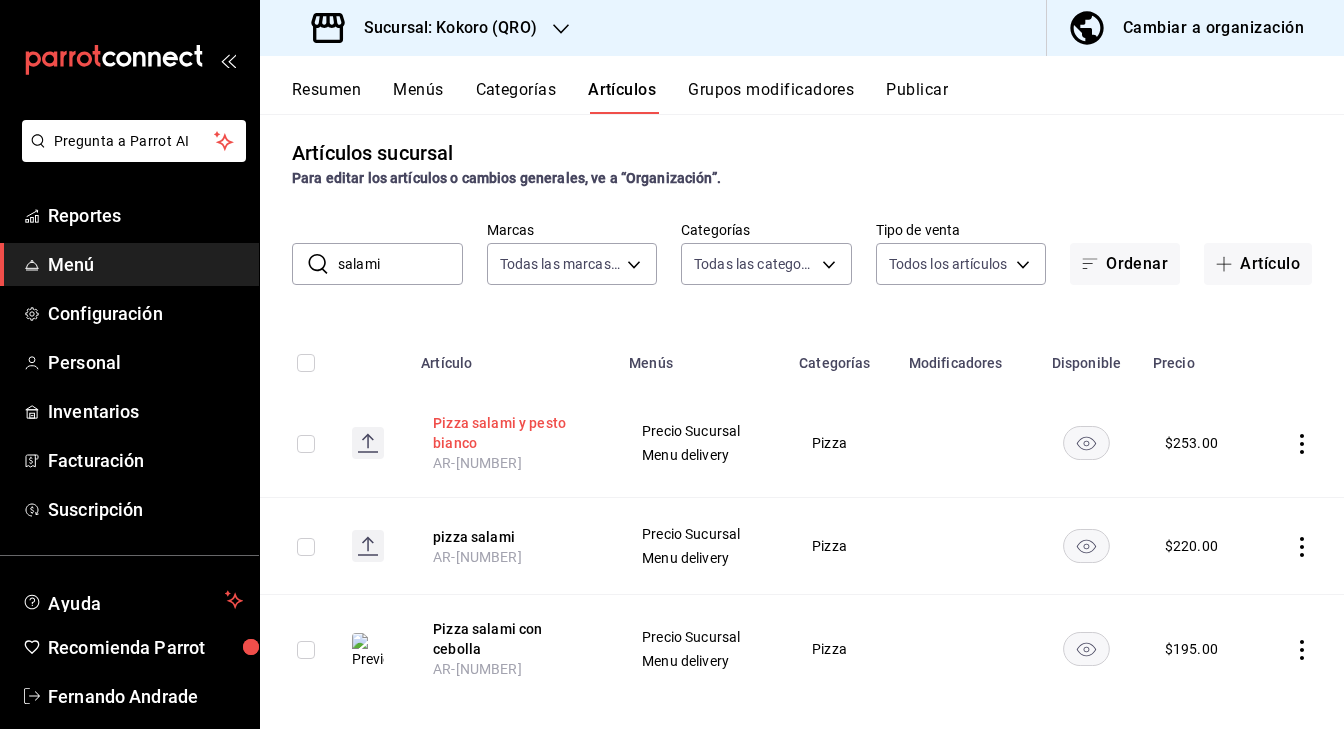 click on "Pizza salami y pesto bianco" at bounding box center (513, 433) 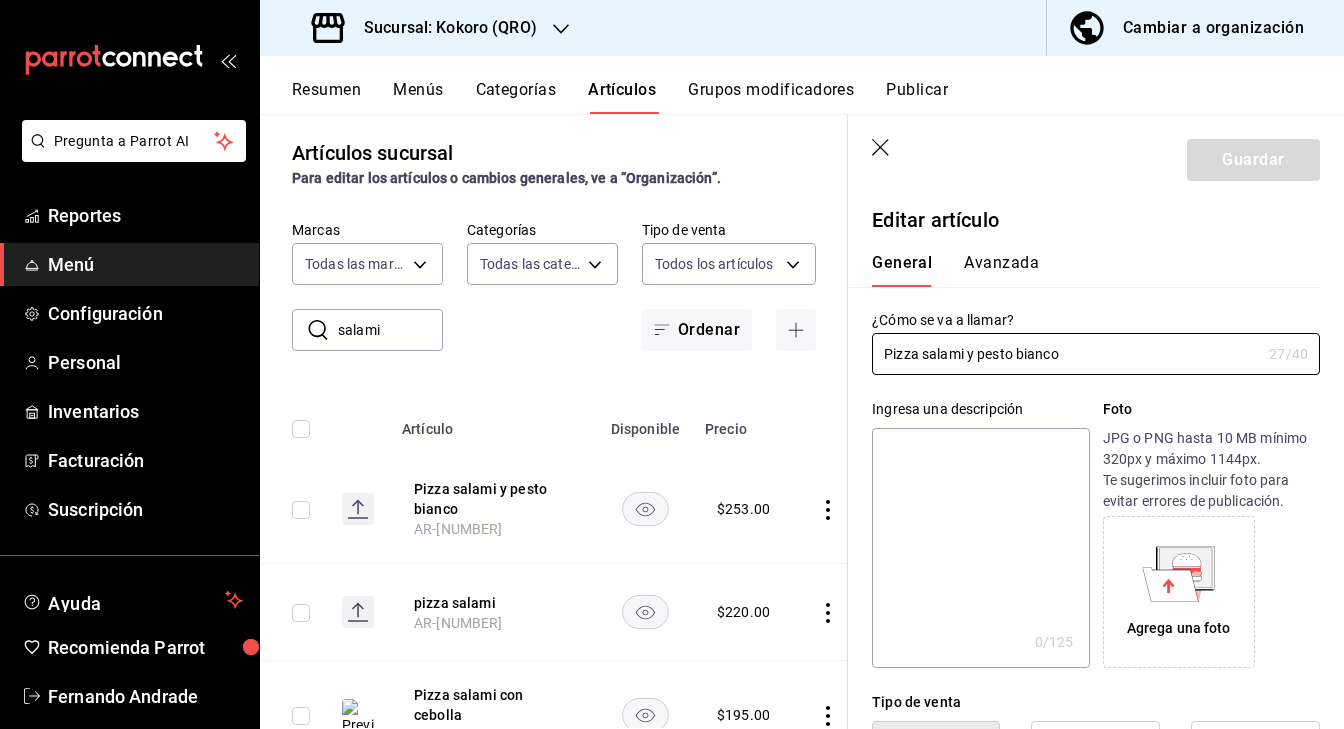 type on "$253.00" 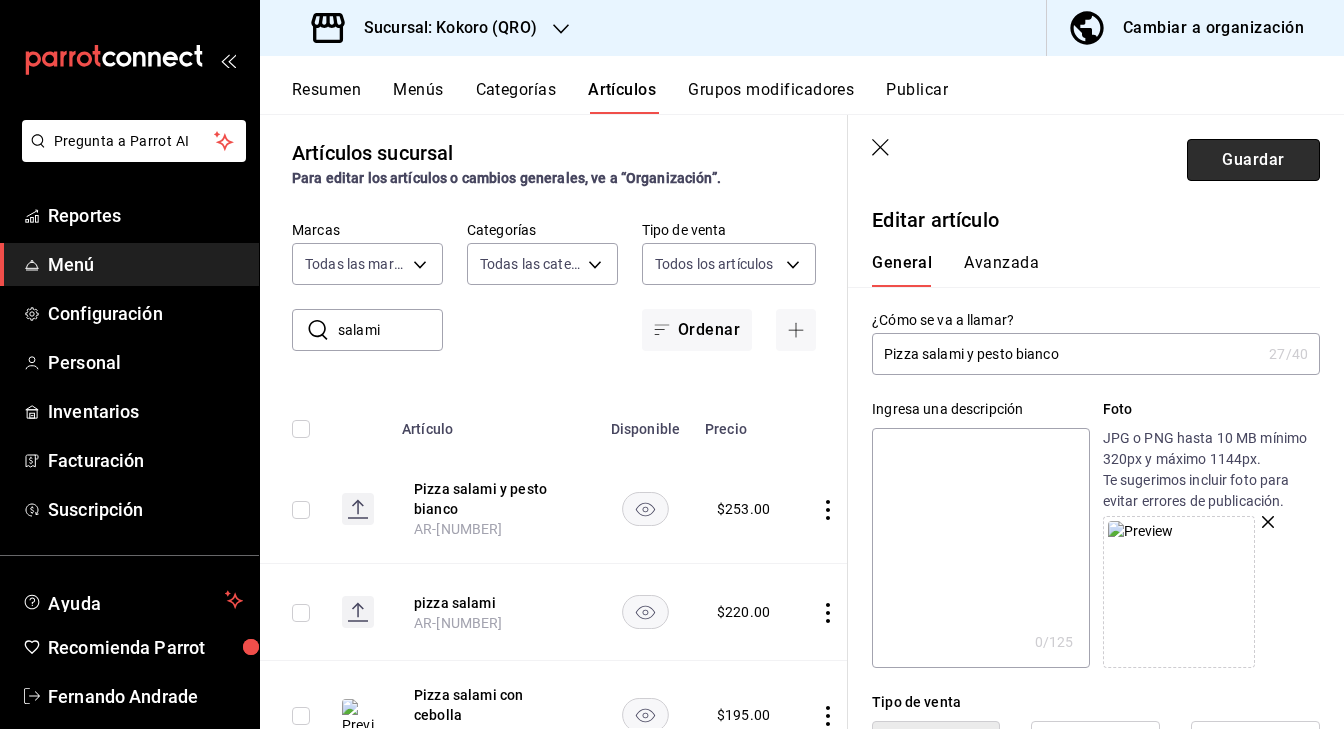 click on "Guardar" at bounding box center (1253, 160) 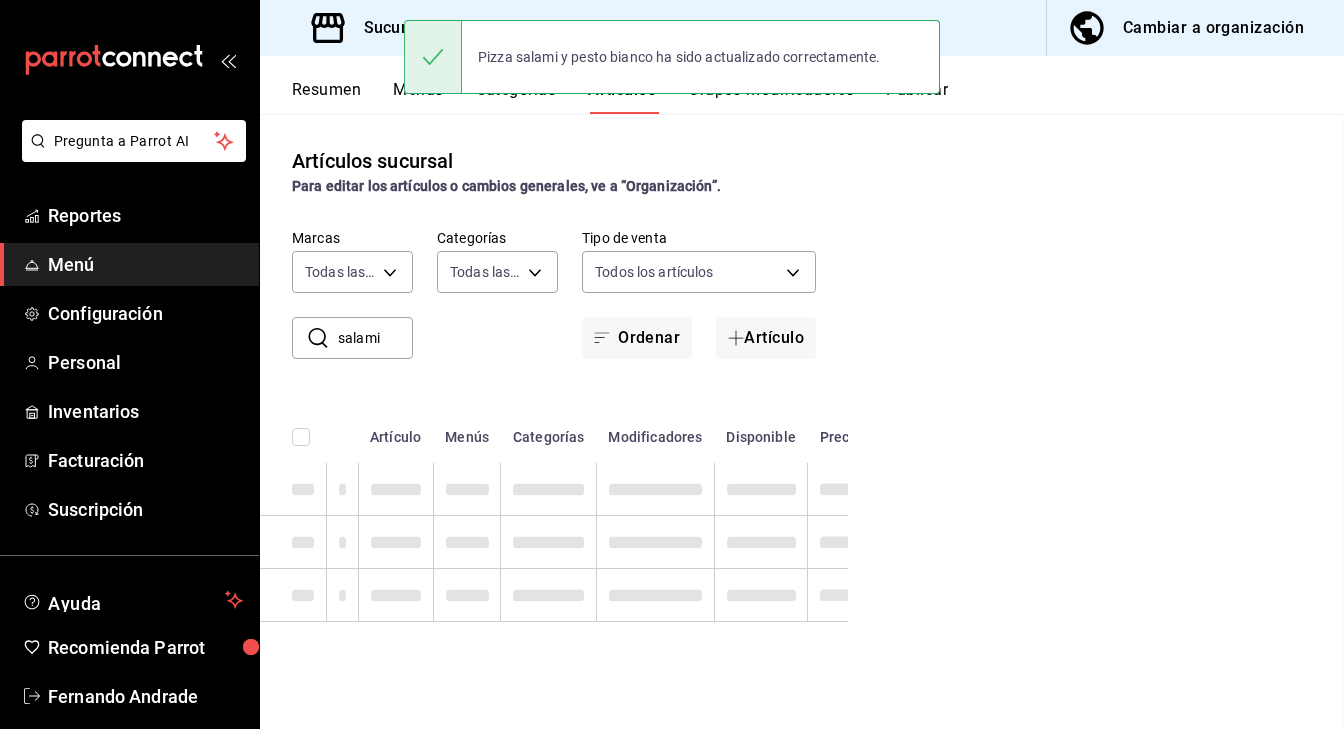 scroll, scrollTop: 0, scrollLeft: 0, axis: both 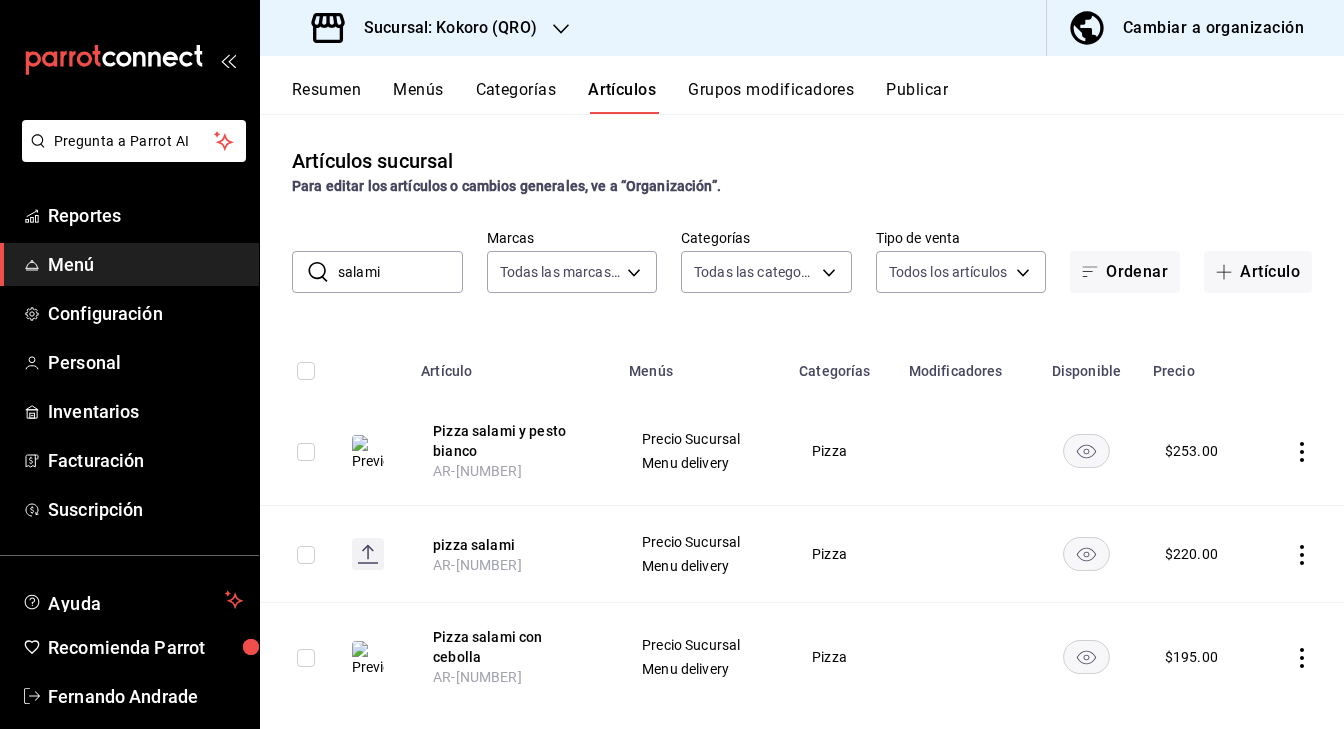 click on "salami" at bounding box center [400, 272] 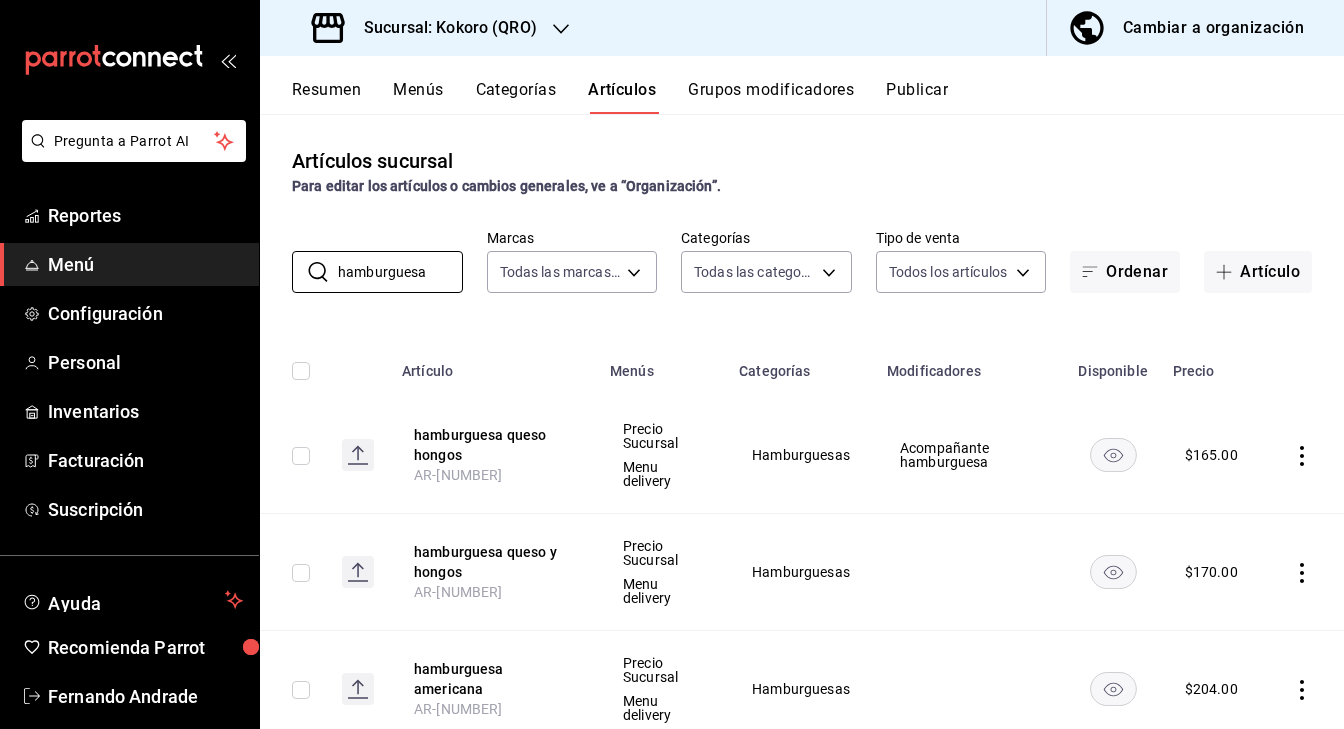 type on "hamburguesa" 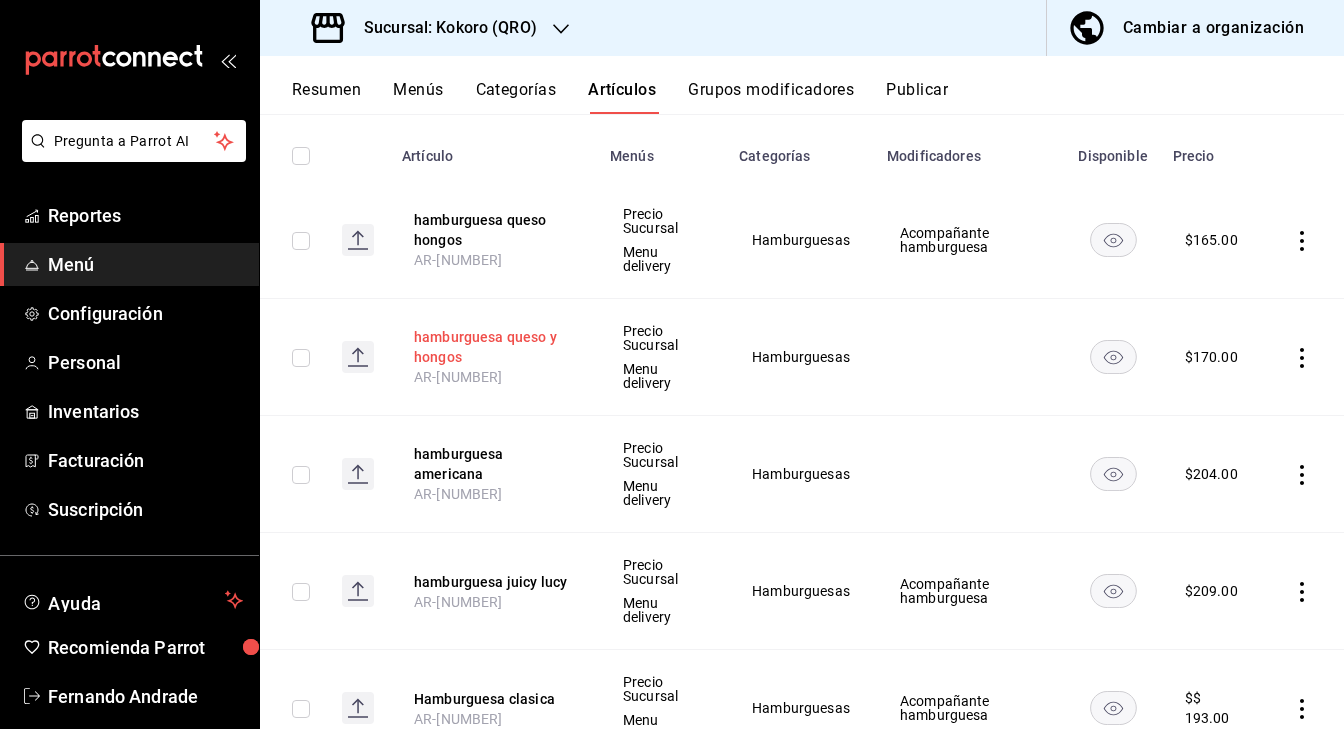 scroll, scrollTop: 407, scrollLeft: 0, axis: vertical 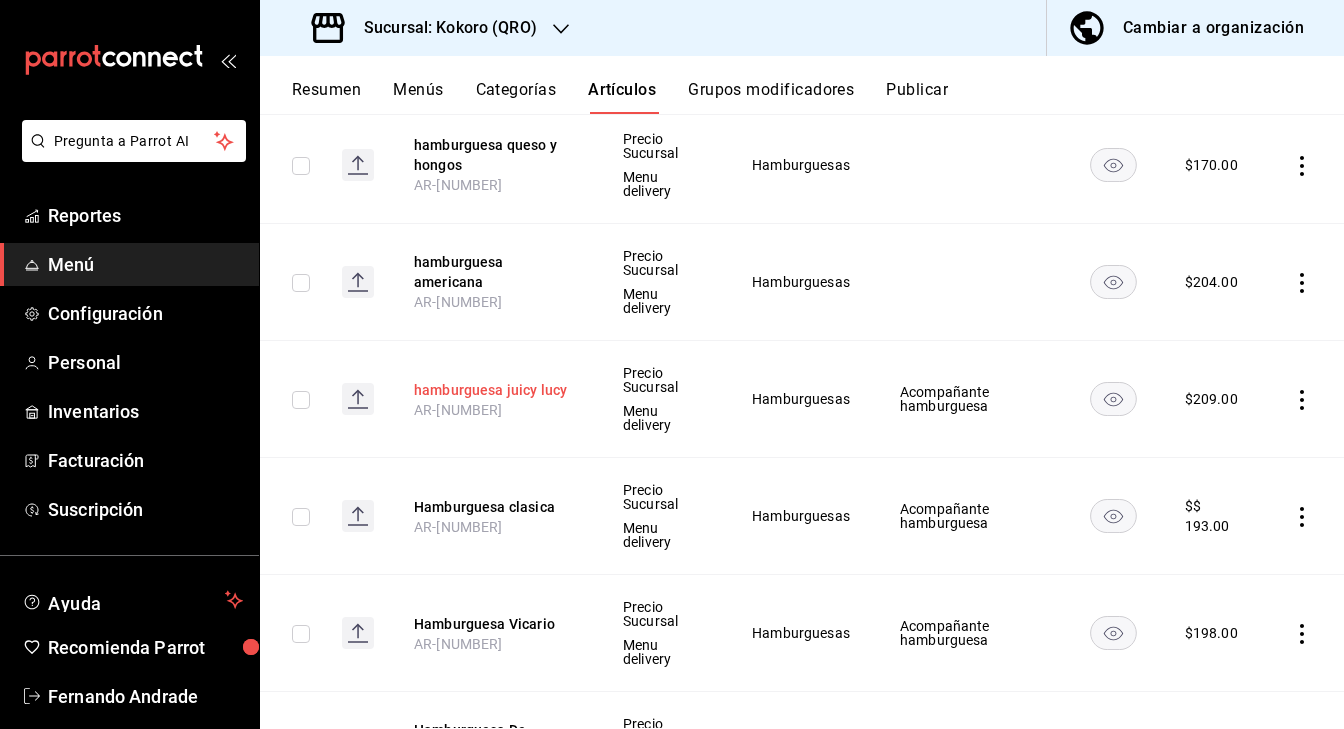 click on "hamburguesa juicy lucy" at bounding box center (494, 390) 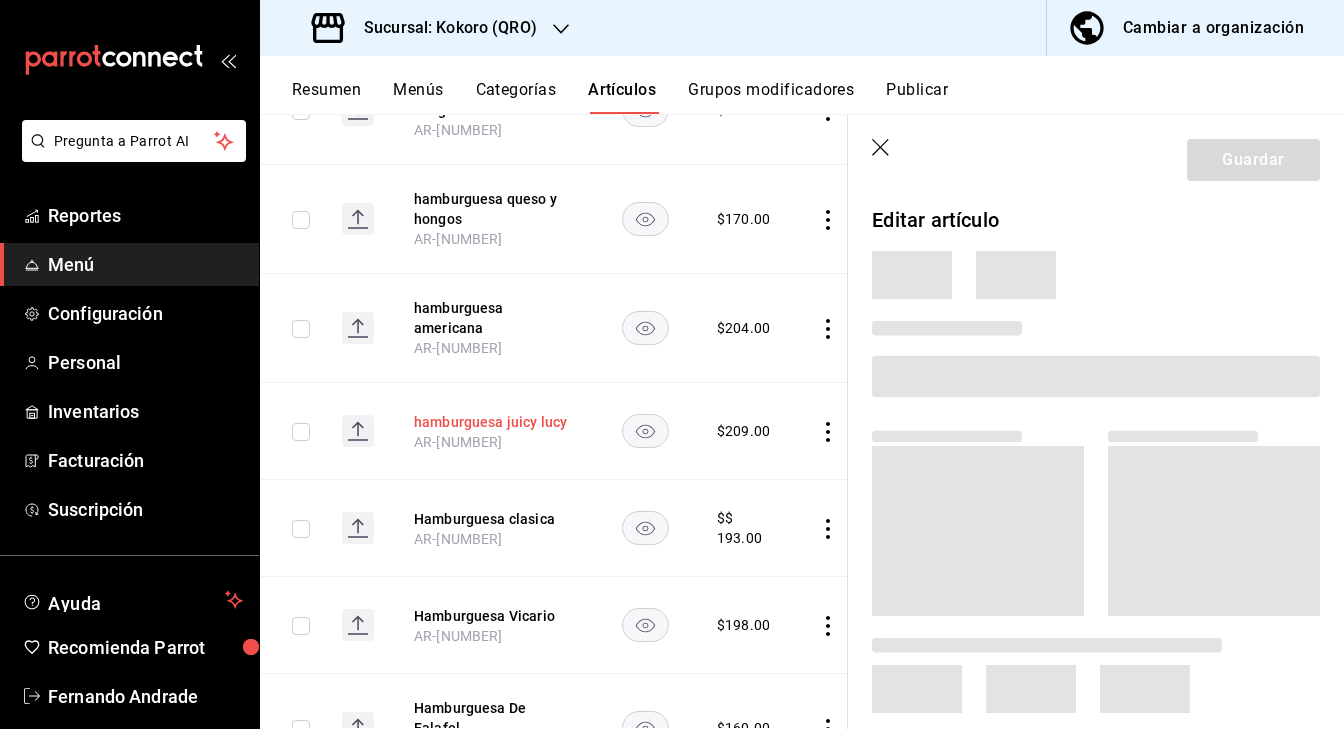 scroll, scrollTop: 395, scrollLeft: 0, axis: vertical 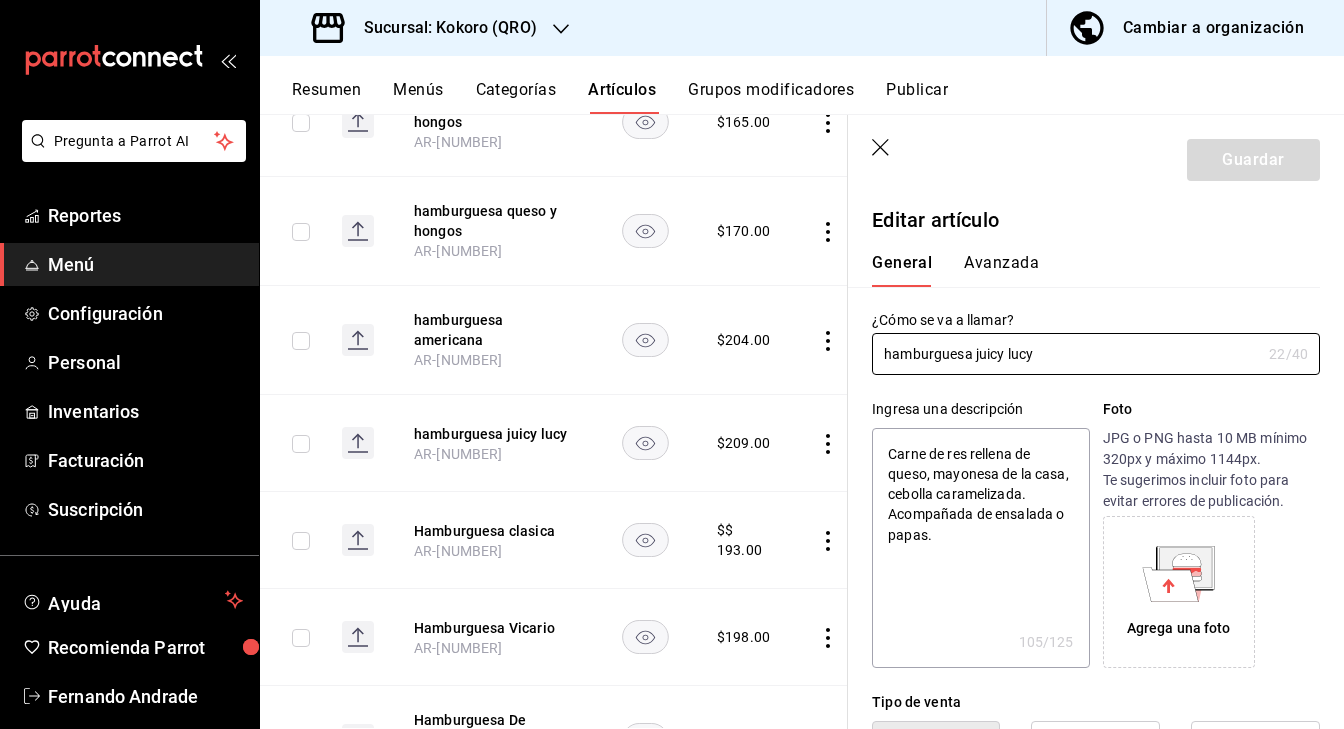 click on "Agrega una foto" at bounding box center (1179, 592) 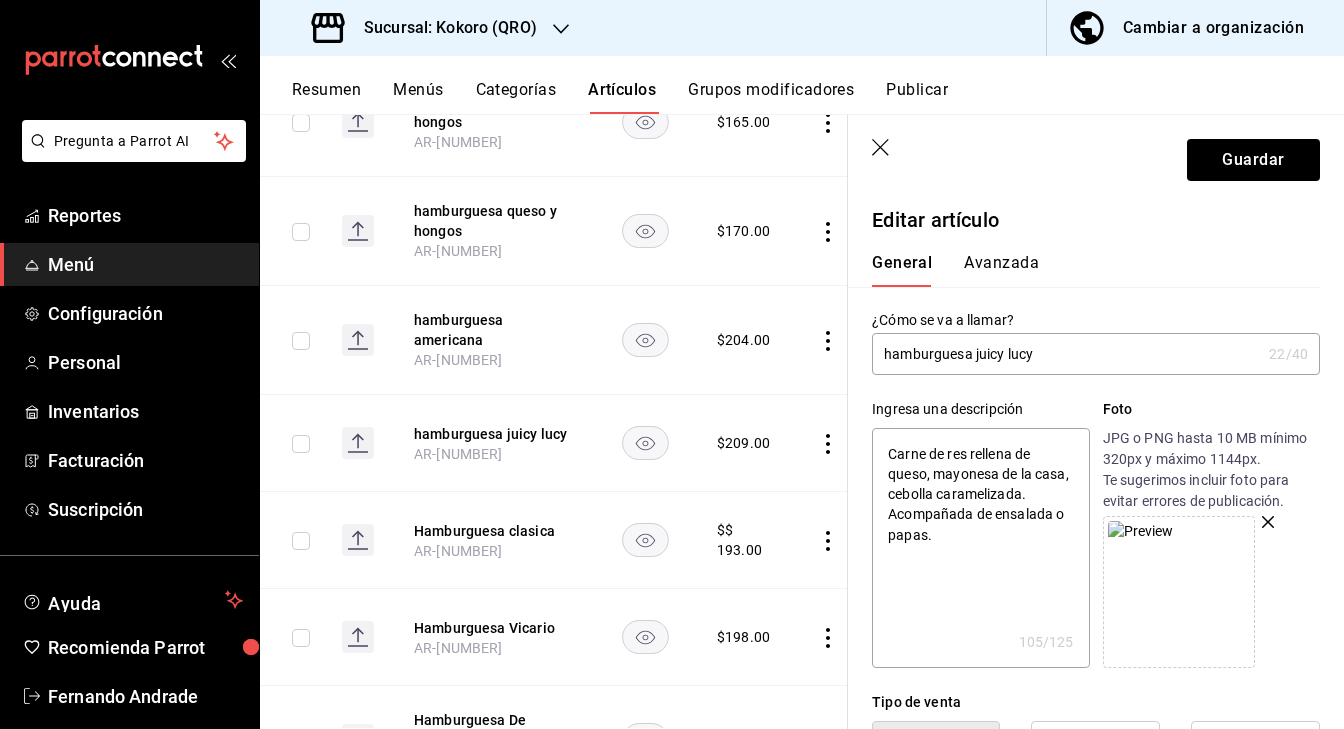 click on "Guardar" at bounding box center [1096, 156] 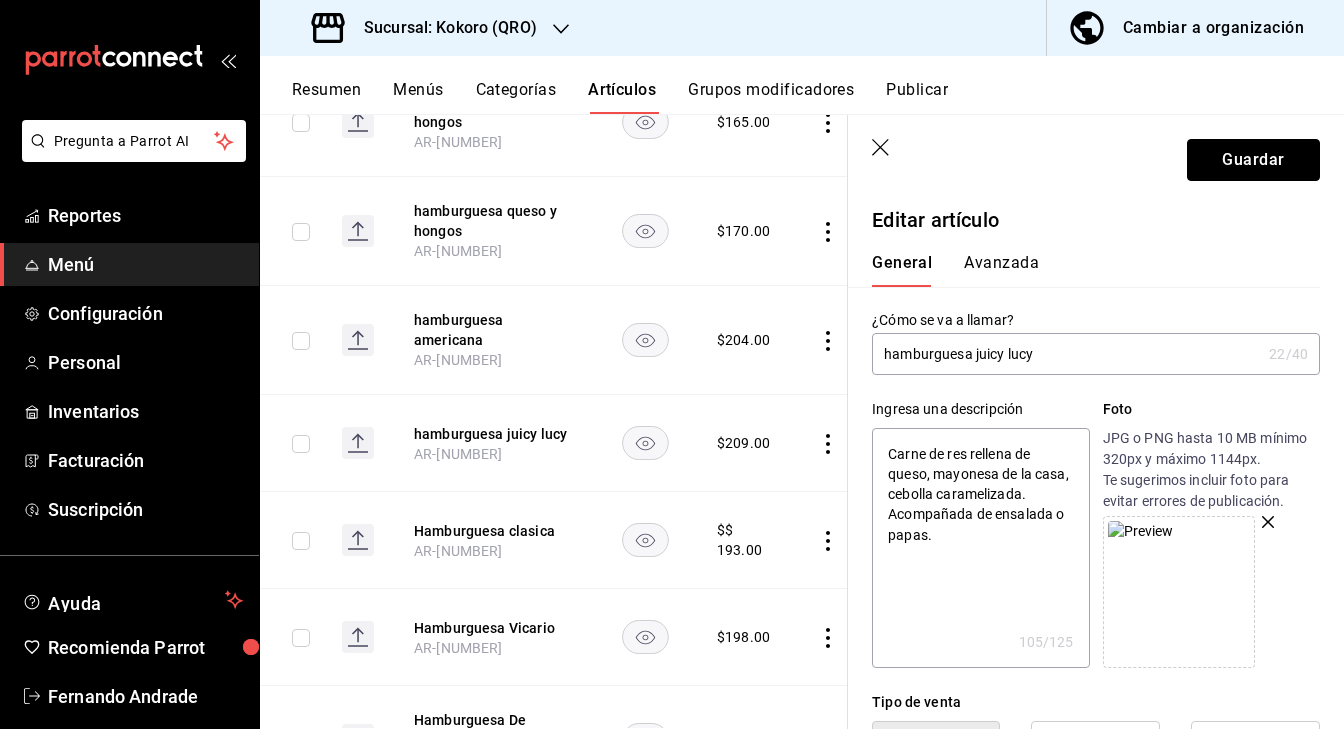 click on "Guardar" at bounding box center [1253, 160] 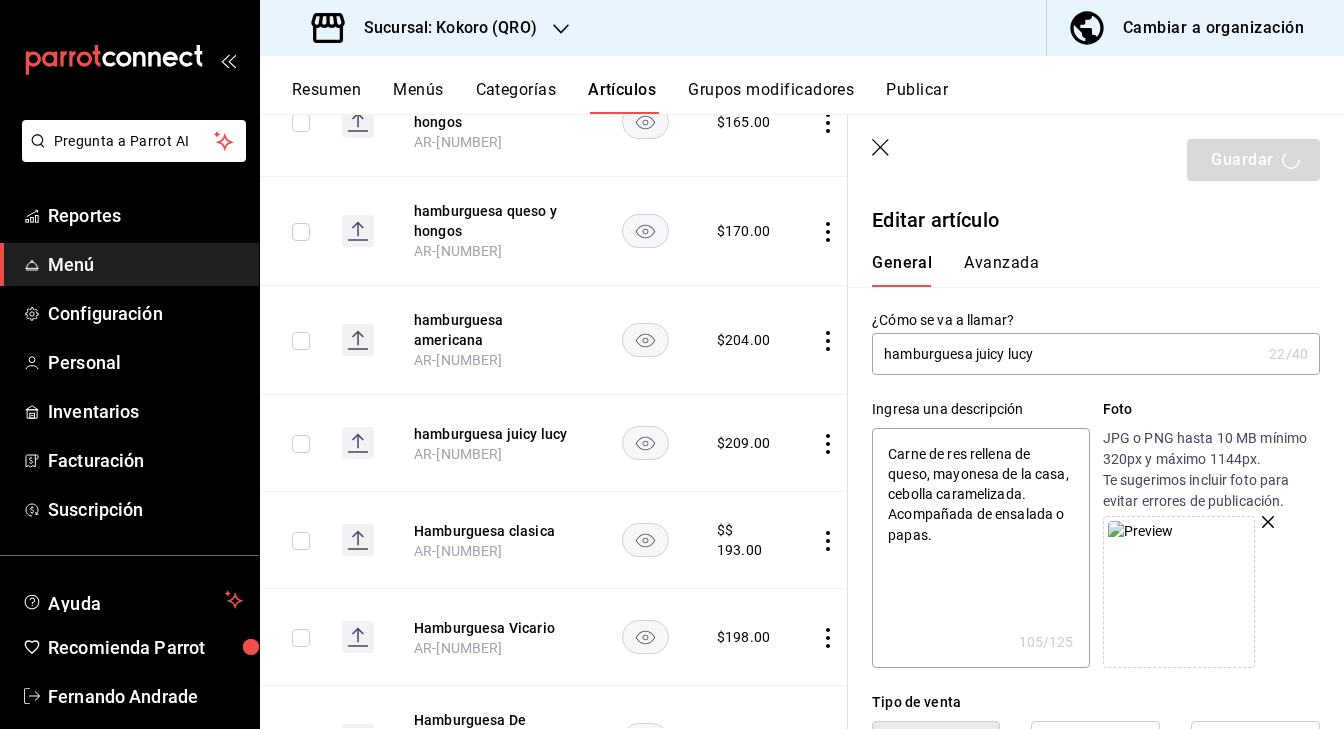 type on "x" 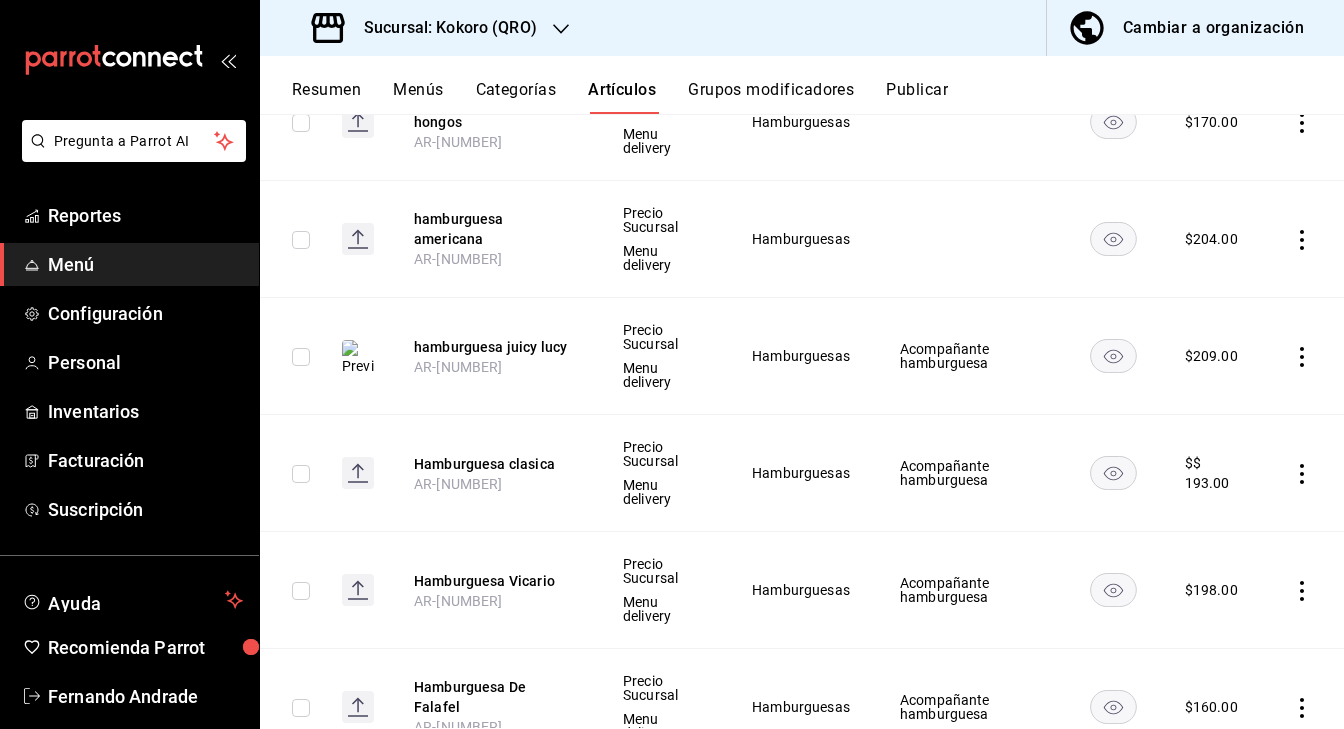 scroll, scrollTop: 454, scrollLeft: 0, axis: vertical 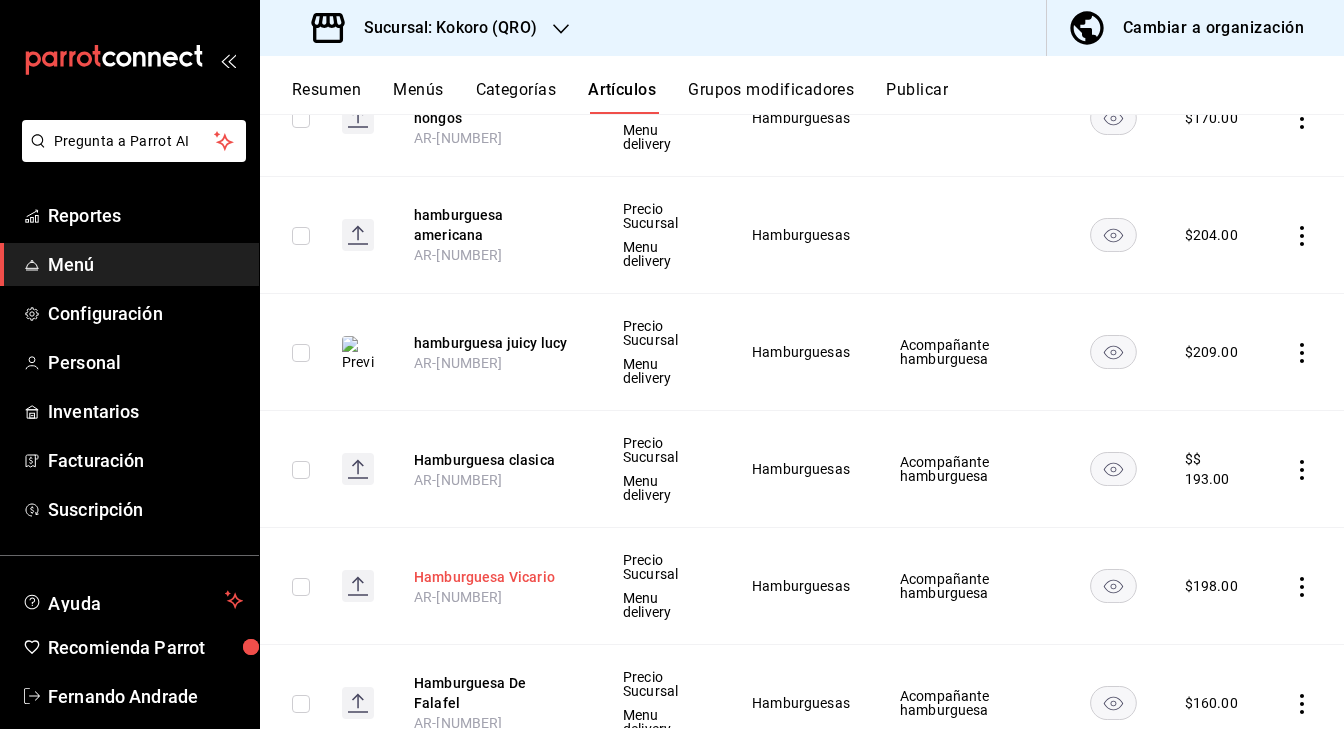 click on "Hamburguesa Vicario" at bounding box center [494, 577] 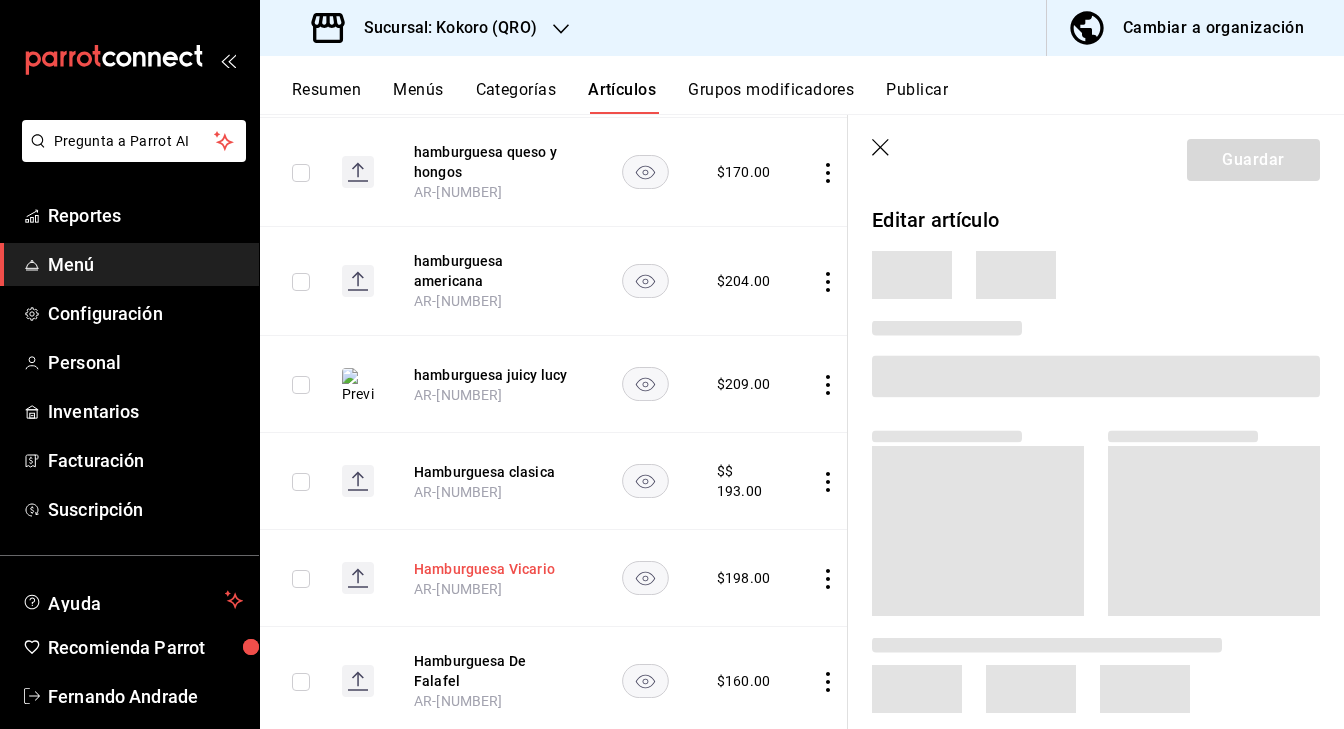 scroll, scrollTop: 419, scrollLeft: 0, axis: vertical 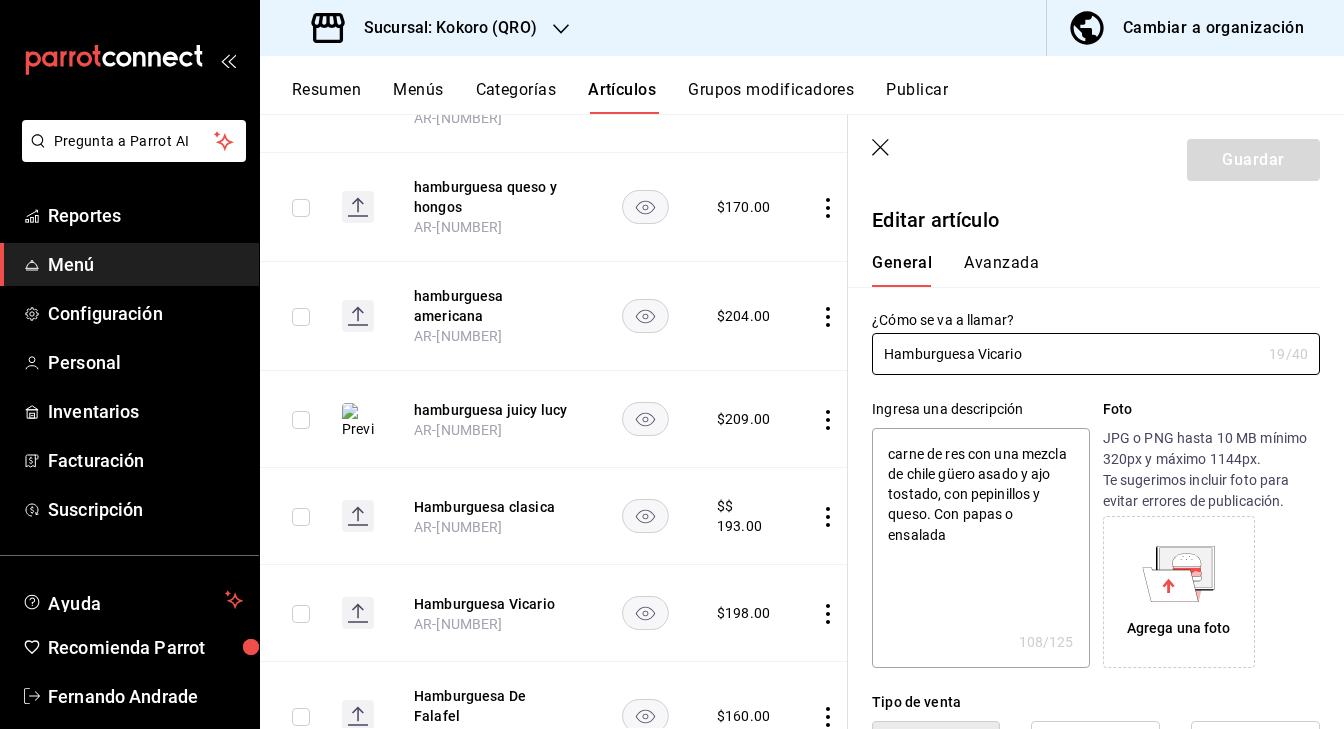 type on "x" 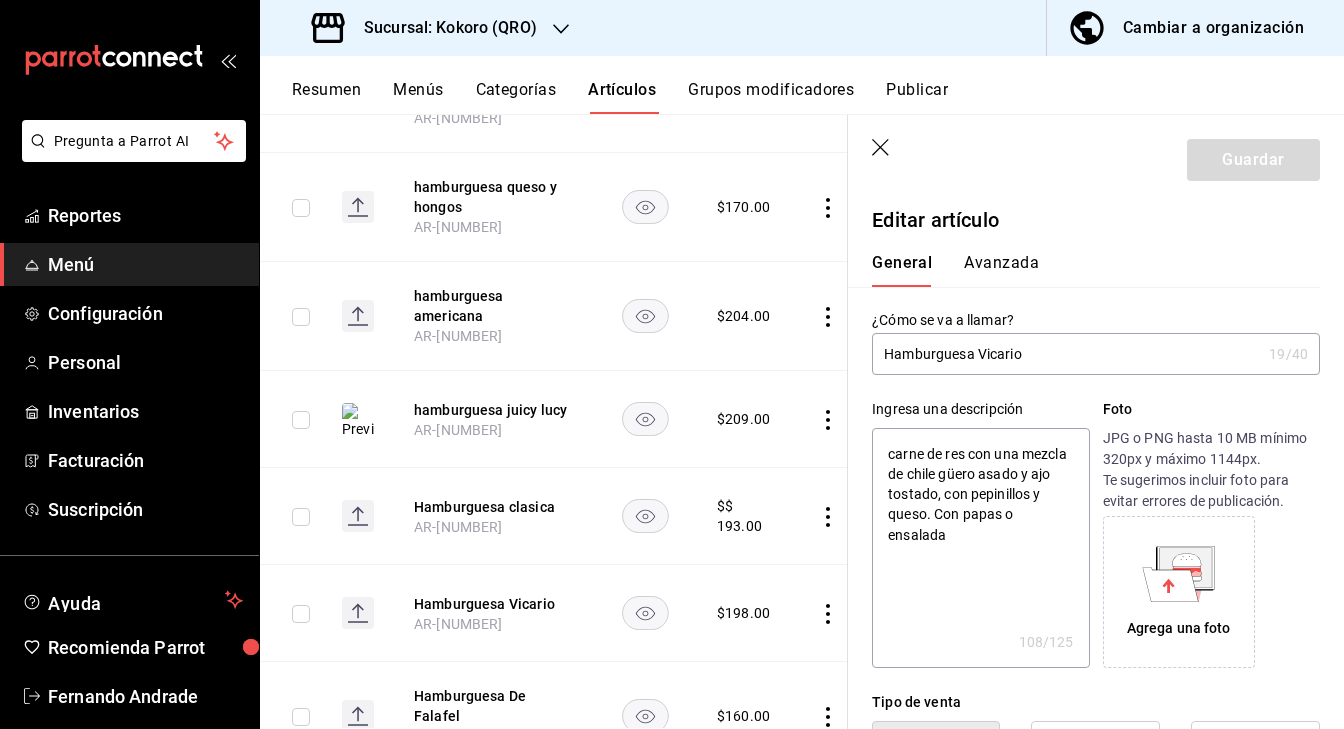 click 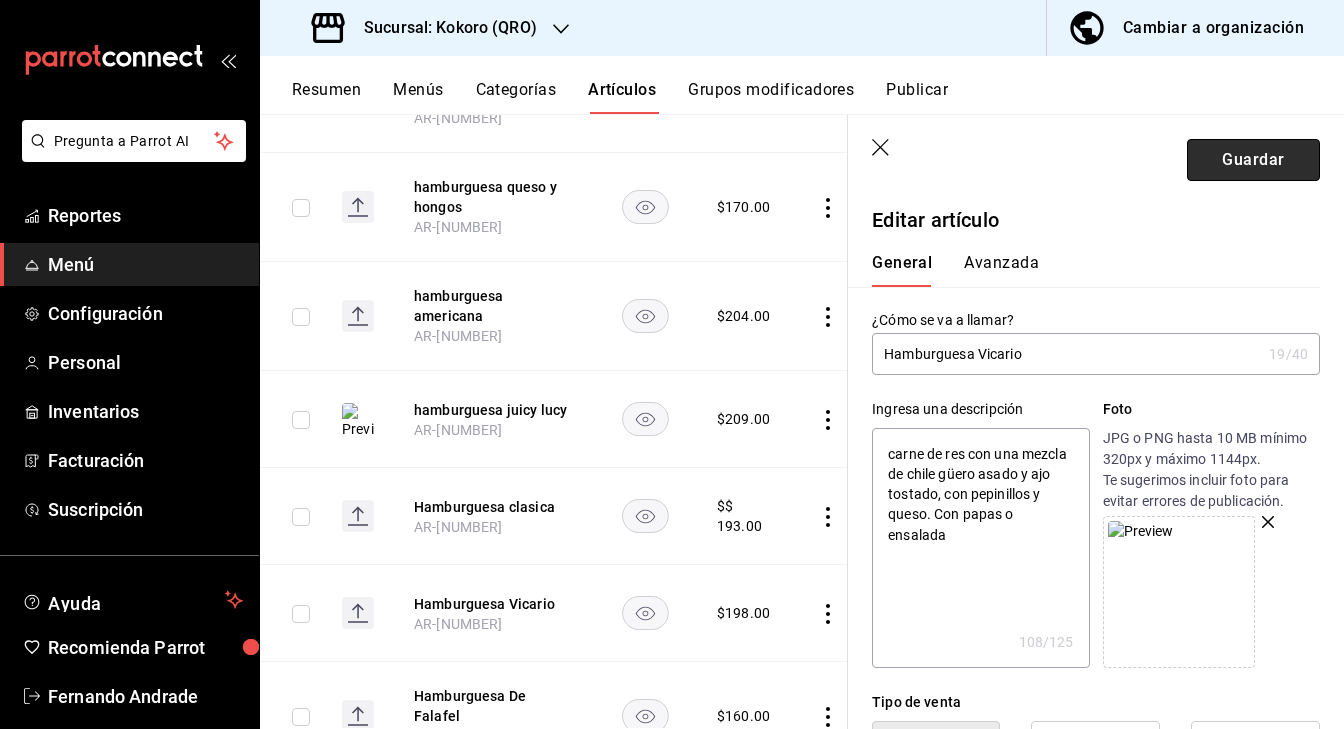 click on "Guardar" at bounding box center (1253, 160) 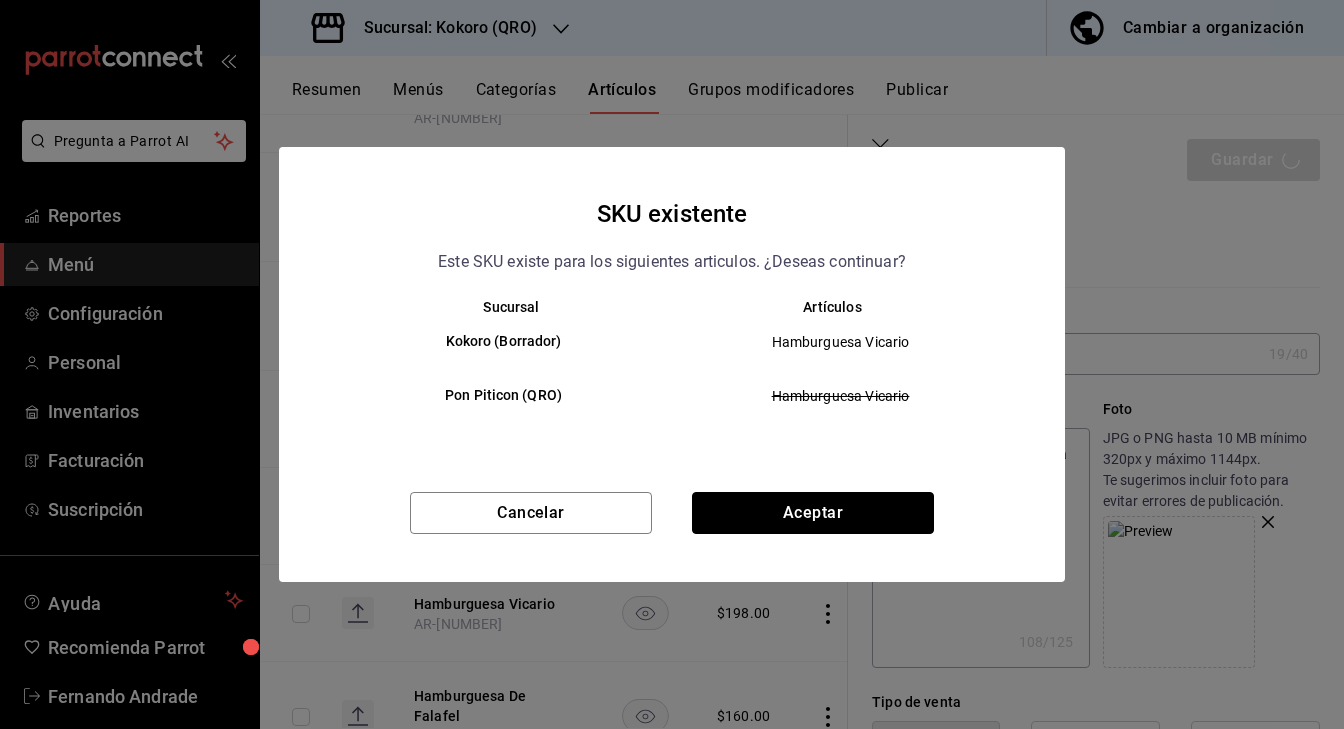 click on "Aceptar" at bounding box center (813, 513) 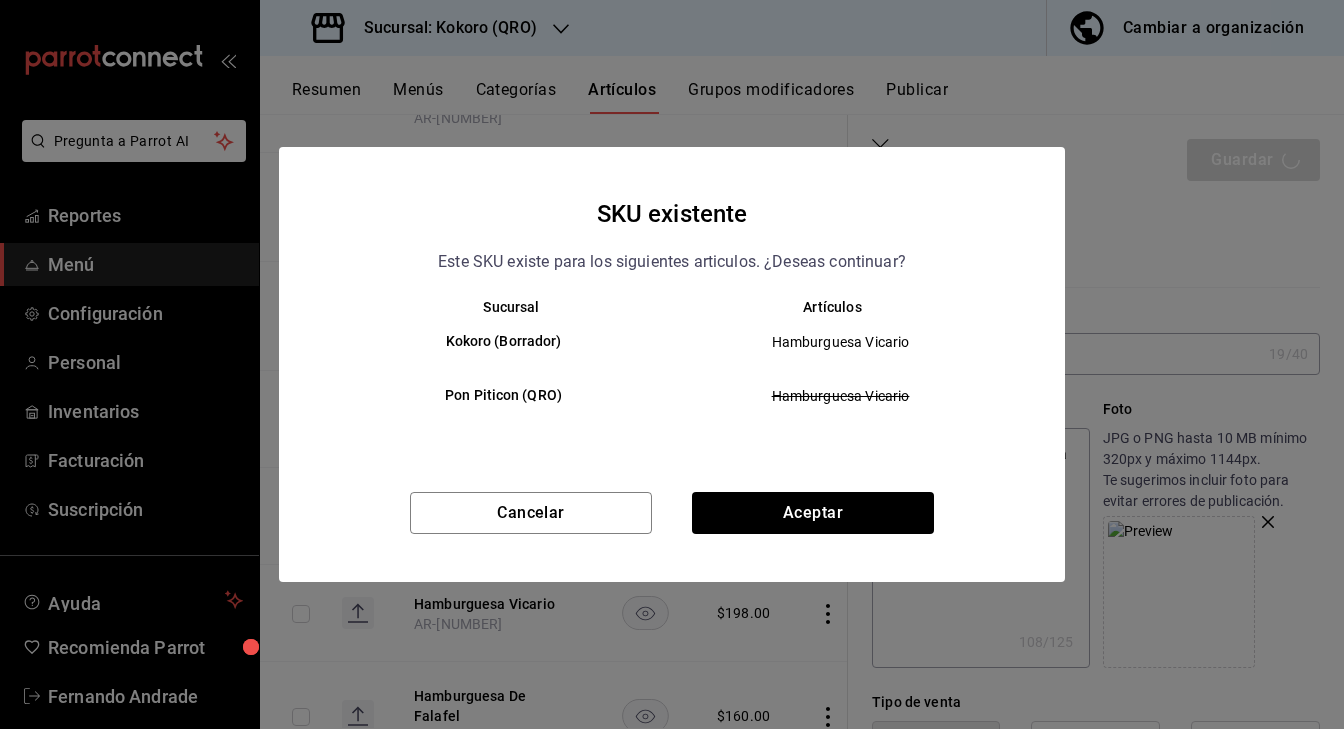 type on "x" 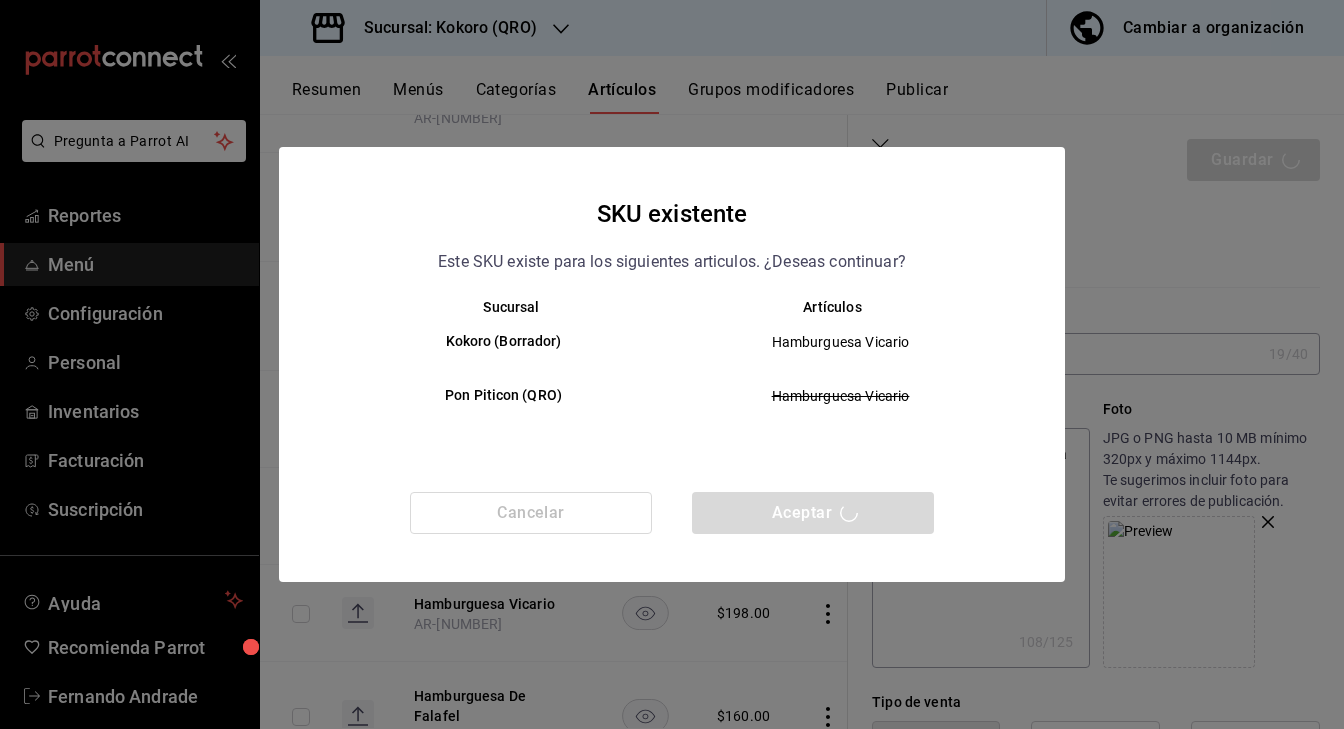 type 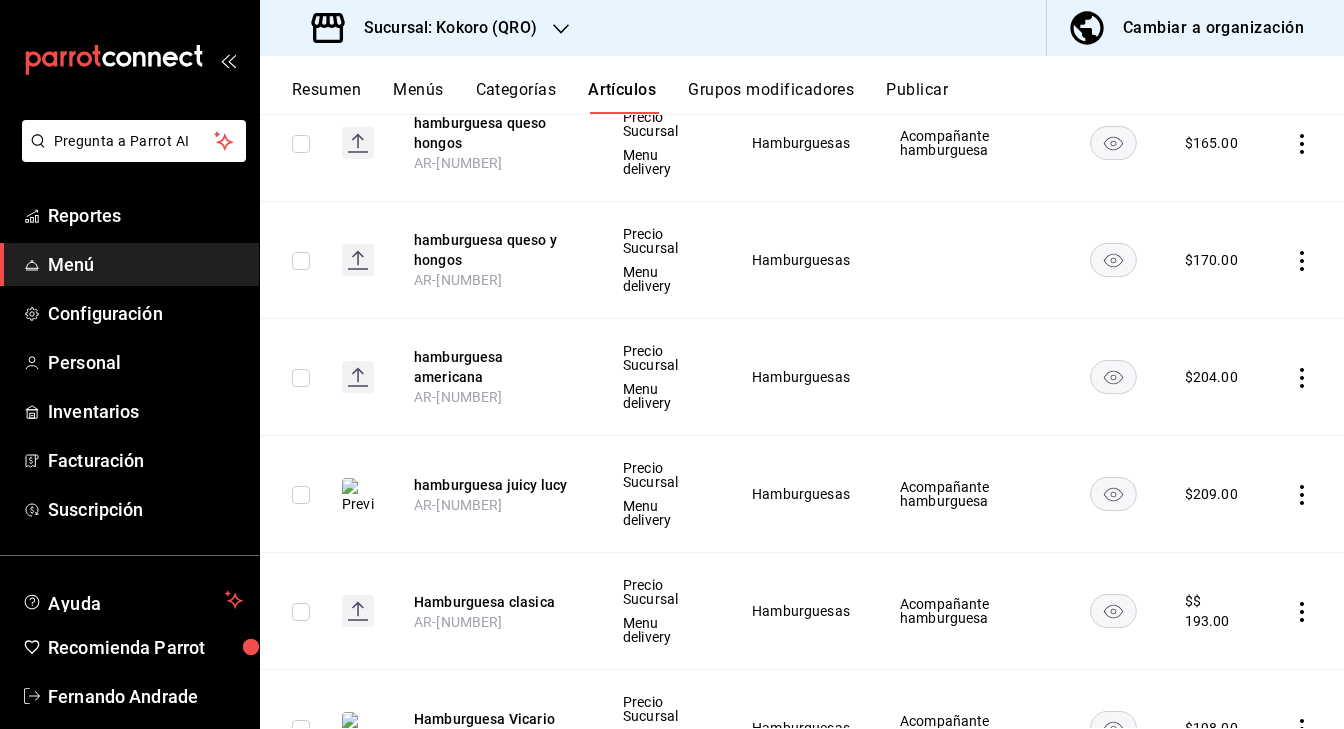 scroll, scrollTop: 317, scrollLeft: 0, axis: vertical 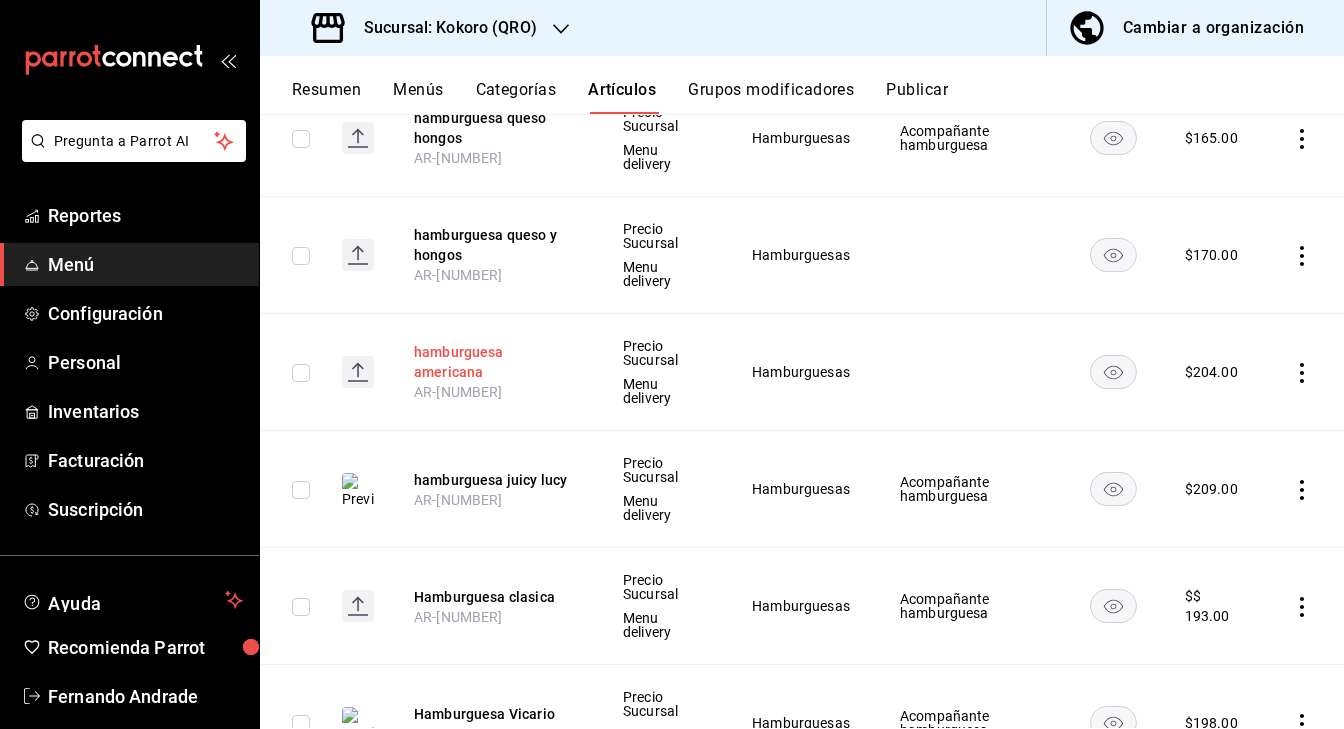 click on "hamburguesa americana" at bounding box center [494, 362] 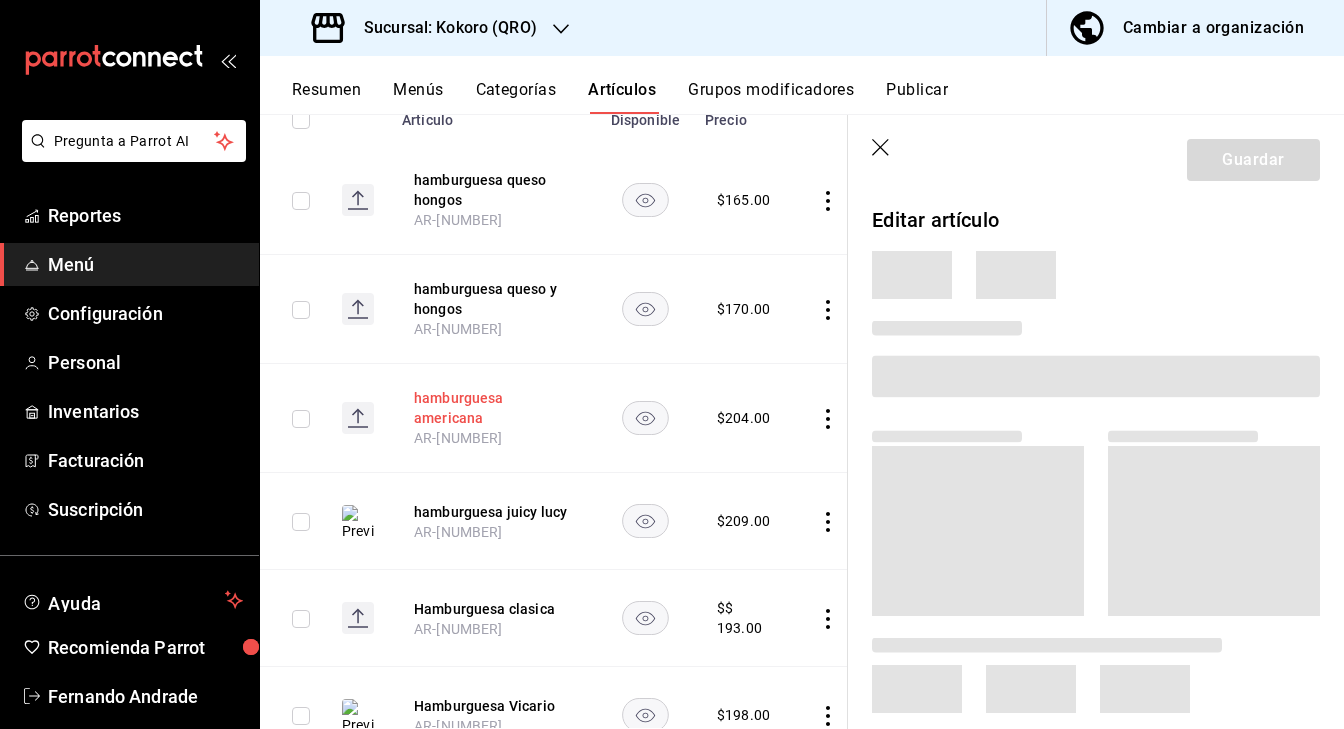scroll, scrollTop: 313, scrollLeft: 0, axis: vertical 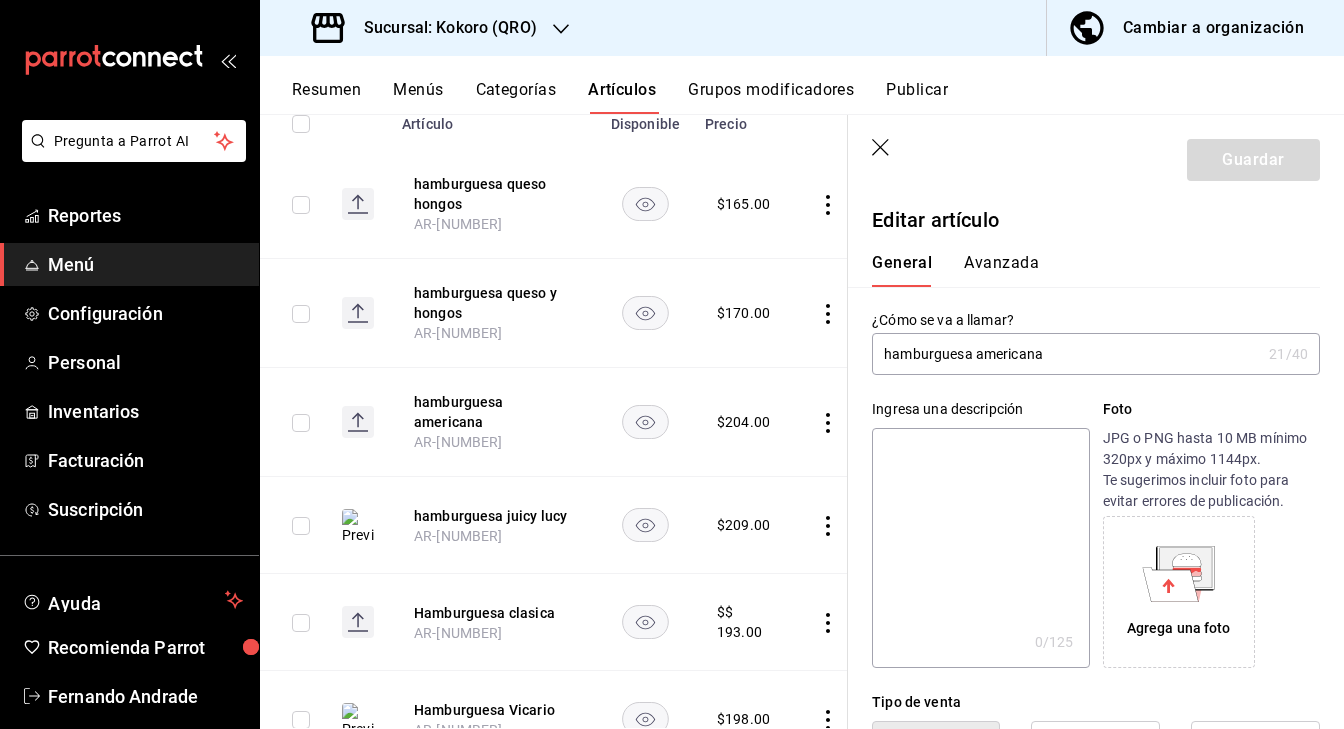 click on "Agrega una foto" at bounding box center (1179, 592) 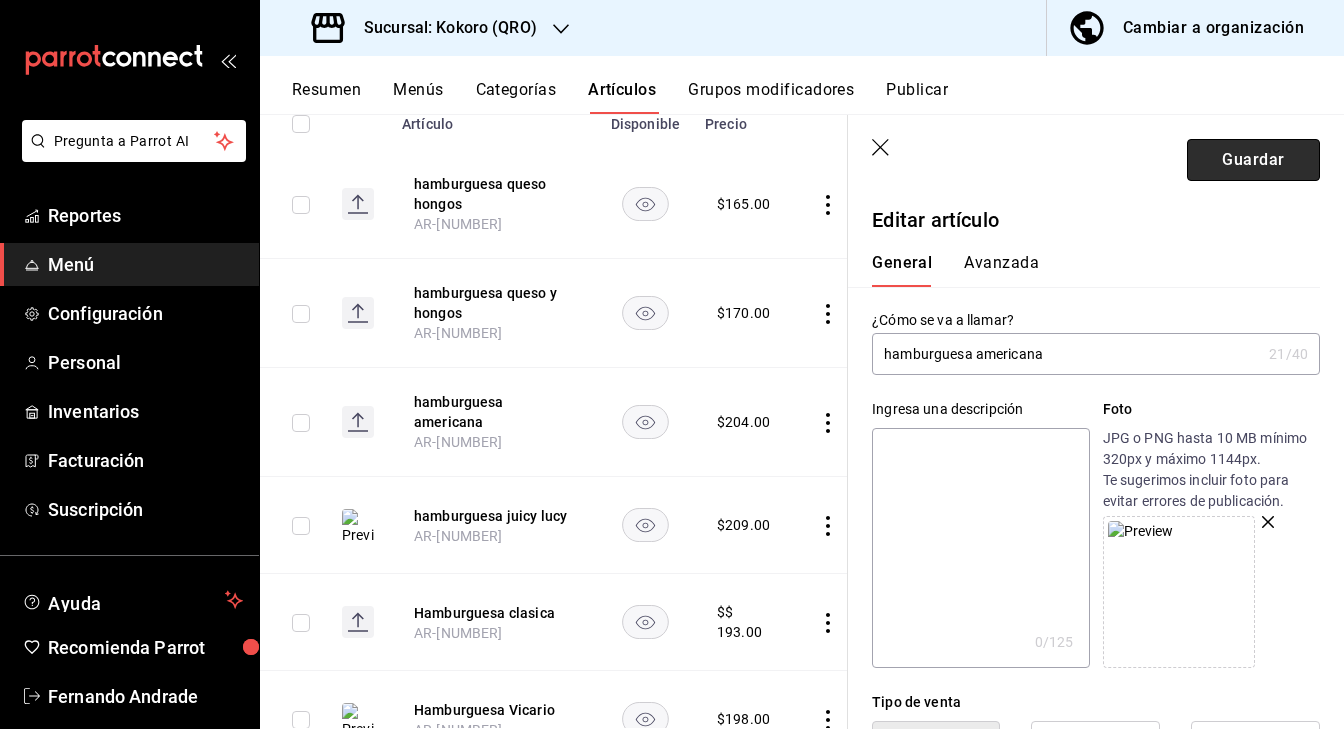 click on "Guardar" at bounding box center [1253, 160] 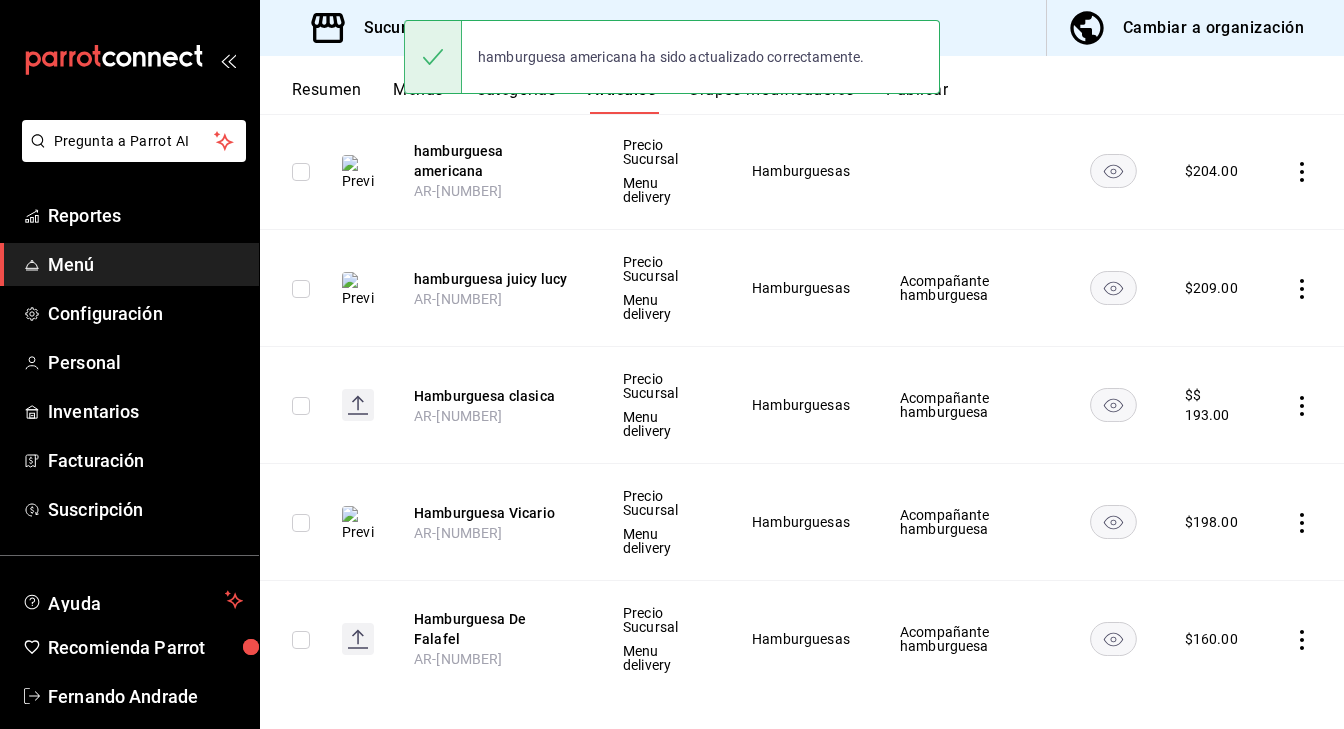 scroll, scrollTop: 535, scrollLeft: 0, axis: vertical 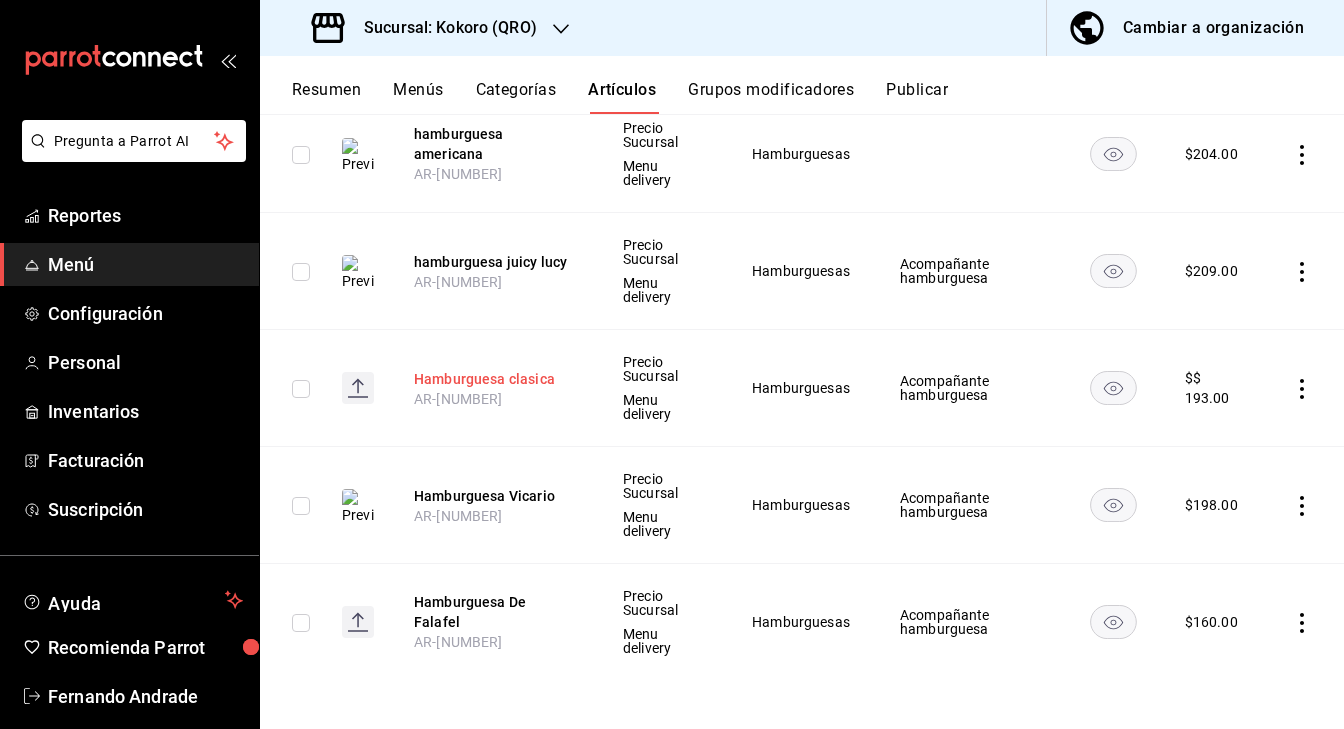 click on "Hamburguesa clasica" at bounding box center (494, 379) 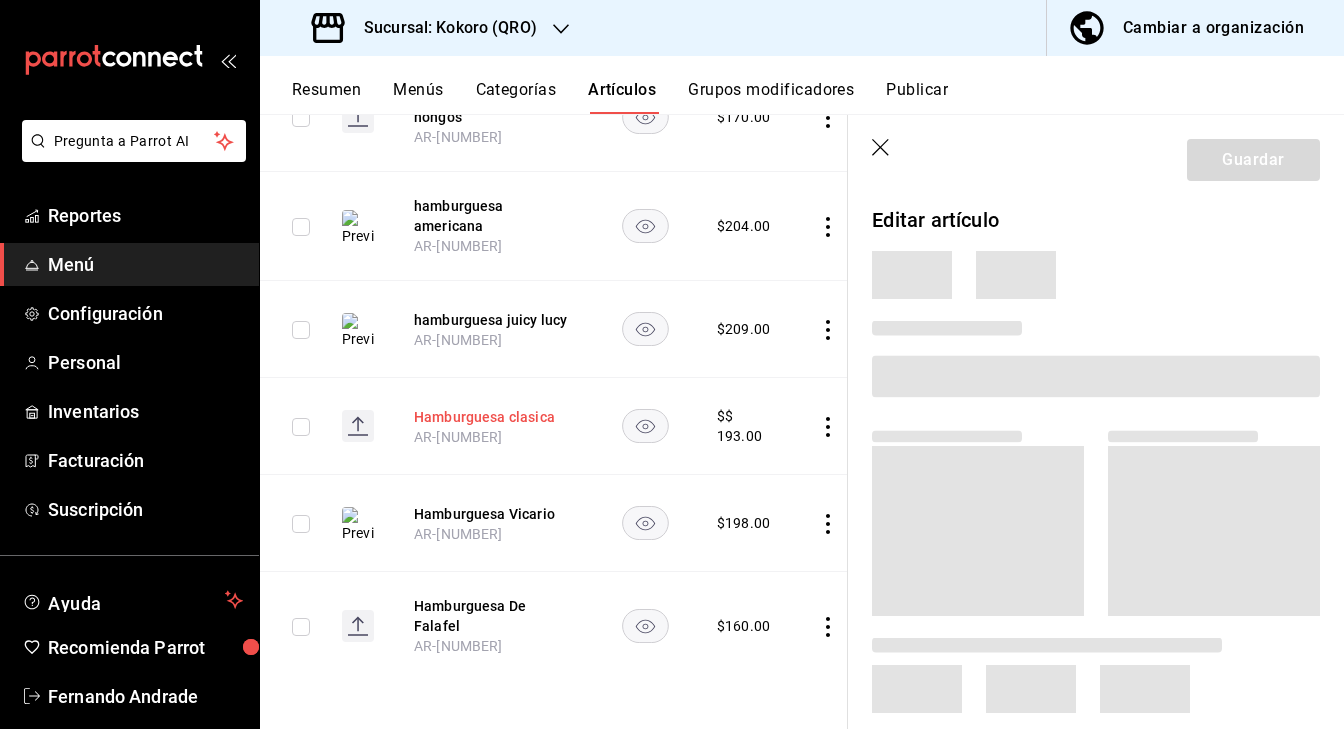 scroll, scrollTop: 419, scrollLeft: 0, axis: vertical 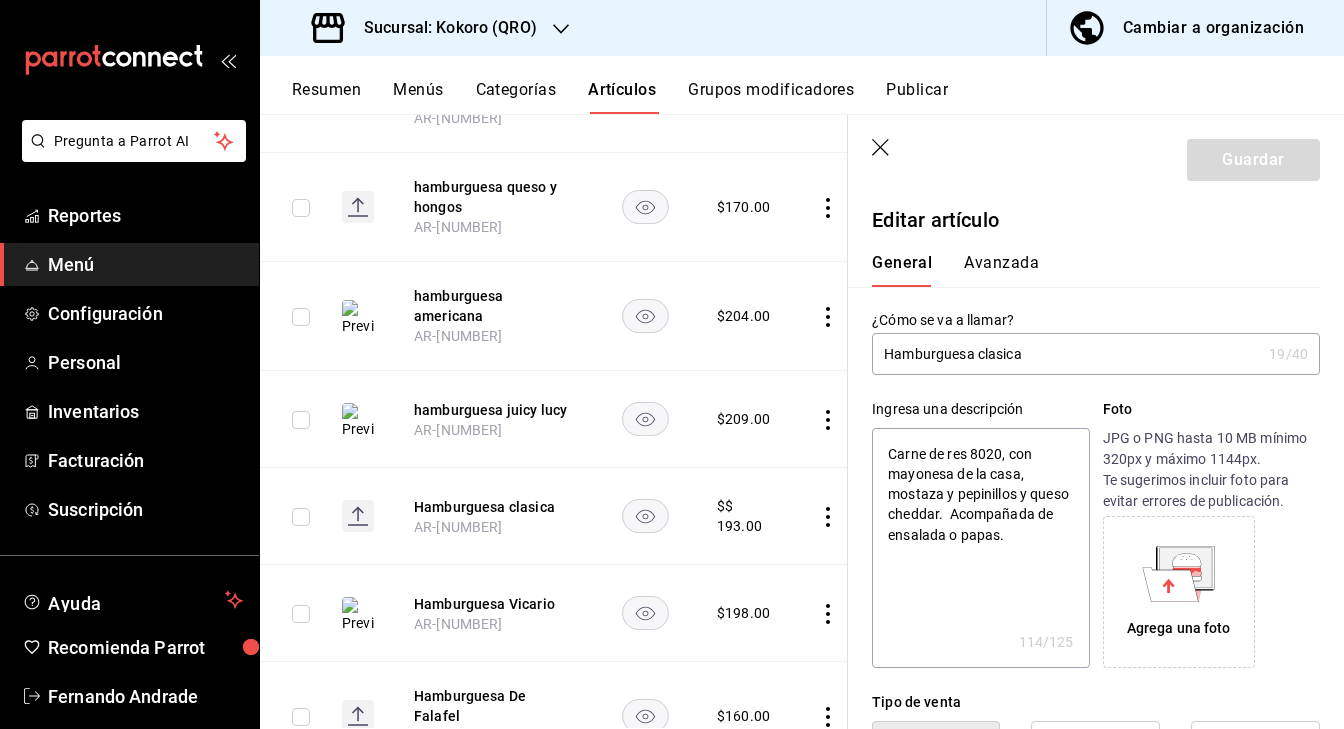 click on "Agrega una foto" at bounding box center (1179, 592) 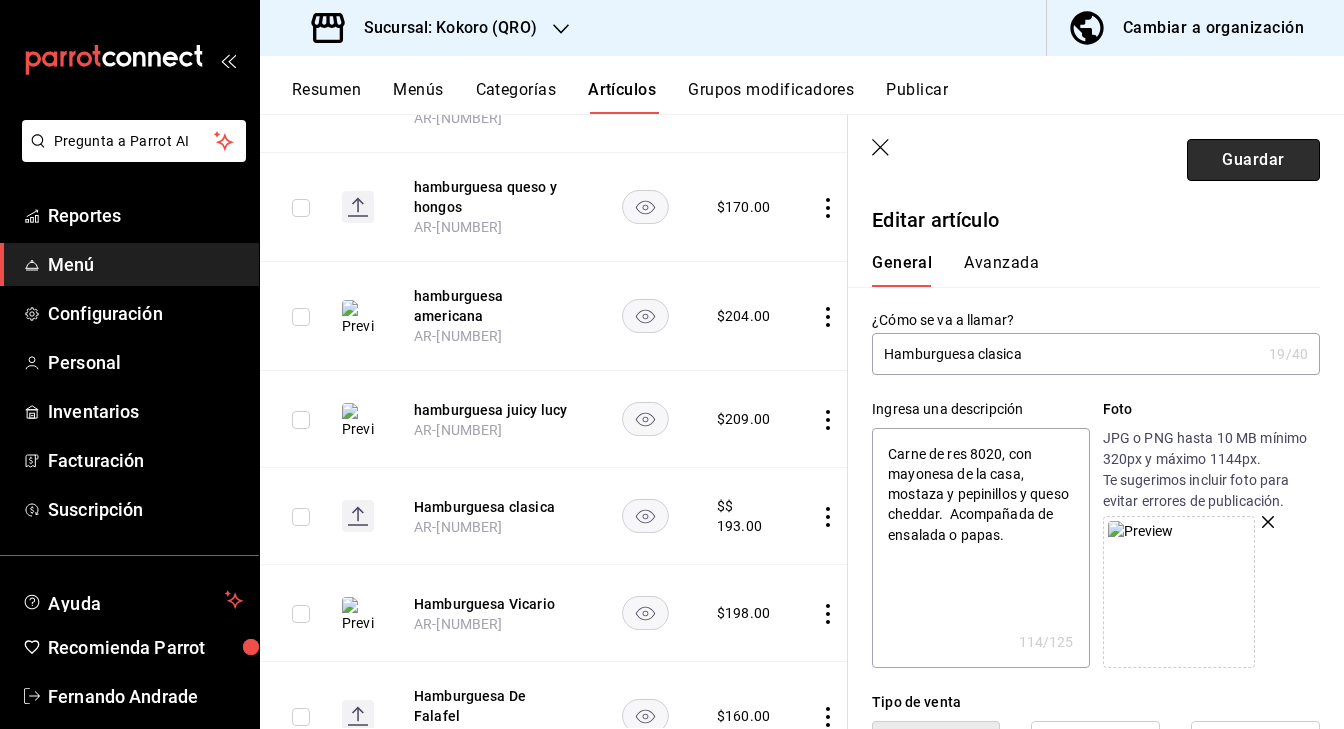 click on "Guardar" at bounding box center (1253, 160) 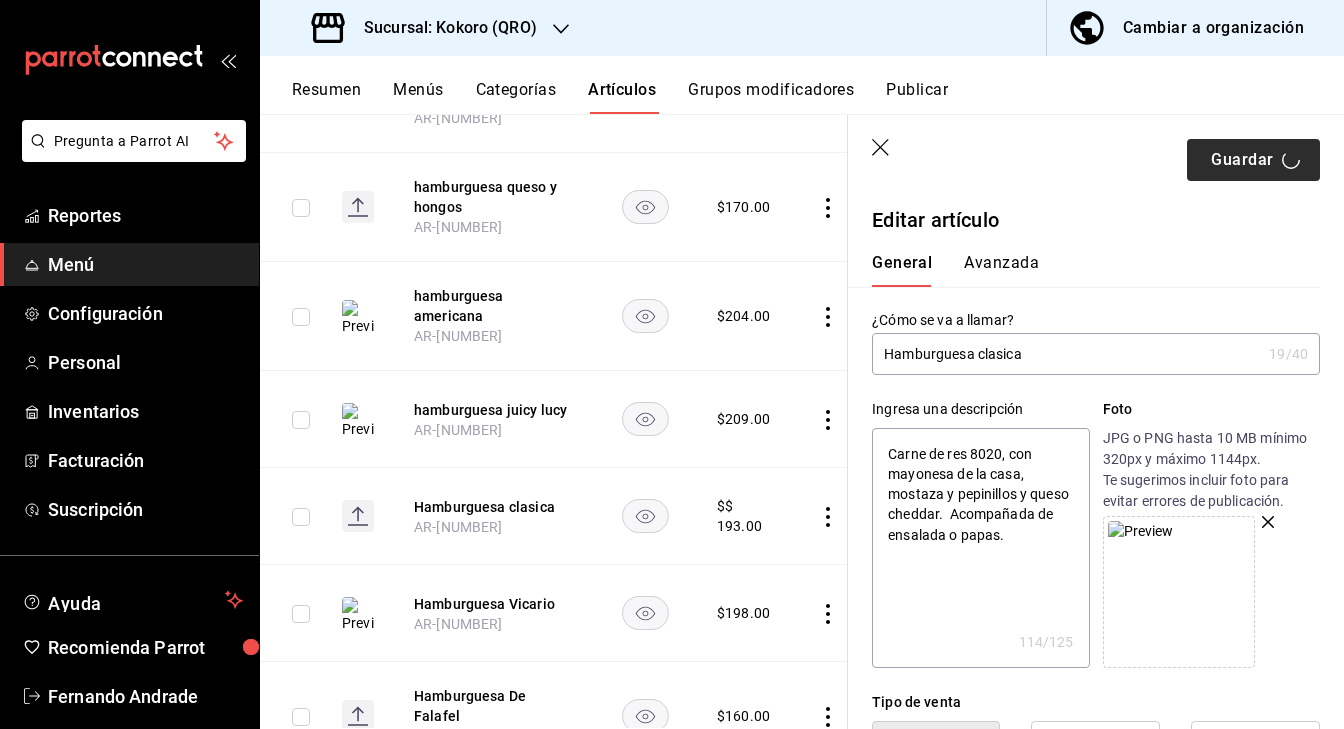 type on "x" 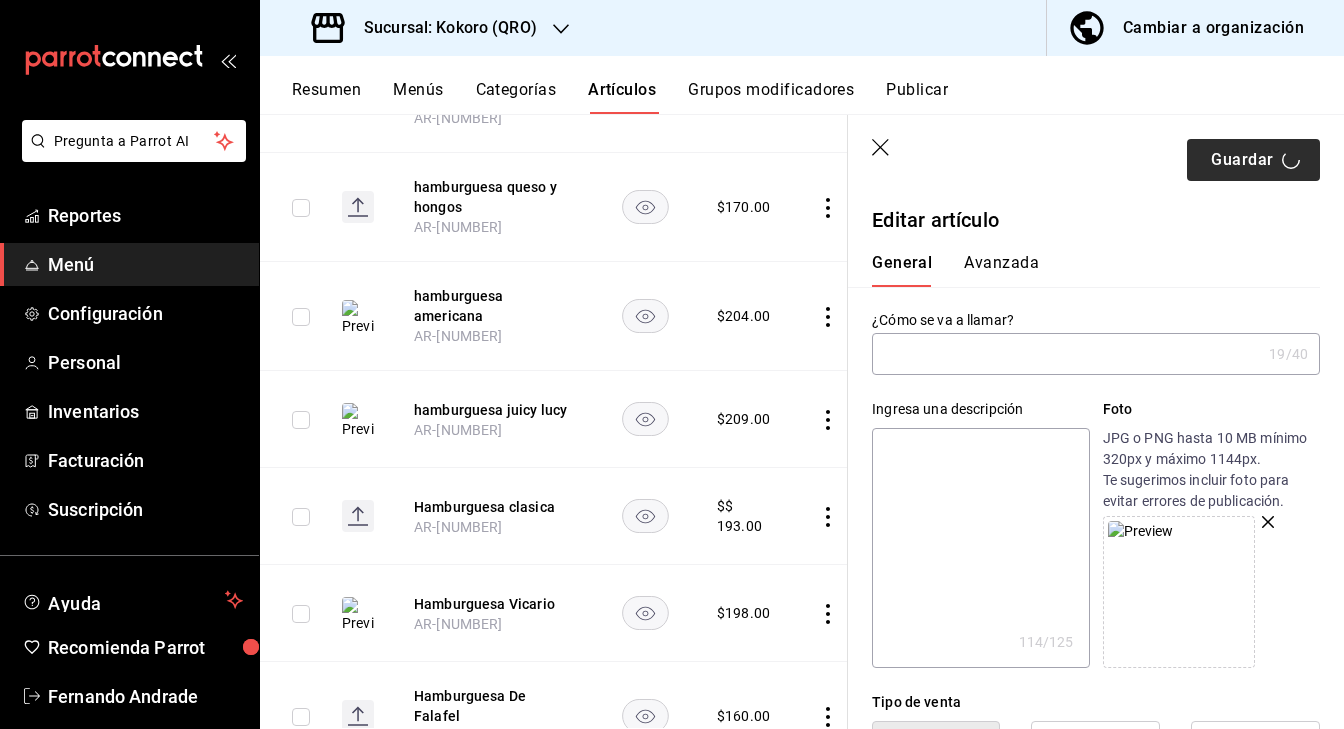 scroll, scrollTop: 0, scrollLeft: 0, axis: both 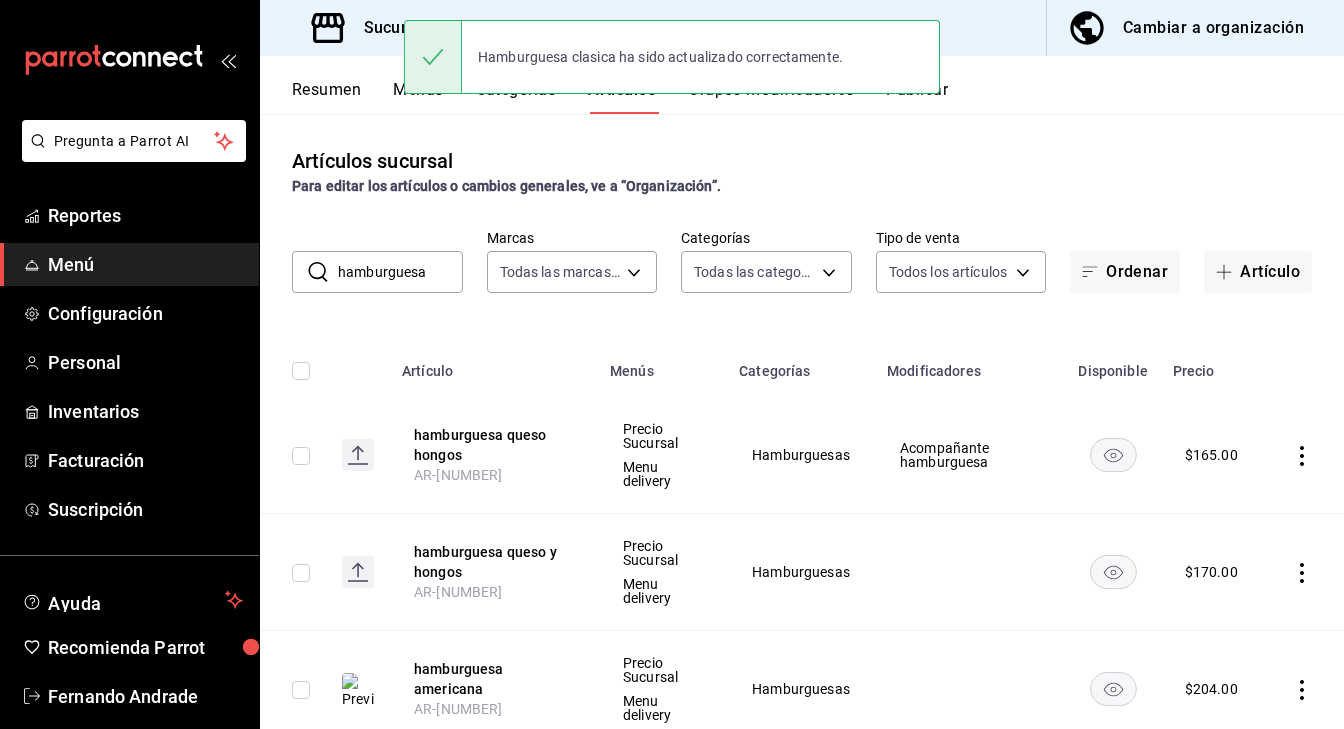 click on "hamburguesa" at bounding box center (400, 272) 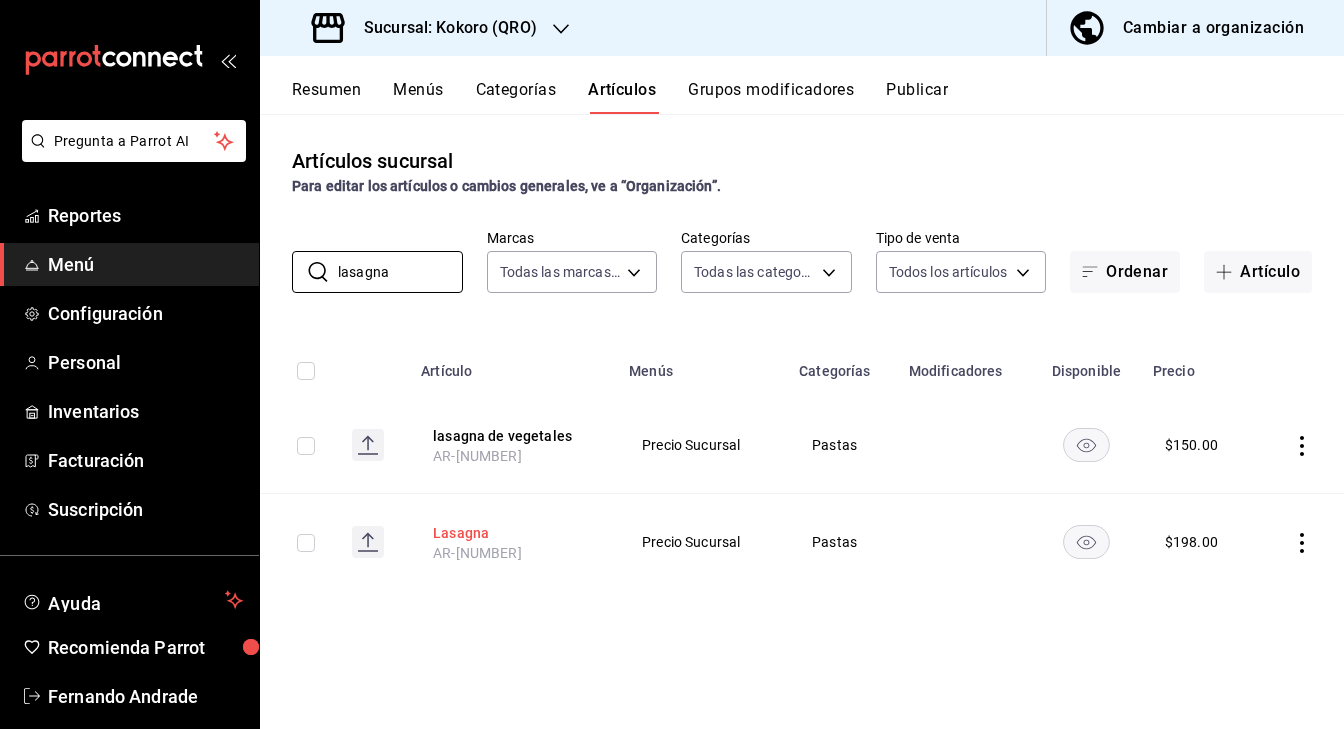 click on "Lasagna" at bounding box center [513, 533] 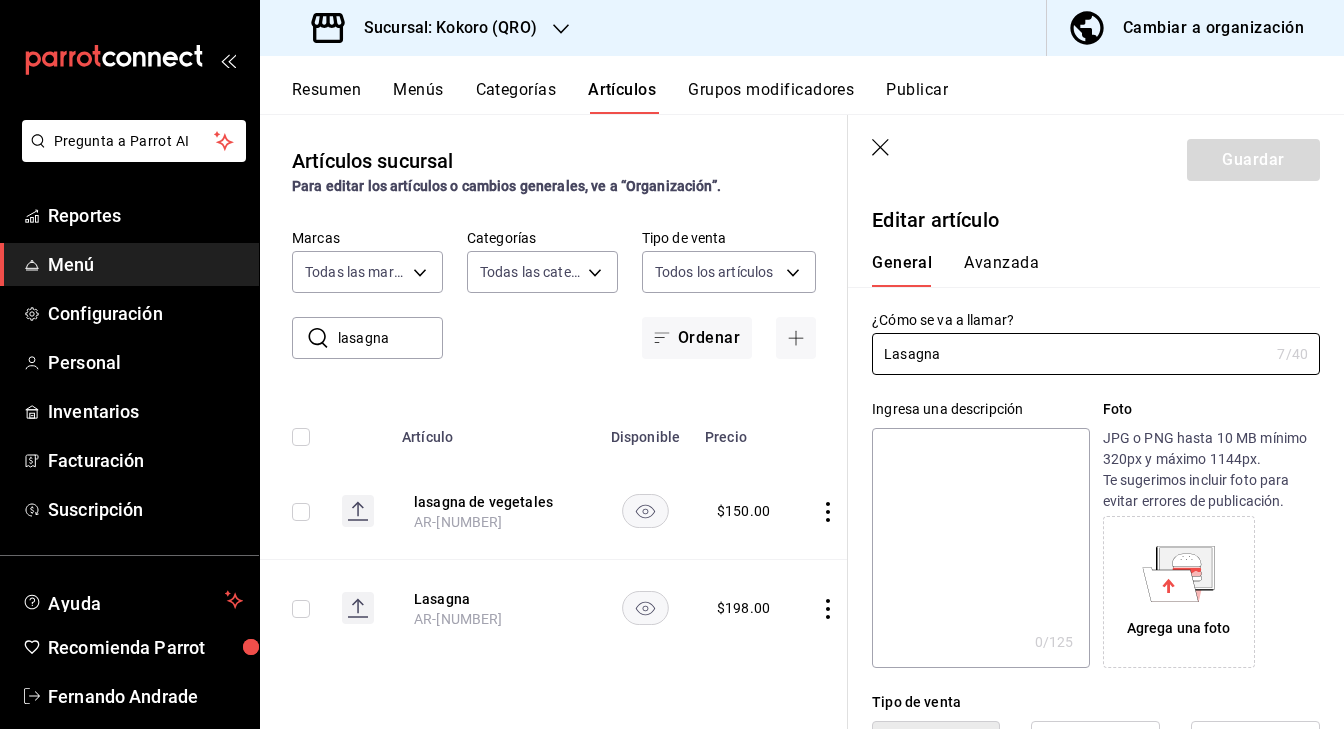 click 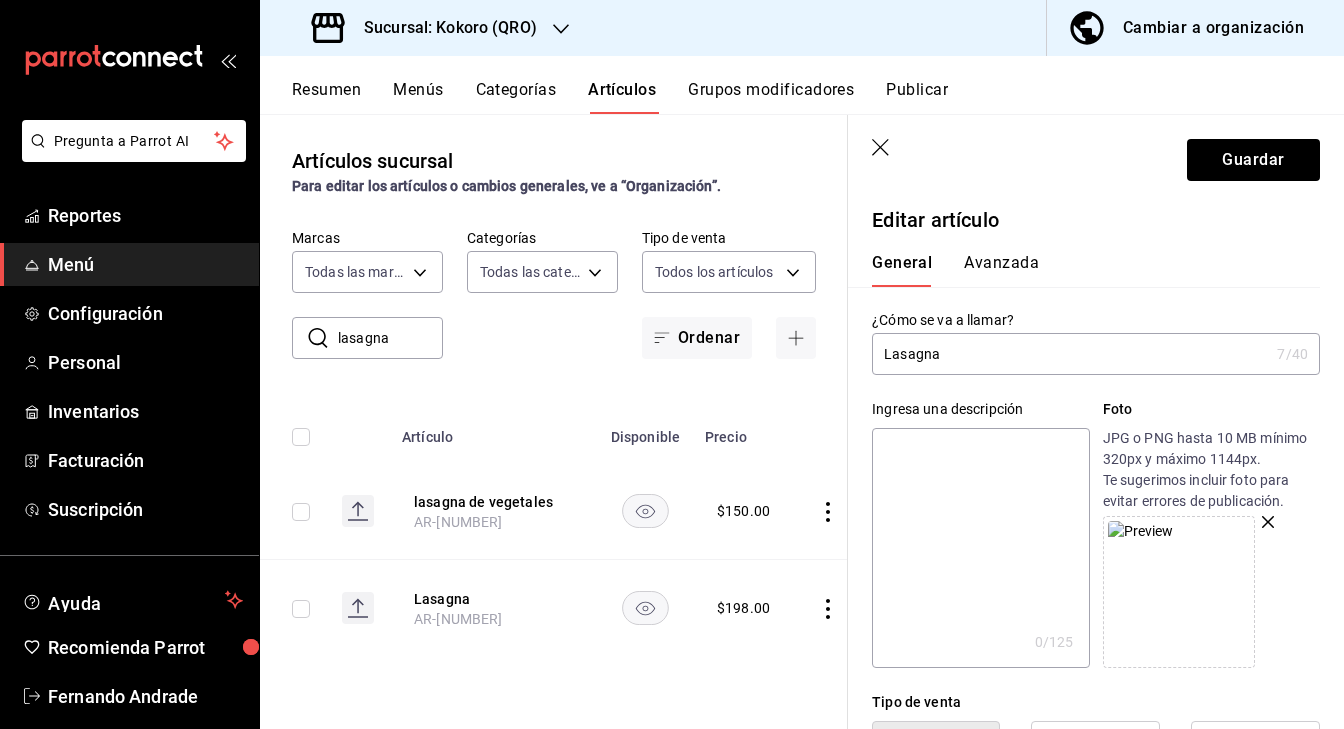 click on "Guardar" at bounding box center (1096, 156) 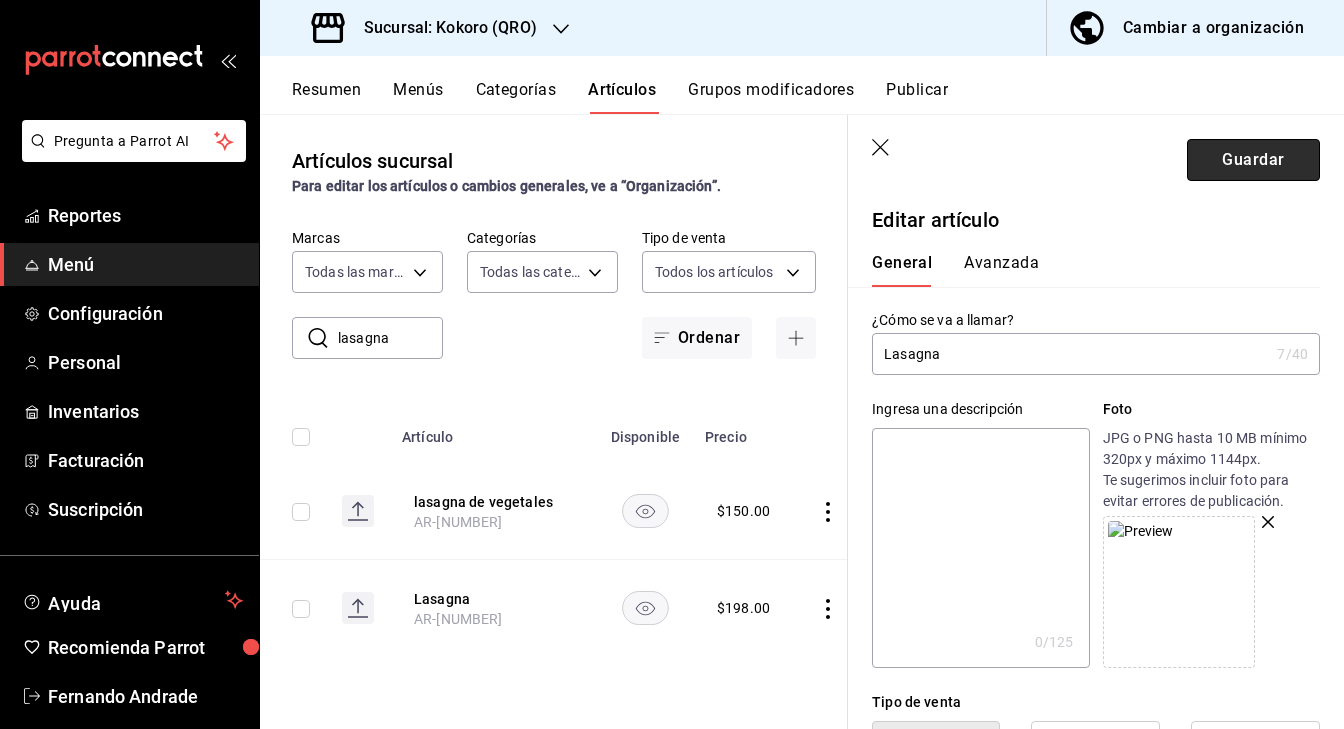 click on "Guardar" at bounding box center (1253, 160) 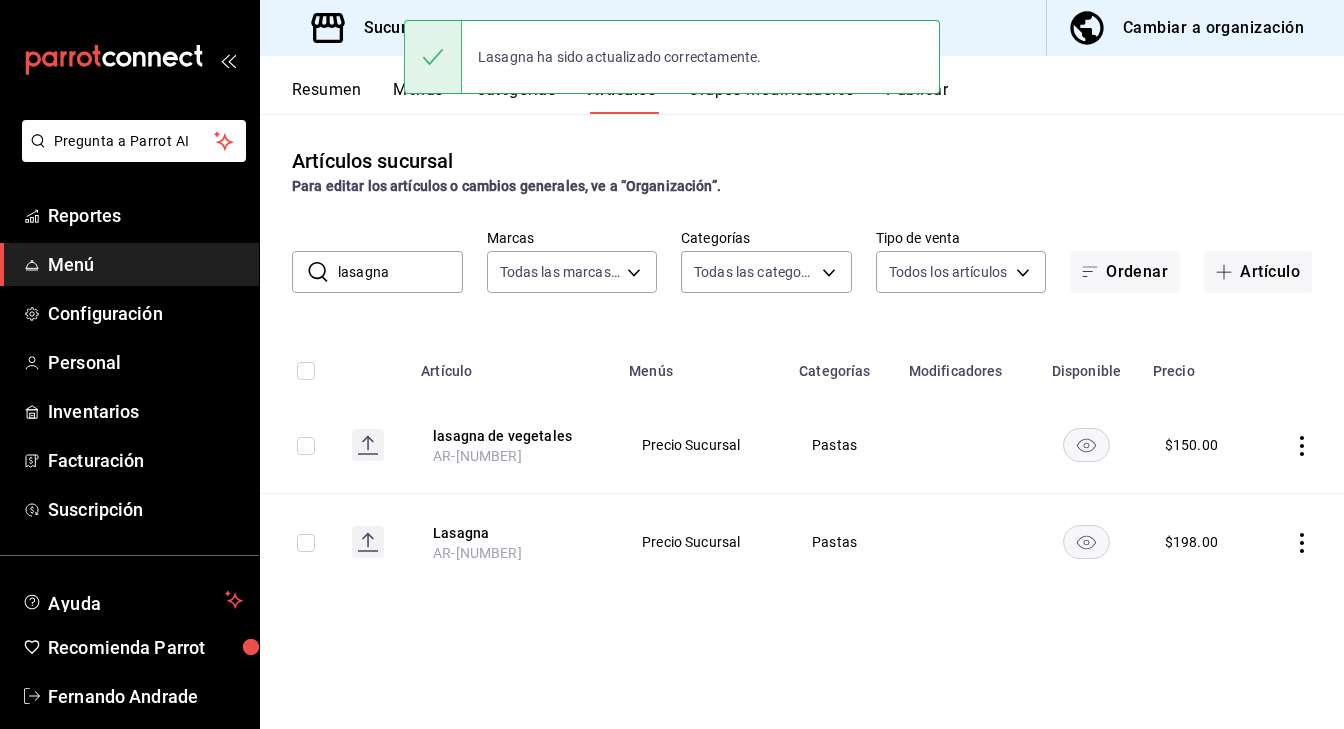 click on "lasagna" at bounding box center (400, 272) 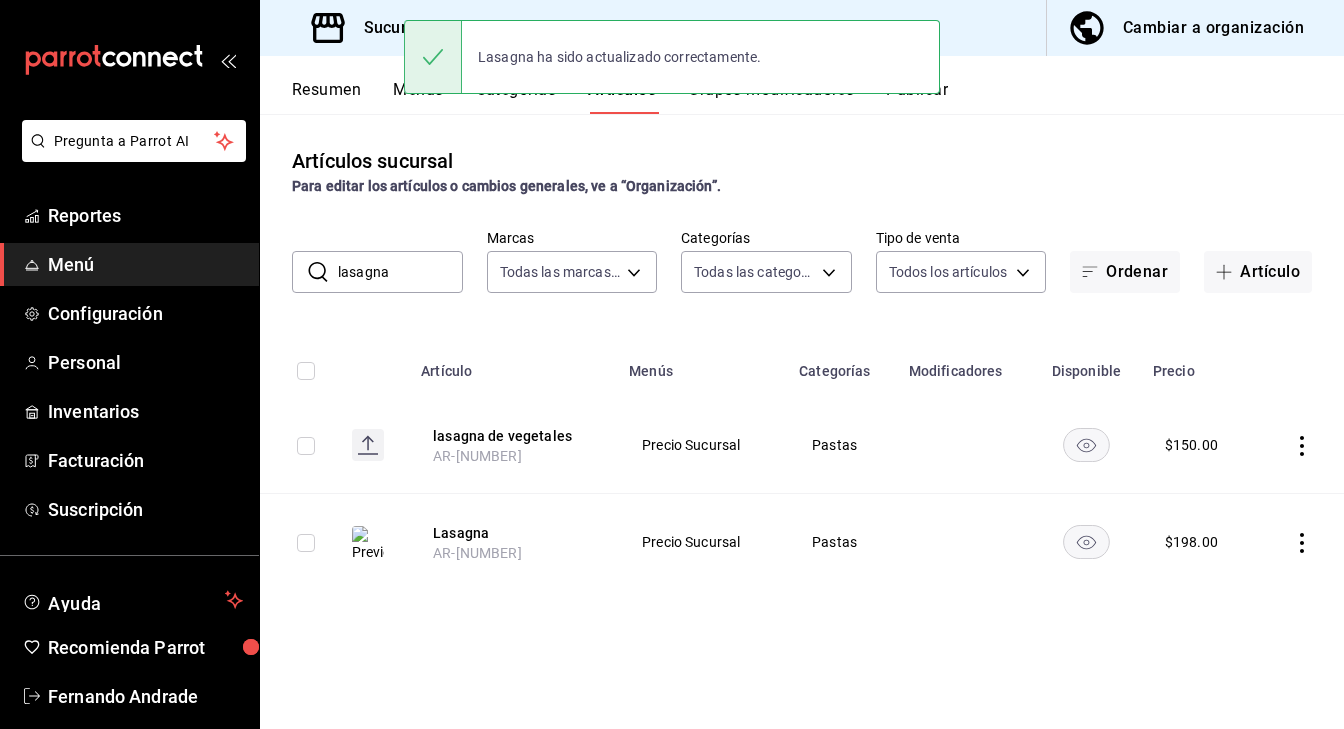 click on "lasagna" at bounding box center (400, 272) 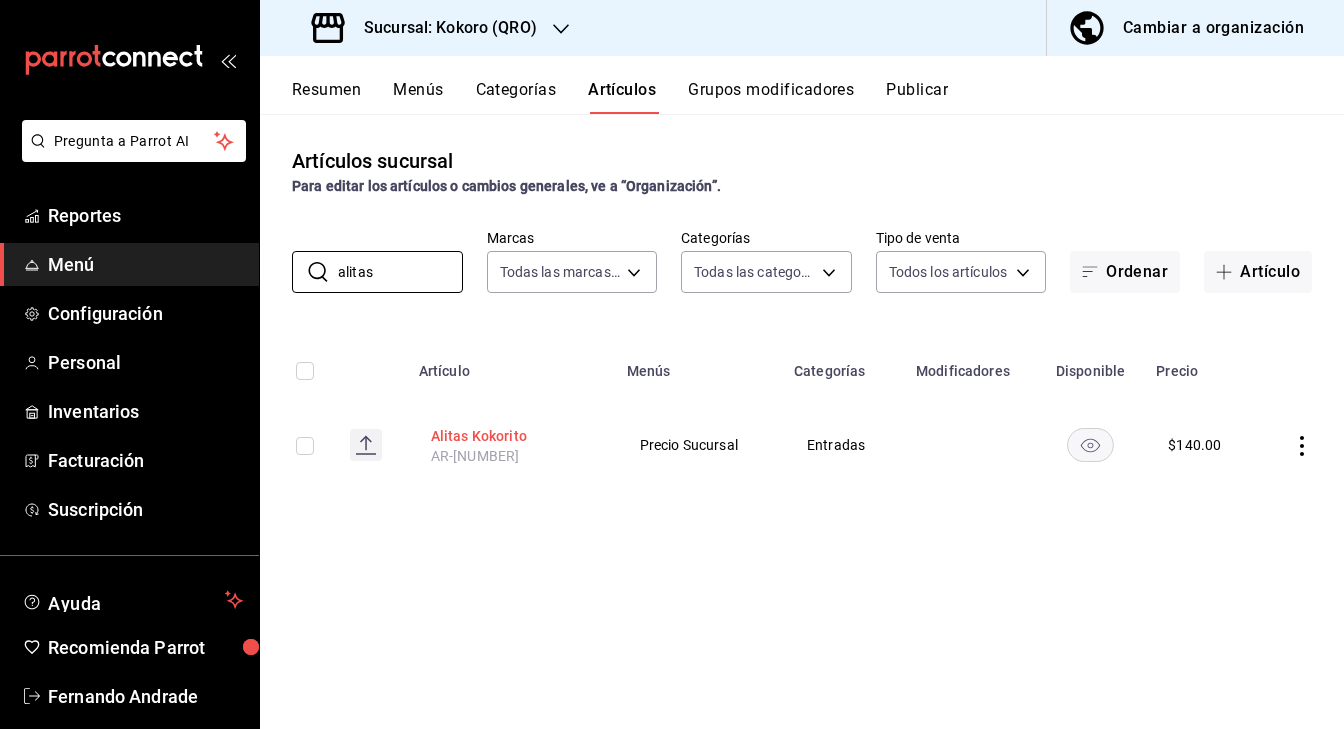 click on "Alitas Kokorito" at bounding box center [511, 436] 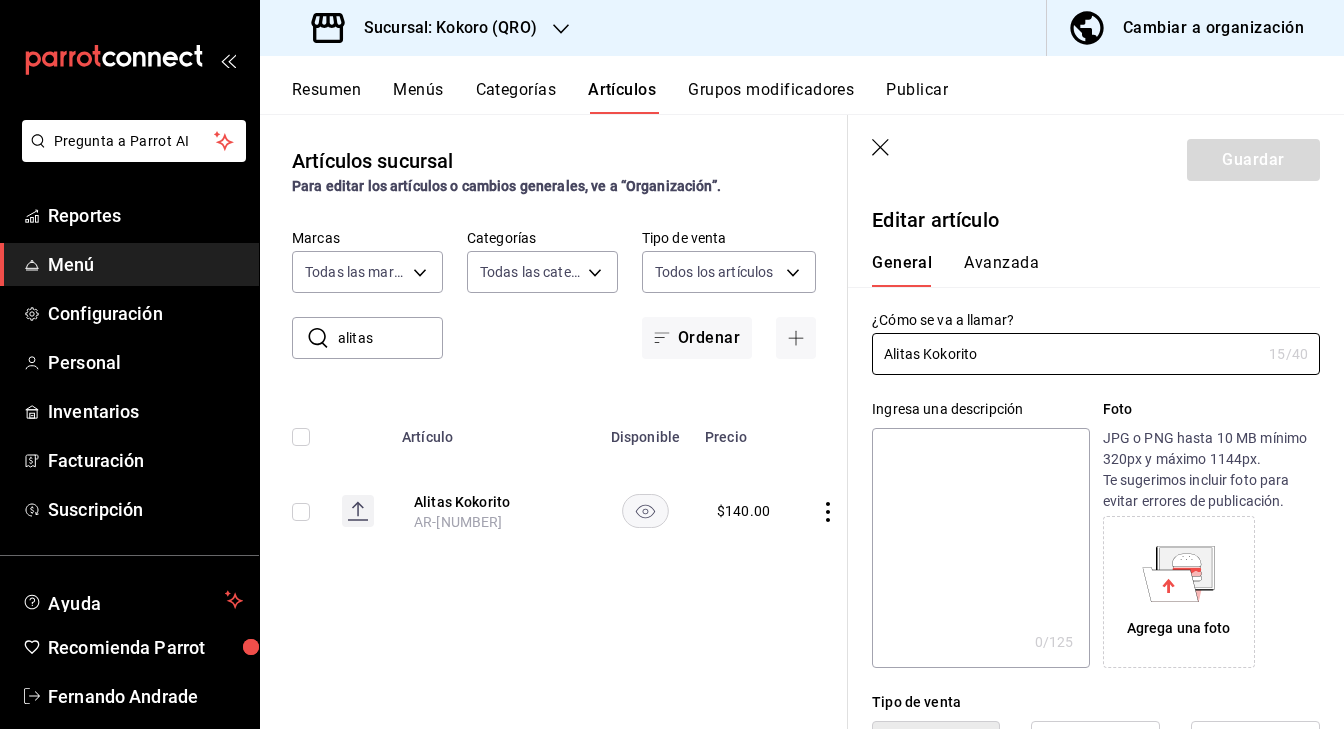 click on "Agrega una foto" at bounding box center [1179, 592] 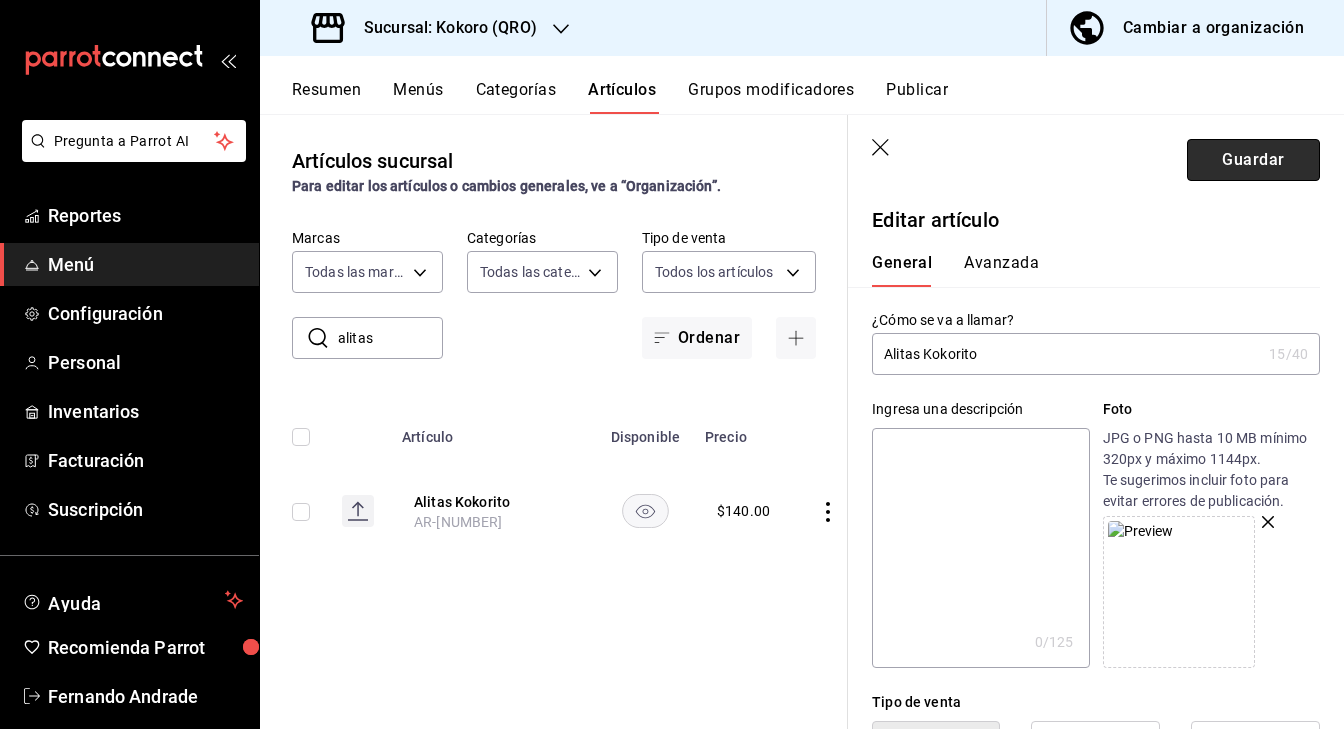 click on "Guardar" at bounding box center (1253, 160) 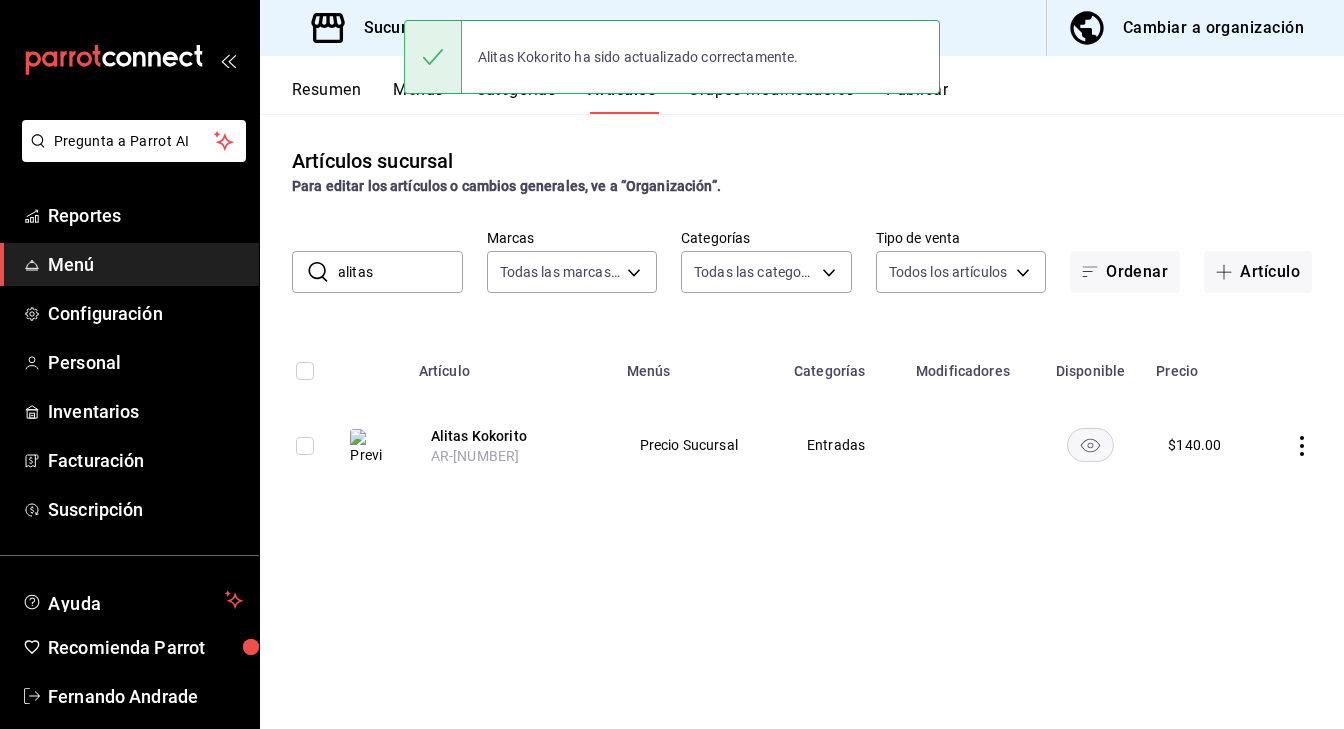 click on "alitas" at bounding box center [400, 272] 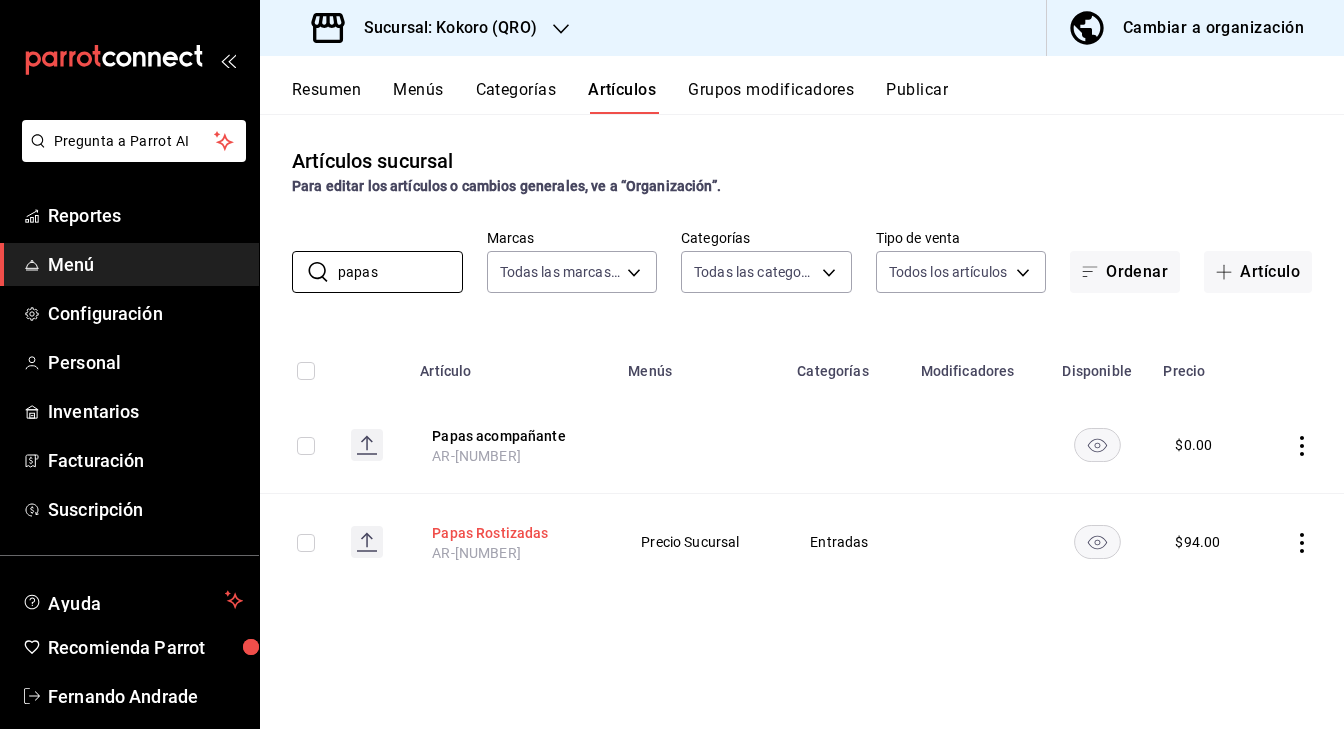 type on "papas" 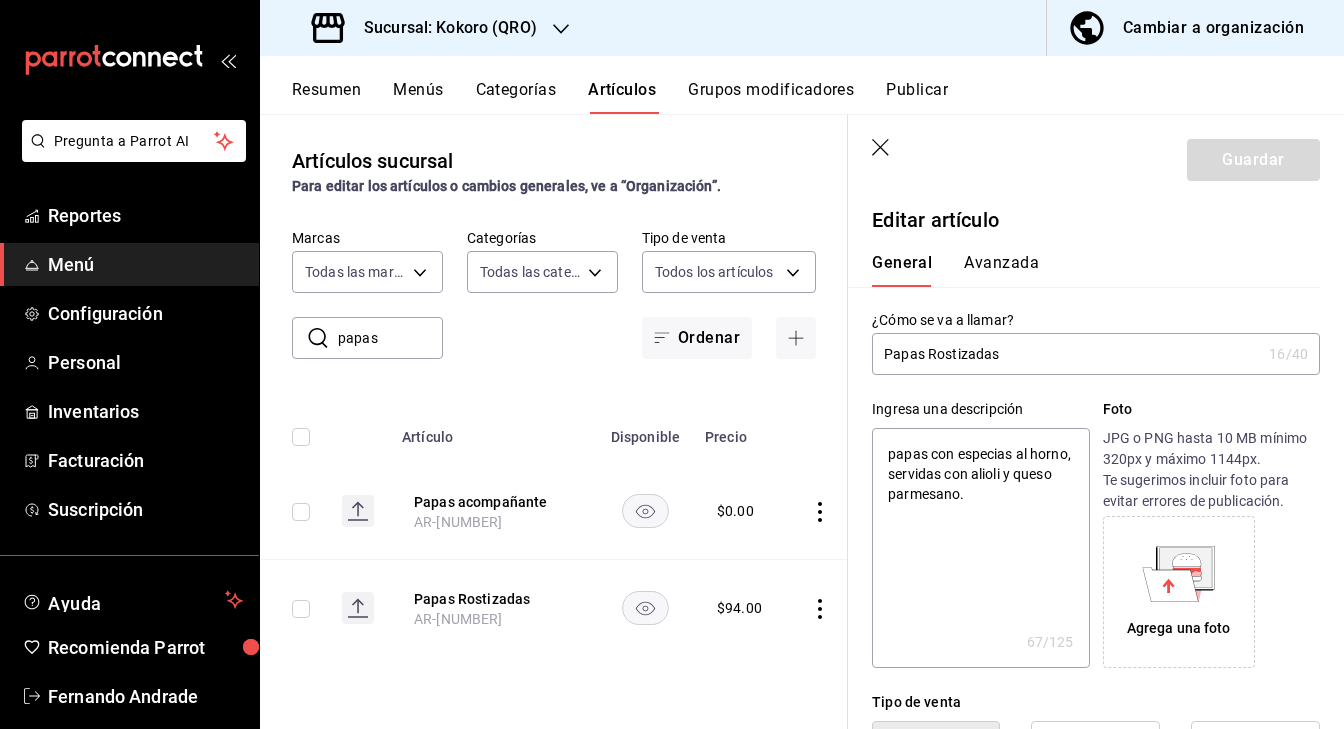 click 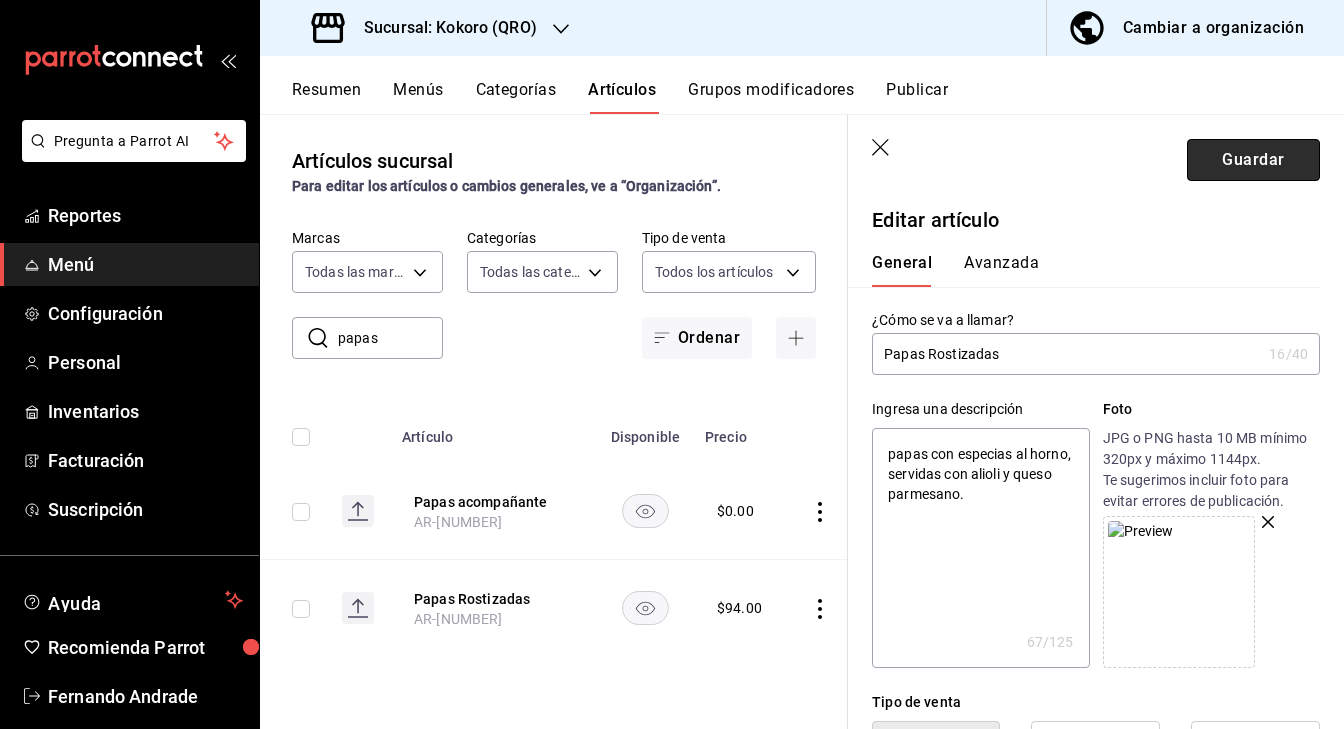 click on "Guardar" at bounding box center (1253, 160) 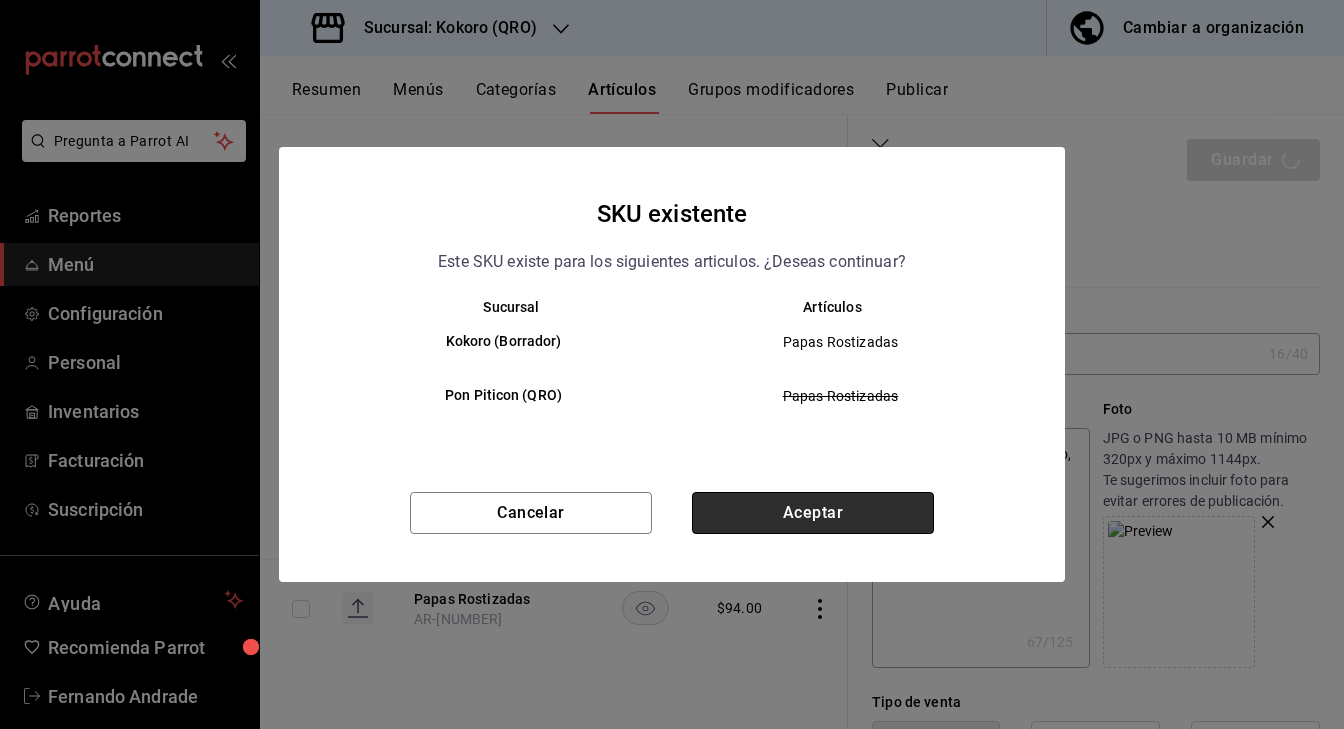 click on "Aceptar" at bounding box center [813, 513] 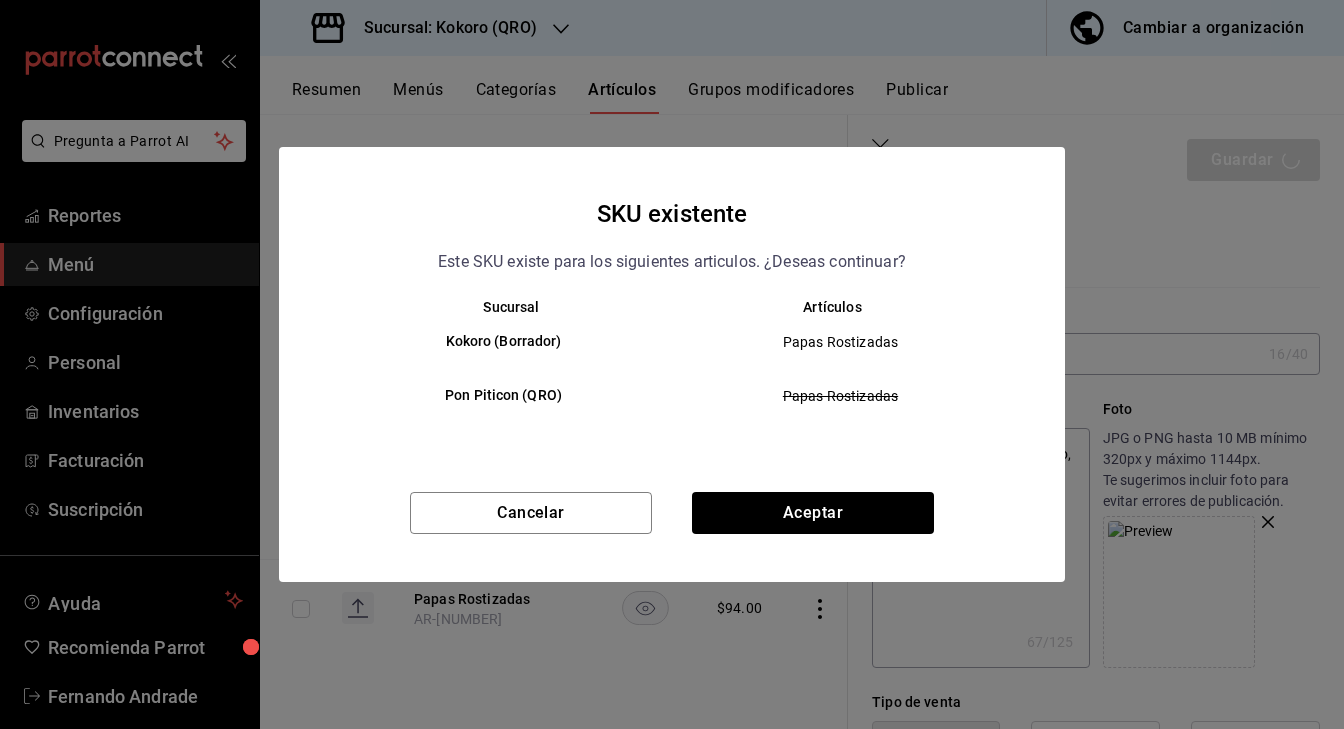 type on "x" 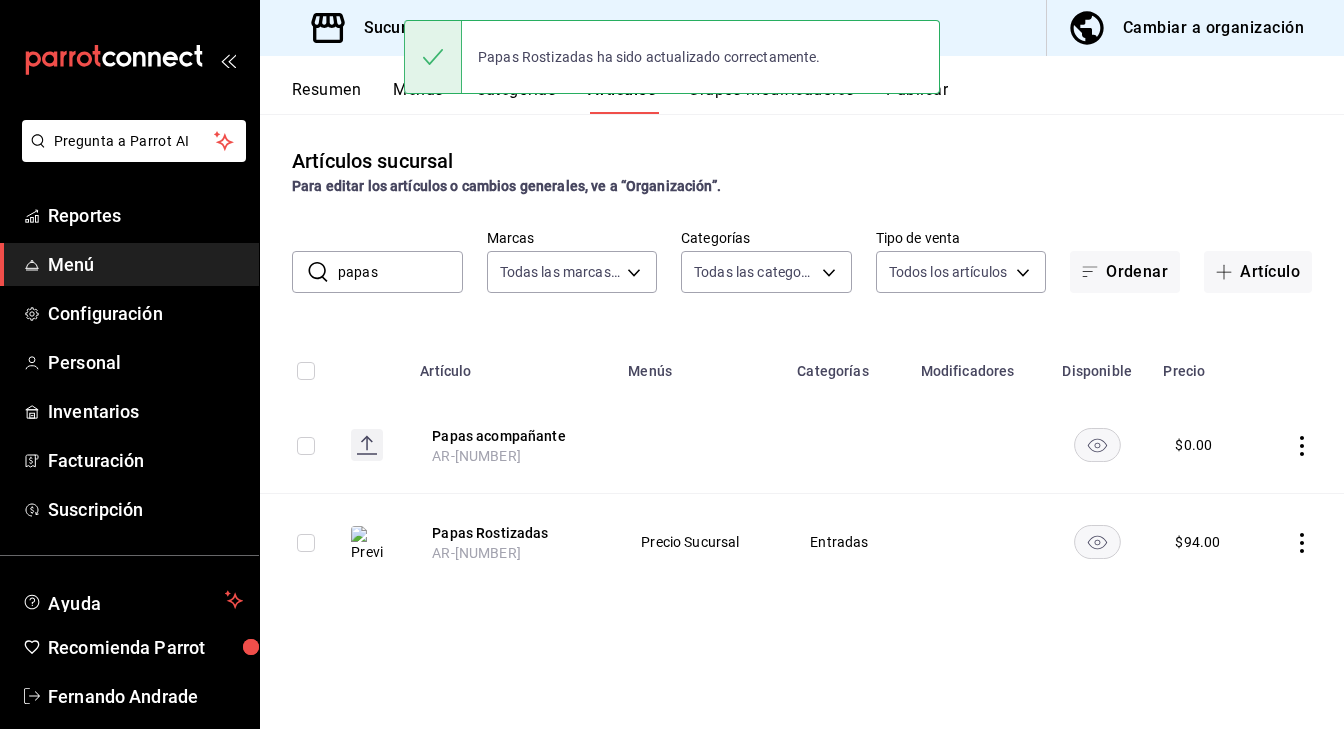 click on "Artículos sucursal Para editar los artículos o cambios generales, ve a “Organización”. ​ papas ​ Marcas Todas las marcas, Sin marca [UUID] Categorías Todas las categorías, Sin categoría [UUID],[UUID],[UUID],[UUID],[UUID],[UUID],[UUID],[UUID],[UUID] Tipo de venta Todos los artículos ALL Ordenar Artículo Artículo Menús Categorías Modificadores Disponible Precio Papas acompañante AR-[NUMBER] $ 0.00 Papas Rostizadas AR-[NUMBER] Precio Sucursal Entradas $ 94.00" at bounding box center [802, 421] 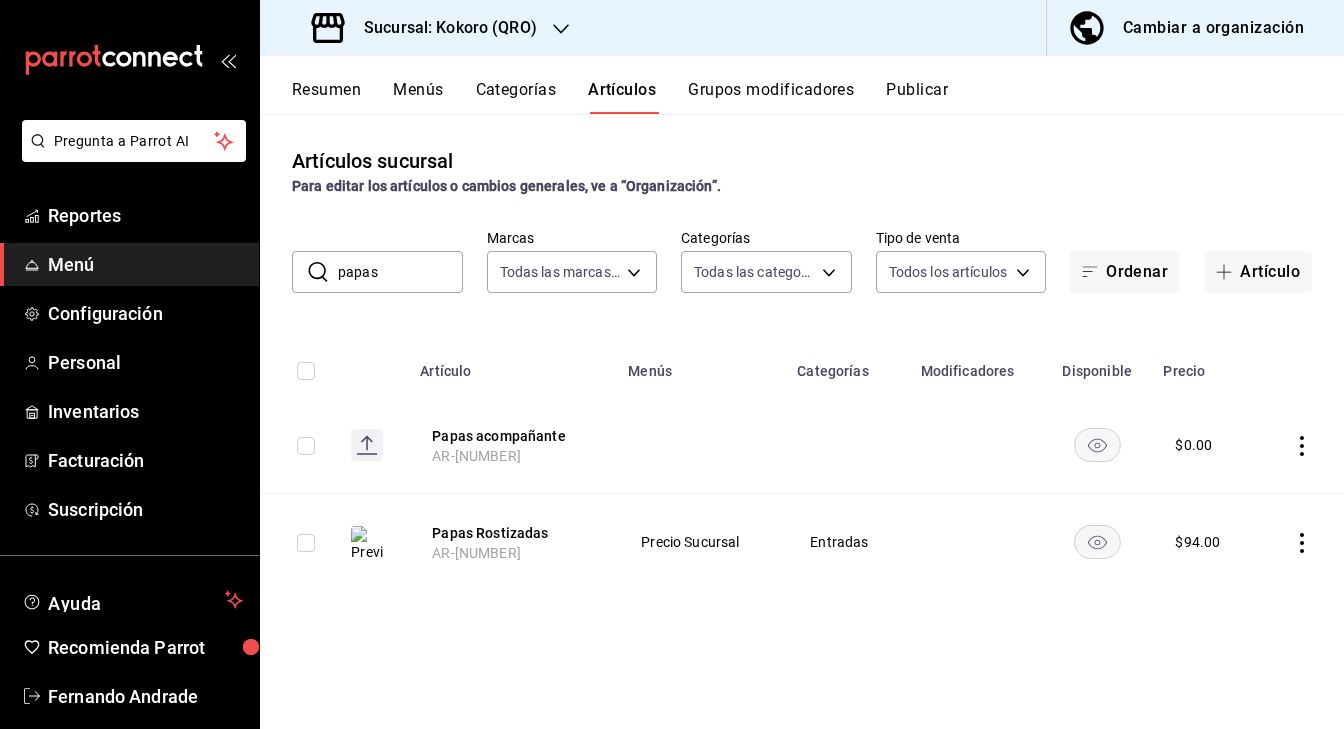 click on "Publicar" at bounding box center (917, 97) 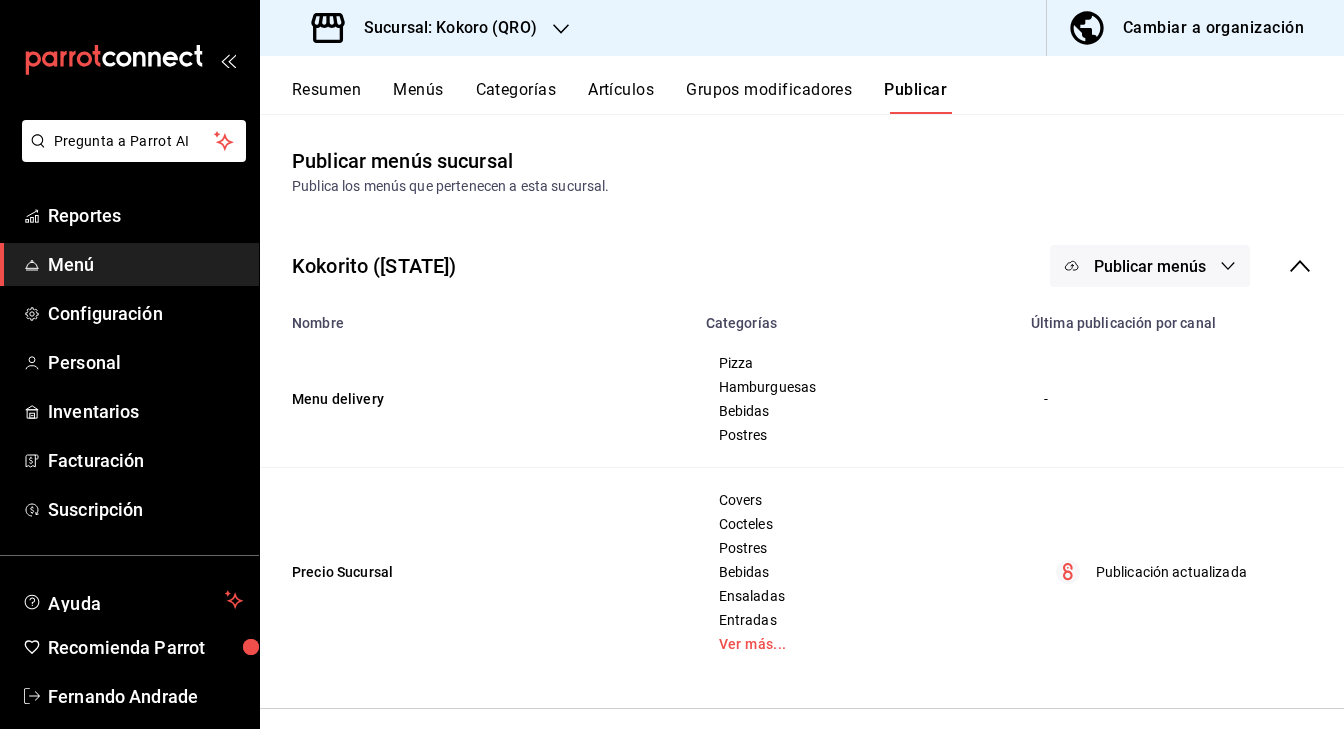 click on "Publicar menús" at bounding box center (1150, 266) 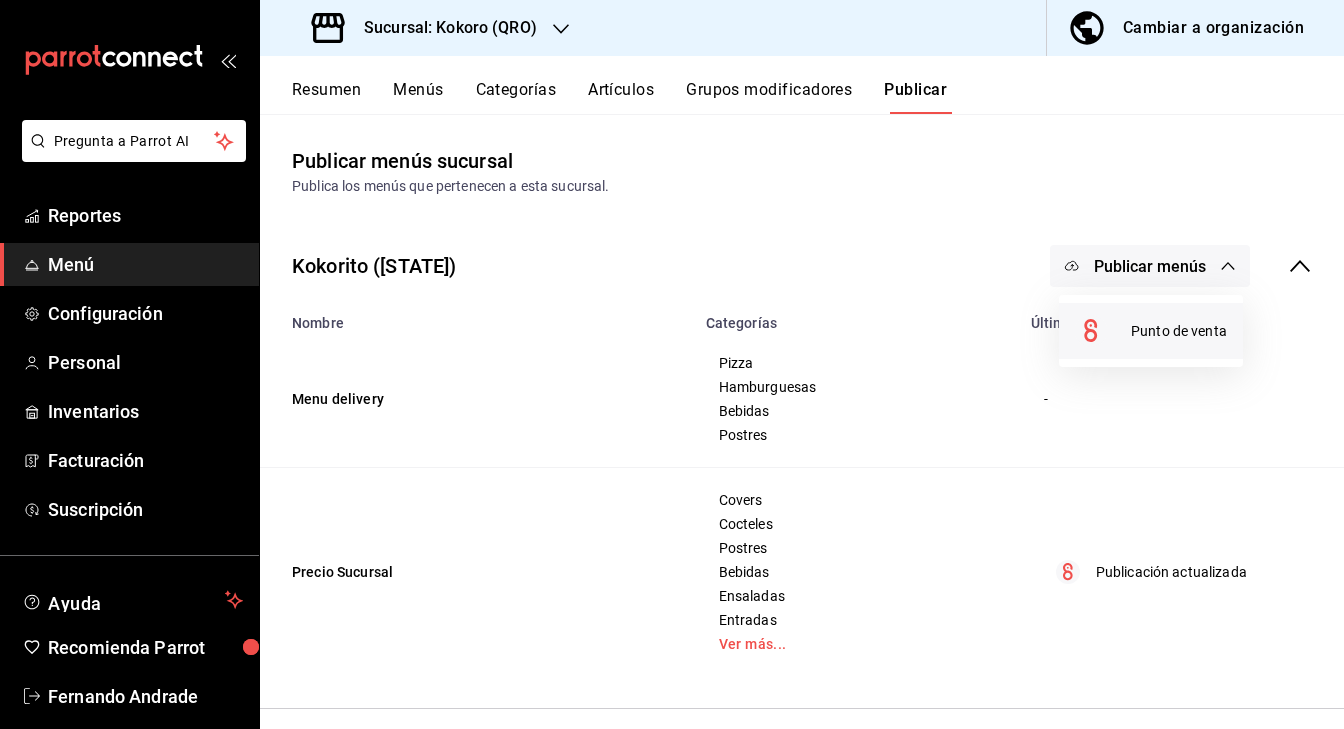 click on "Punto de venta" at bounding box center [1179, 331] 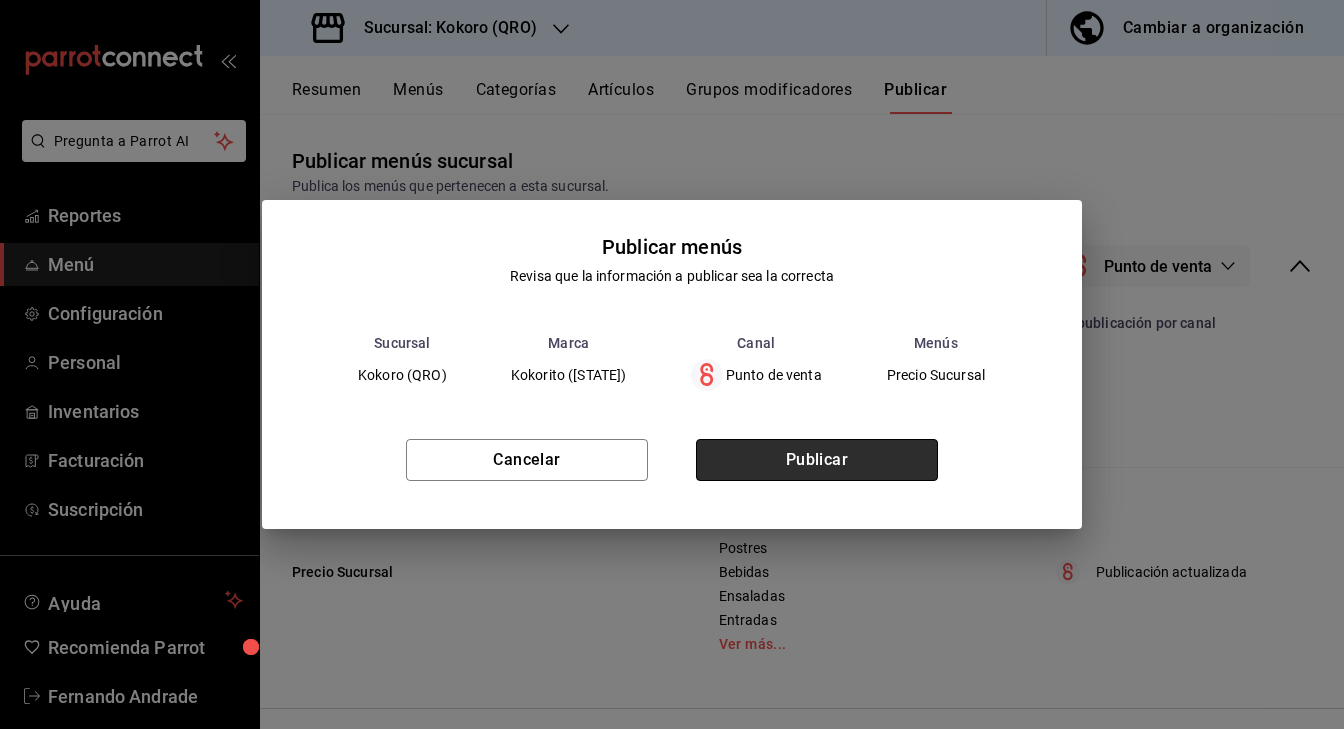 click on "Publicar" at bounding box center [817, 460] 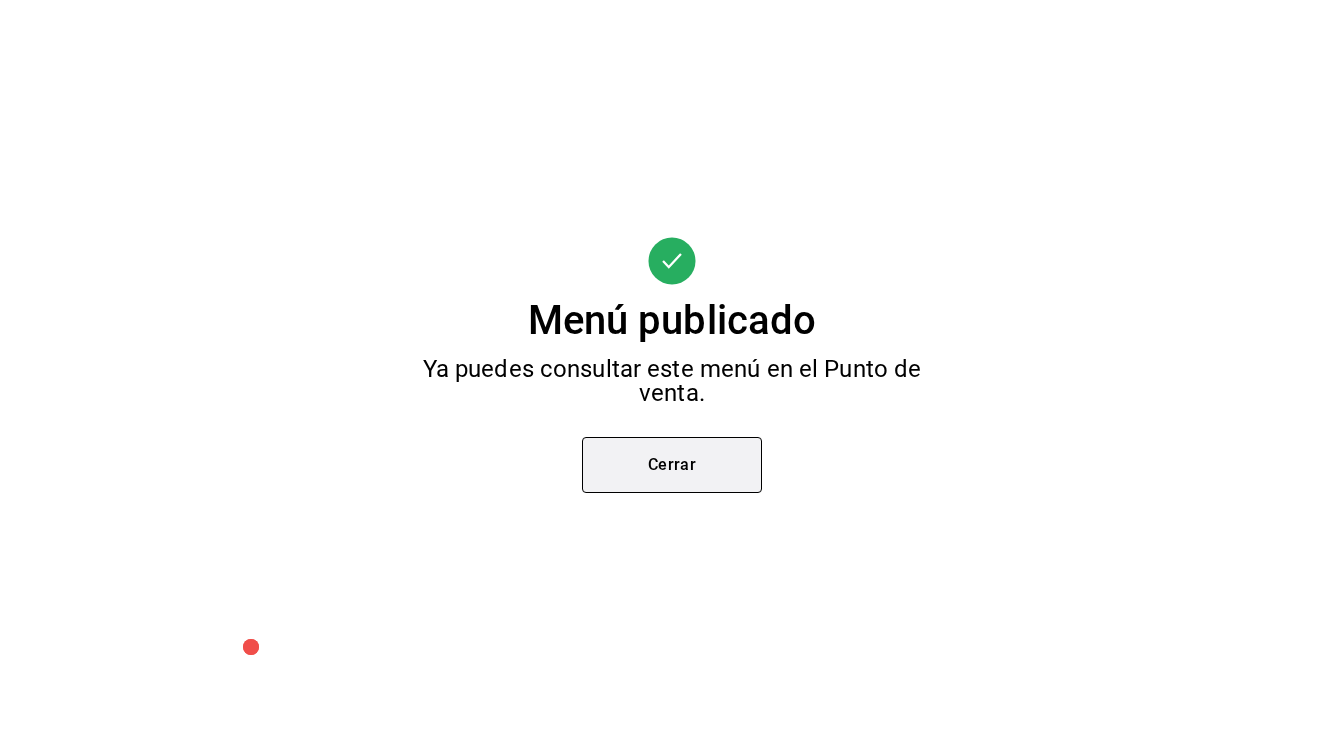 click on "Cerrar" at bounding box center [672, 465] 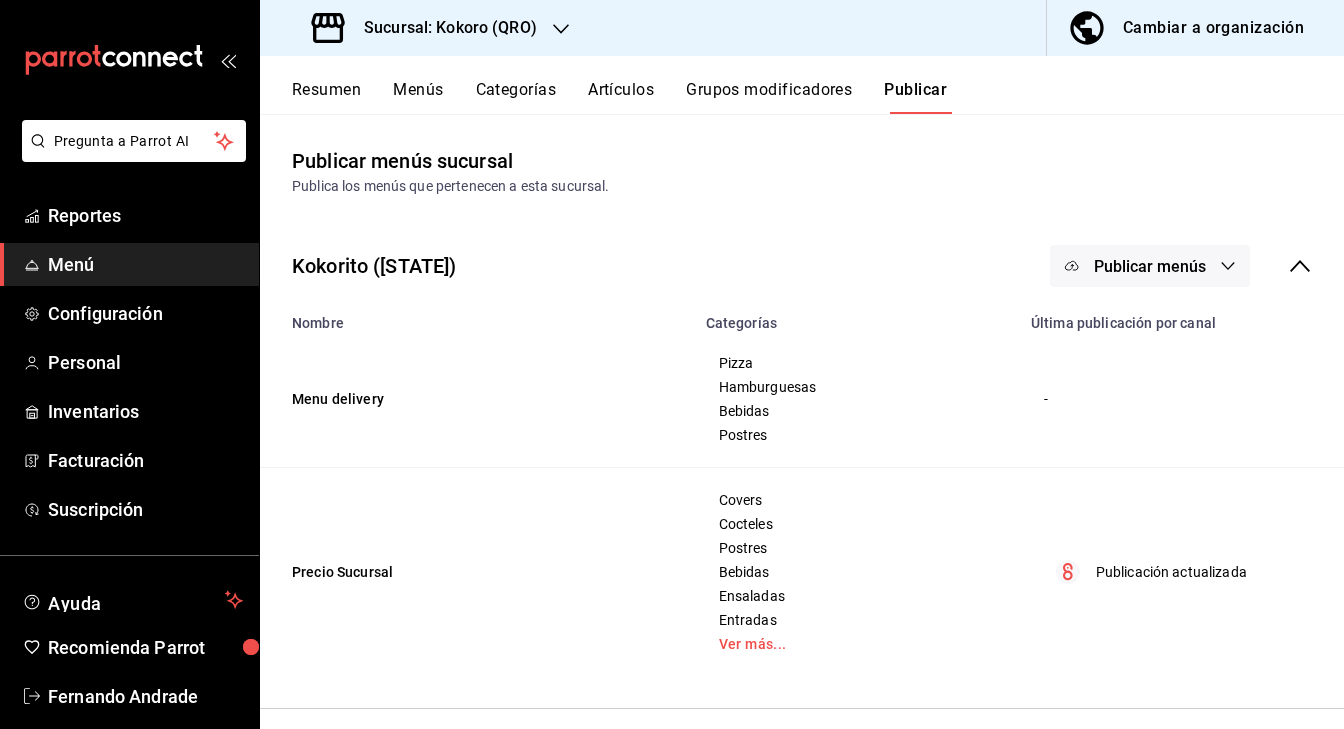 click on "Resumen" at bounding box center (326, 97) 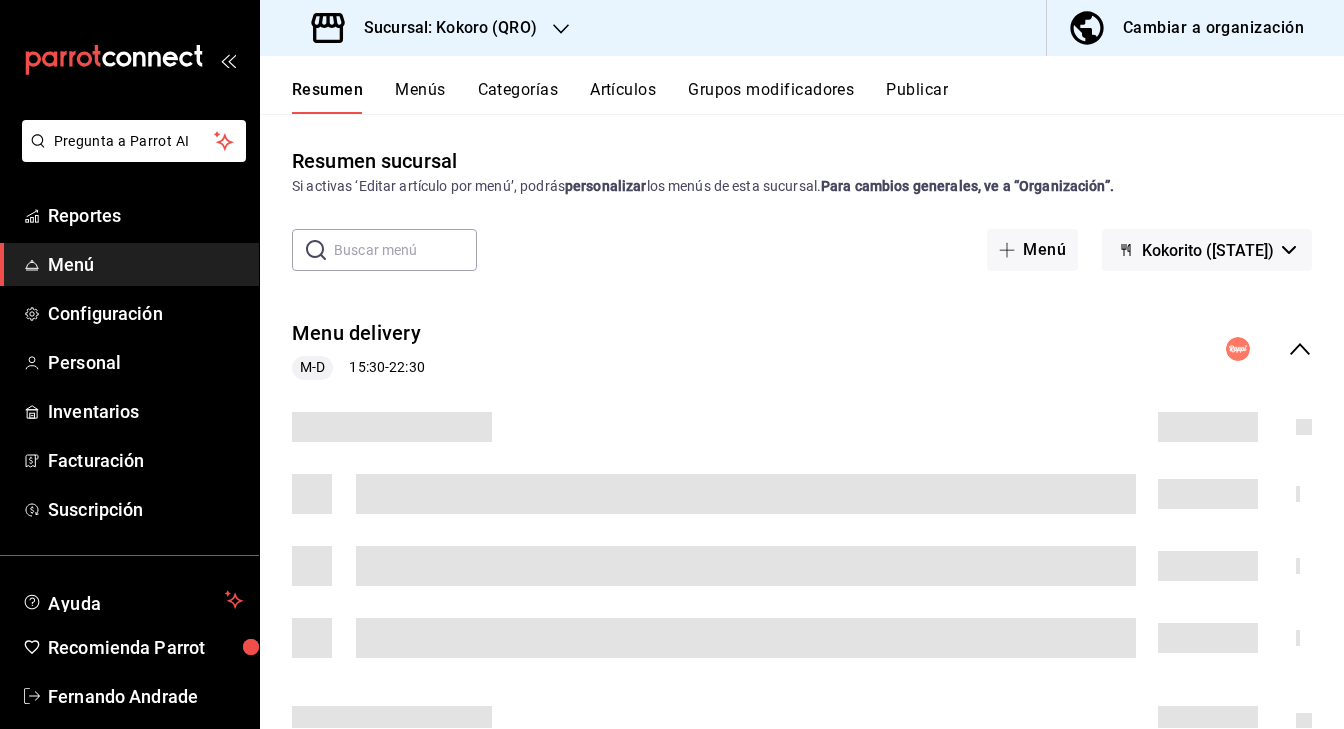 click on "Menús" at bounding box center (420, 97) 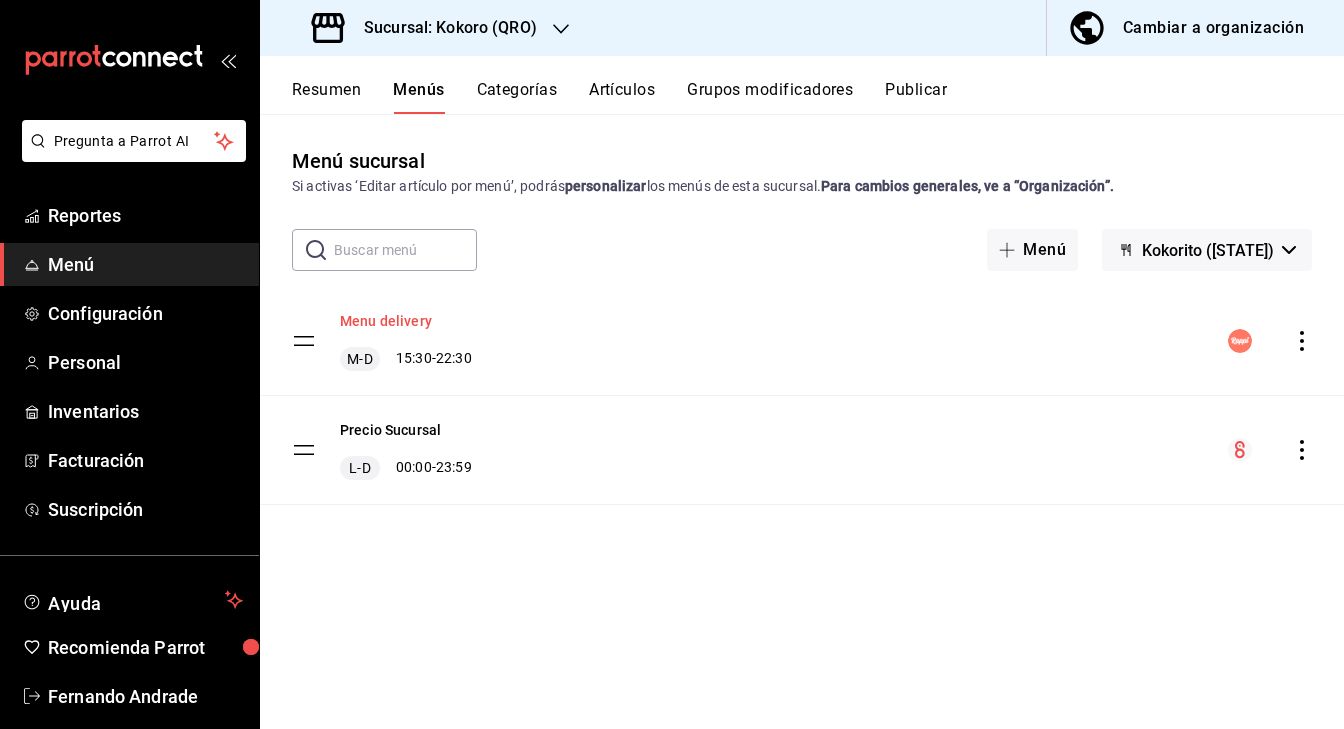 click on "Menu delivery" at bounding box center (386, 321) 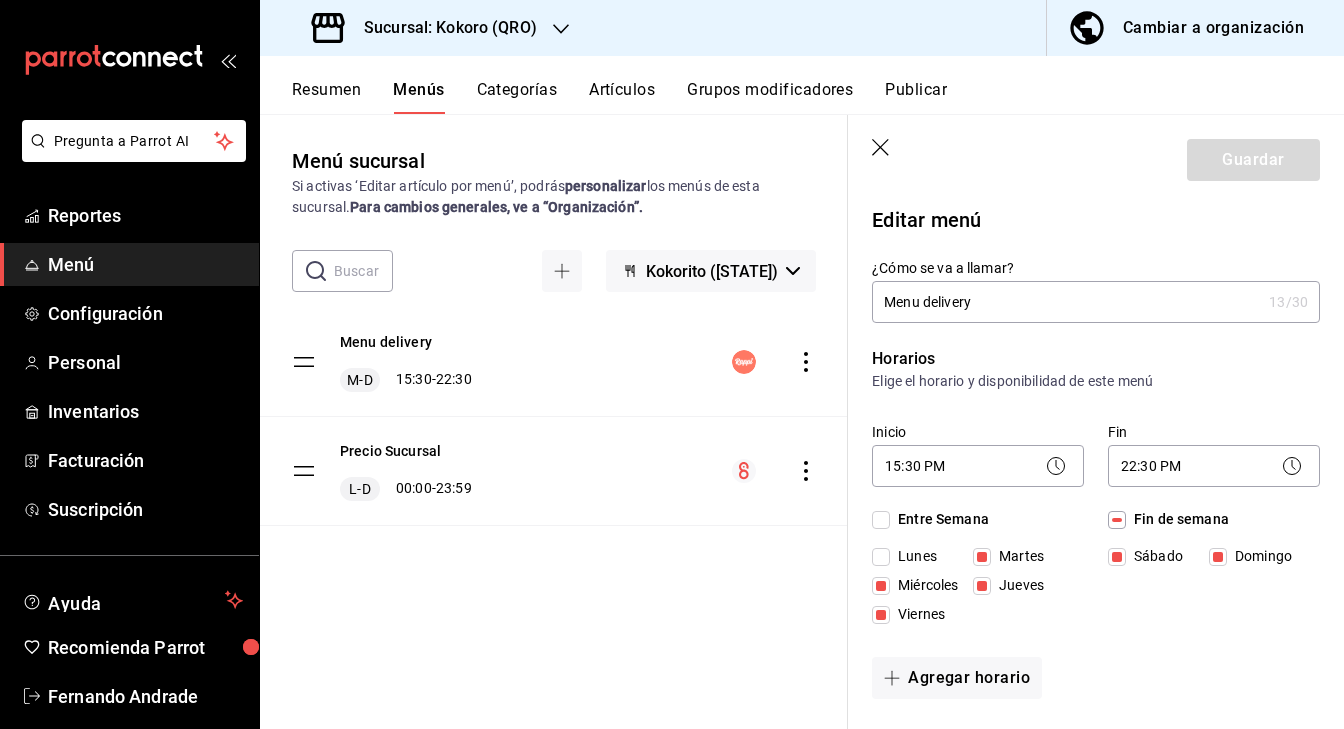 click 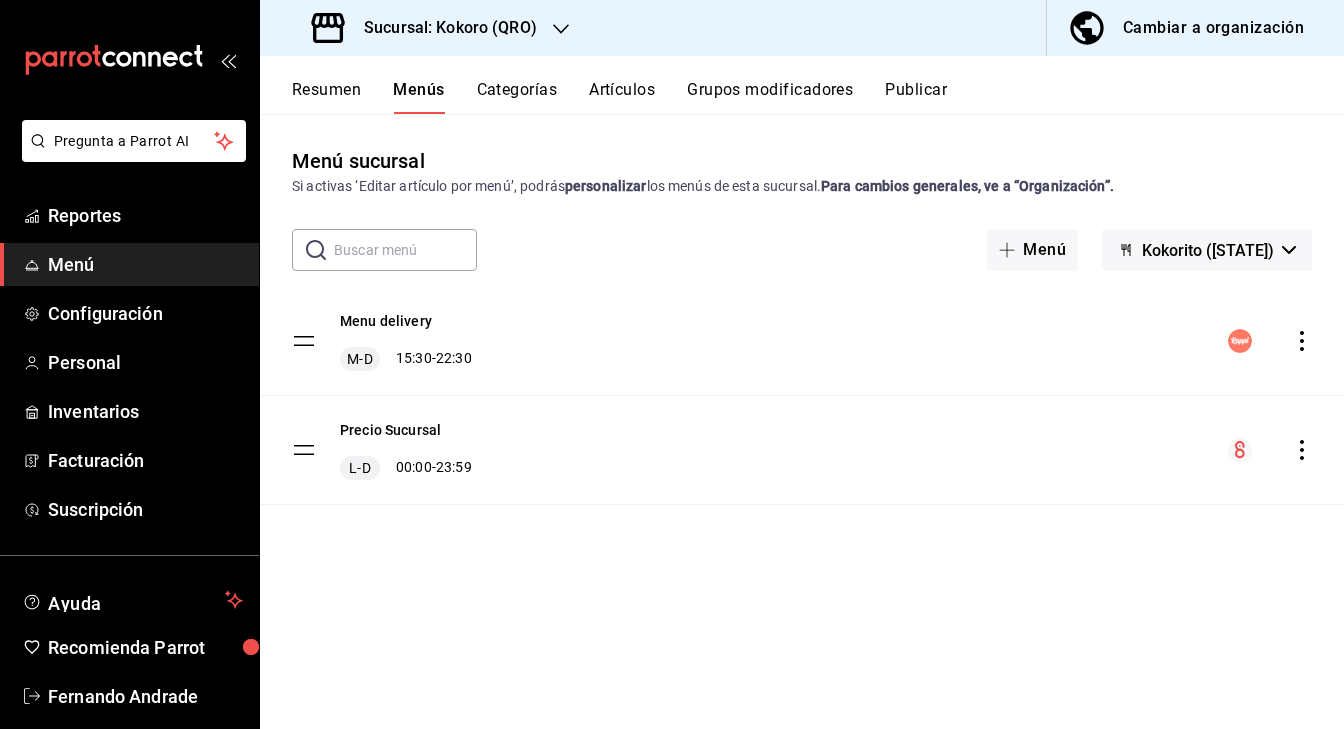 click on "Artículos" at bounding box center (622, 97) 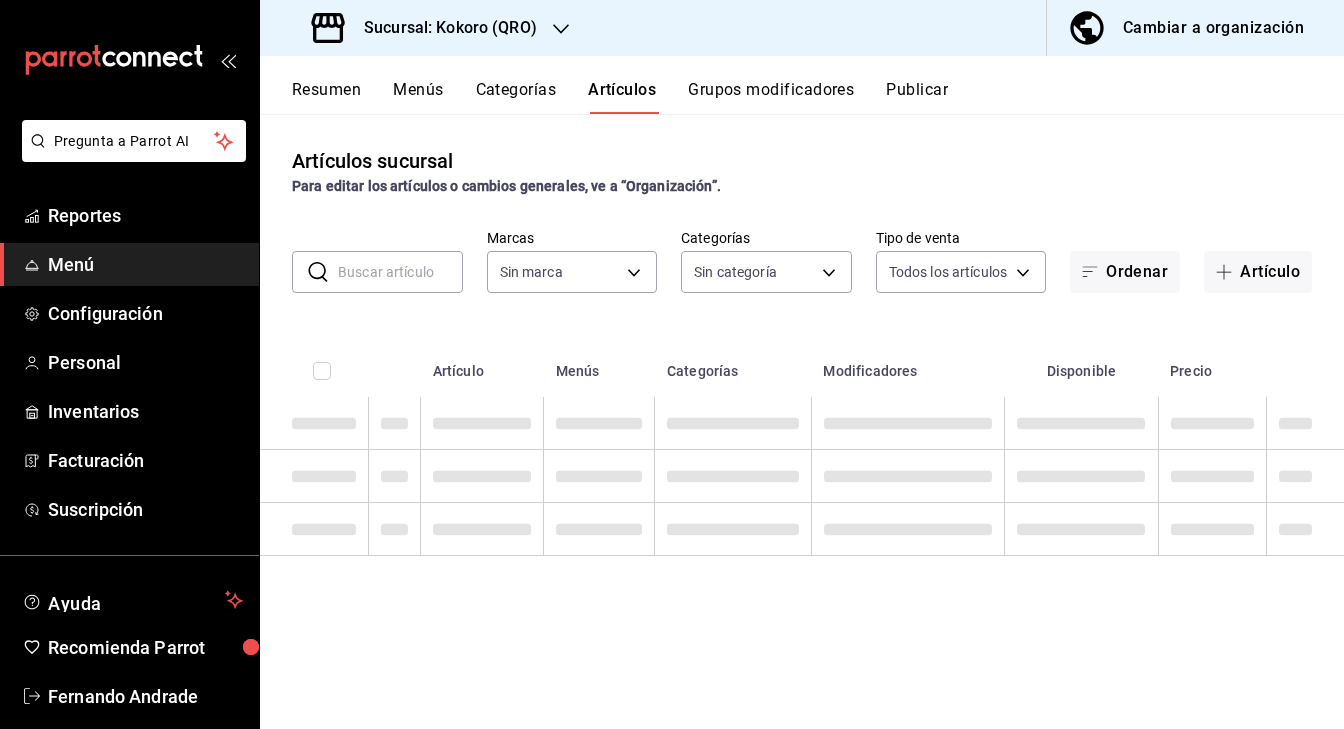 type on "[UUID]" 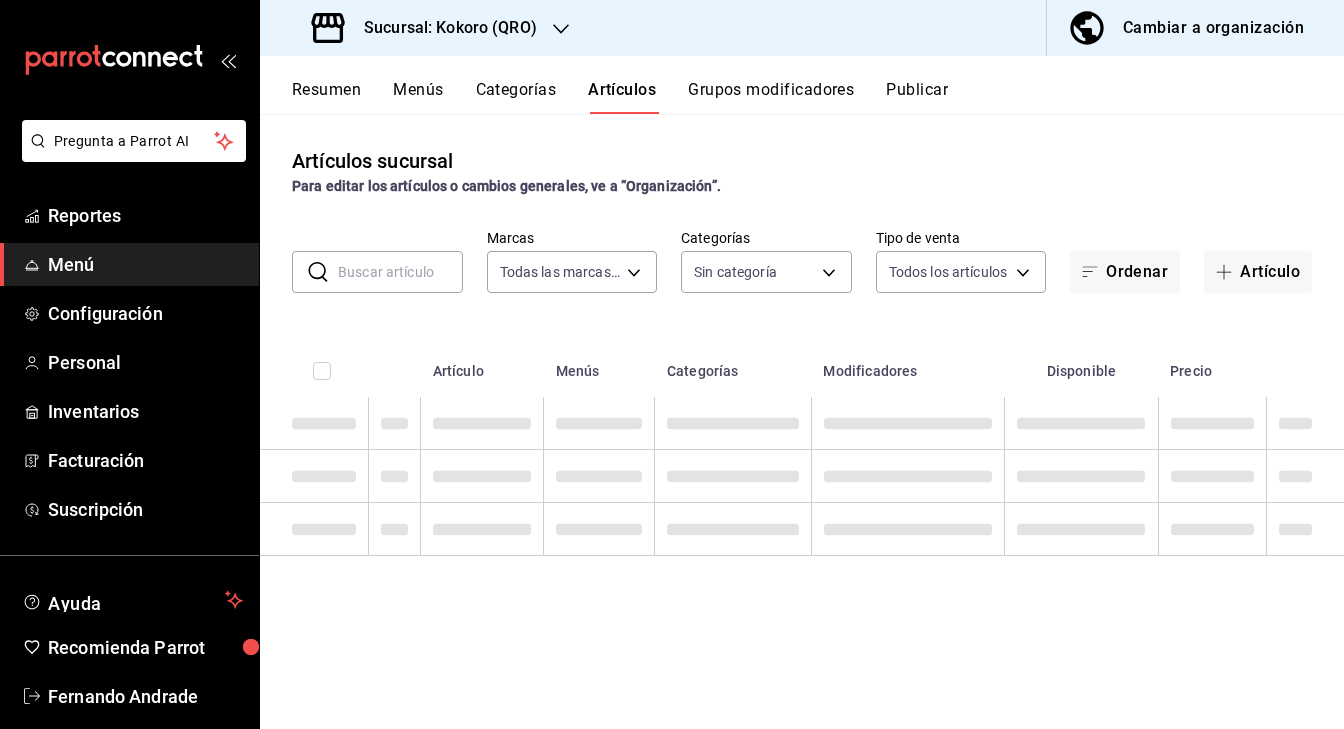 type on "[UUID],[UUID],[UUID],[UUID],[UUID],[UUID],[UUID],[UUID],[UUID]" 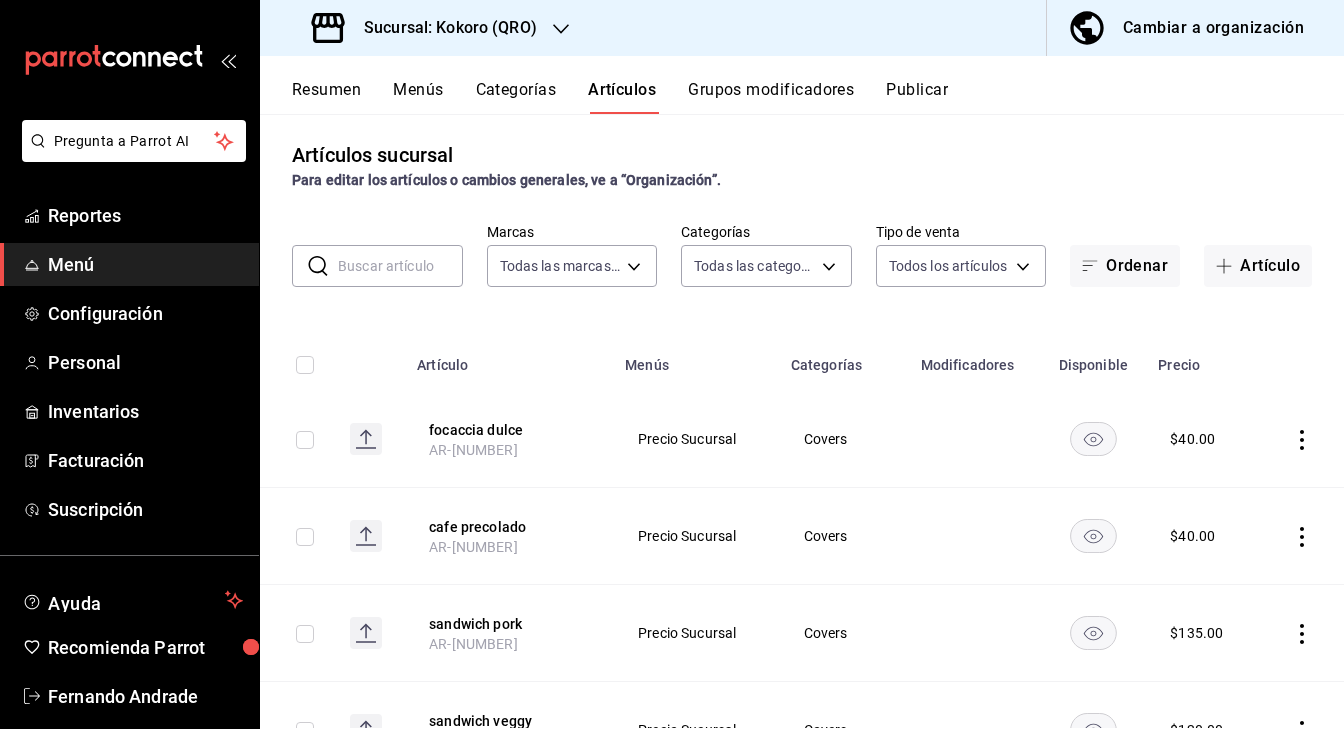 scroll, scrollTop: 0, scrollLeft: 0, axis: both 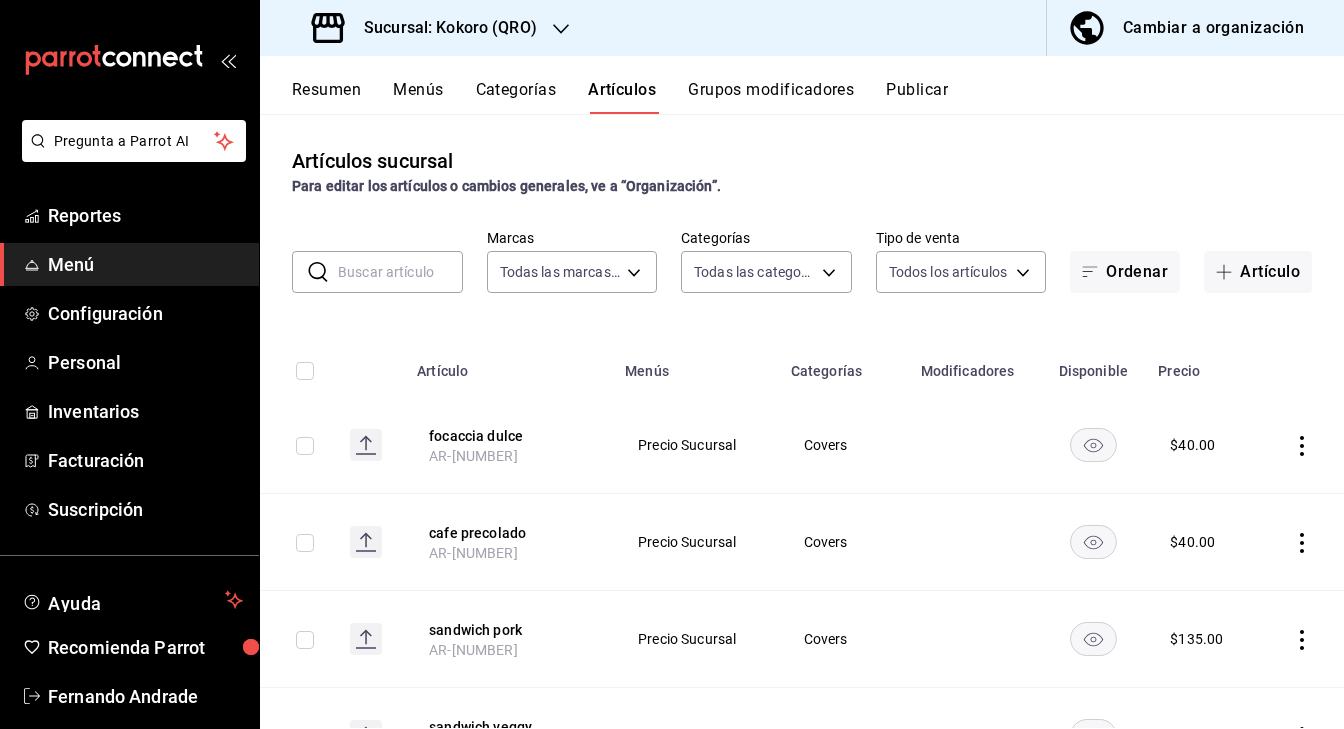 click on "Menús" at bounding box center (418, 97) 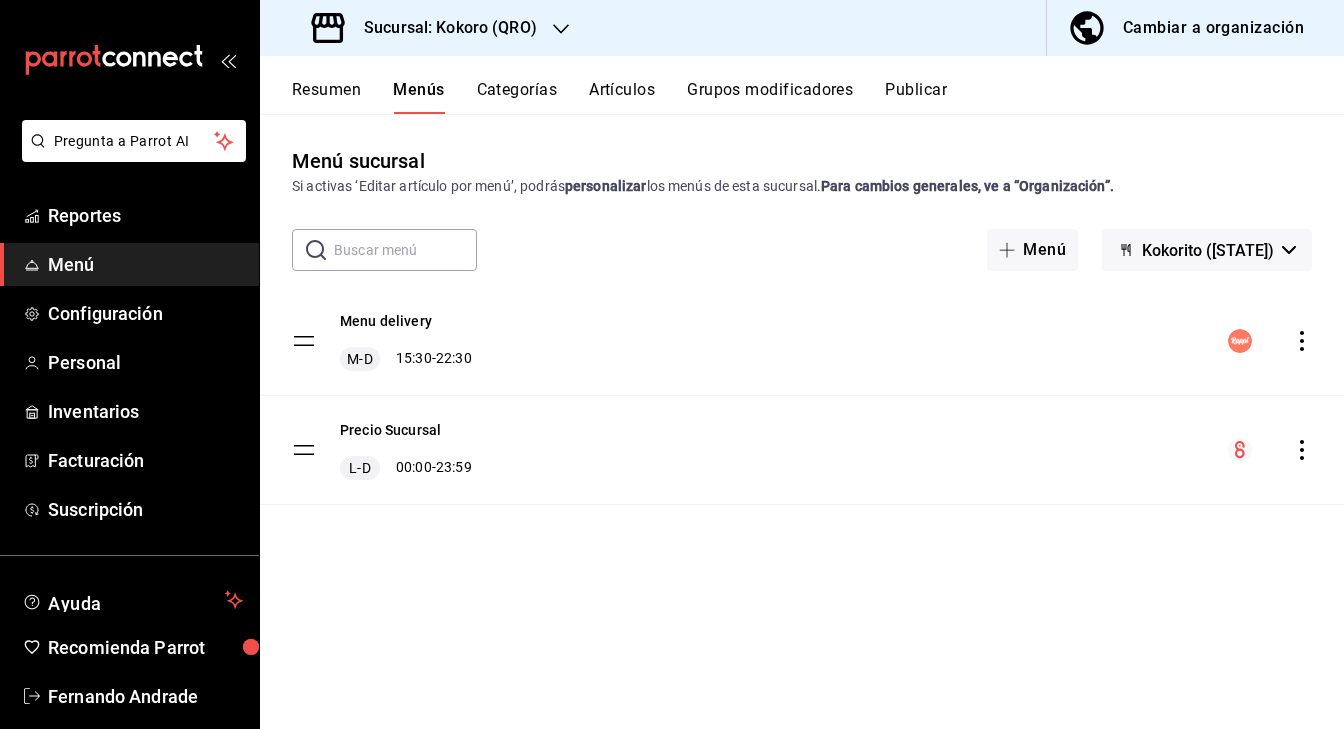 click on "Resumen" at bounding box center [326, 97] 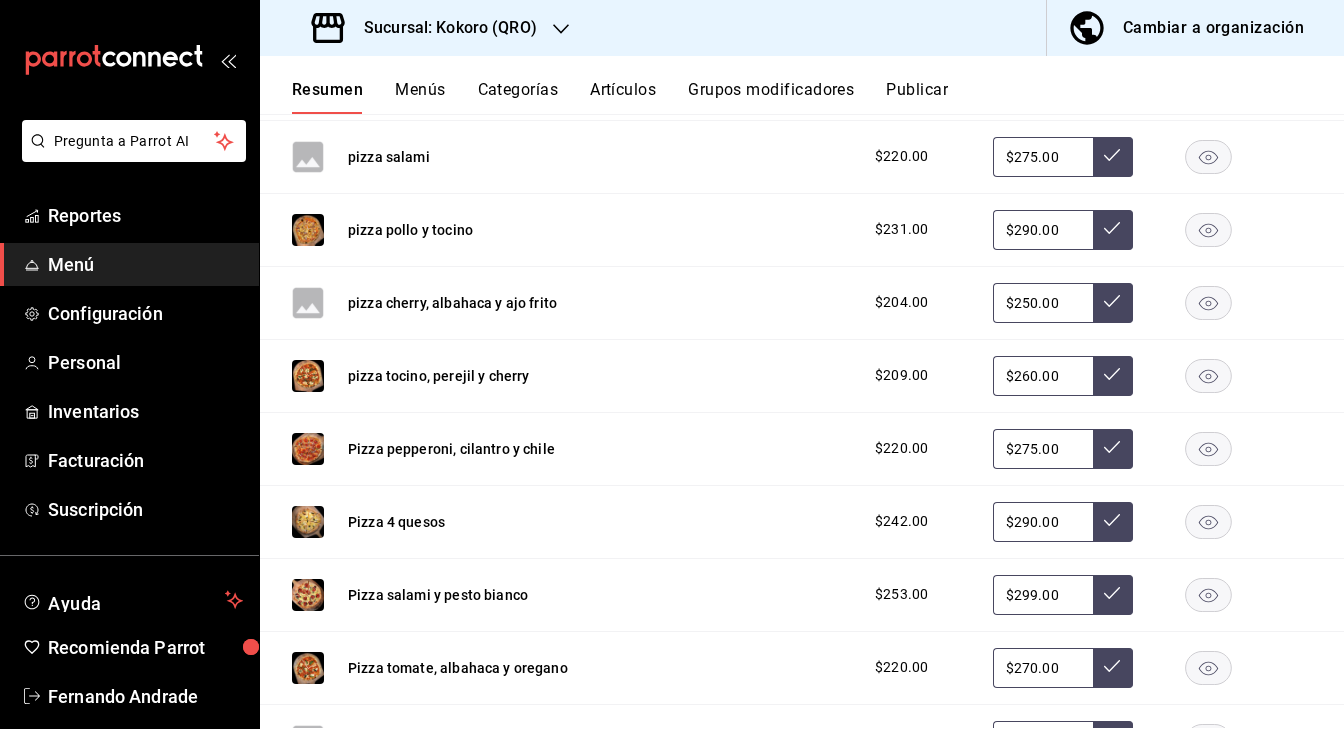 scroll, scrollTop: 1599, scrollLeft: 0, axis: vertical 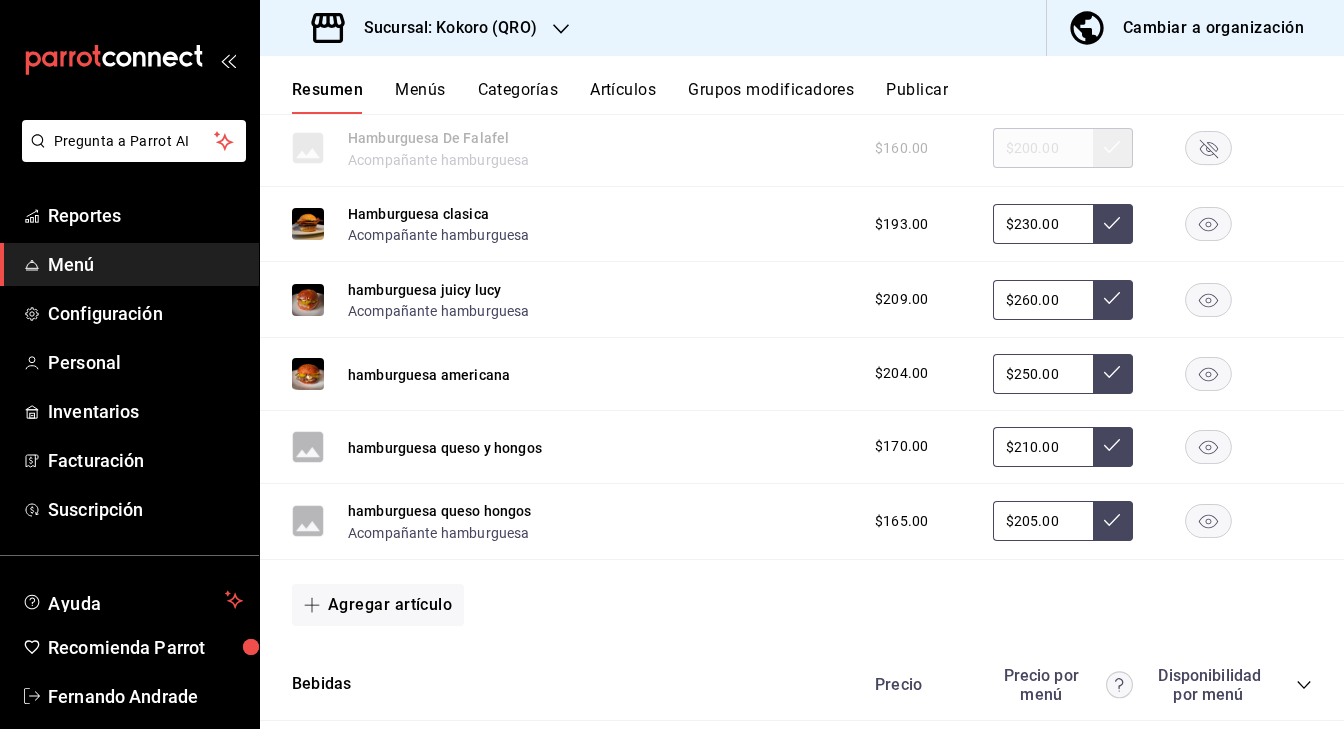 click 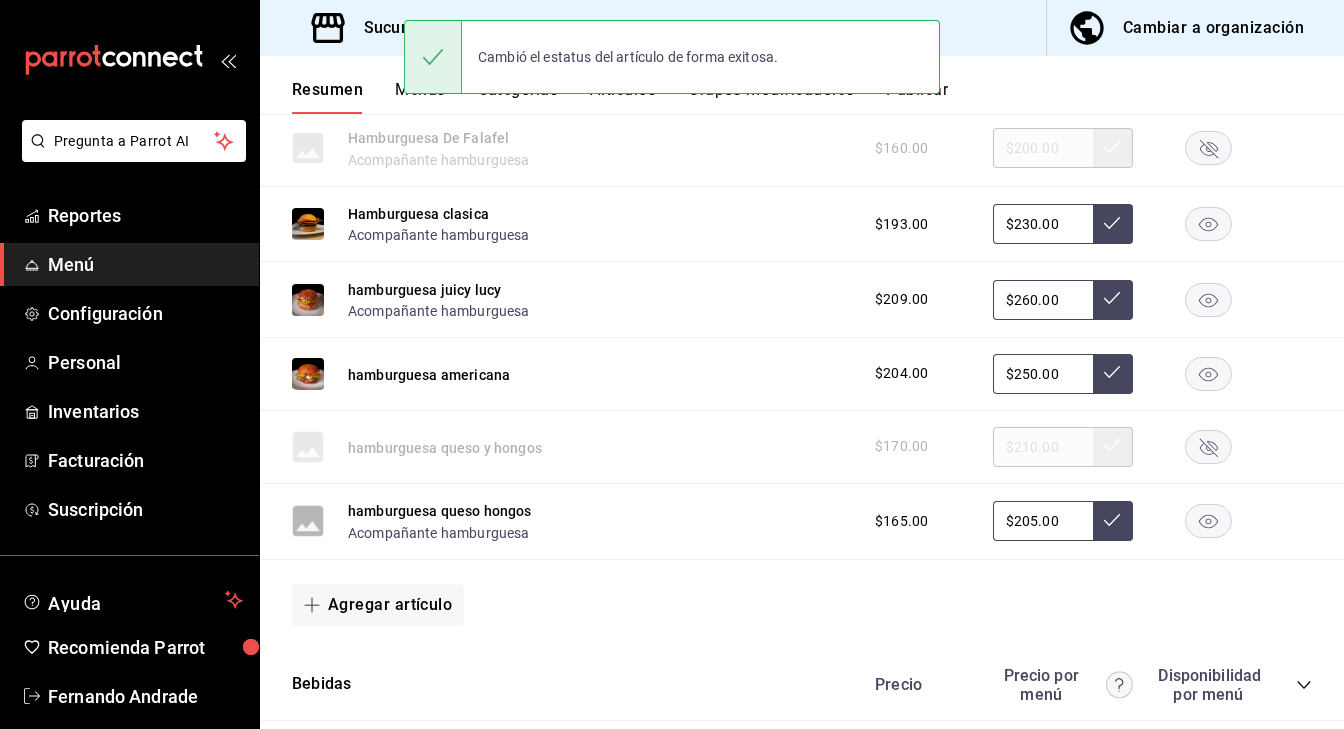 click 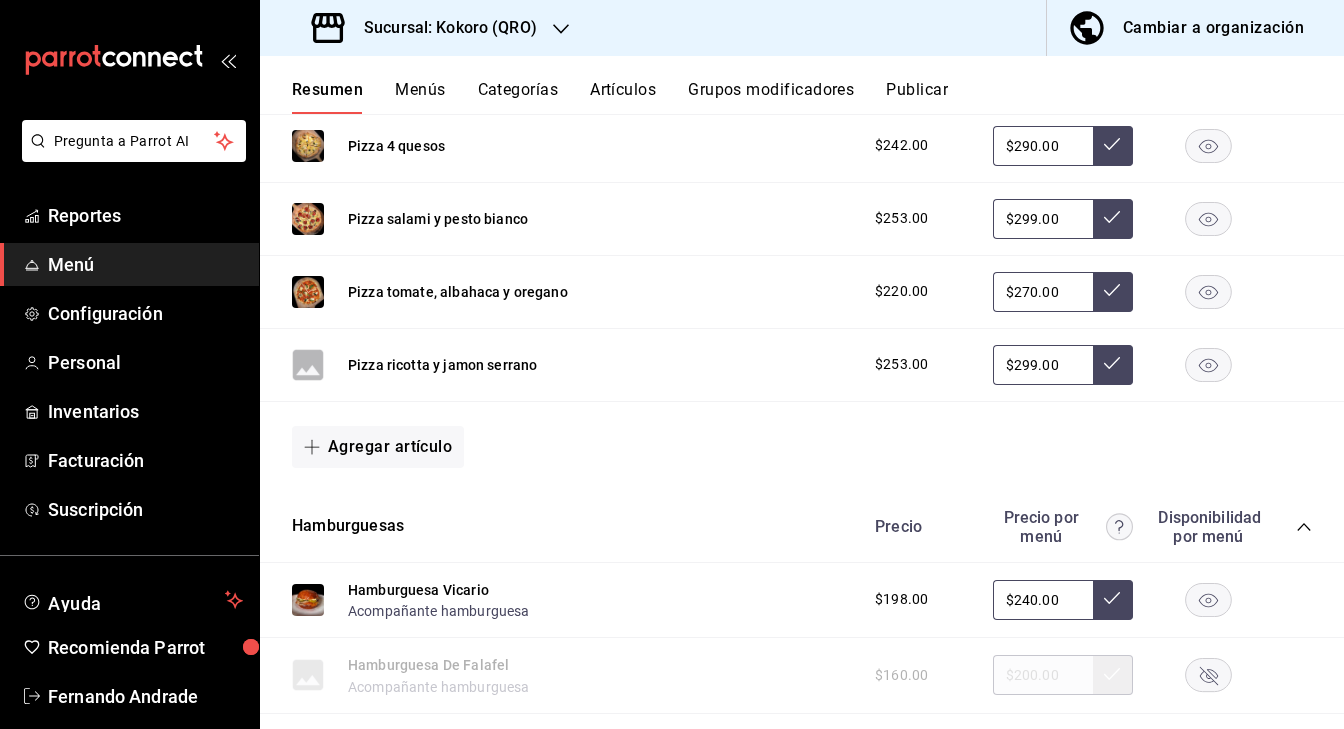 scroll, scrollTop: 1021, scrollLeft: 0, axis: vertical 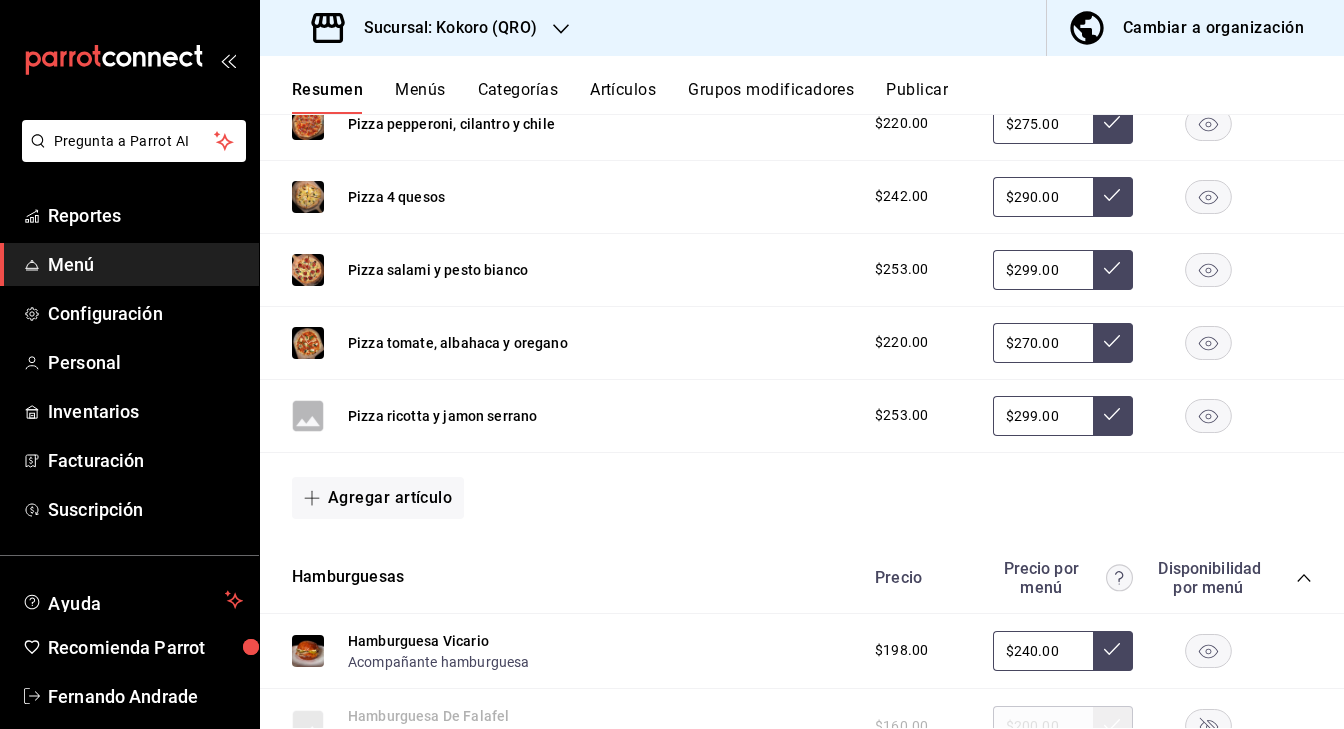 click 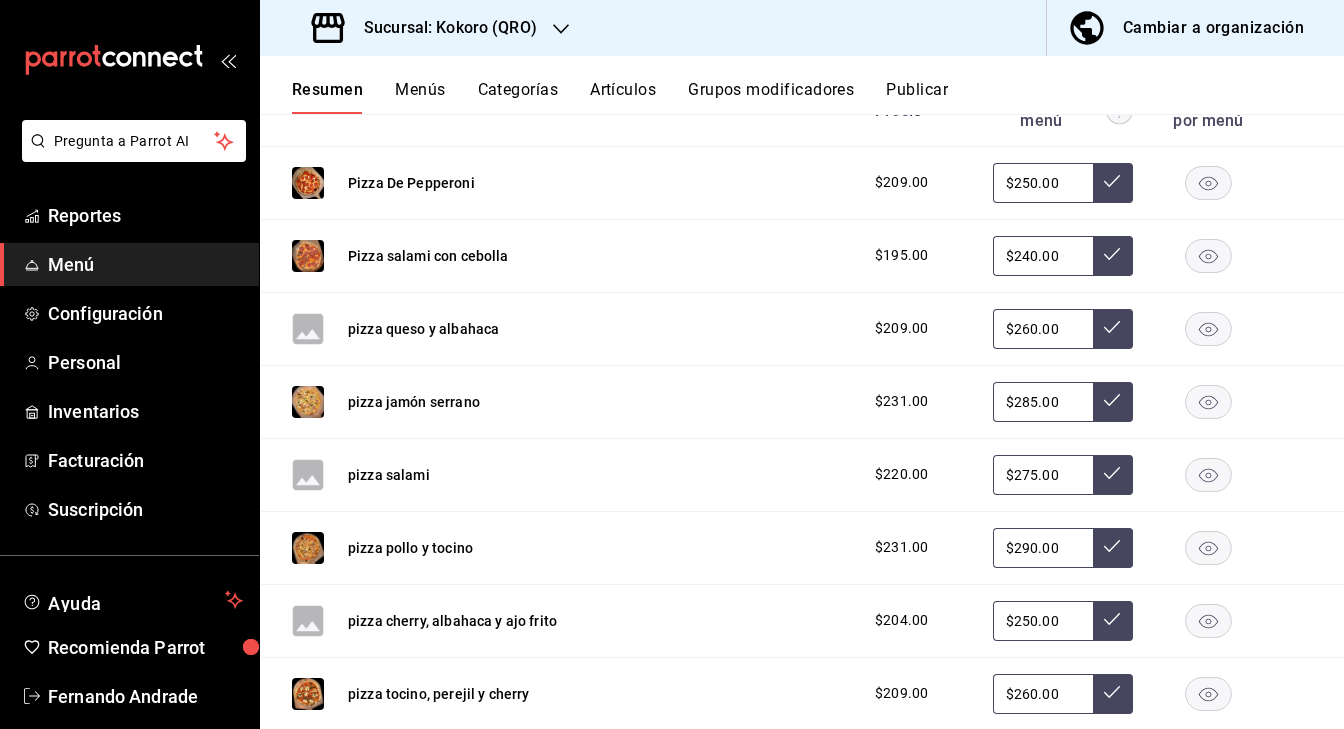 scroll, scrollTop: 375, scrollLeft: 0, axis: vertical 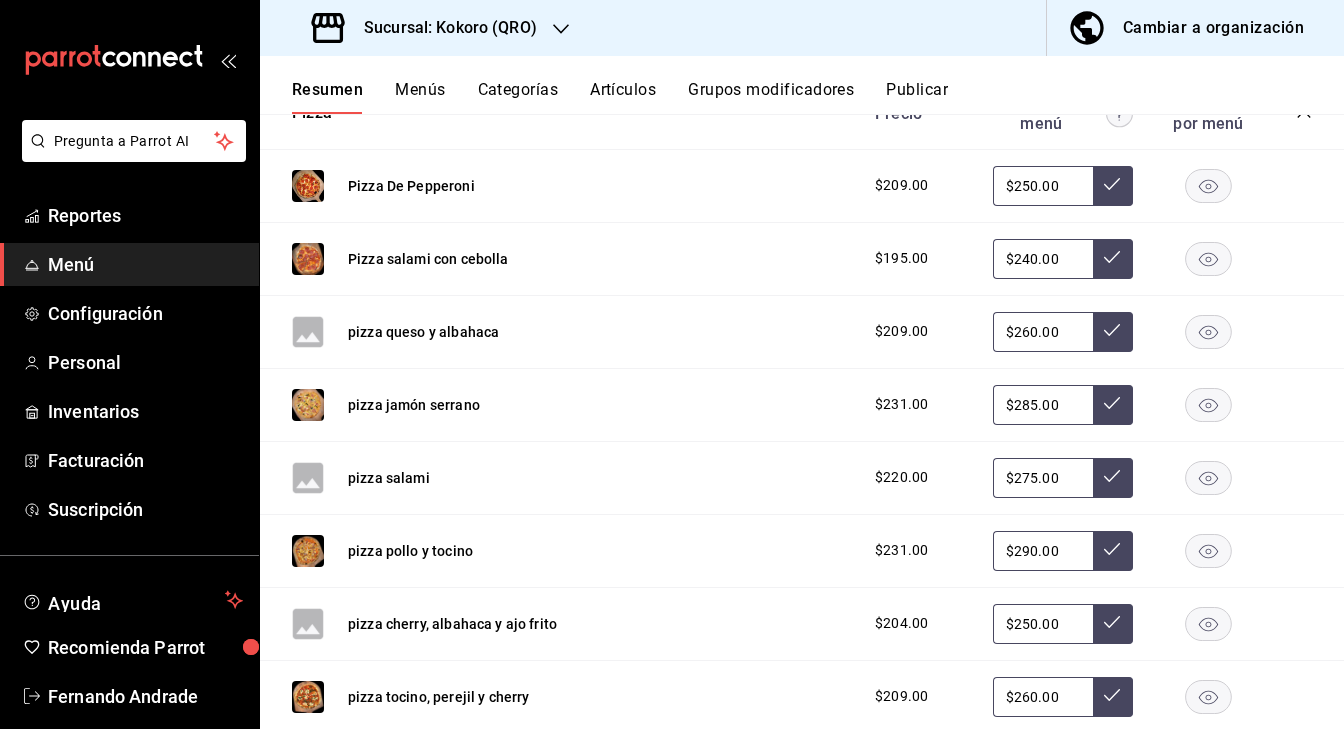 click 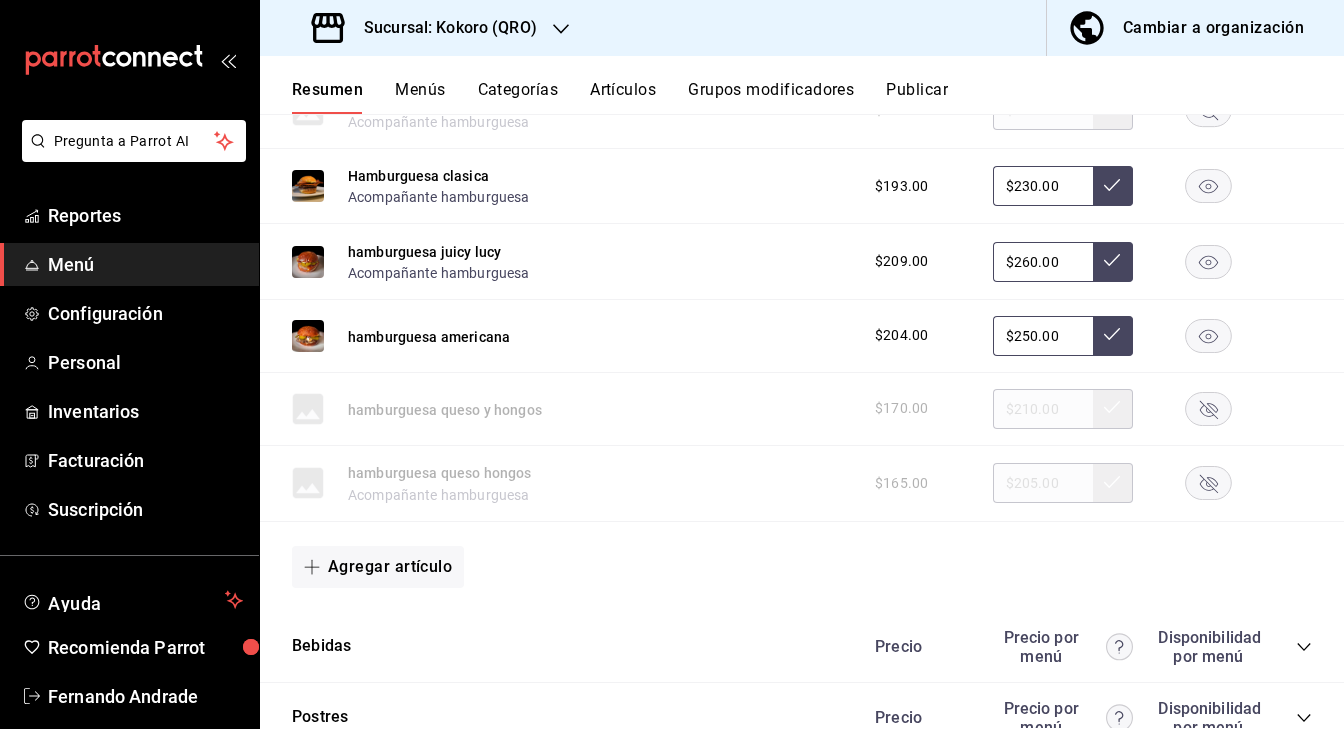scroll, scrollTop: 1845, scrollLeft: 0, axis: vertical 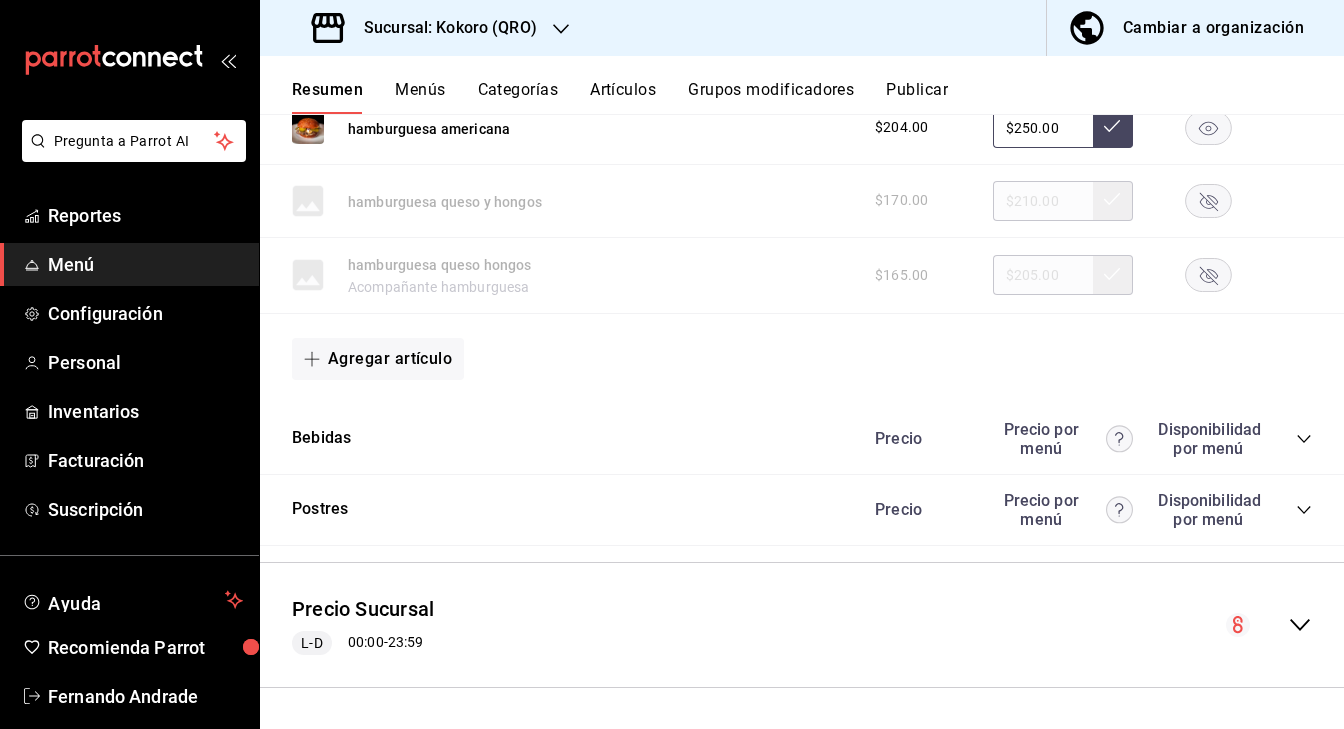 click 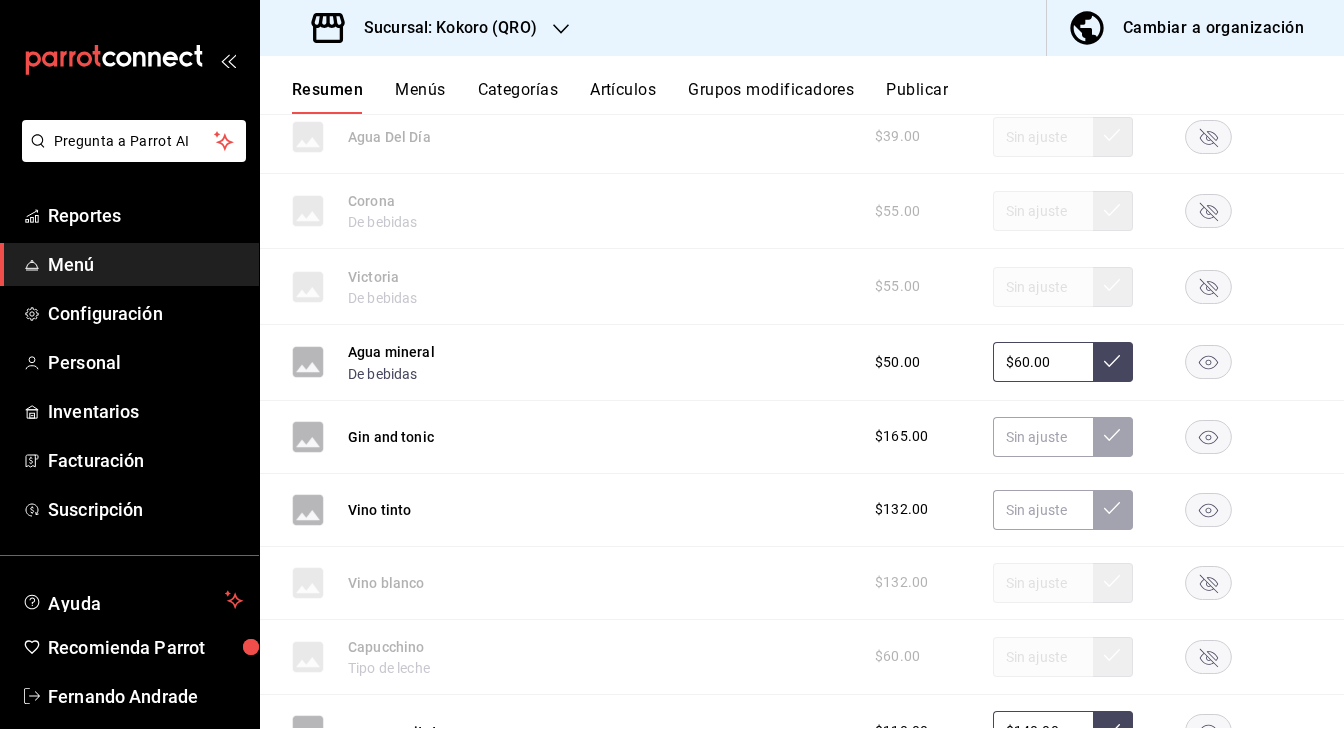 scroll, scrollTop: 2661, scrollLeft: 0, axis: vertical 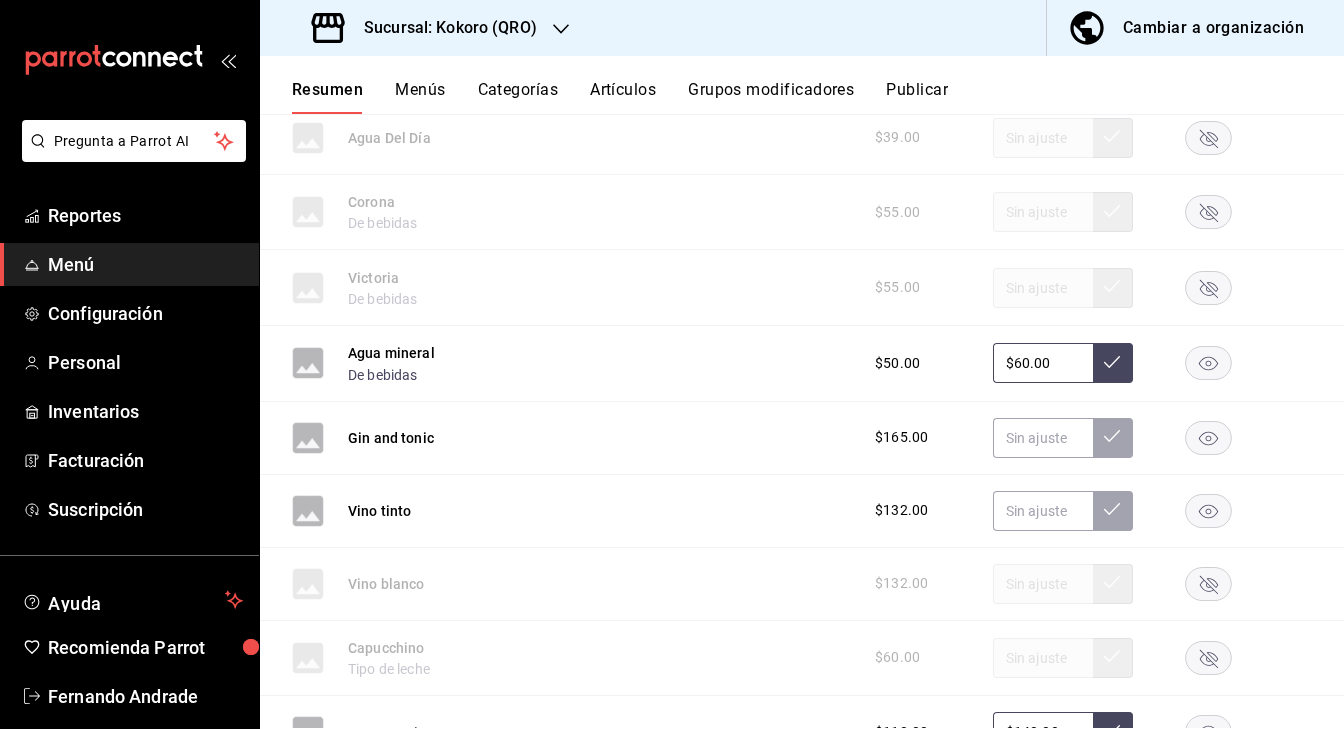 click 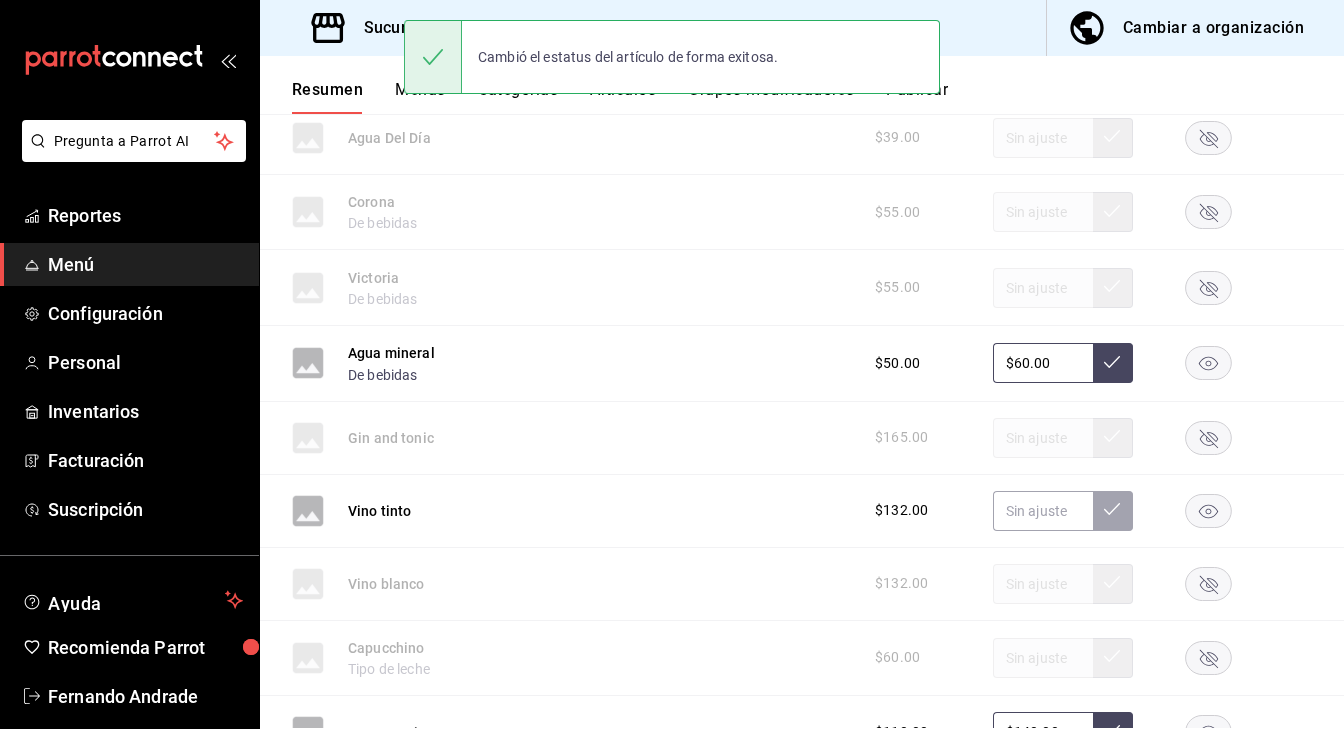 click 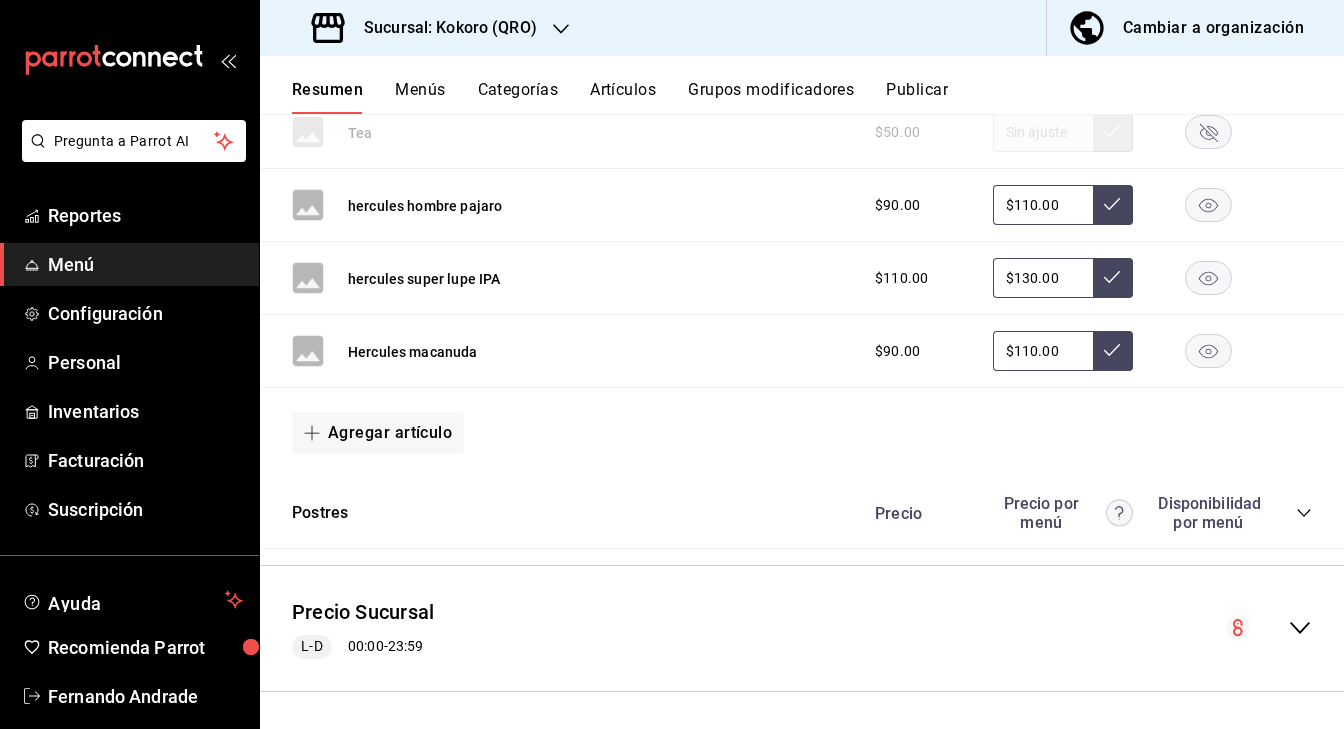 scroll, scrollTop: 4214, scrollLeft: 0, axis: vertical 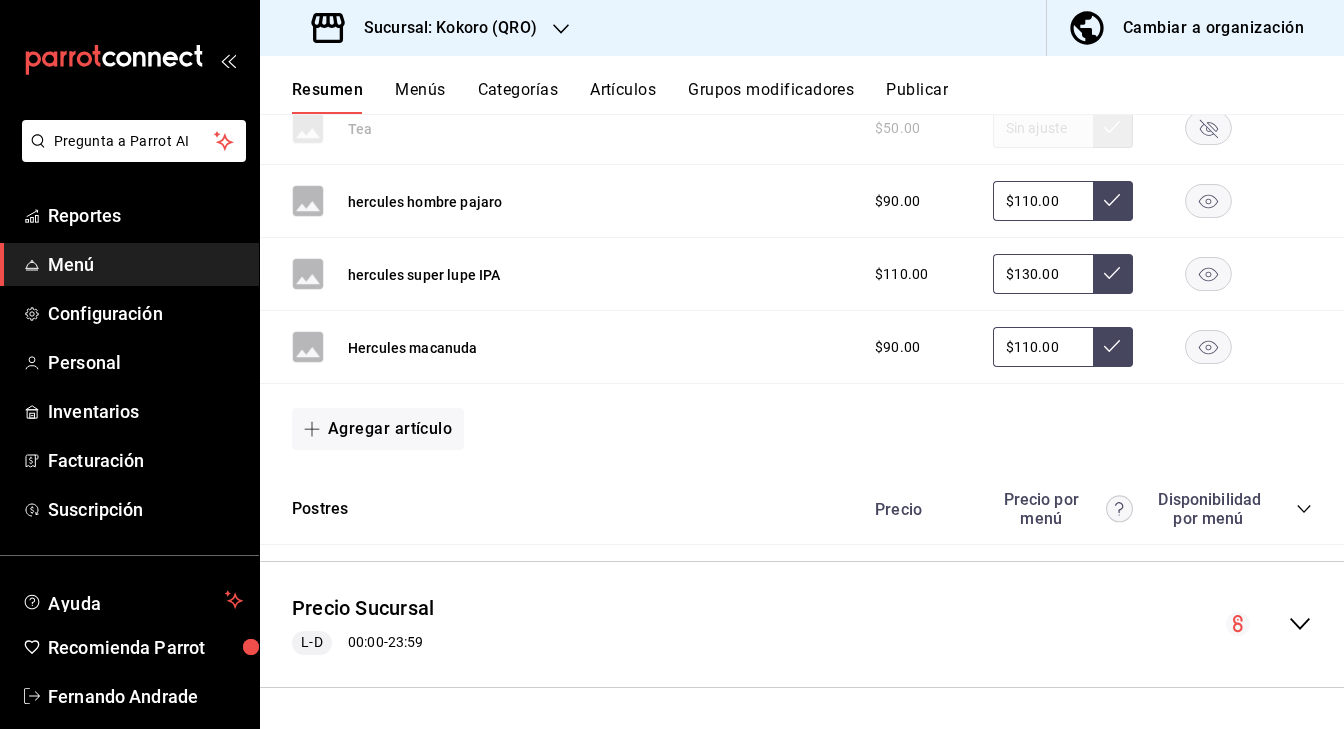 click 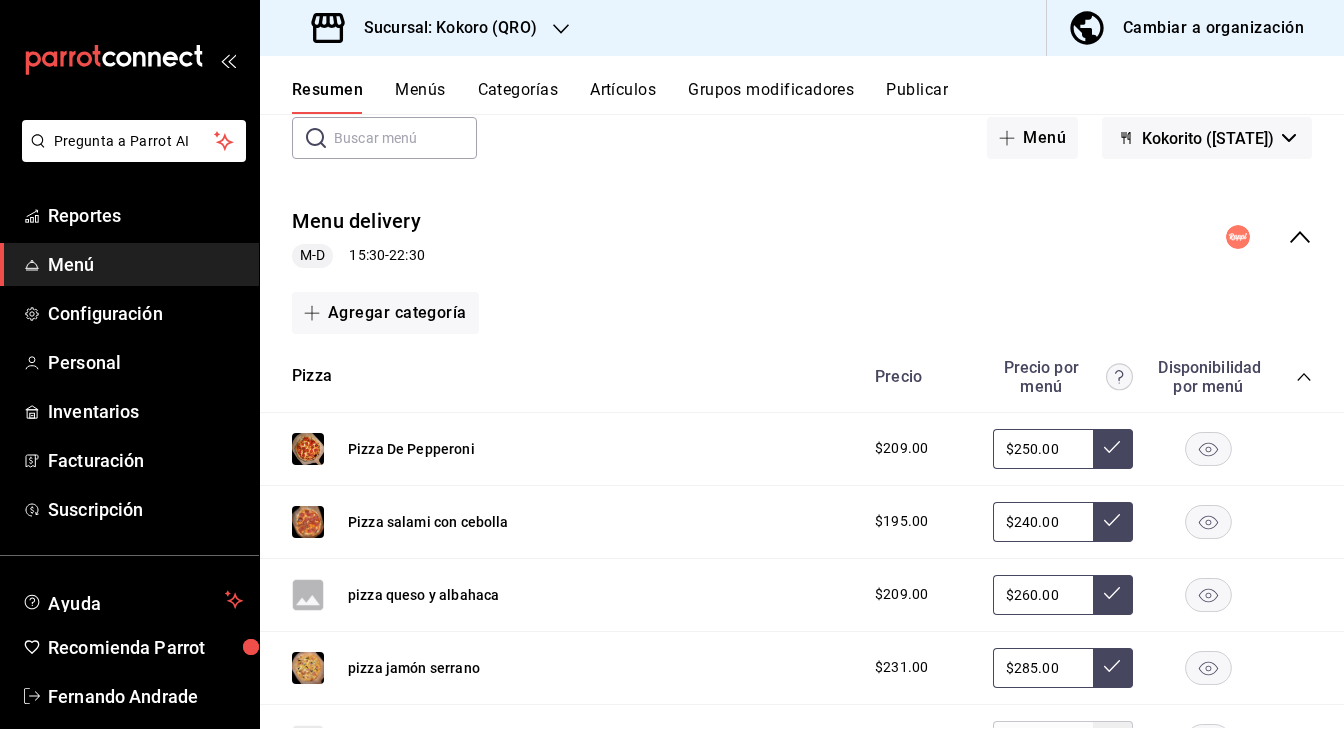 scroll, scrollTop: 69, scrollLeft: 0, axis: vertical 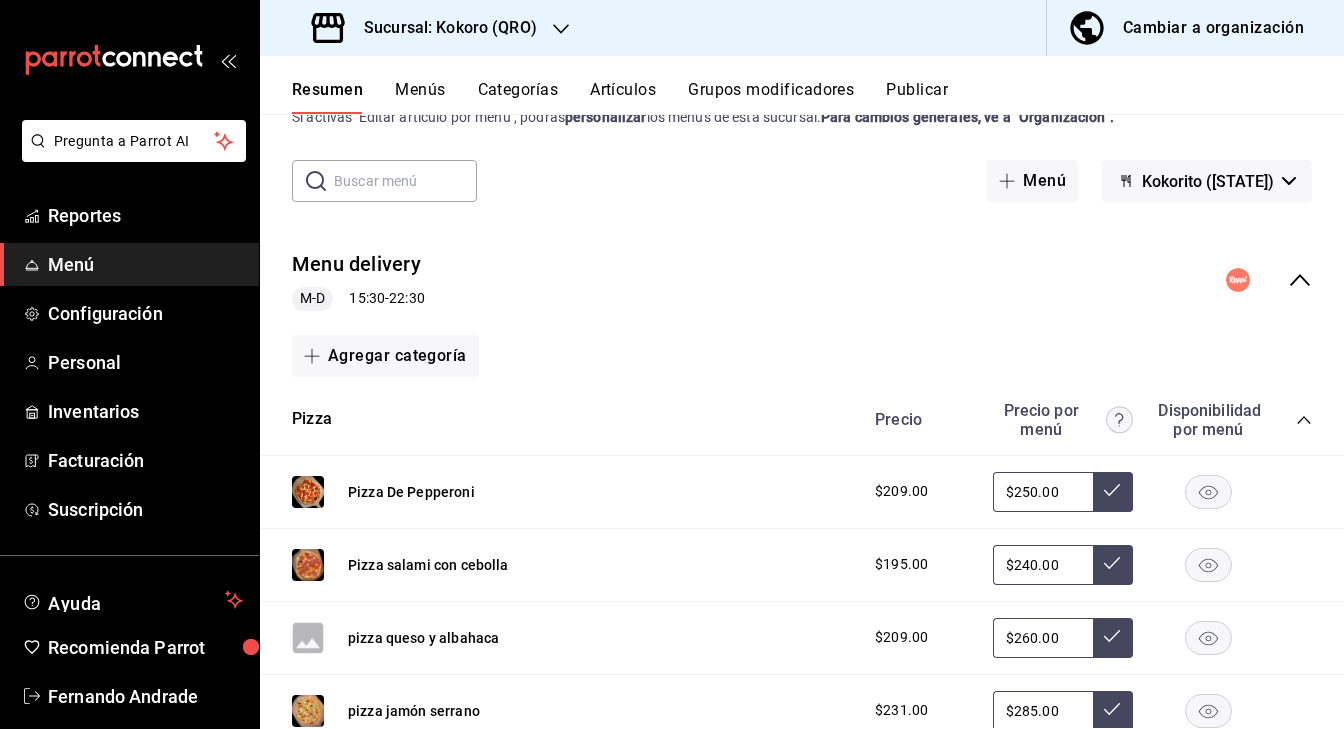 click on "Artículos" at bounding box center (623, 97) 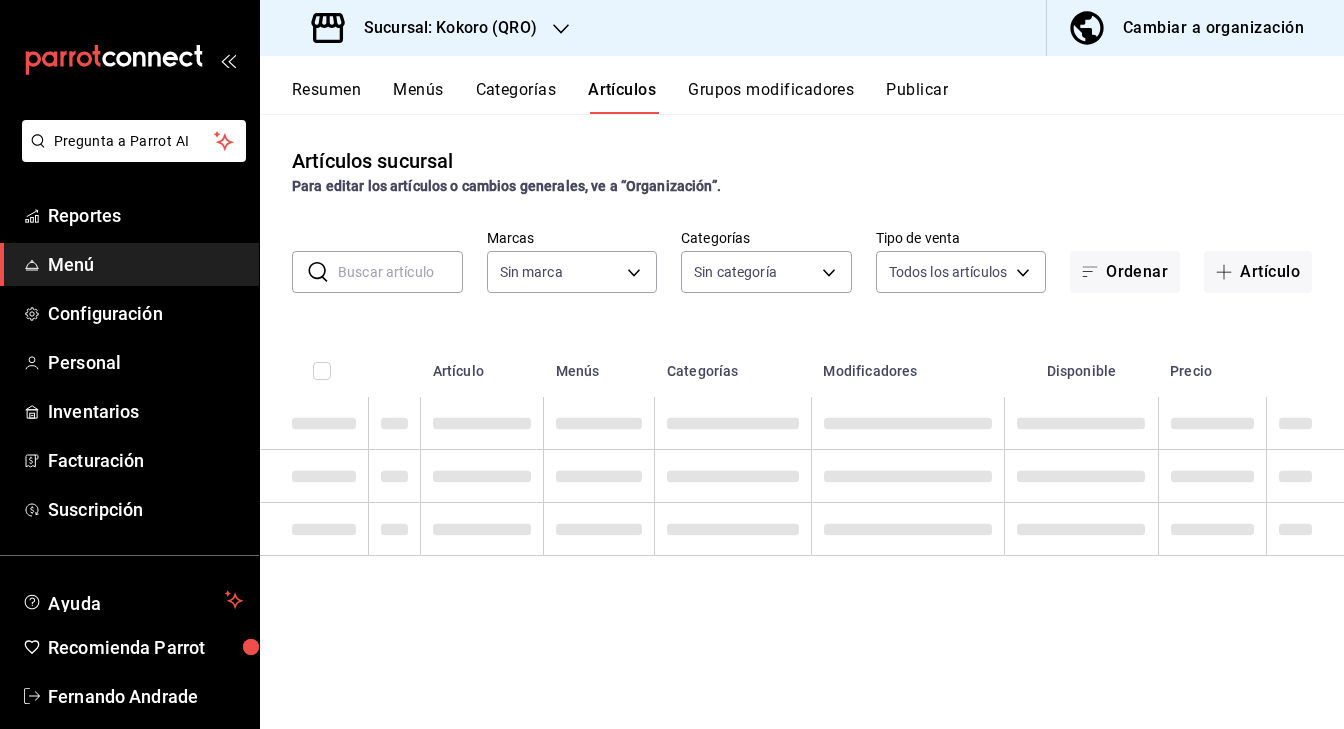 type on "[UUID]" 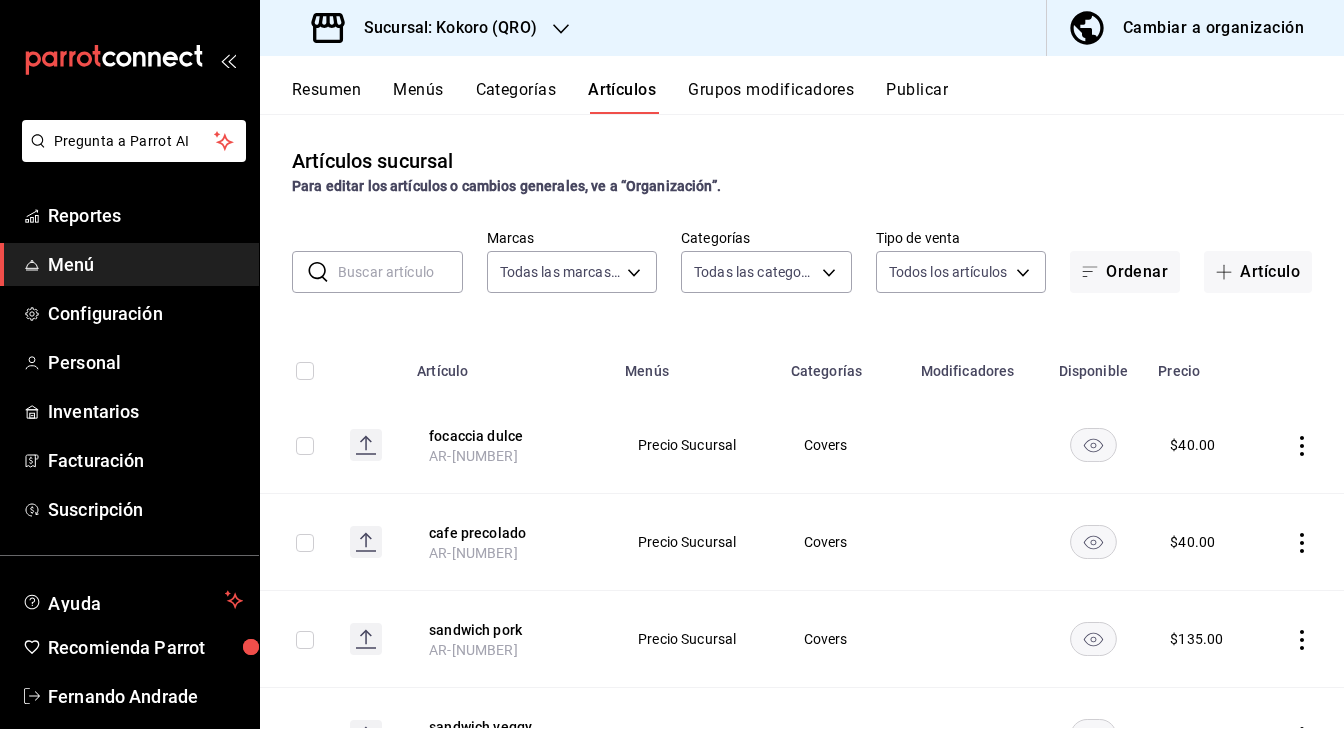 type on "[UUID],[UUID],[UUID],[UUID],[UUID],[UUID],[UUID],[UUID],[UUID]" 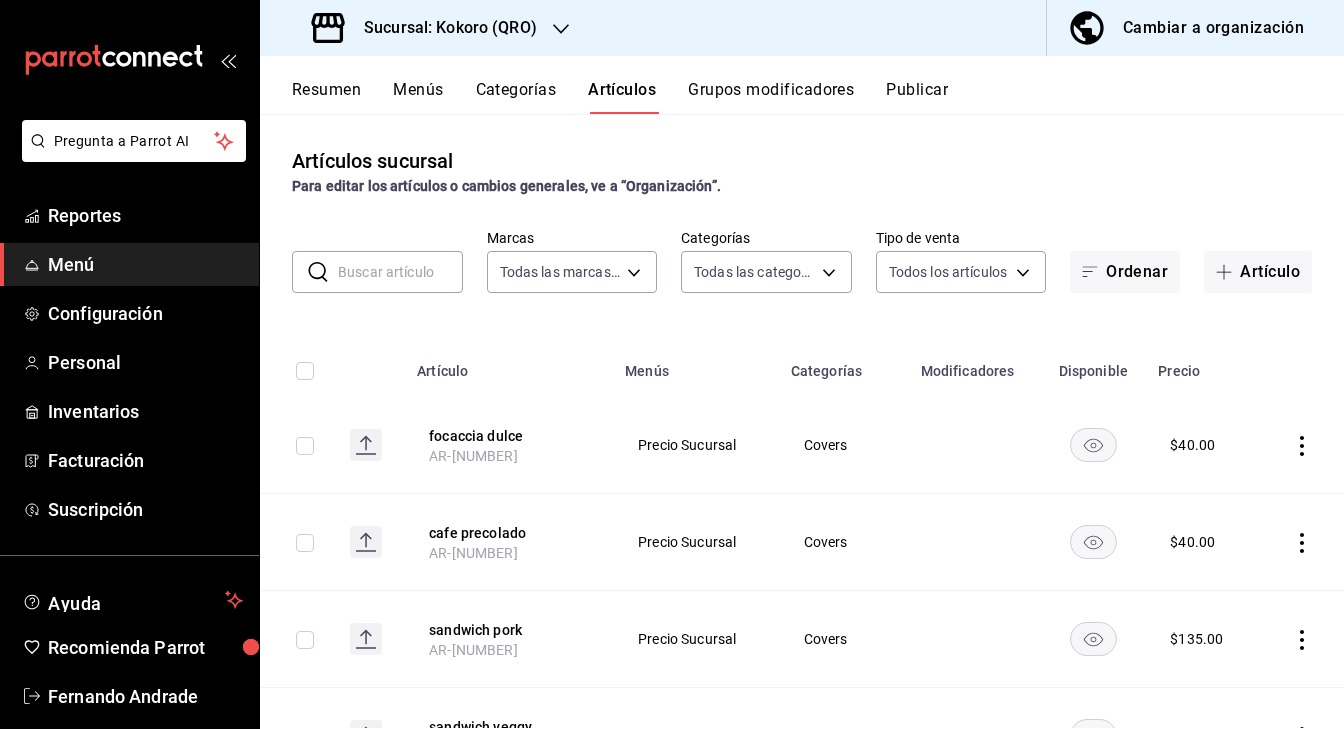 scroll, scrollTop: 116, scrollLeft: 0, axis: vertical 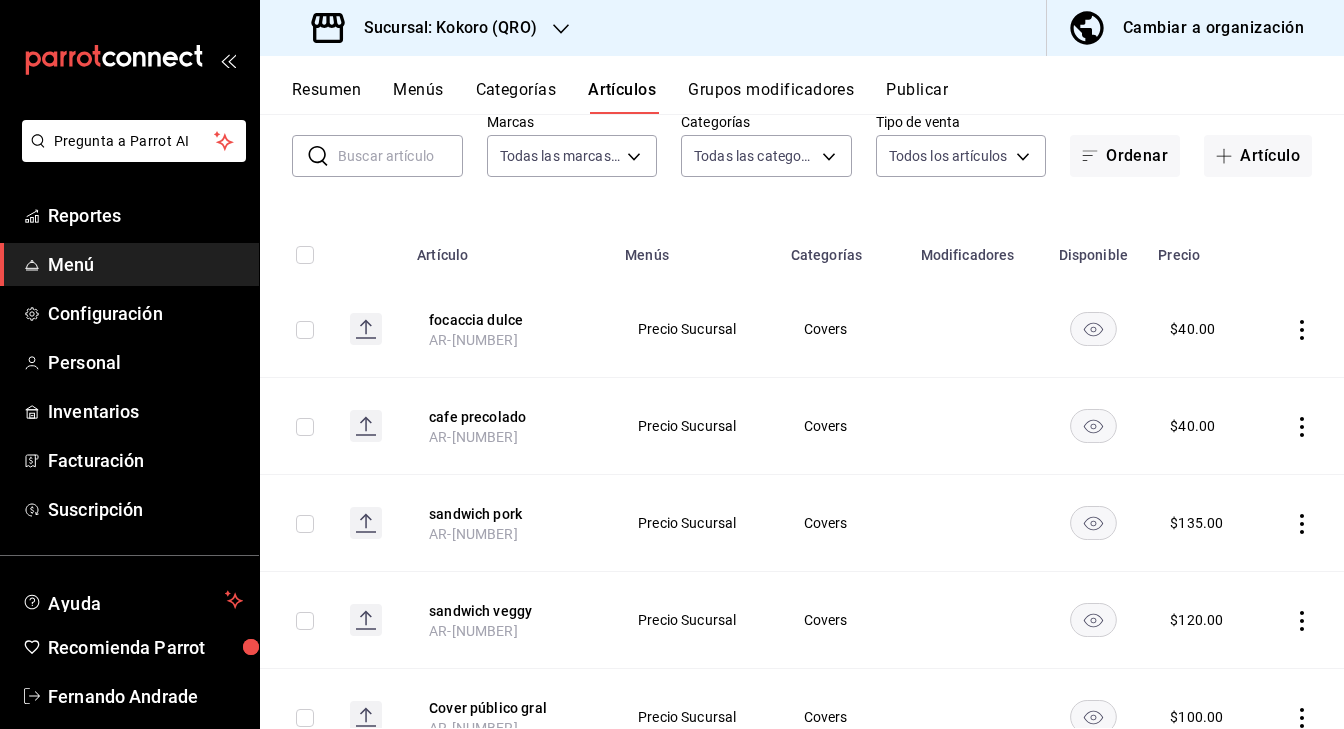 click at bounding box center (400, 156) 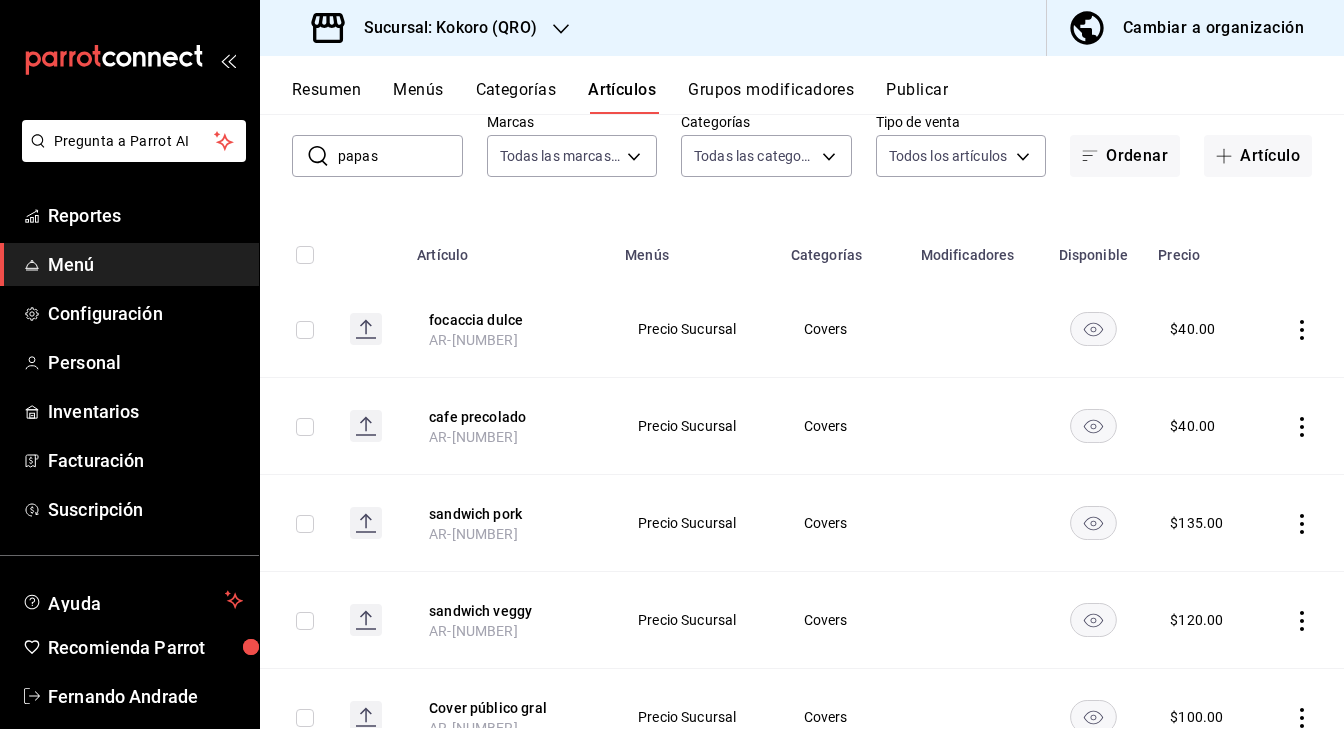 scroll, scrollTop: 0, scrollLeft: 0, axis: both 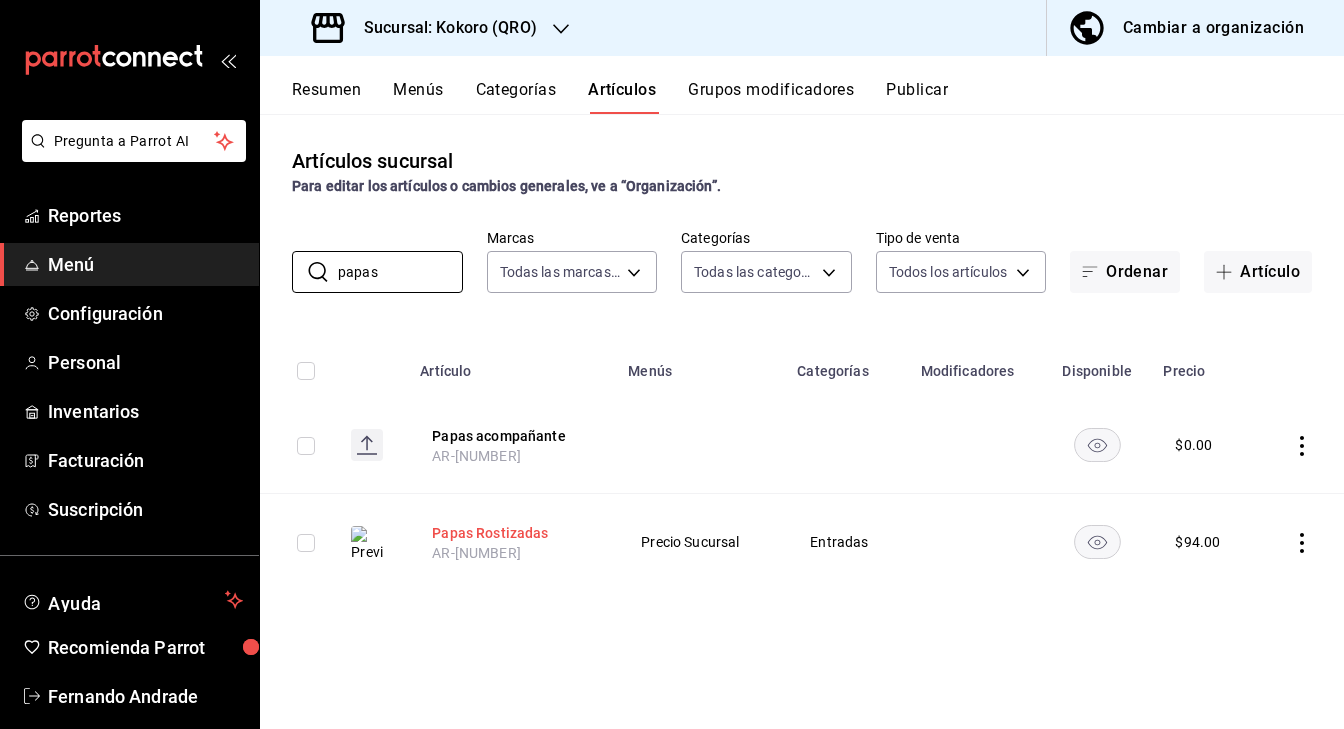 type on "papas" 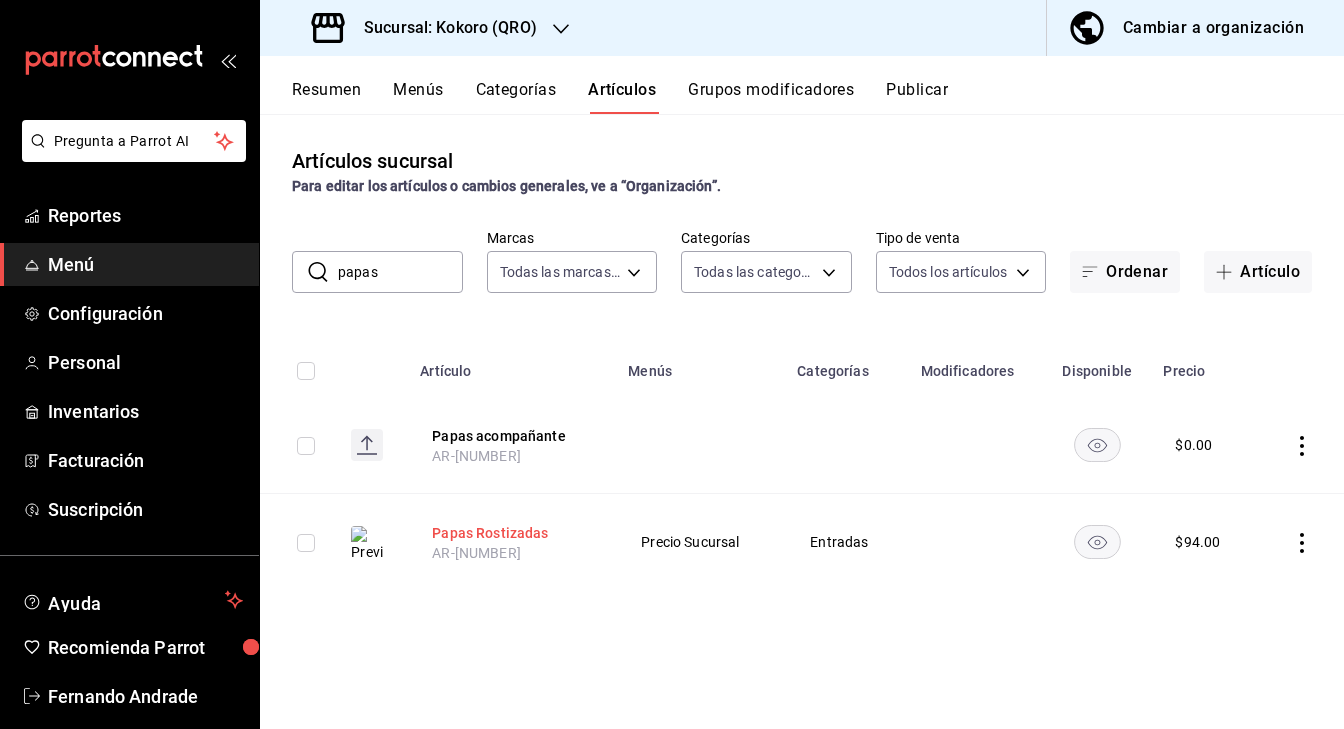 click on "Papas Rostizadas" at bounding box center (512, 533) 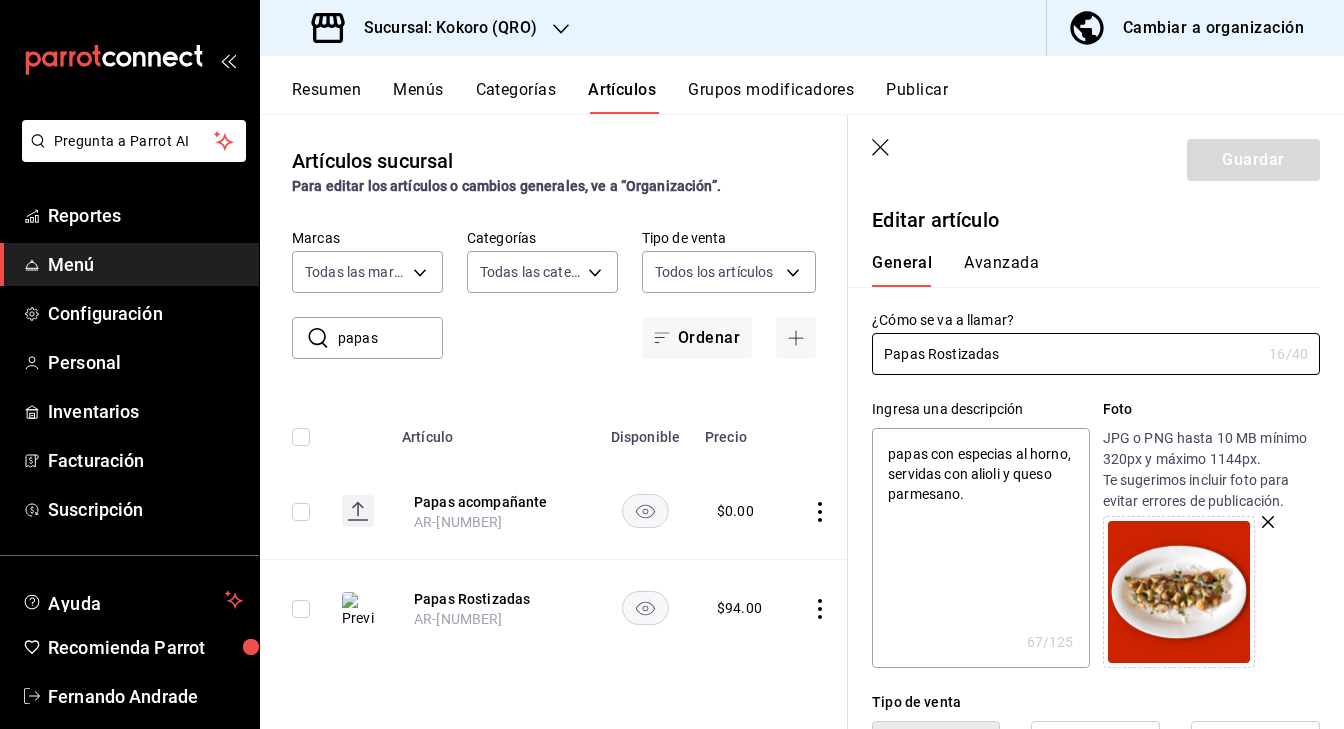 type on "x" 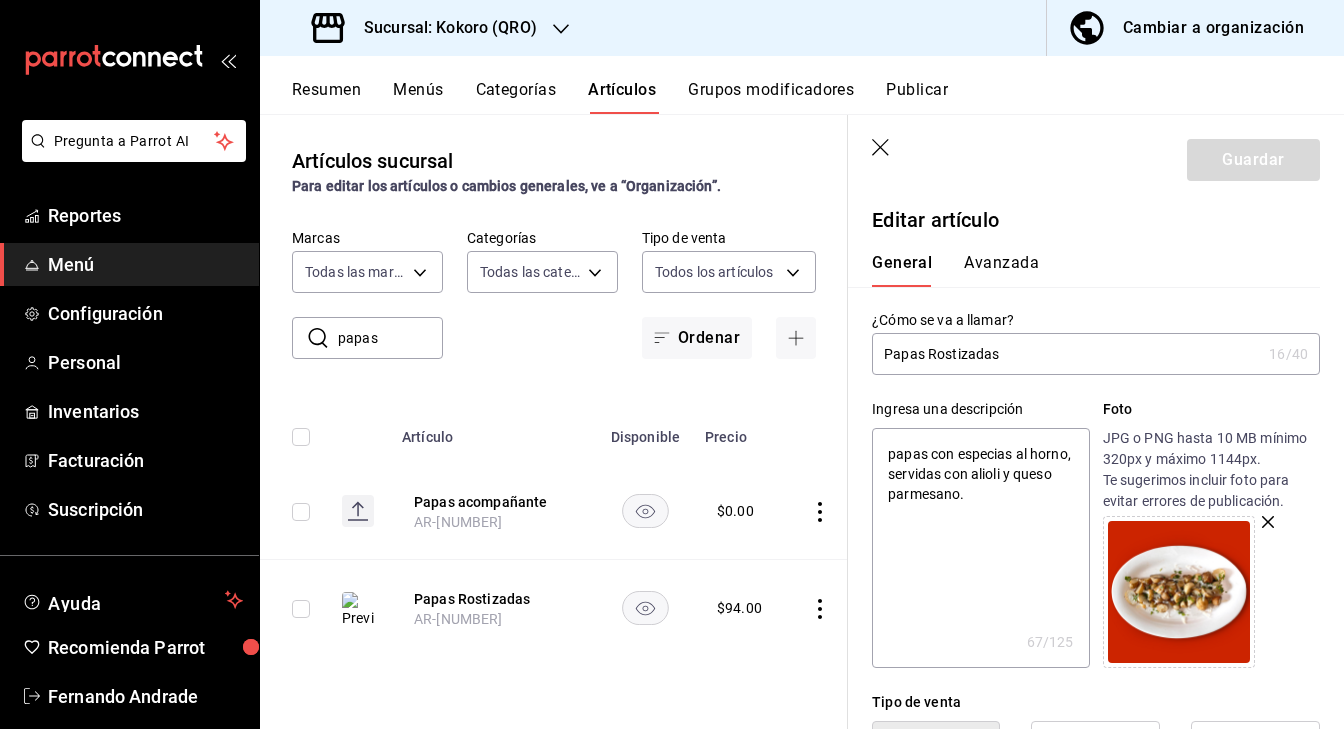 click on "papas con especias al horno, servidas con alioli y queso parmesano." at bounding box center [980, 548] 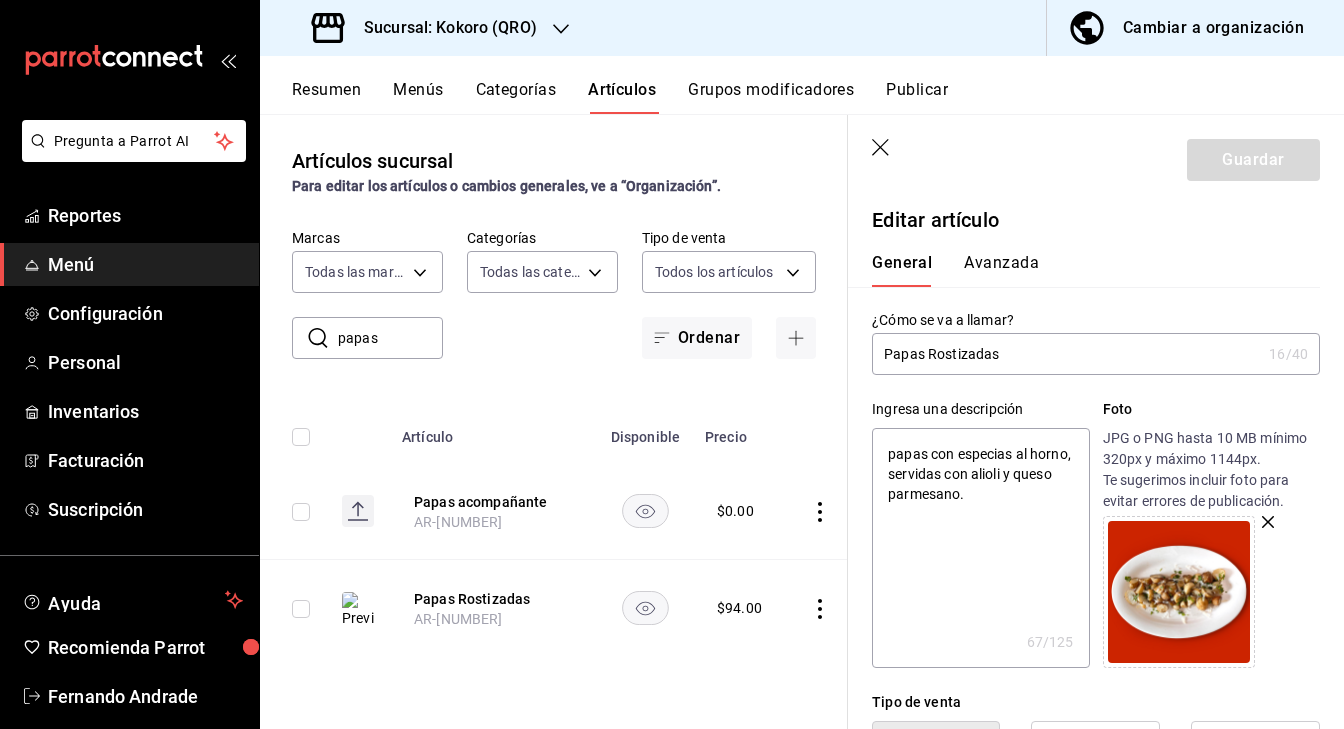 paste on "Papas cambray rostizadas con ajo y especias, servidas con" 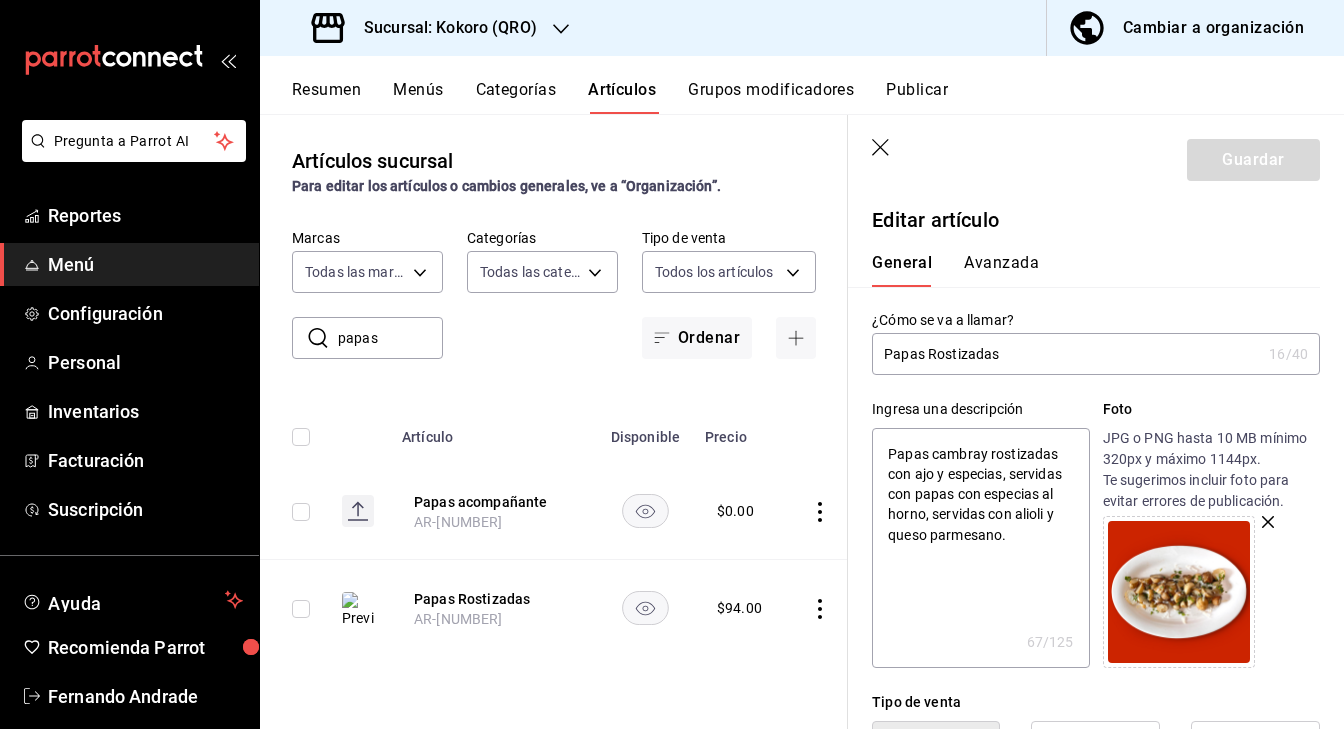type on "x" 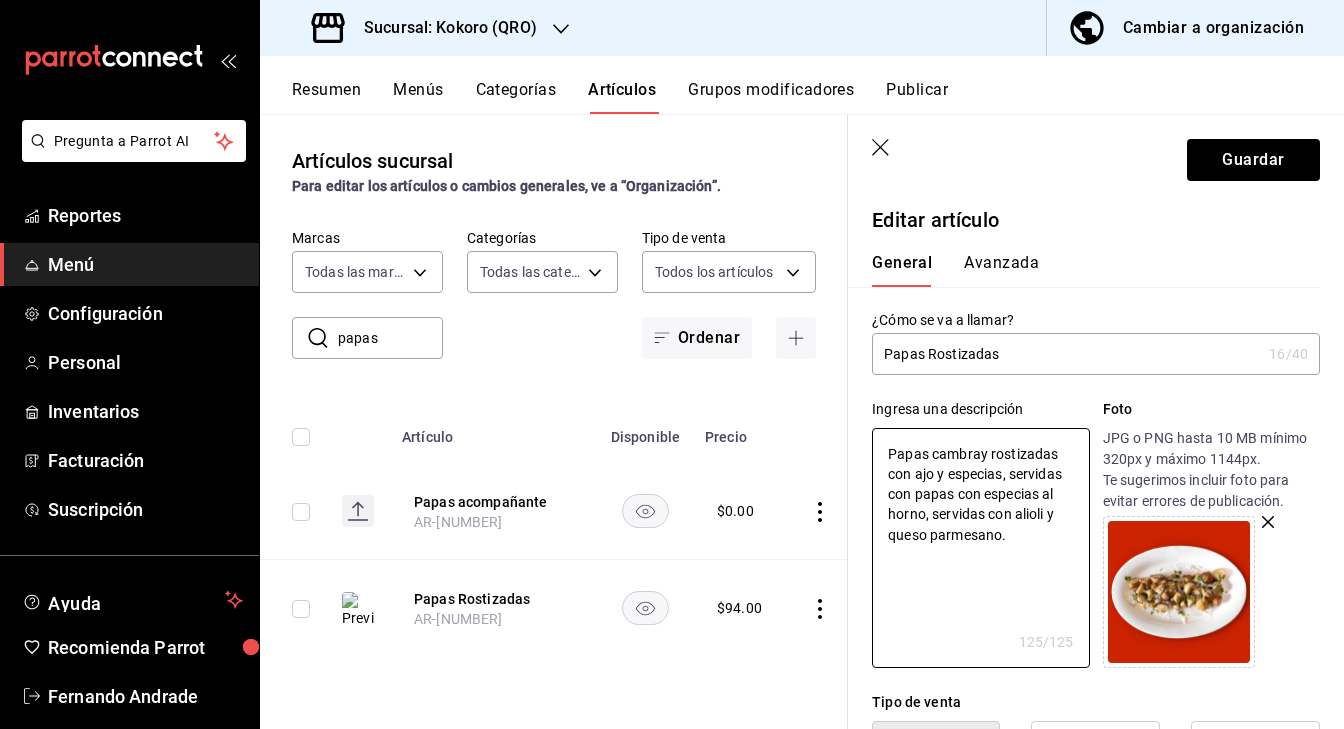 type on "Papas cambray rostizadas con ajo y especias, servidas con papas con especias al horno, servidas con alioli y queso parmesano." 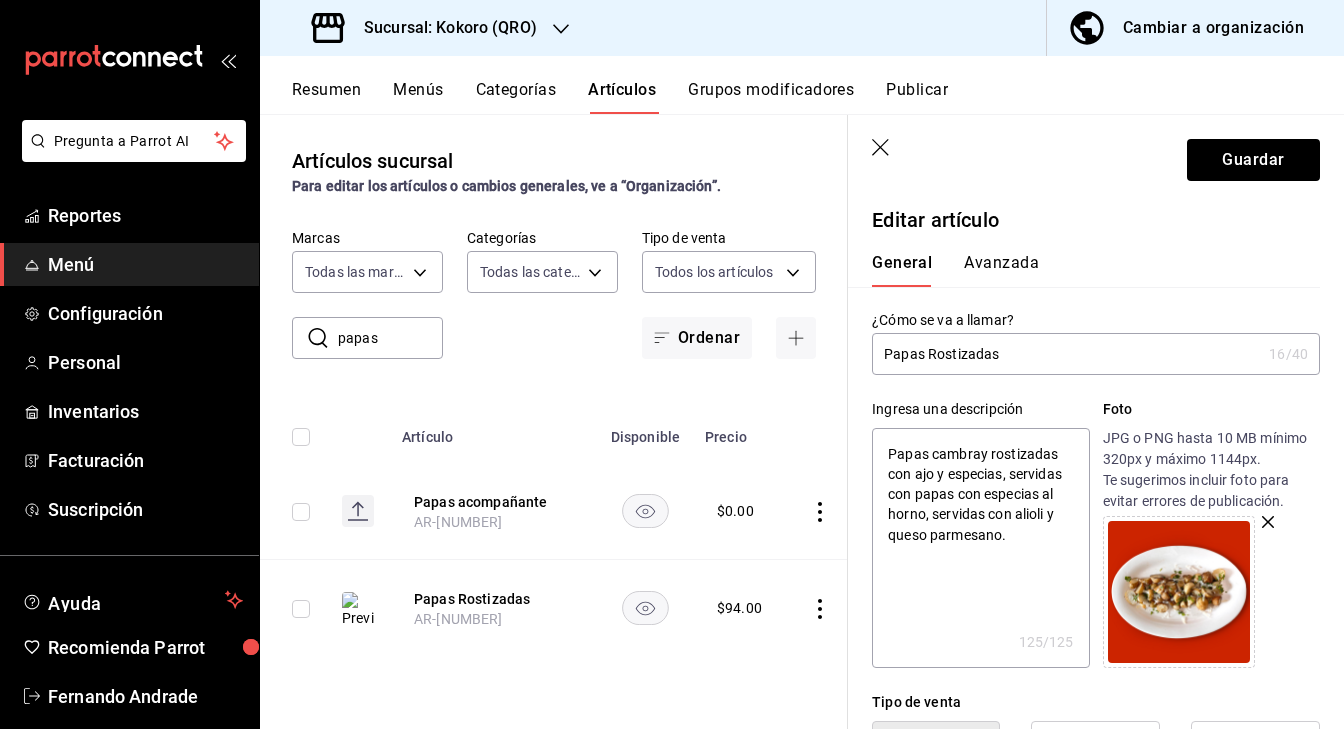 drag, startPoint x: 914, startPoint y: 497, endPoint x: 987, endPoint y: 517, distance: 75.690155 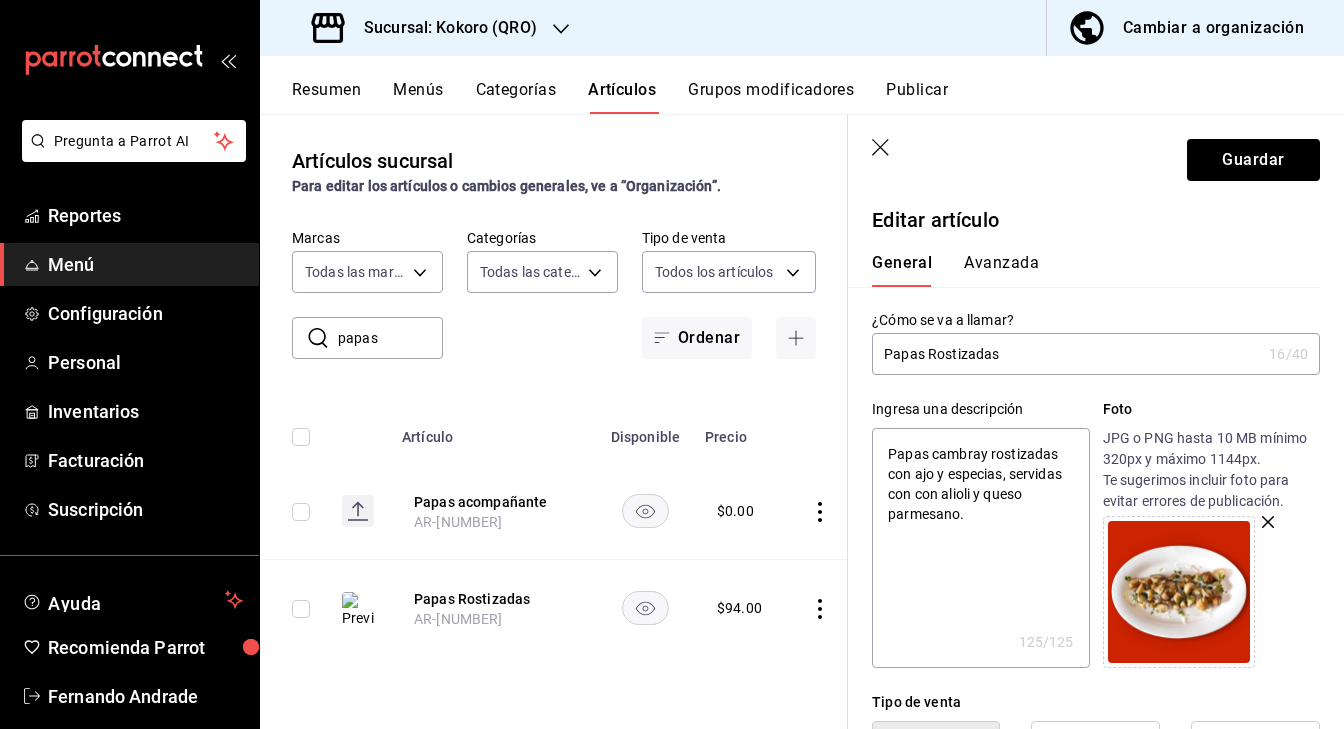 type on "x" 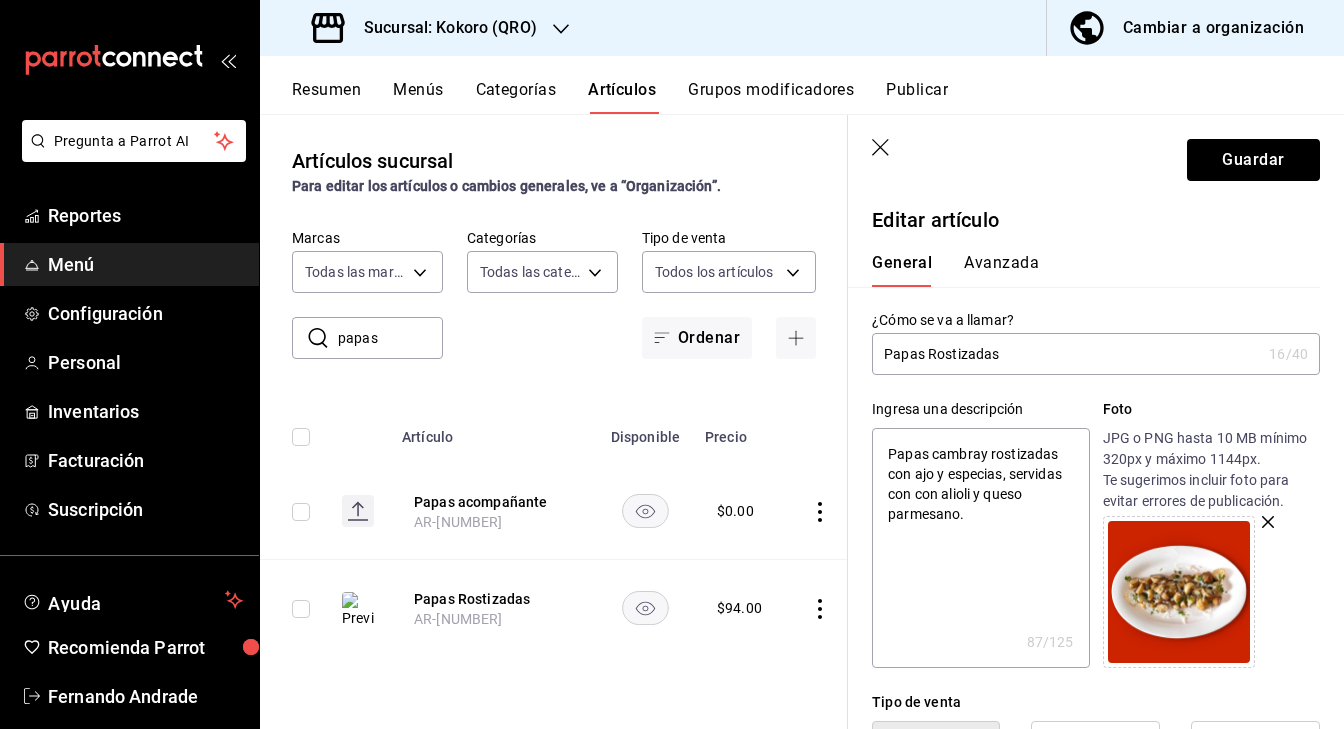 type on "Papas cambray rostizadas con ajo y especias, servidas concon alioli y queso parmesano." 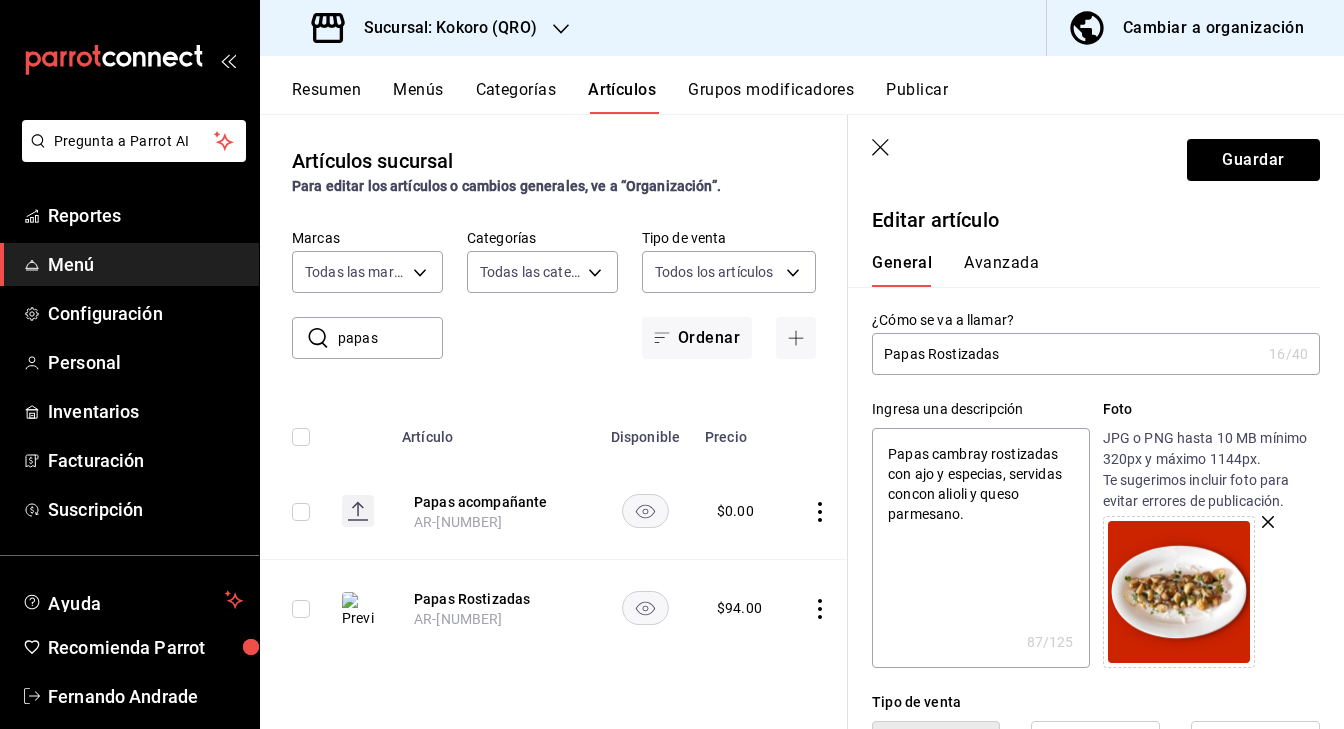 type on "x" 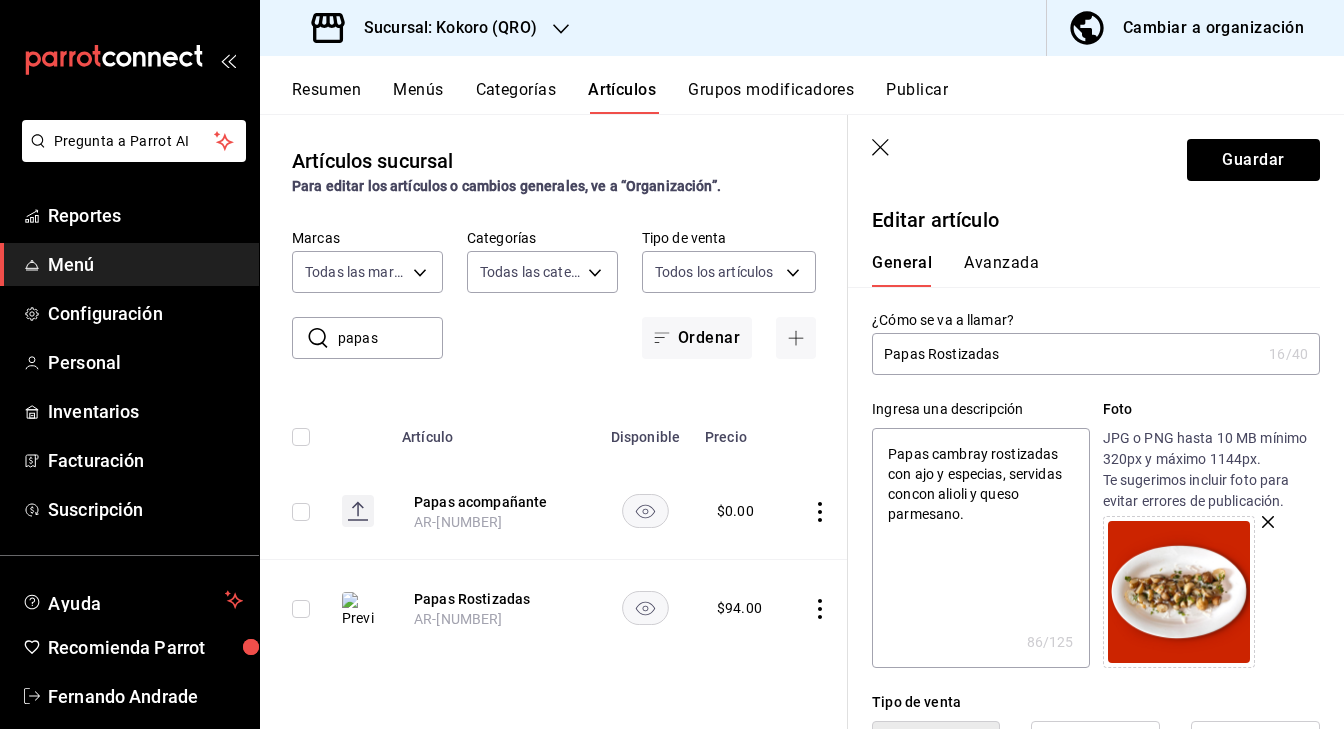type on "Papas cambray rostizadas con ajo y especias, servidas cocon alioli y queso parmesano." 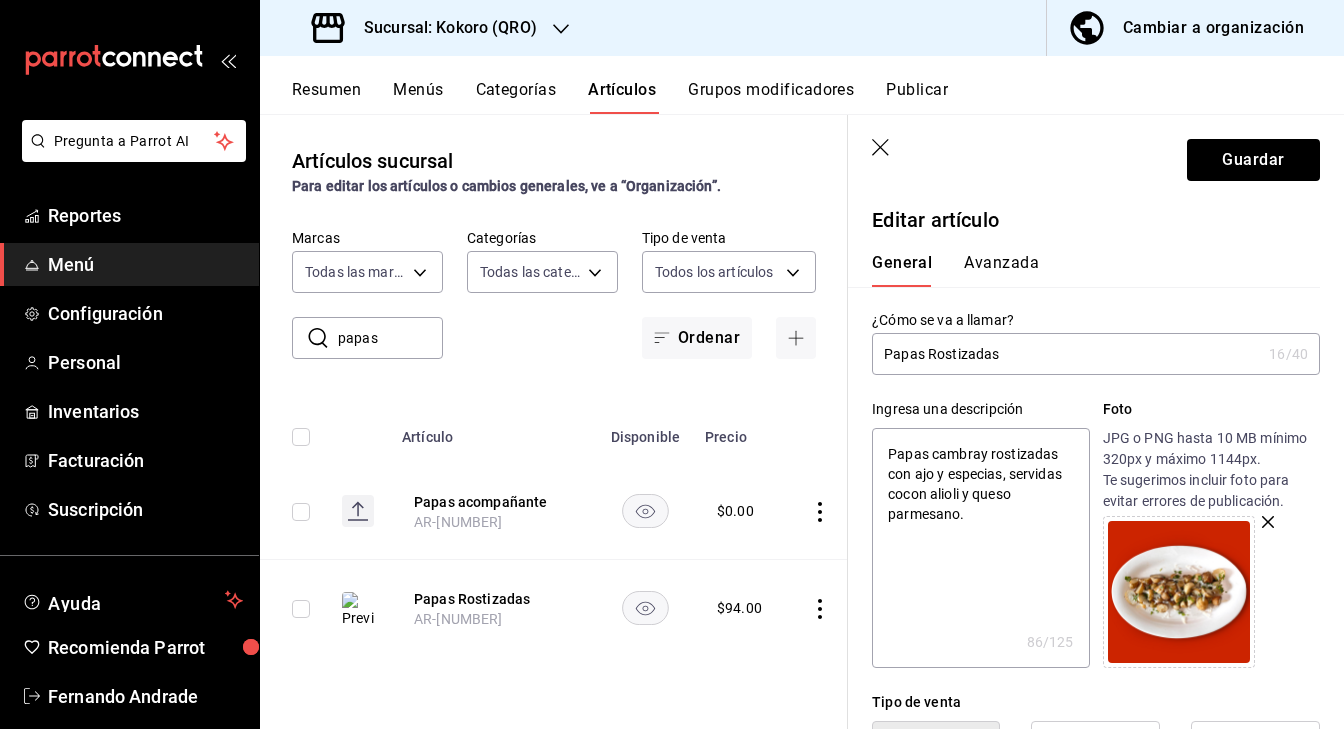 type on "Papas cambray rostizadas con ajo y especias, servidas ccon alioli y queso parmesano." 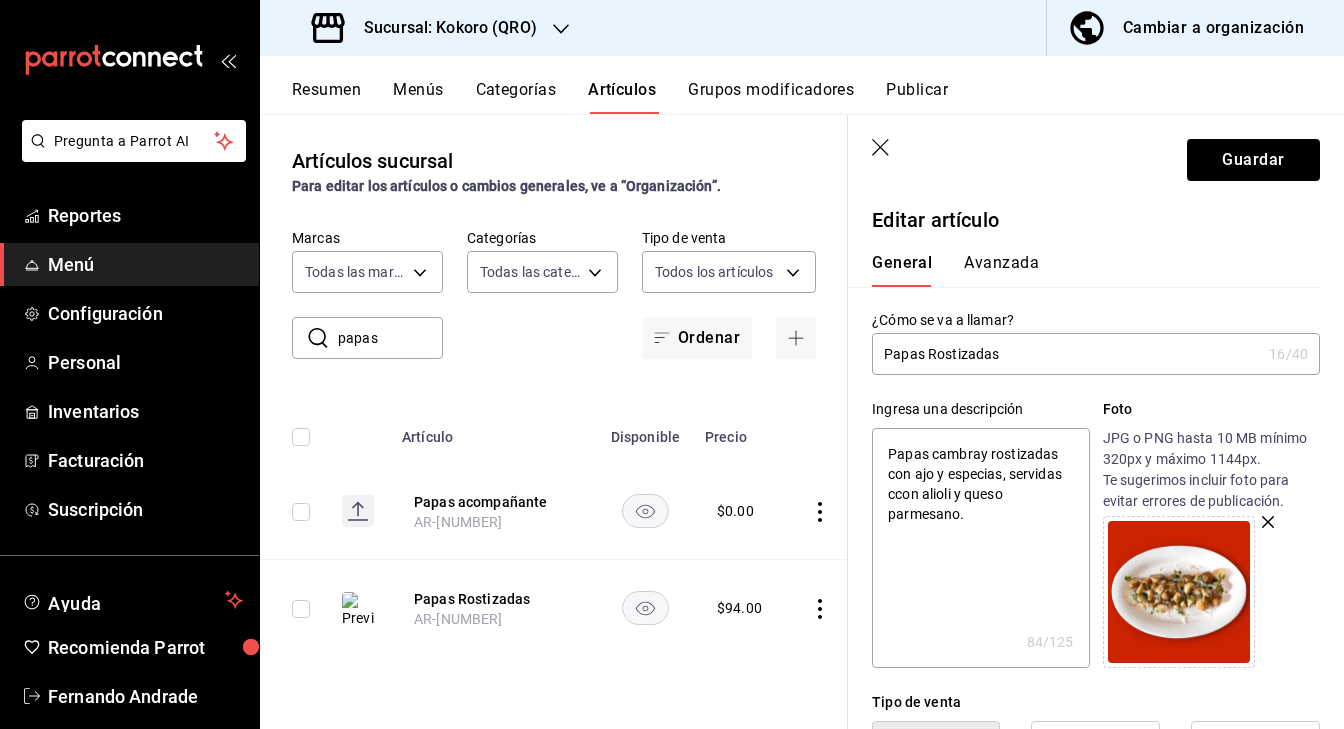 type on "Papas cambray rostizadas con ajo y especias, servidas con alioli y queso parmesano." 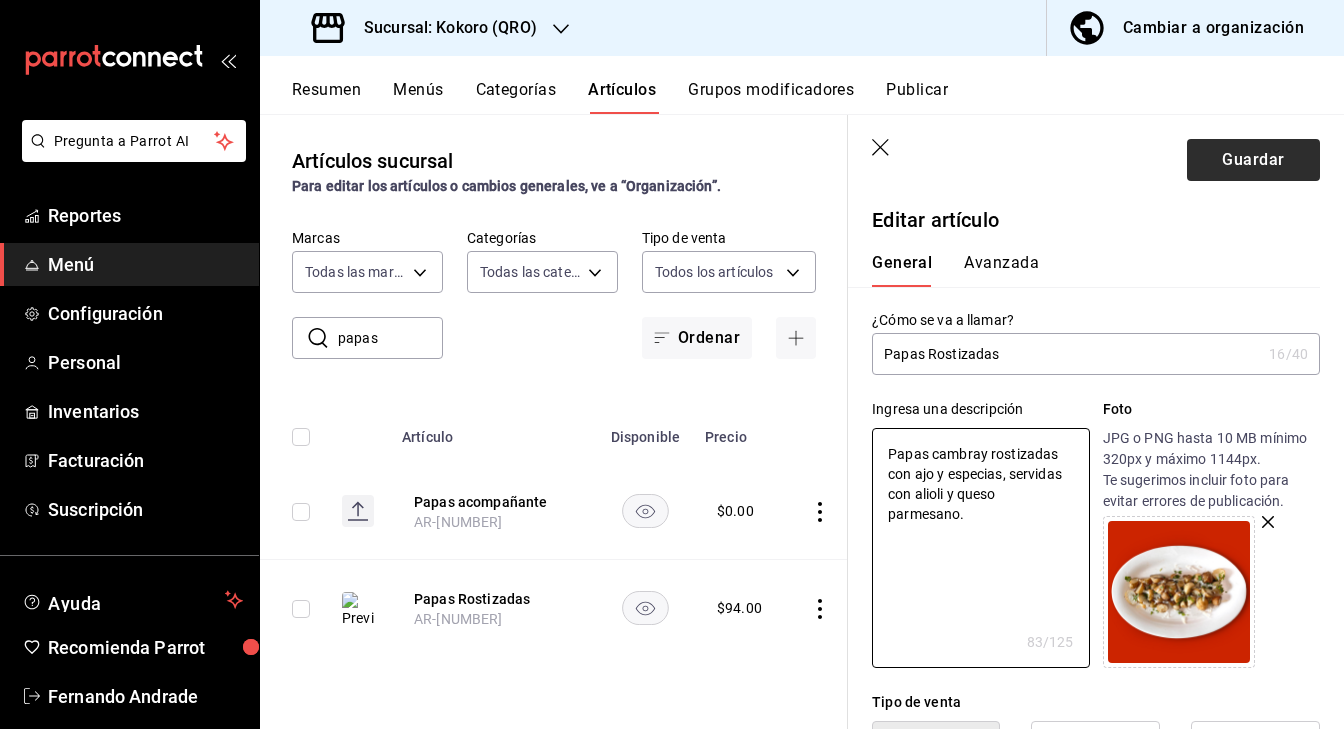 type on "Papas cambray rostizadas con ajo y especias, servidas con alioli y queso parmesano." 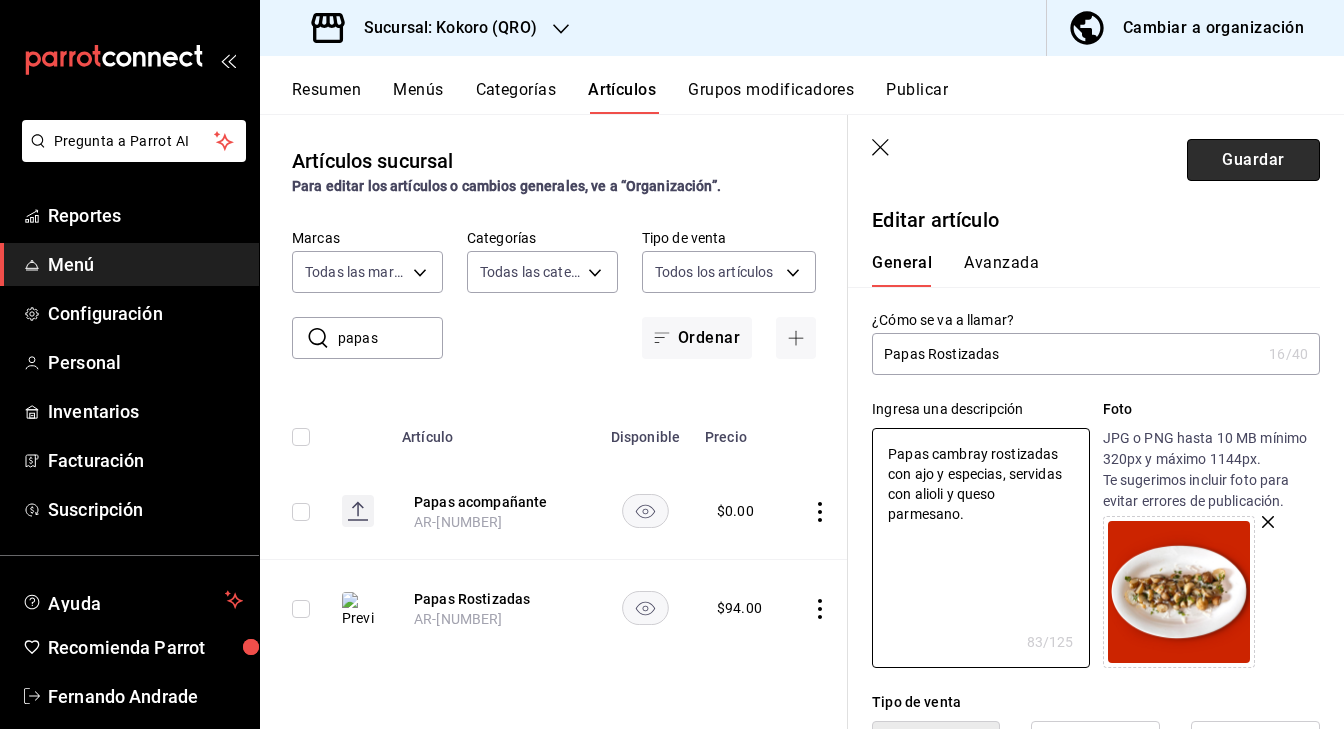 click on "Guardar" at bounding box center (1253, 160) 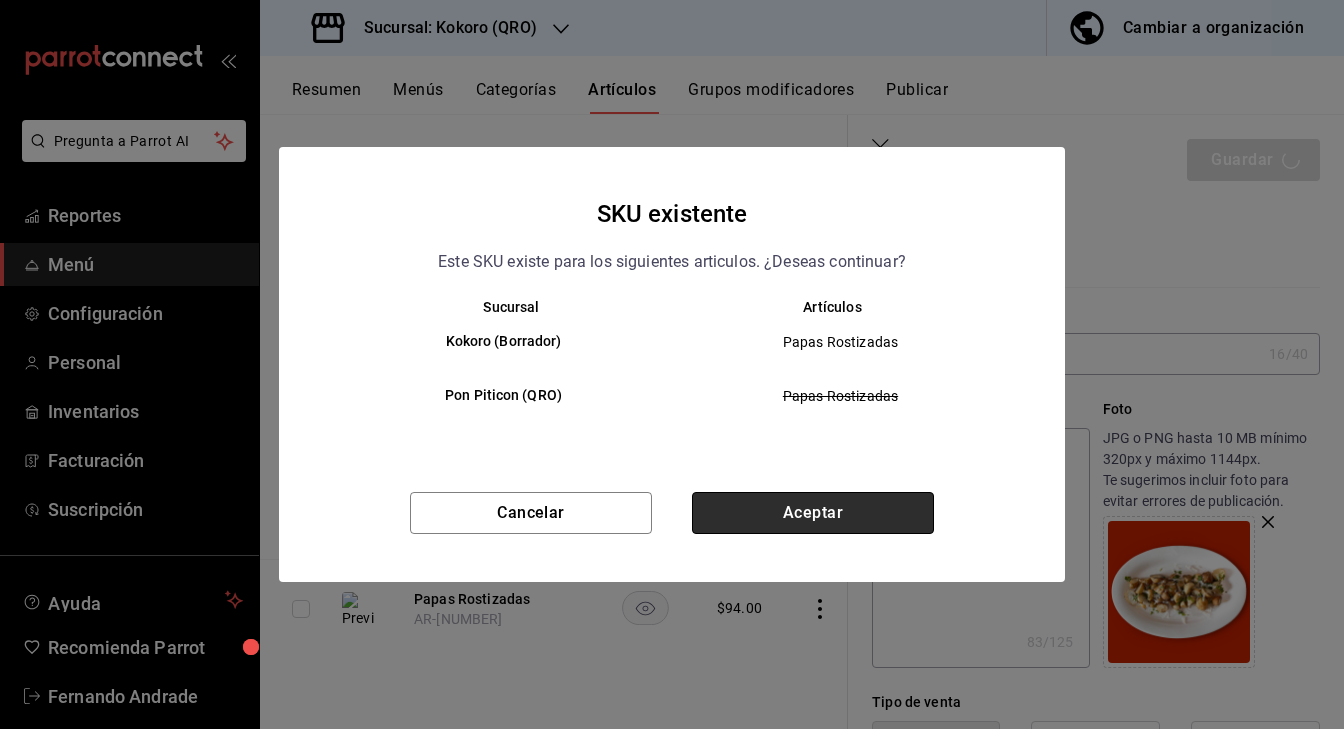 click on "Aceptar" at bounding box center [813, 513] 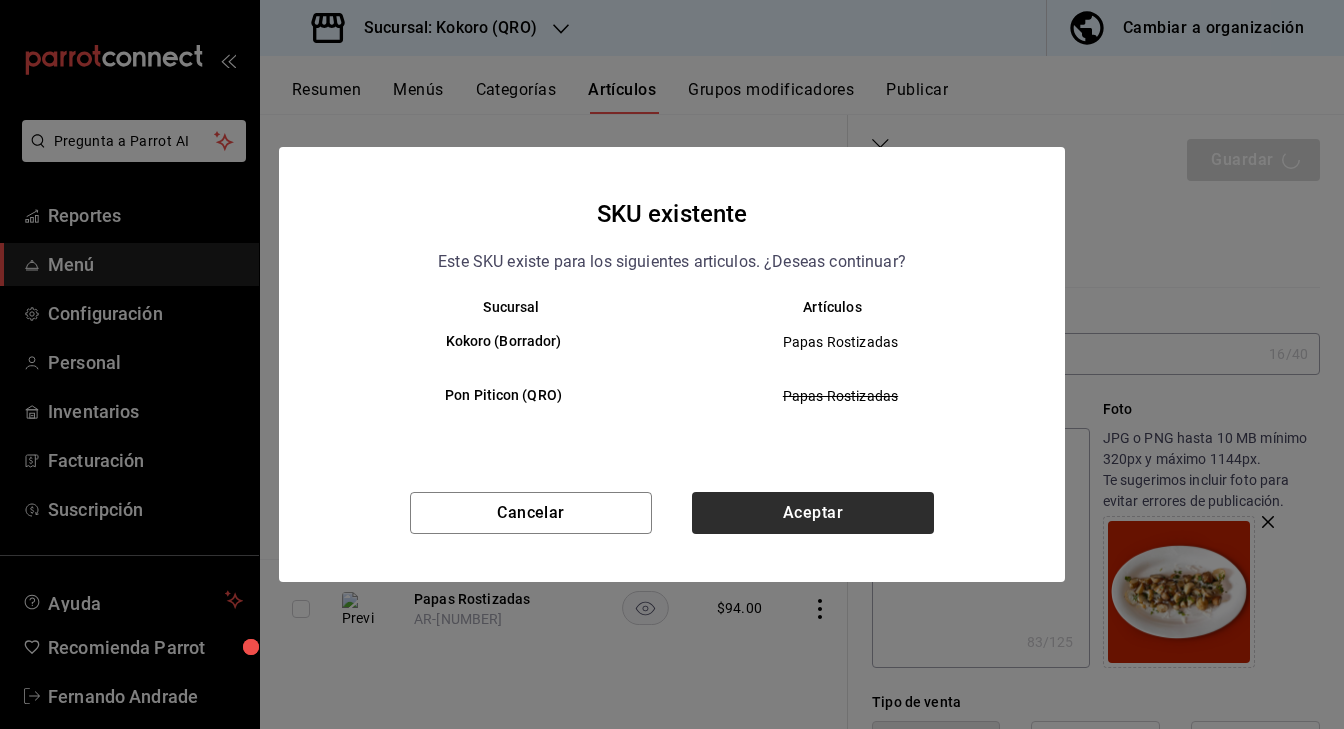 type on "x" 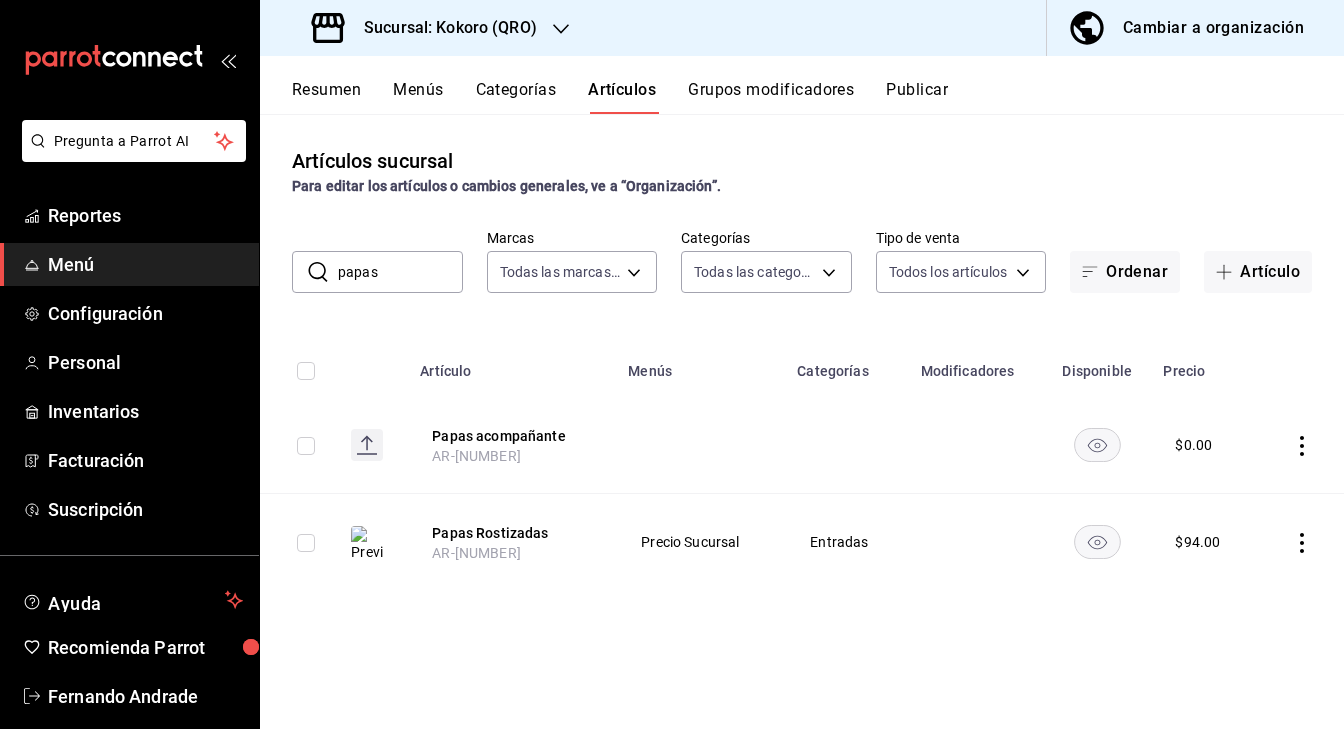 click on "papas" at bounding box center [400, 272] 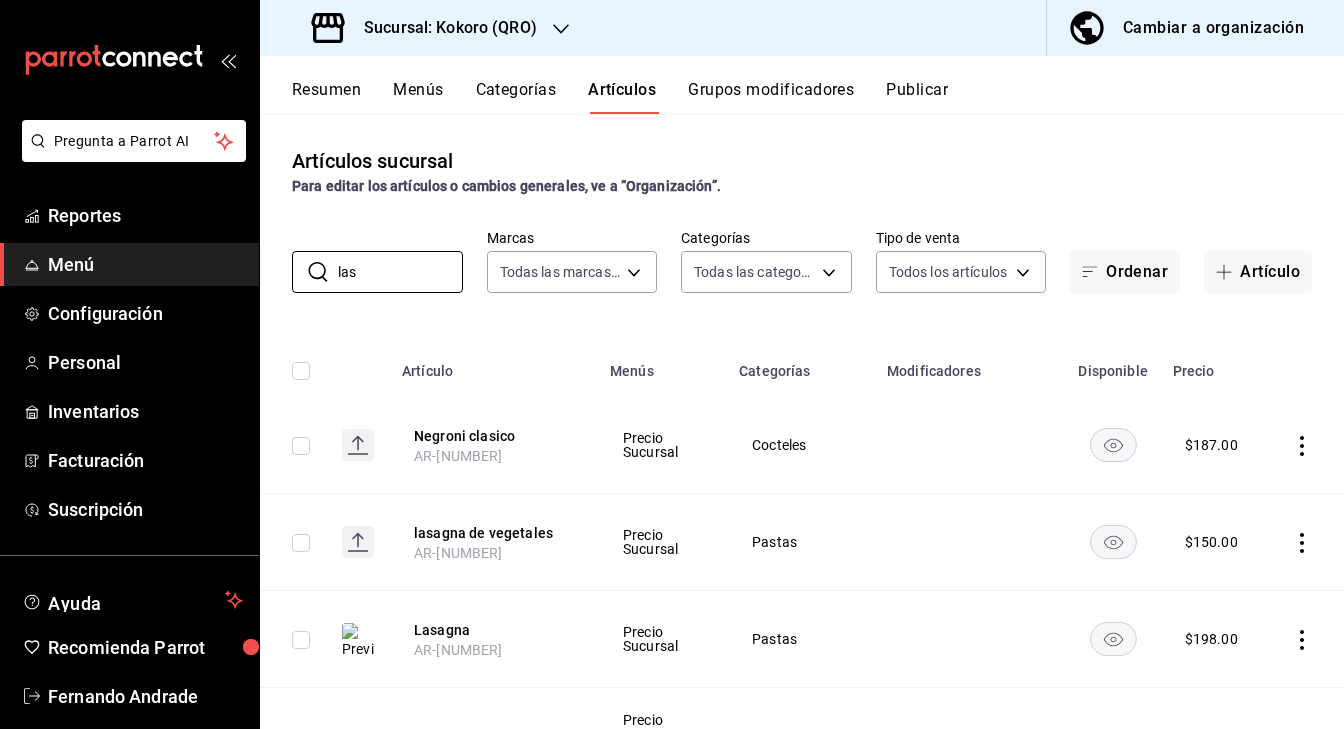 scroll, scrollTop: 23, scrollLeft: 0, axis: vertical 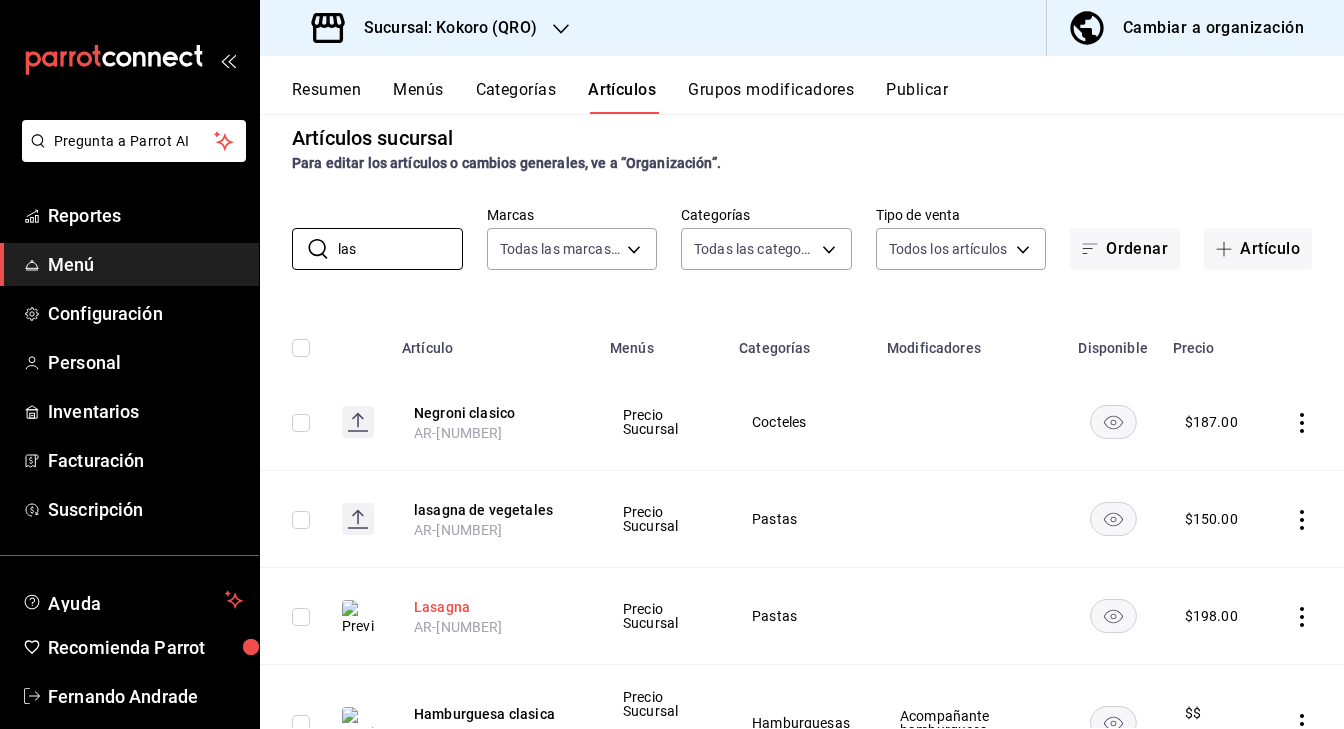 type on "las" 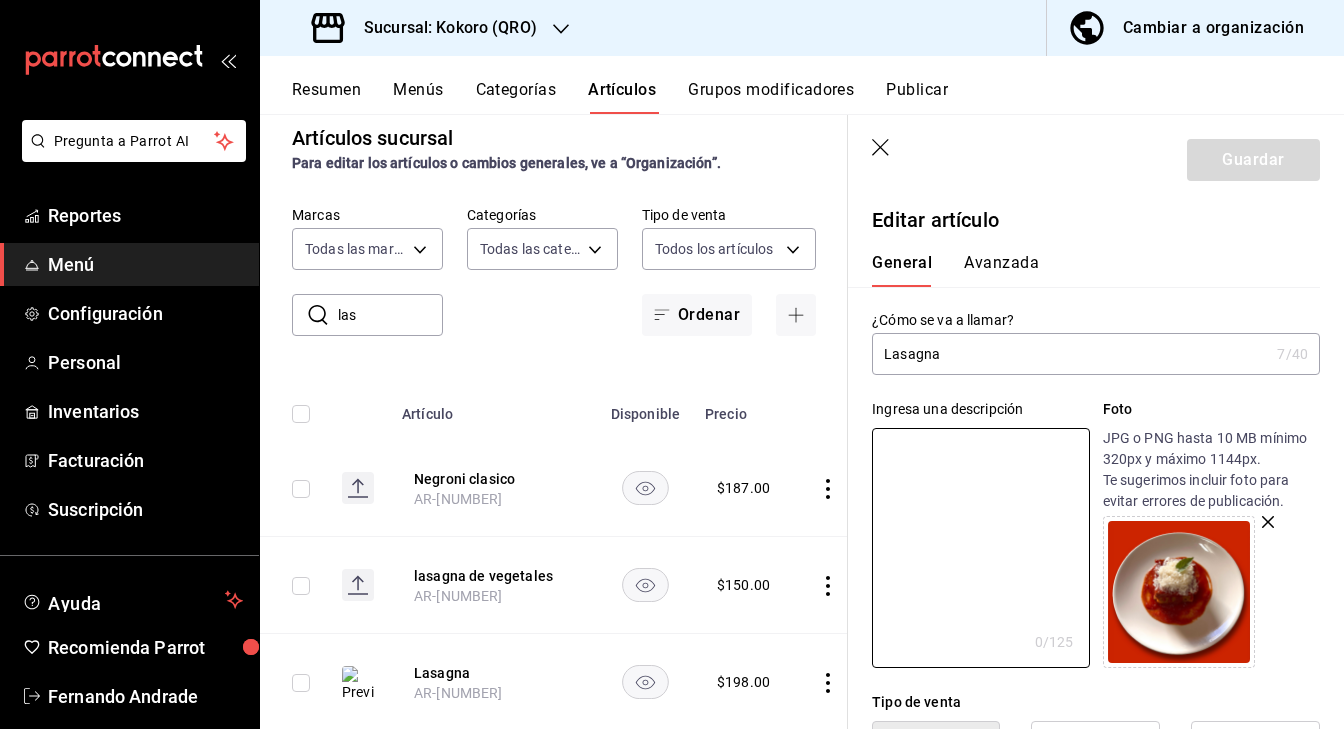 click at bounding box center [980, 548] 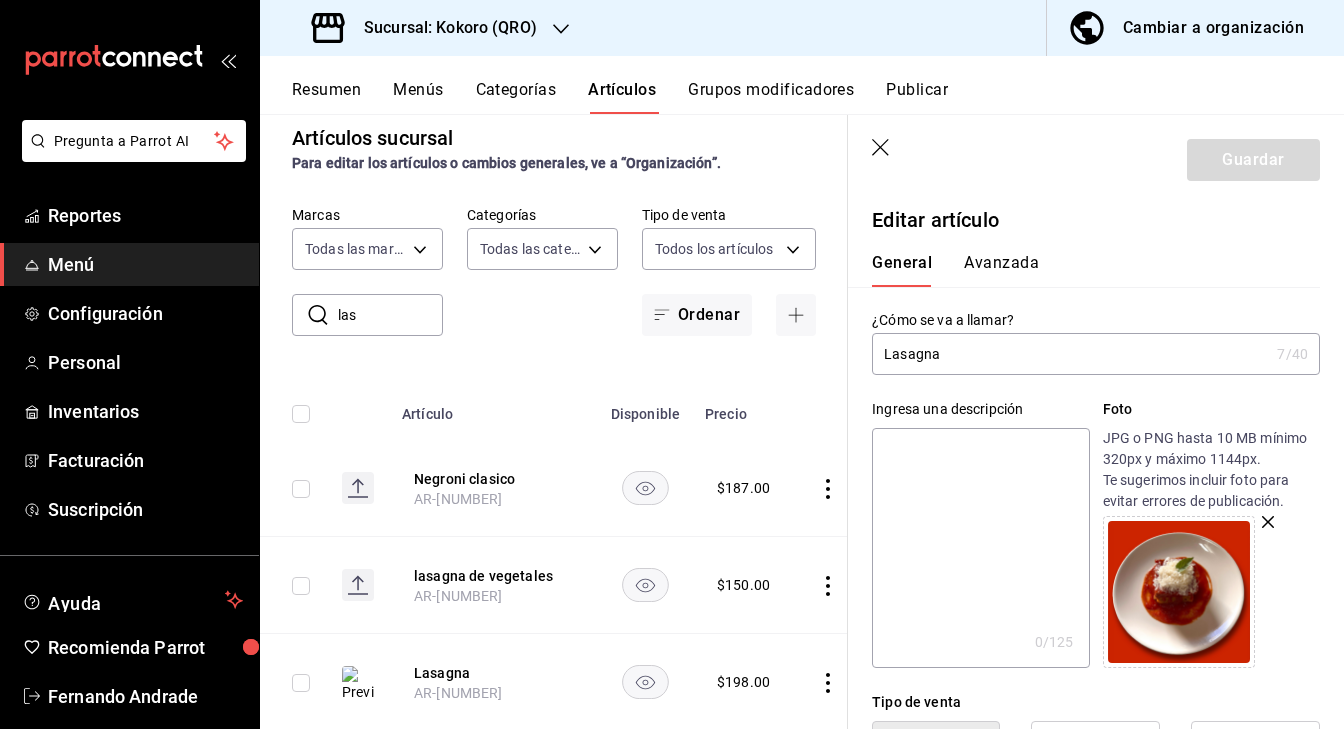type on "P" 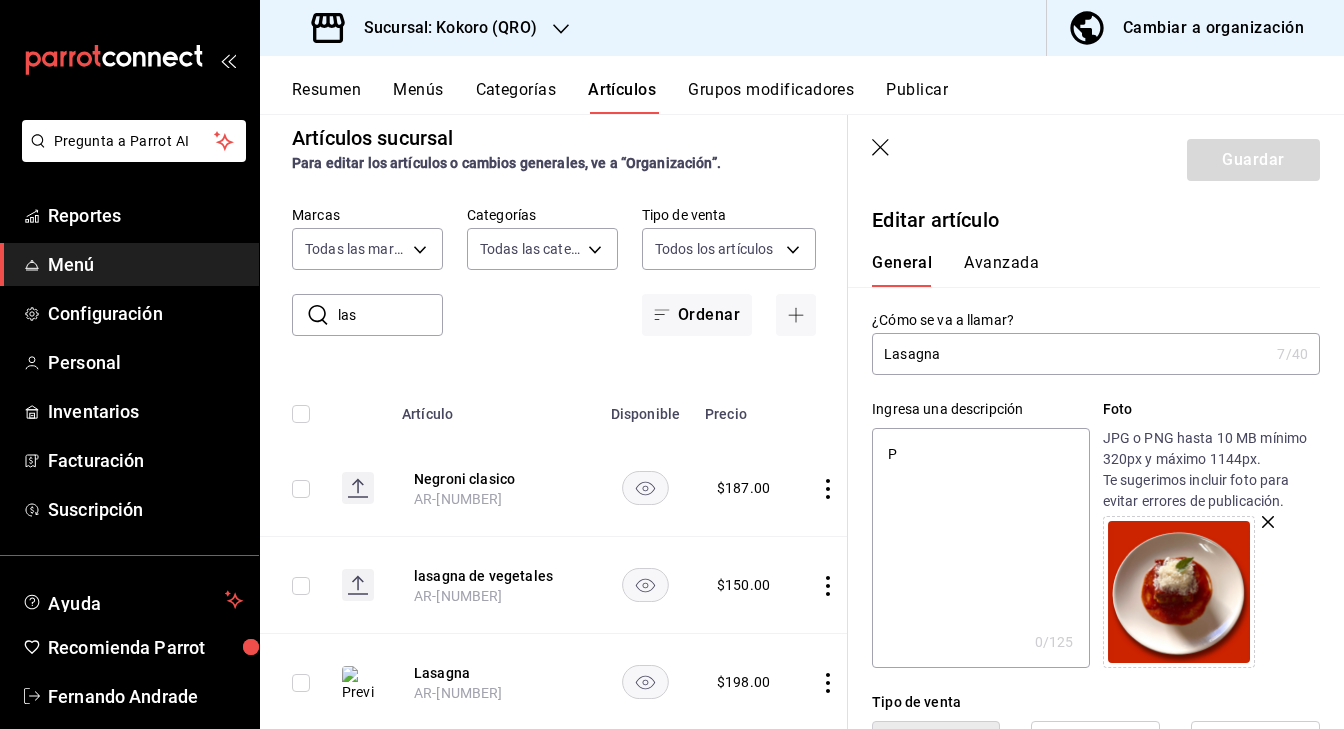 type on "x" 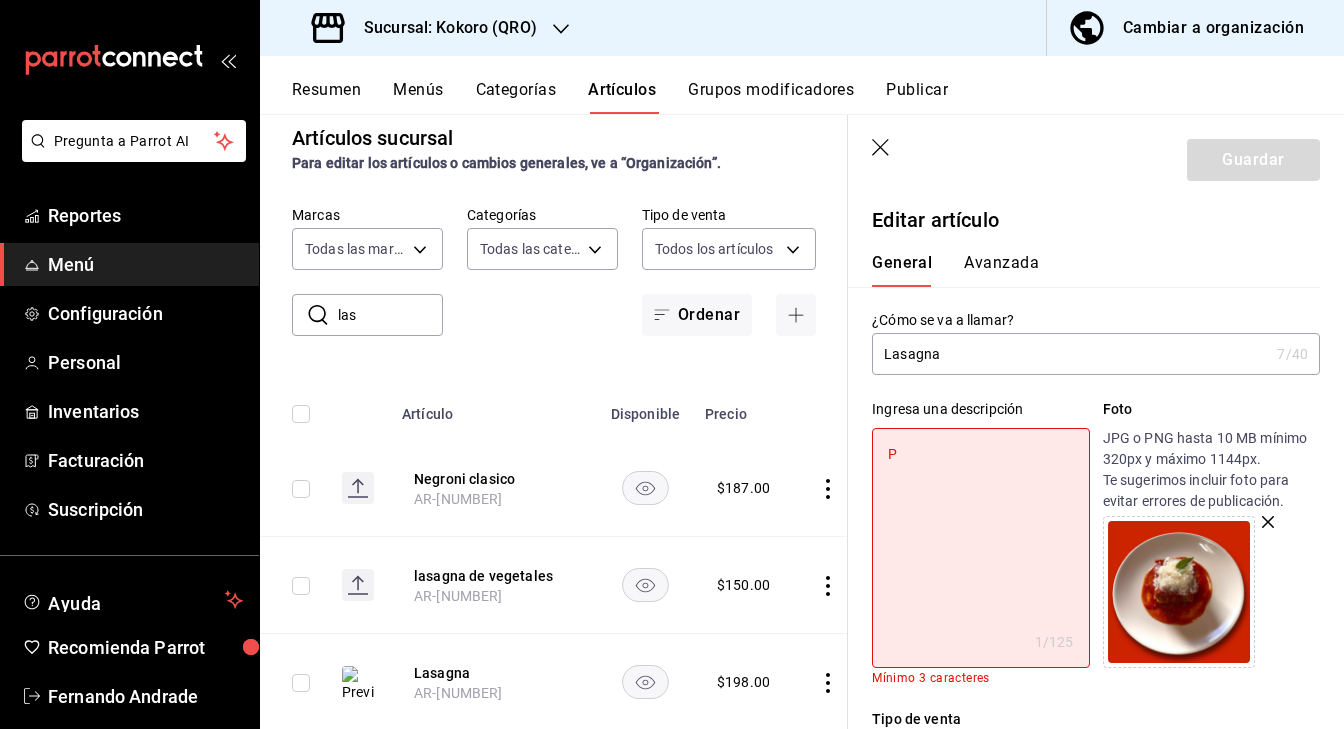 type on "Pa" 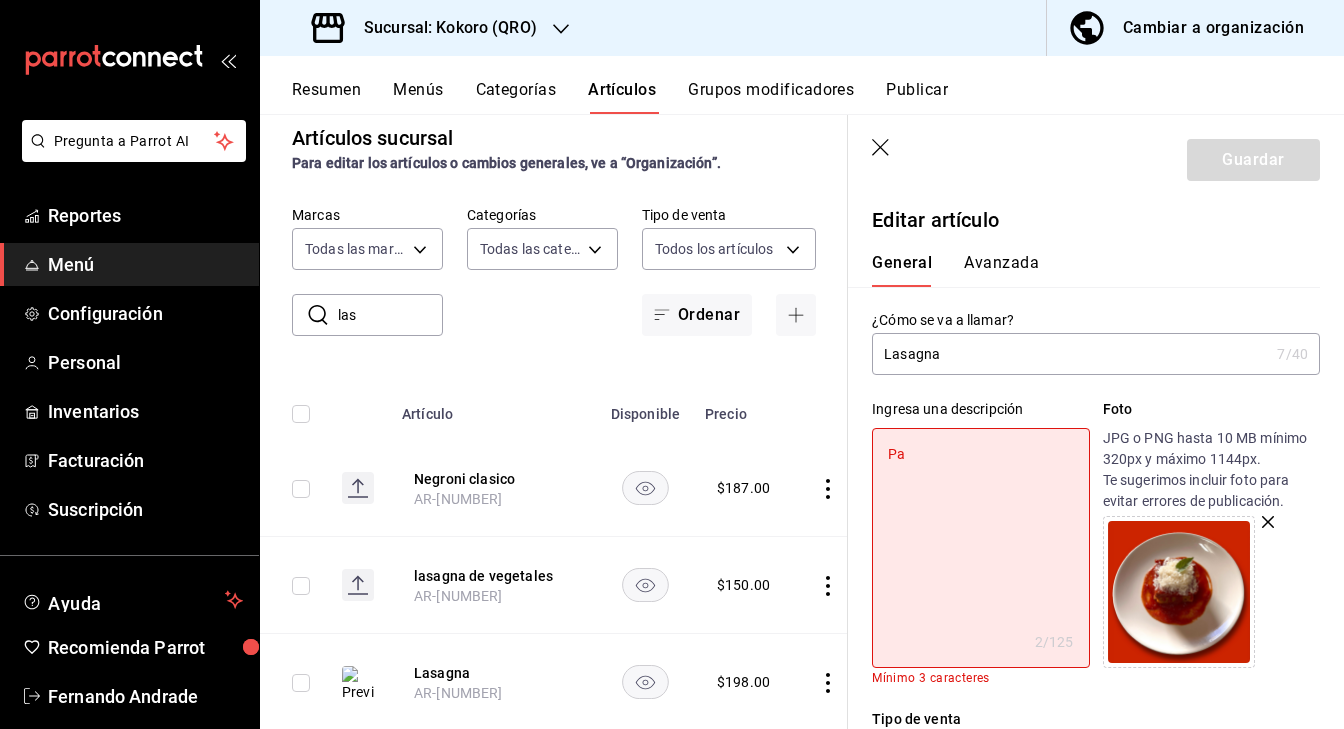 type on "Pas" 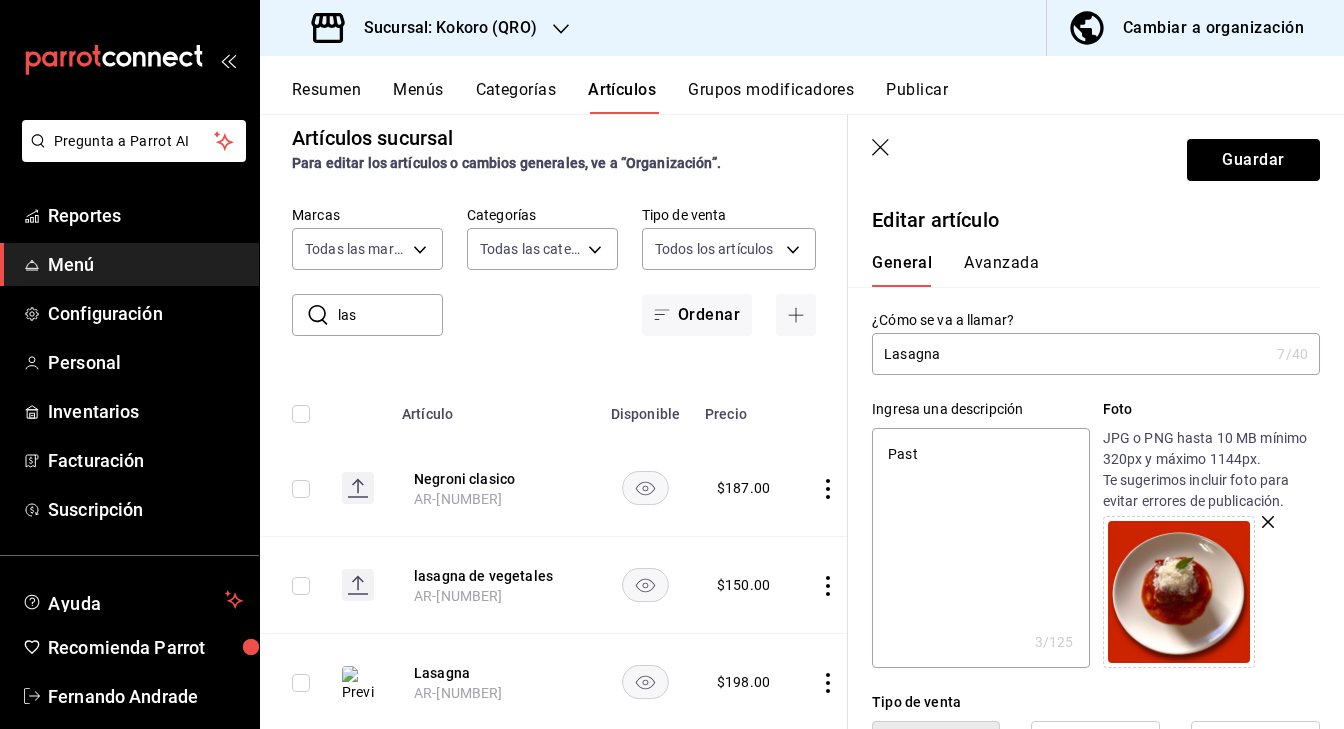 type on "Paste" 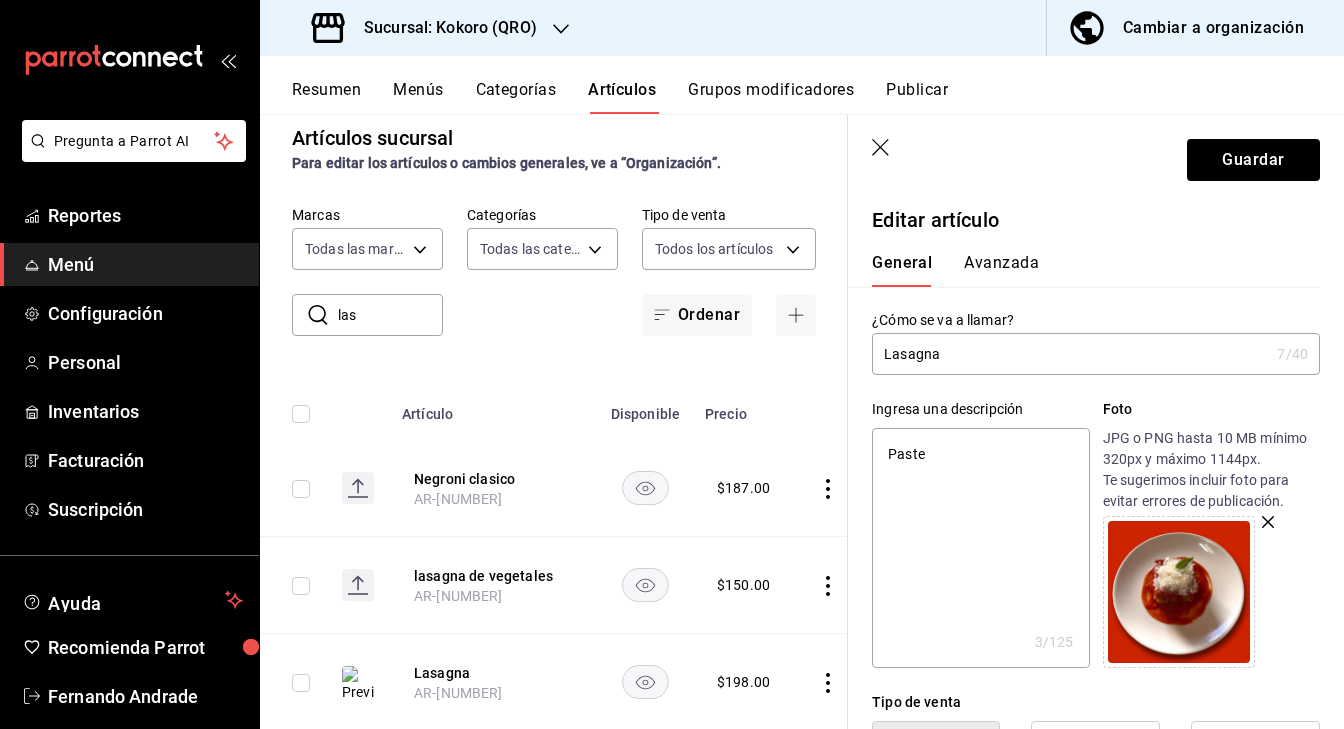 type on "x" 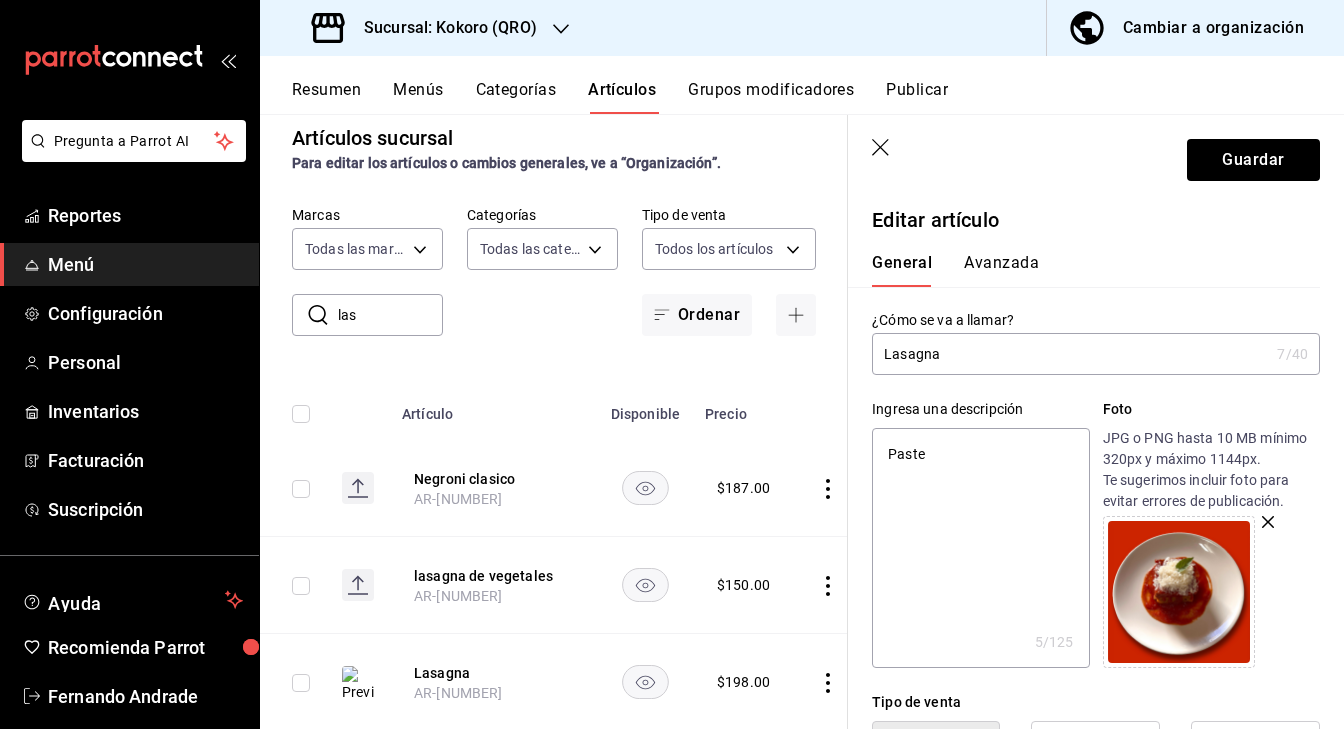 type on "Paste" 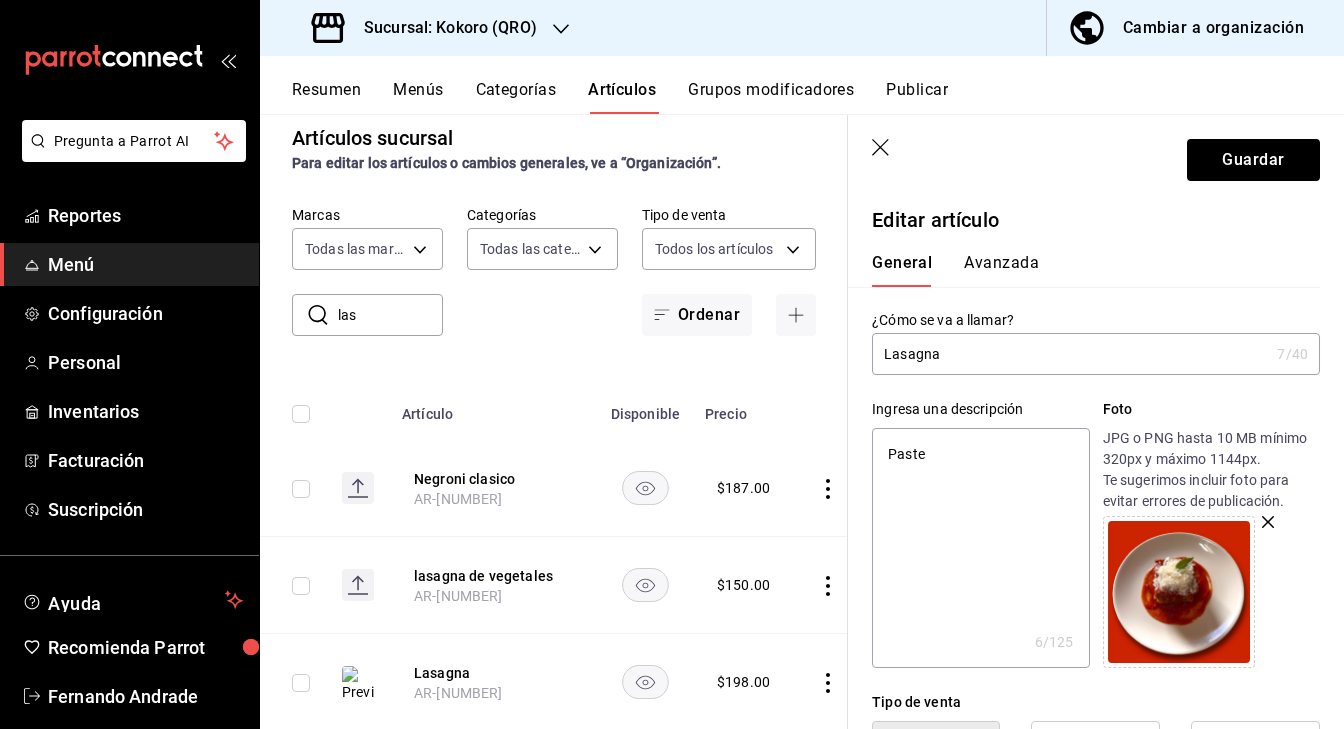 type on "Paste e" 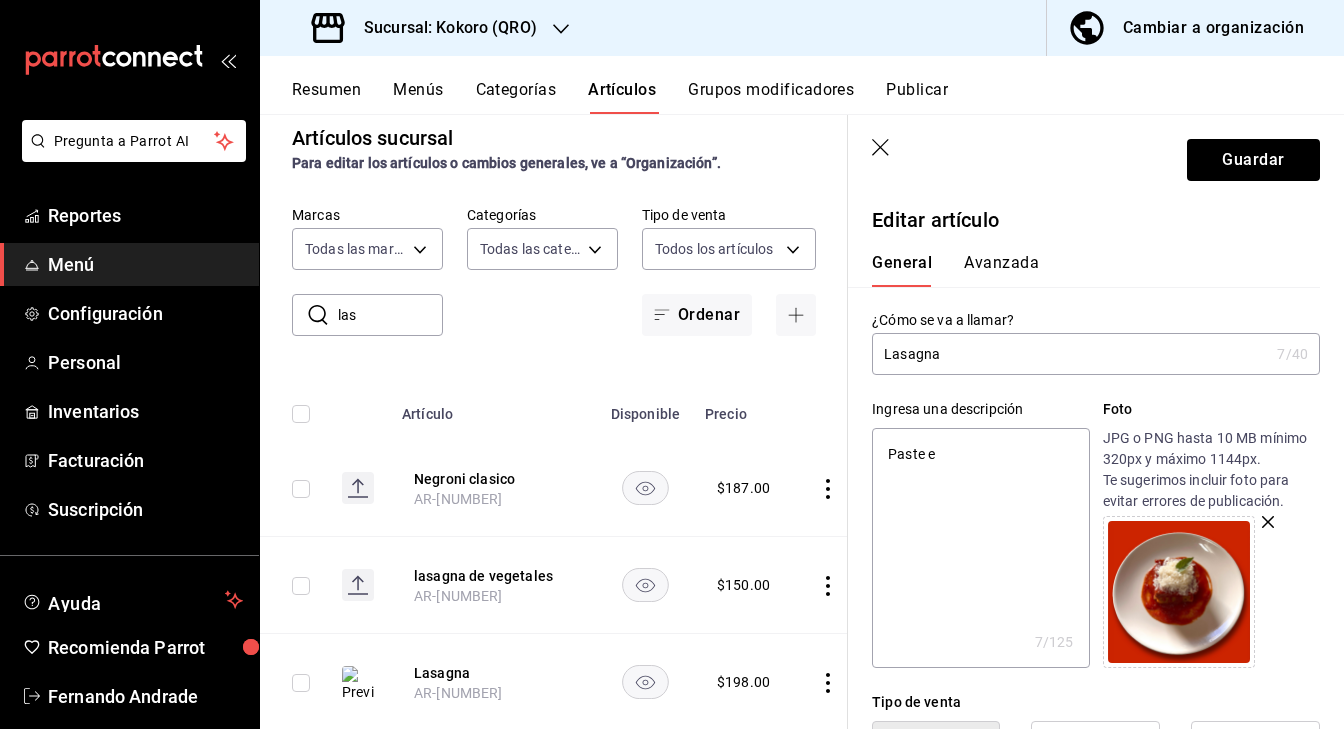 type on "Paste ec" 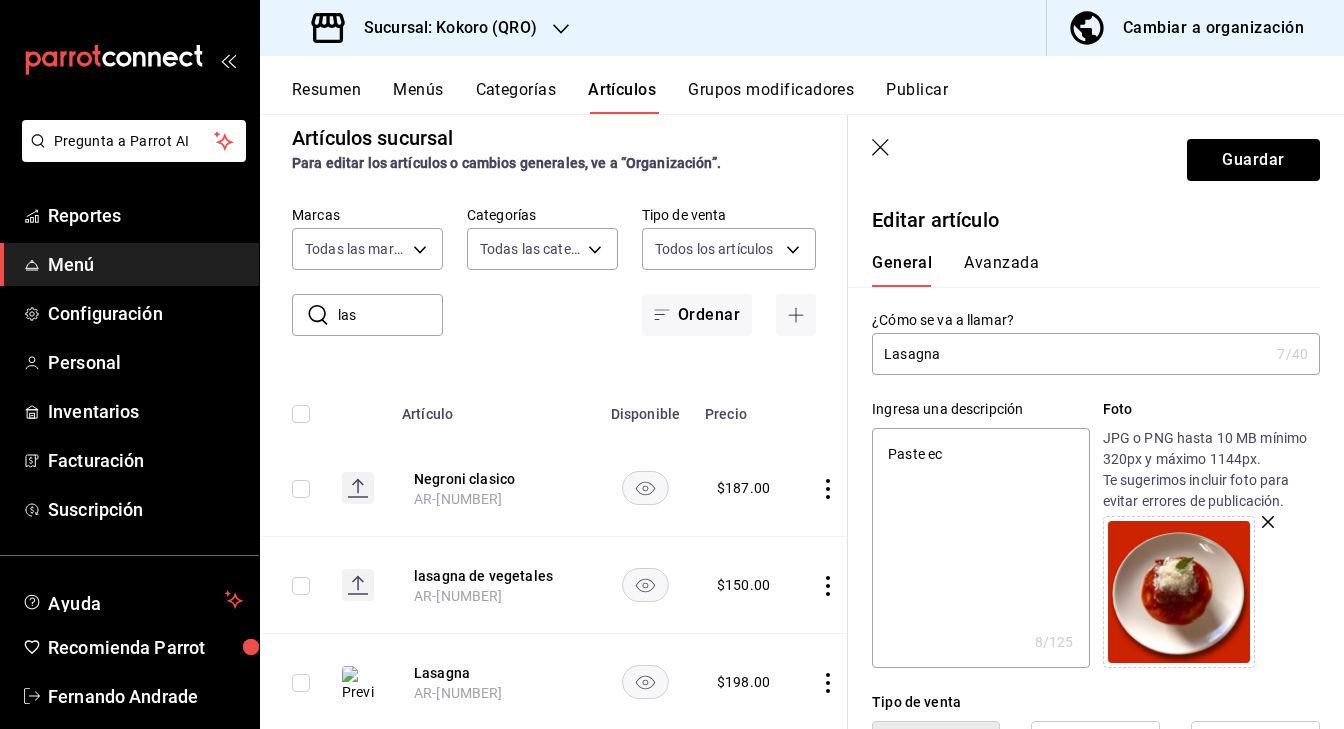 type on "Paste ech" 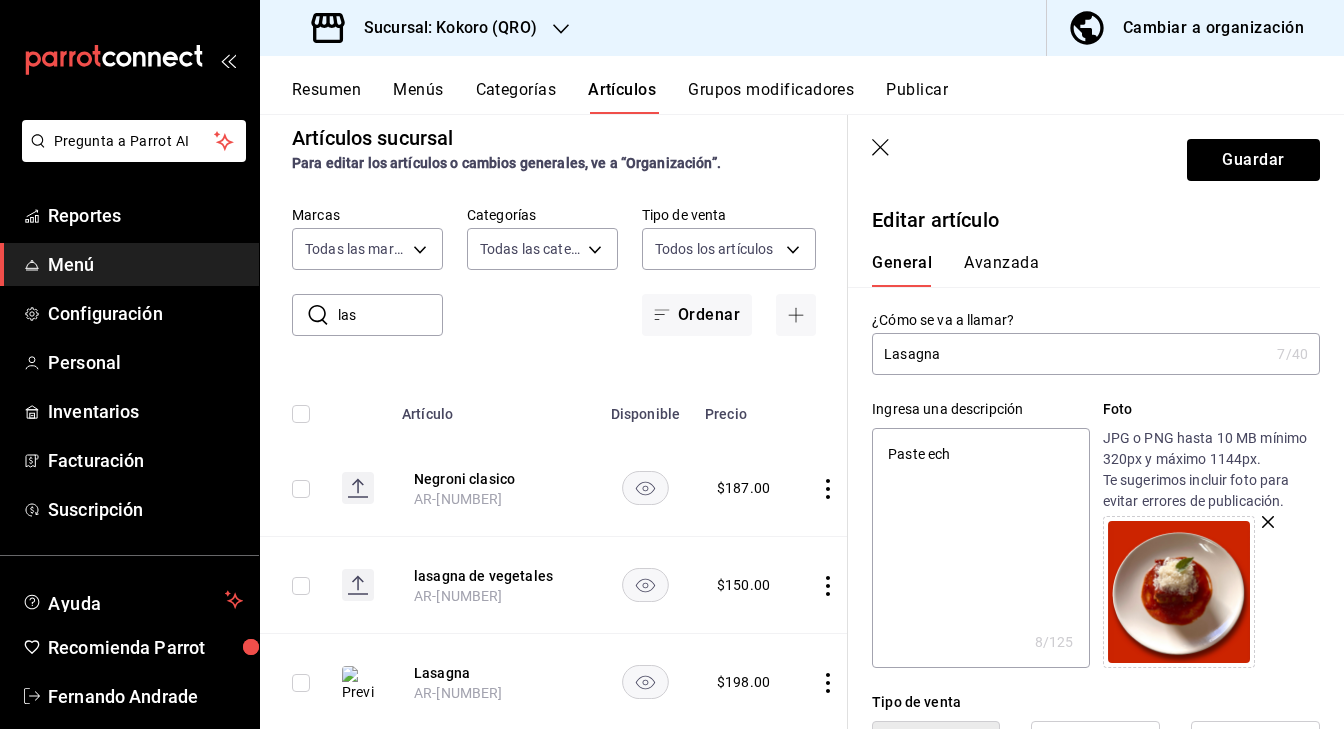 type on "Paste eche" 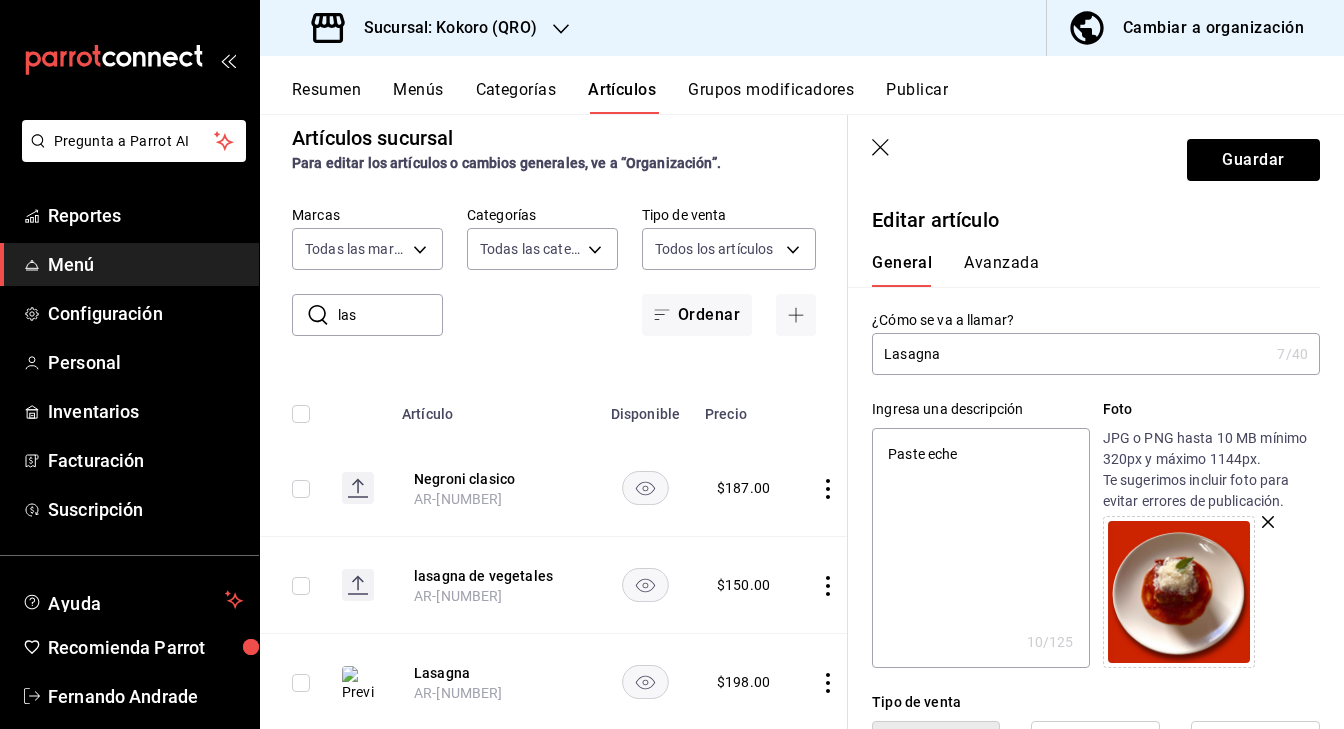 type on "Paste eche" 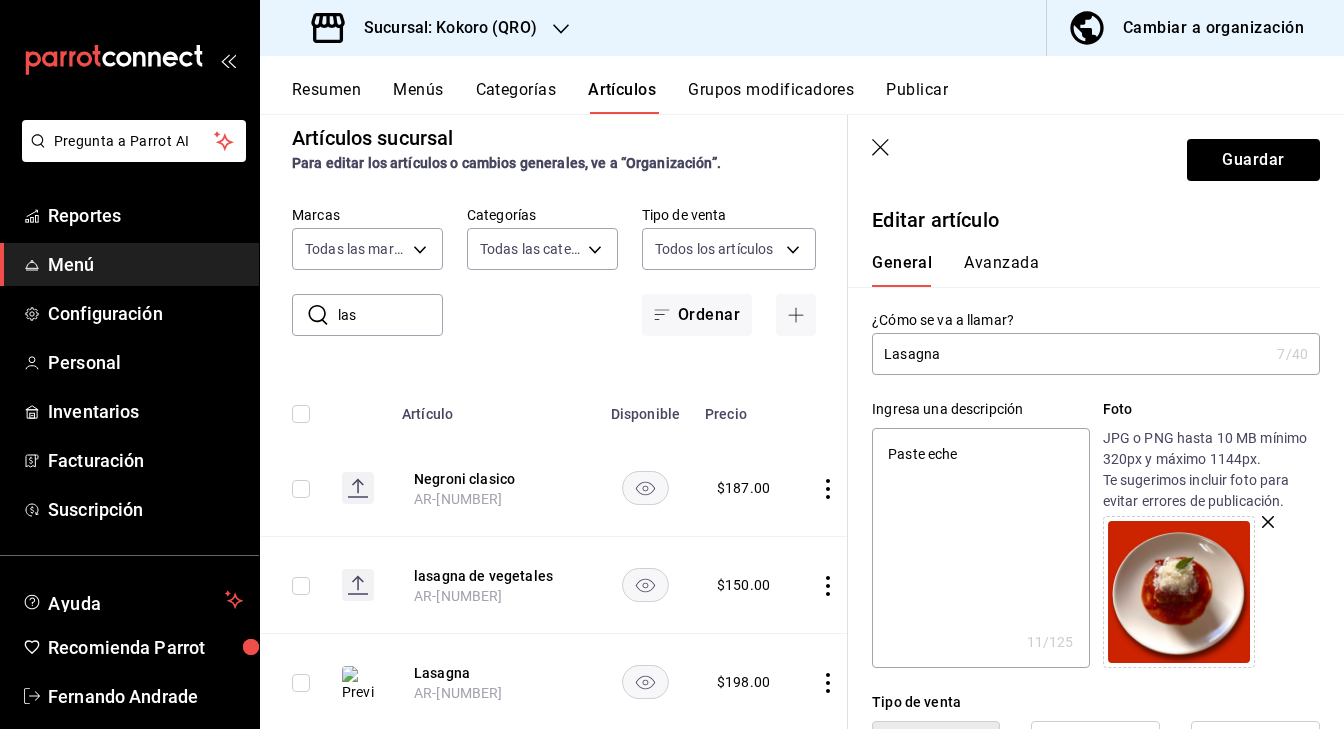 type on "Paste eche e" 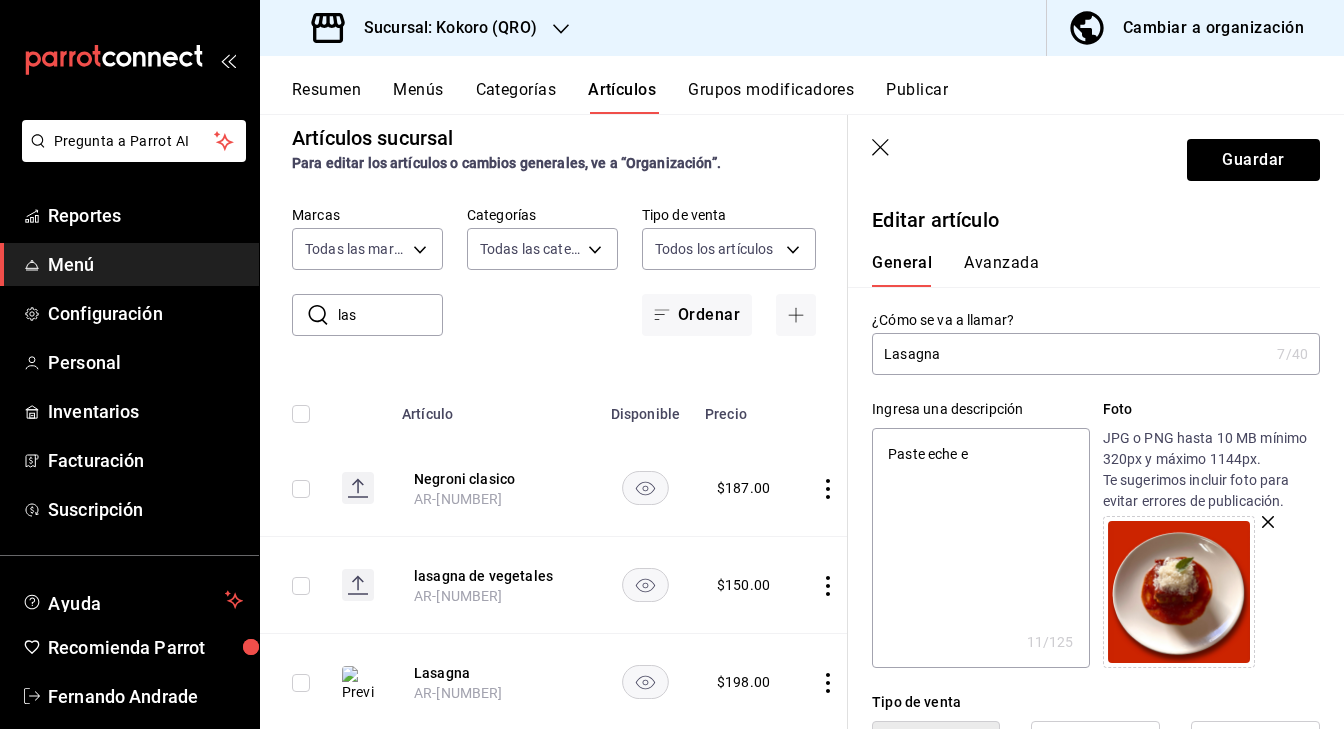 type on "Paste eche en" 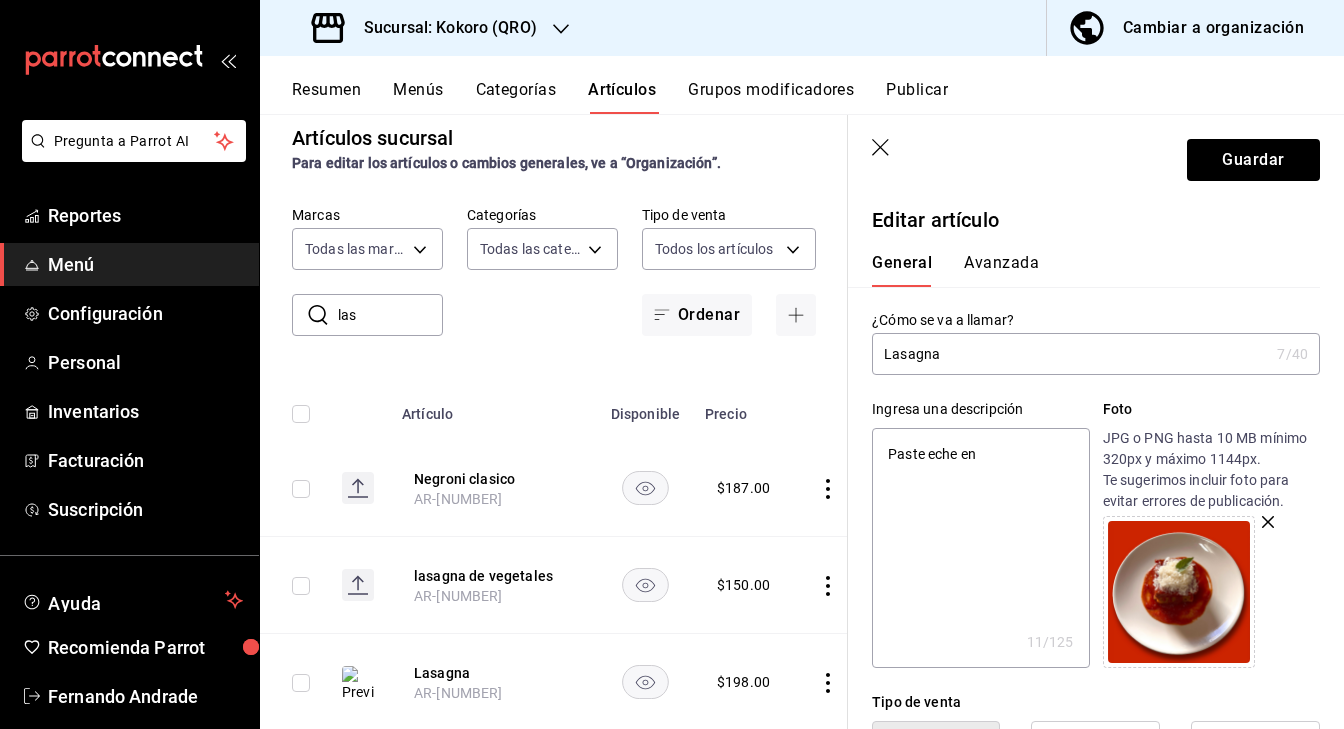type on "Paste eche en" 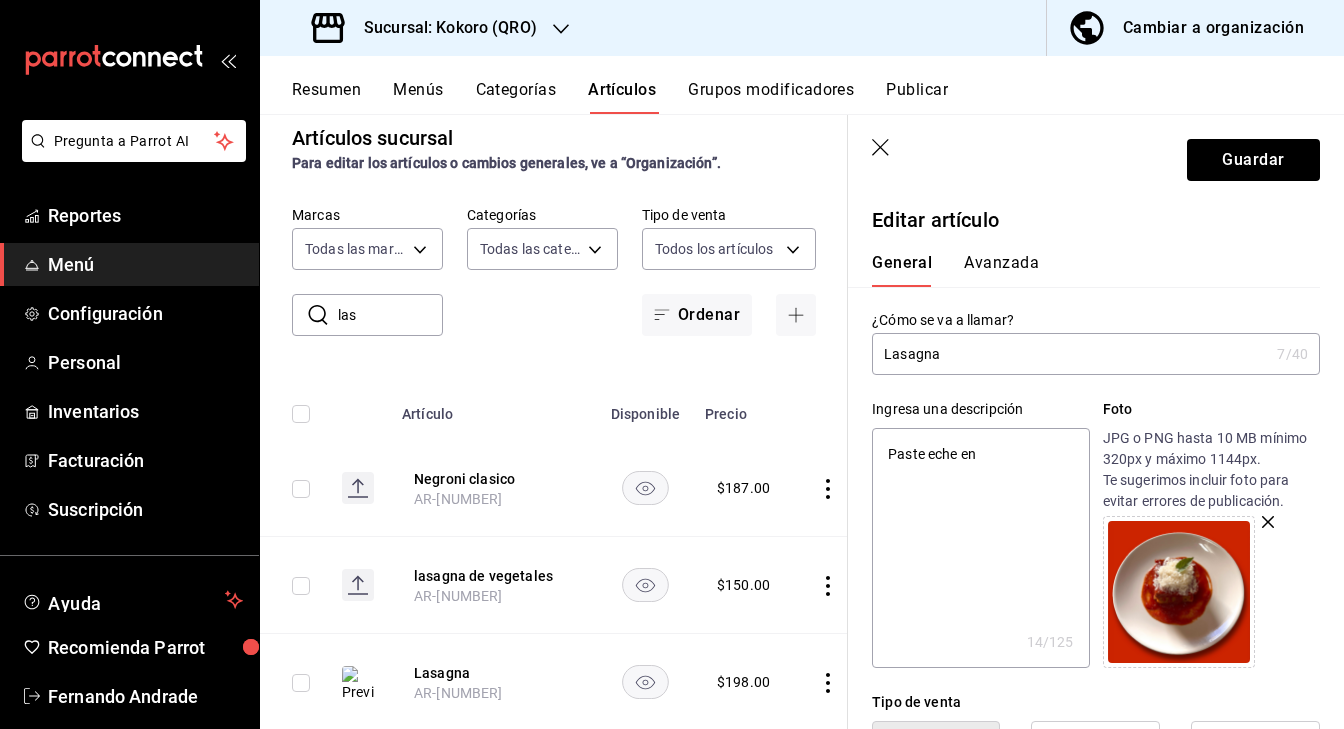 type on "Paste eche en C" 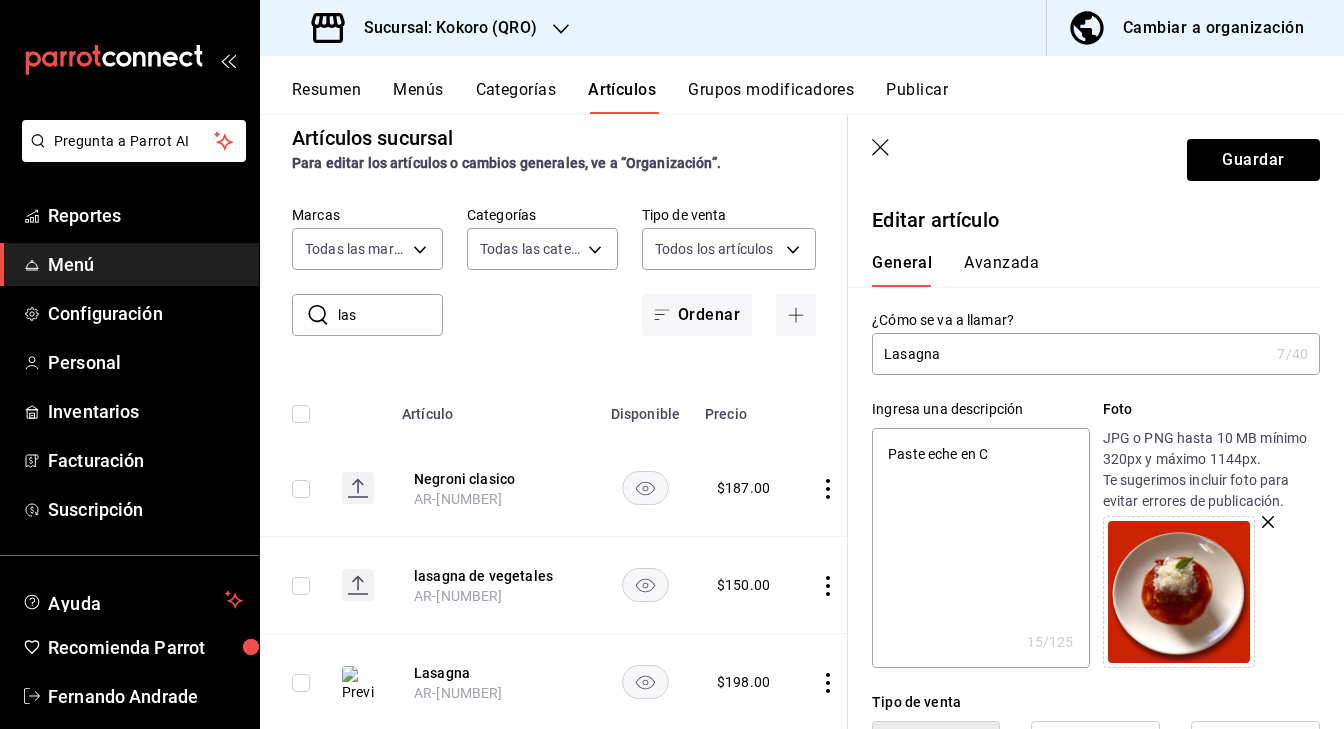 type on "Paste eche en Ca" 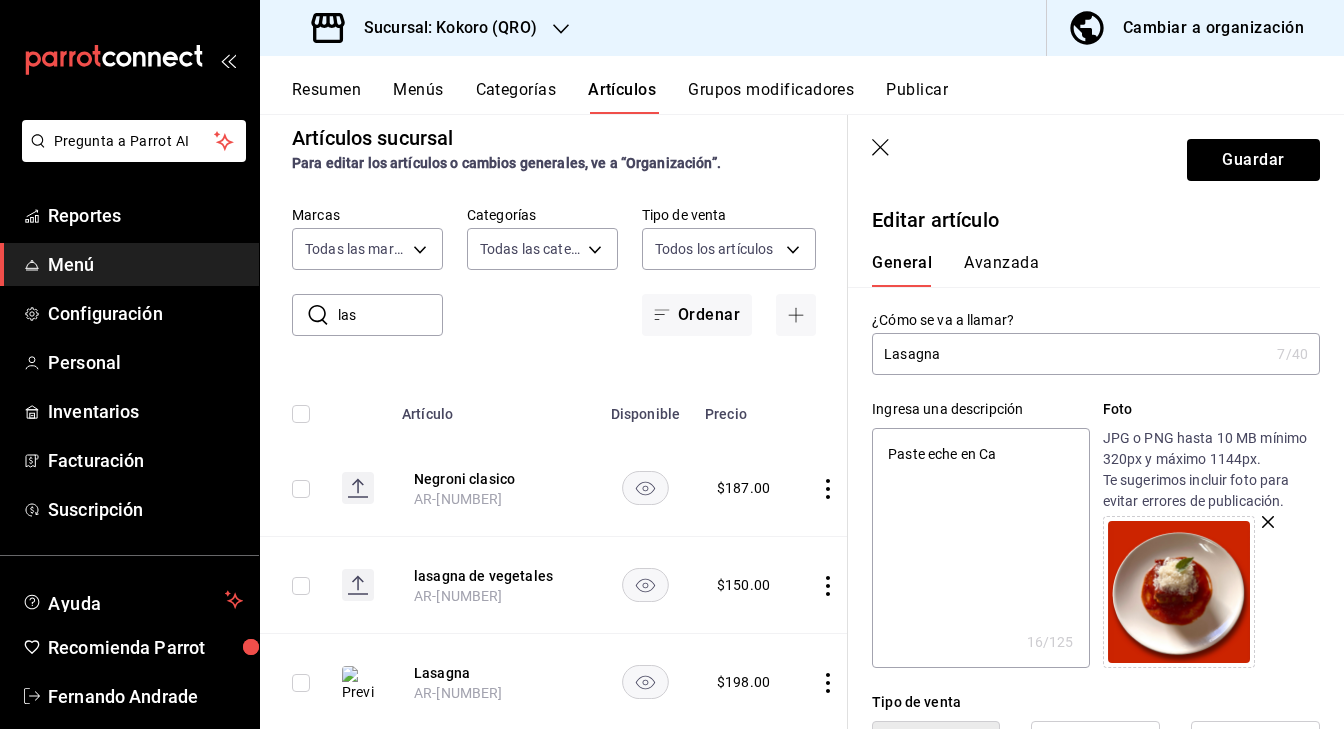 type on "Paste eche en Cas" 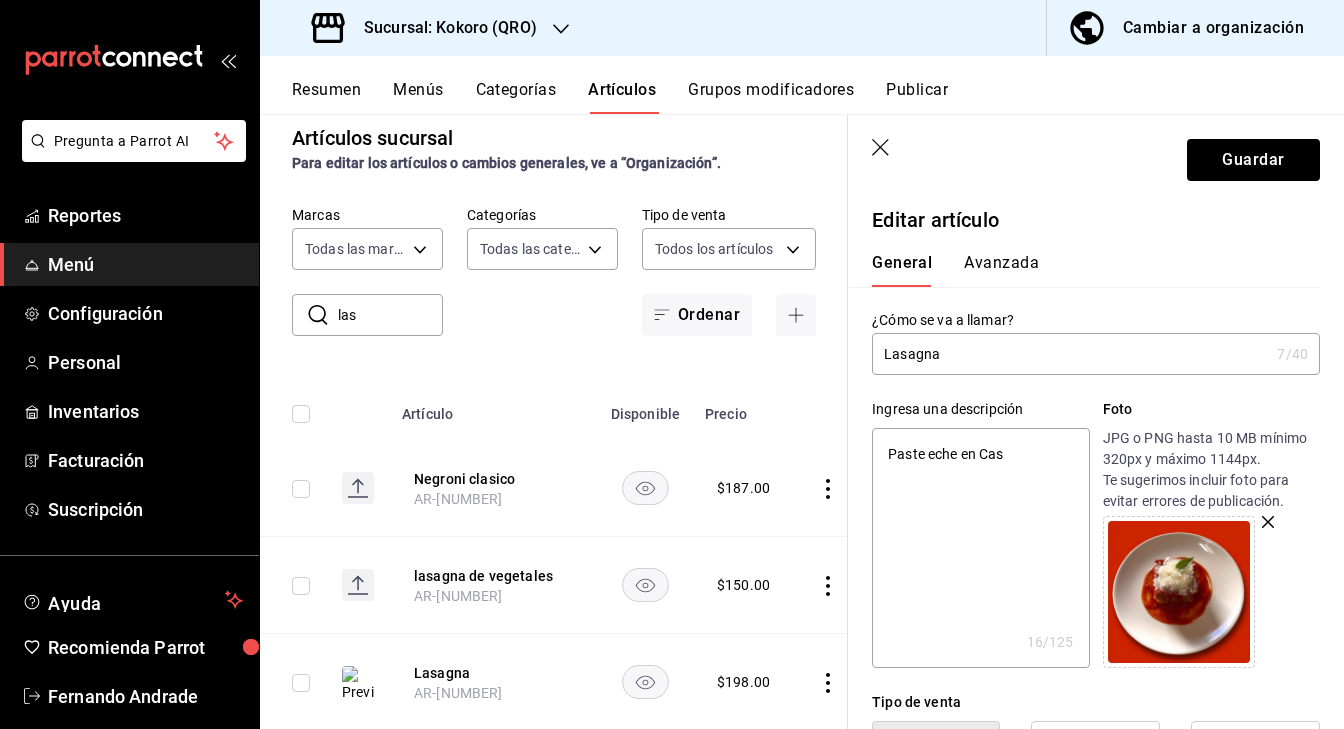 type on "Paste eche en Casa" 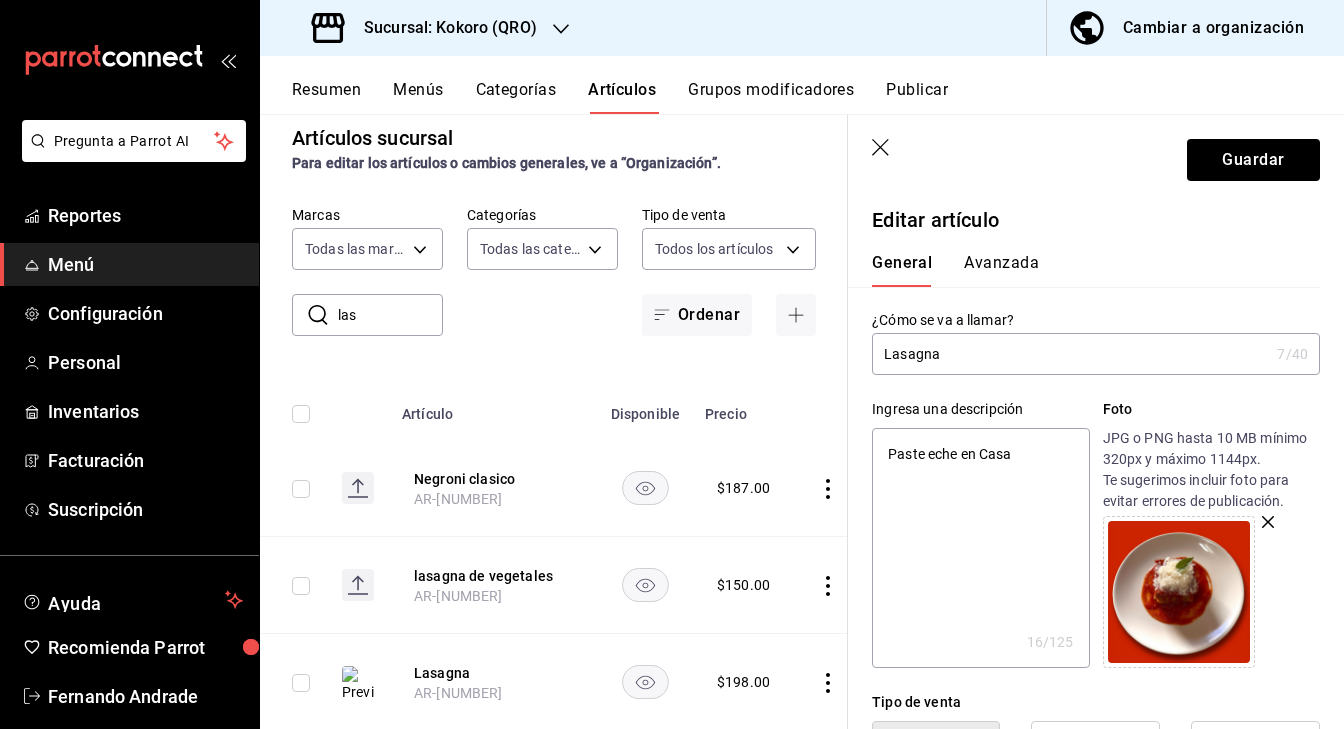 type on "x" 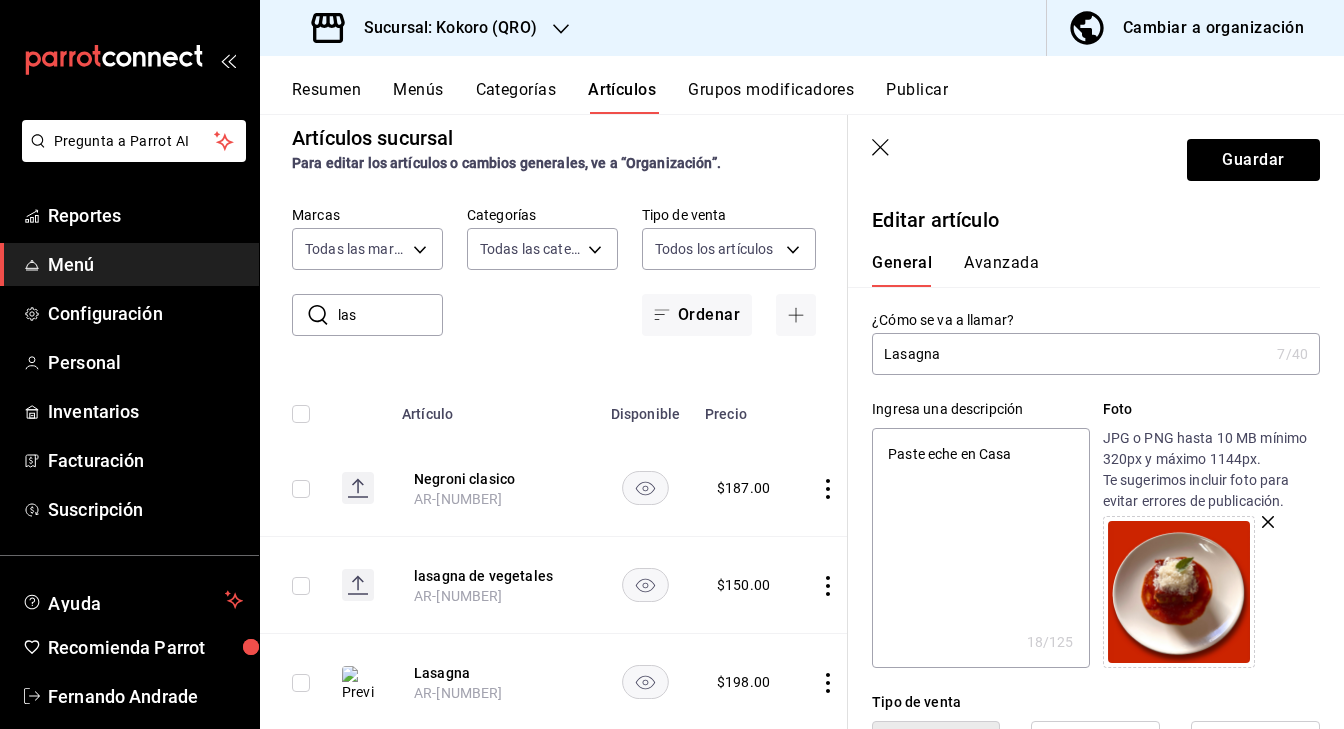 type on "Paste eche en Casa," 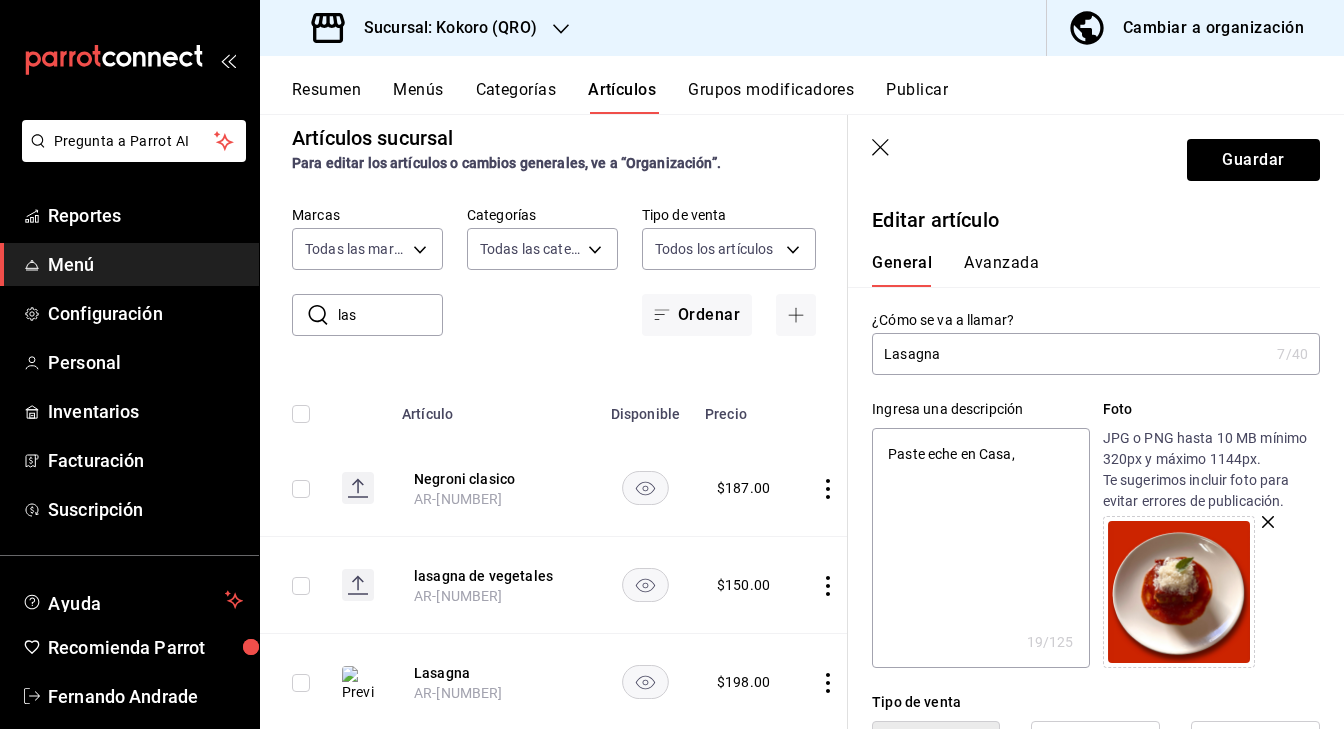 type on "Paste eche en Casa," 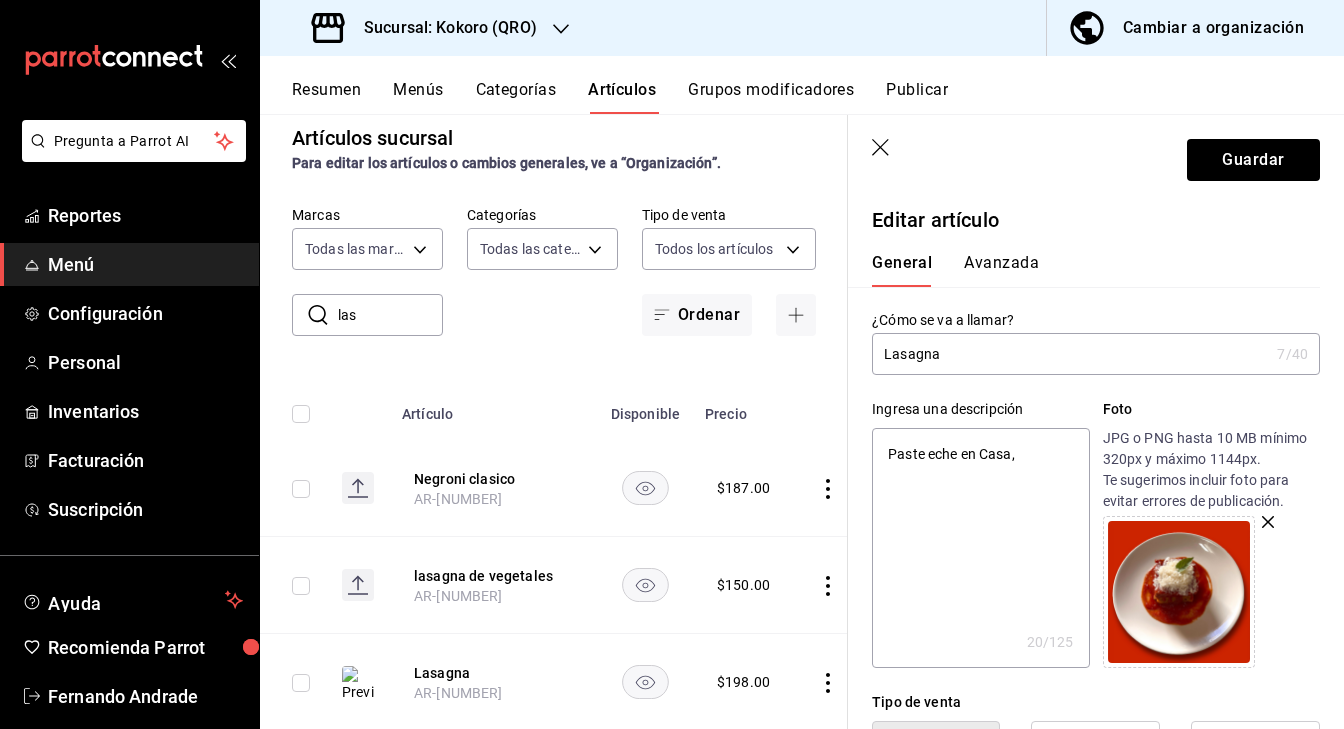 type on "Paste eche en Casa, l" 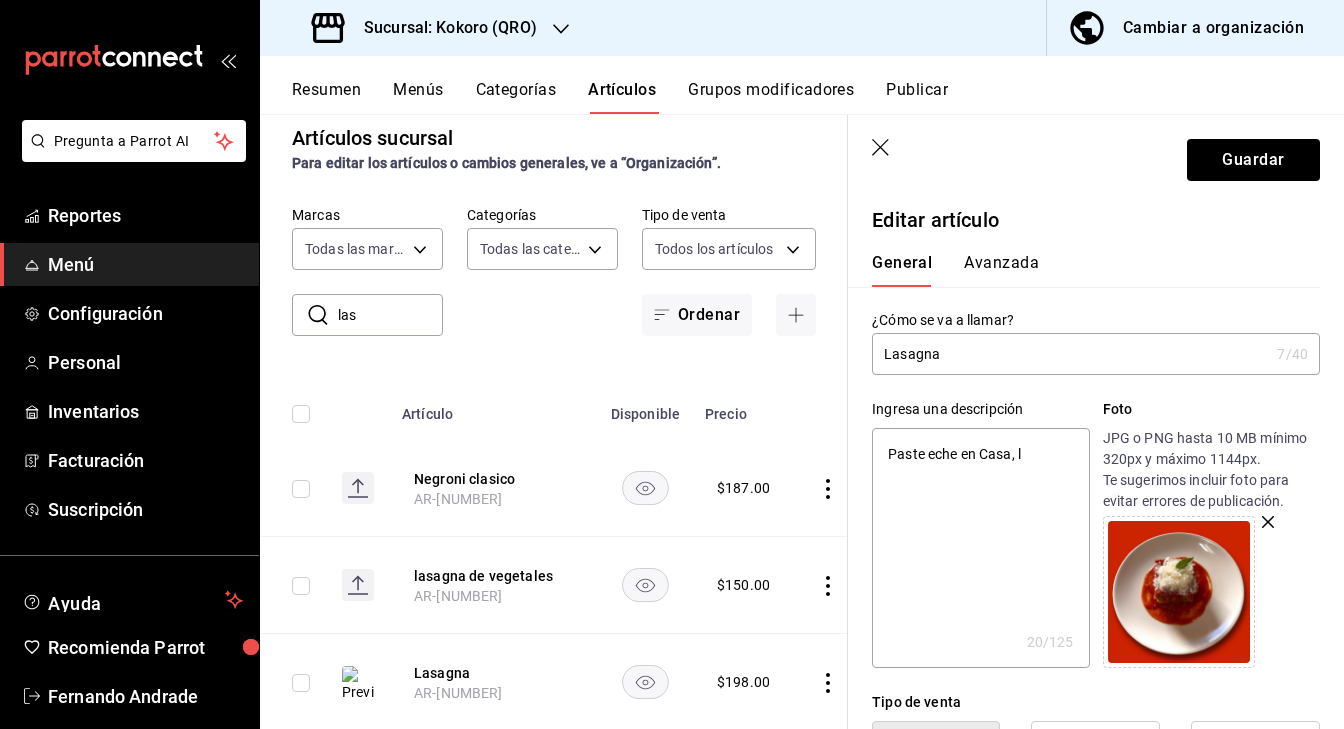 type on "Paste eche en Casa, la" 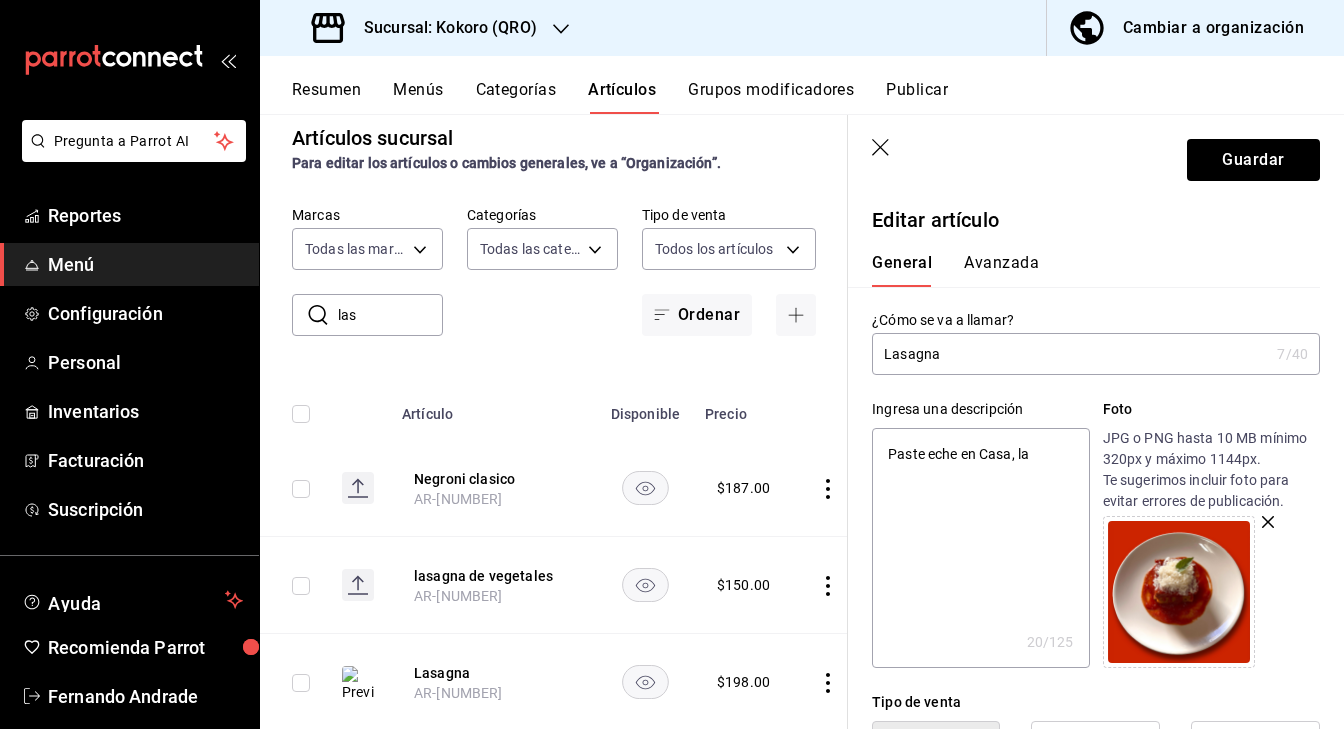 type on "x" 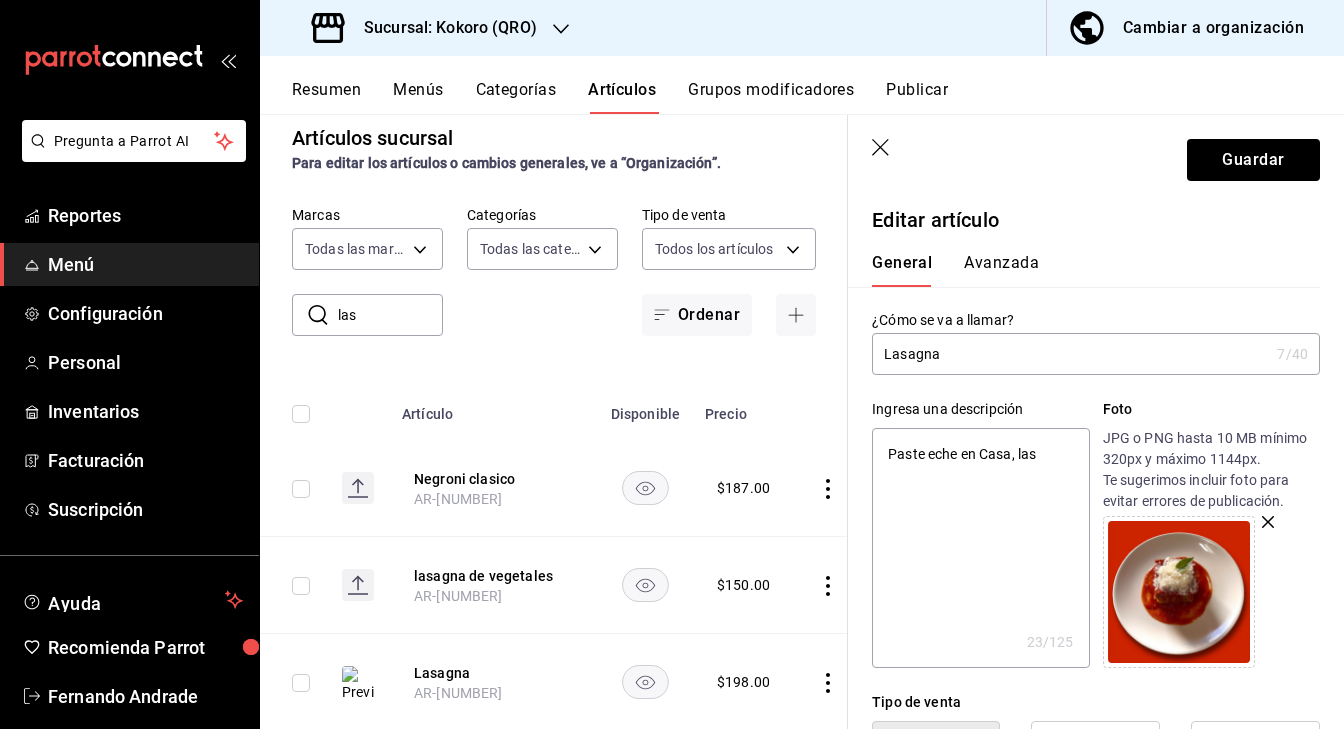 type on "Paste eche en Casa, lasa" 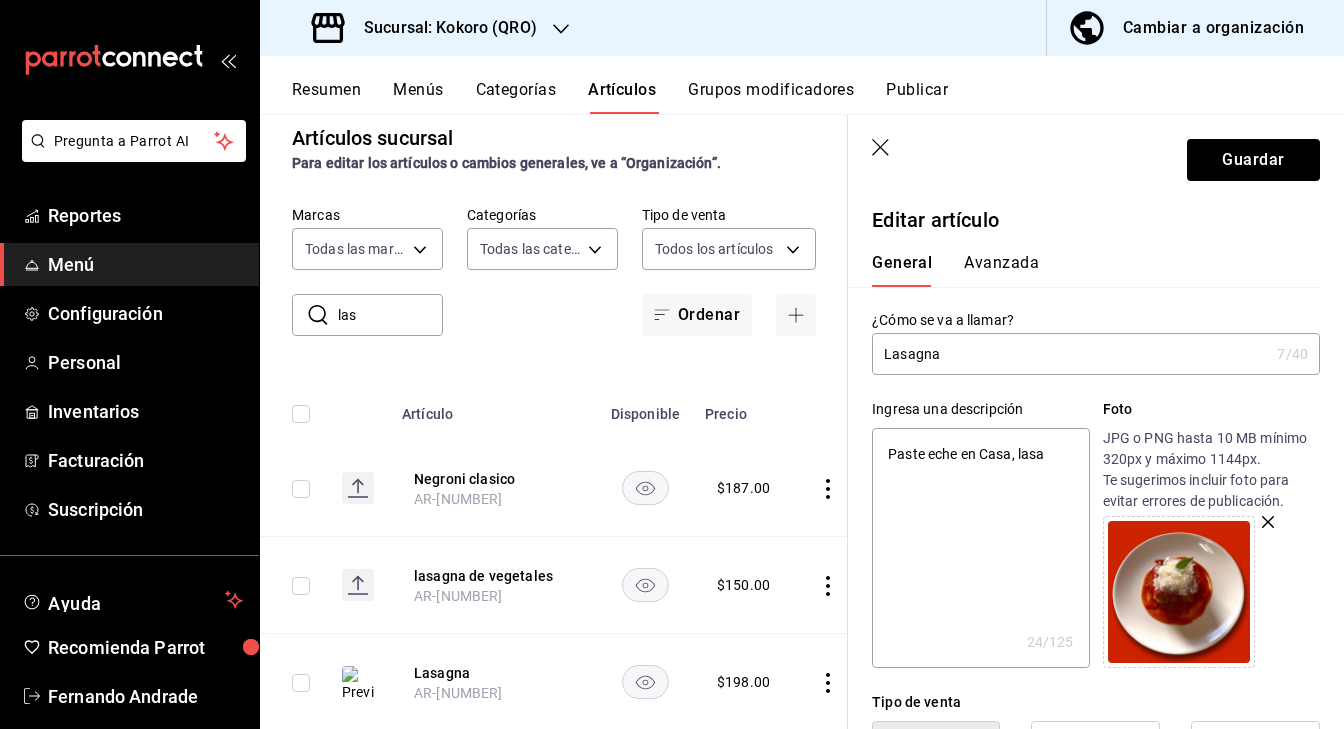type on "Paste eche en Casa, lasag" 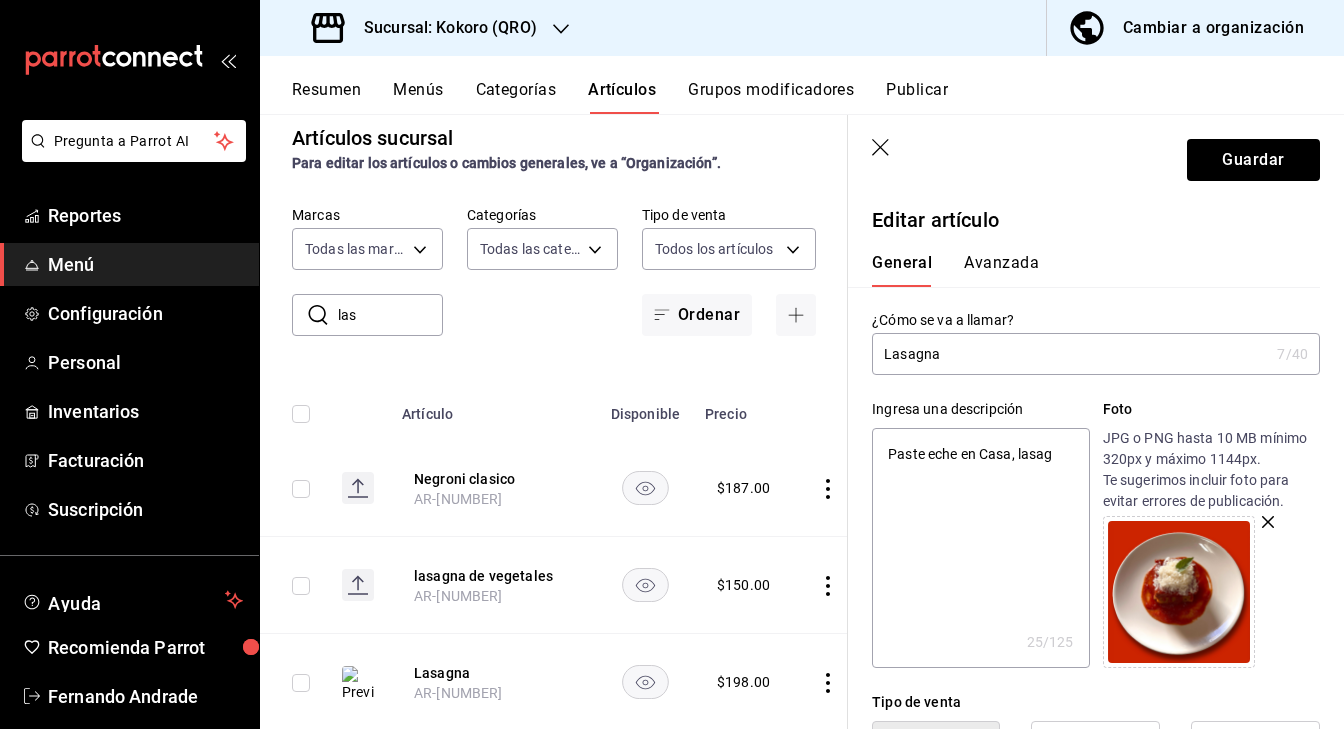 type on "Paste eche en Casa, lasagn" 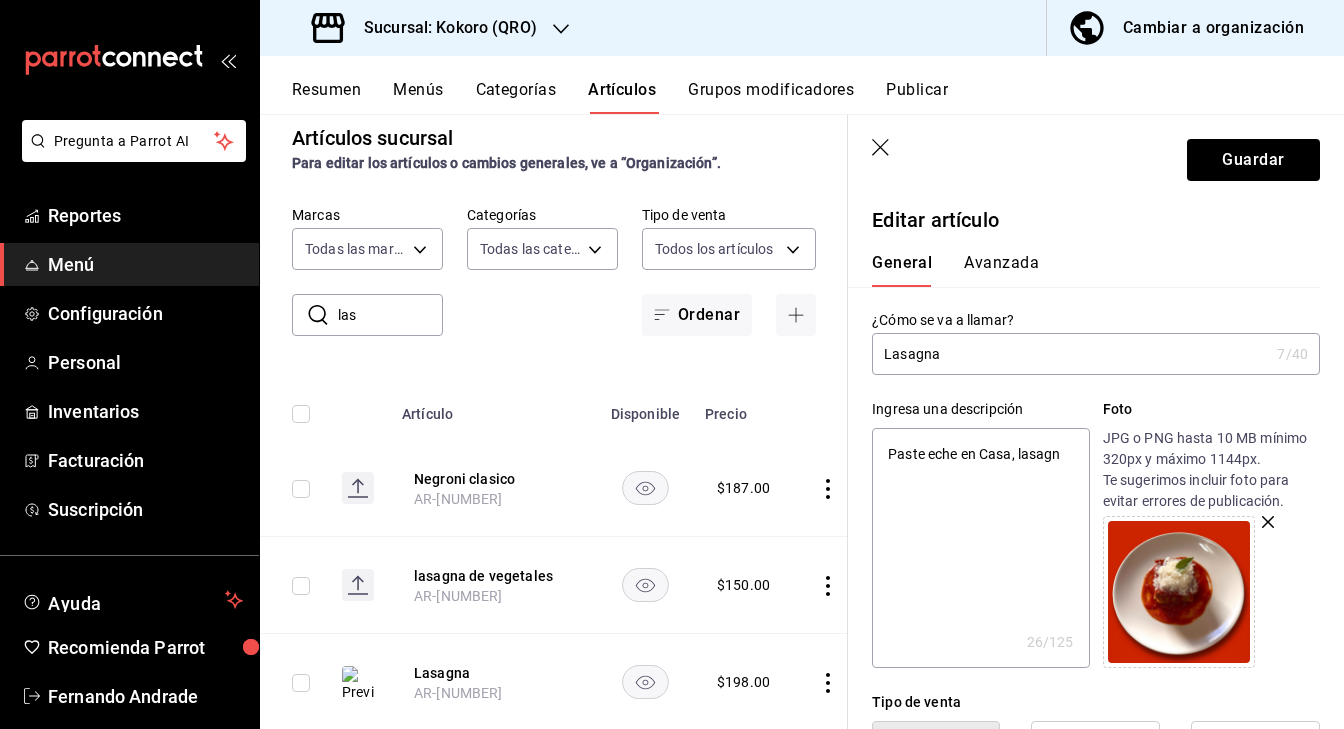 type on "Paste eche en Casa, lasagna" 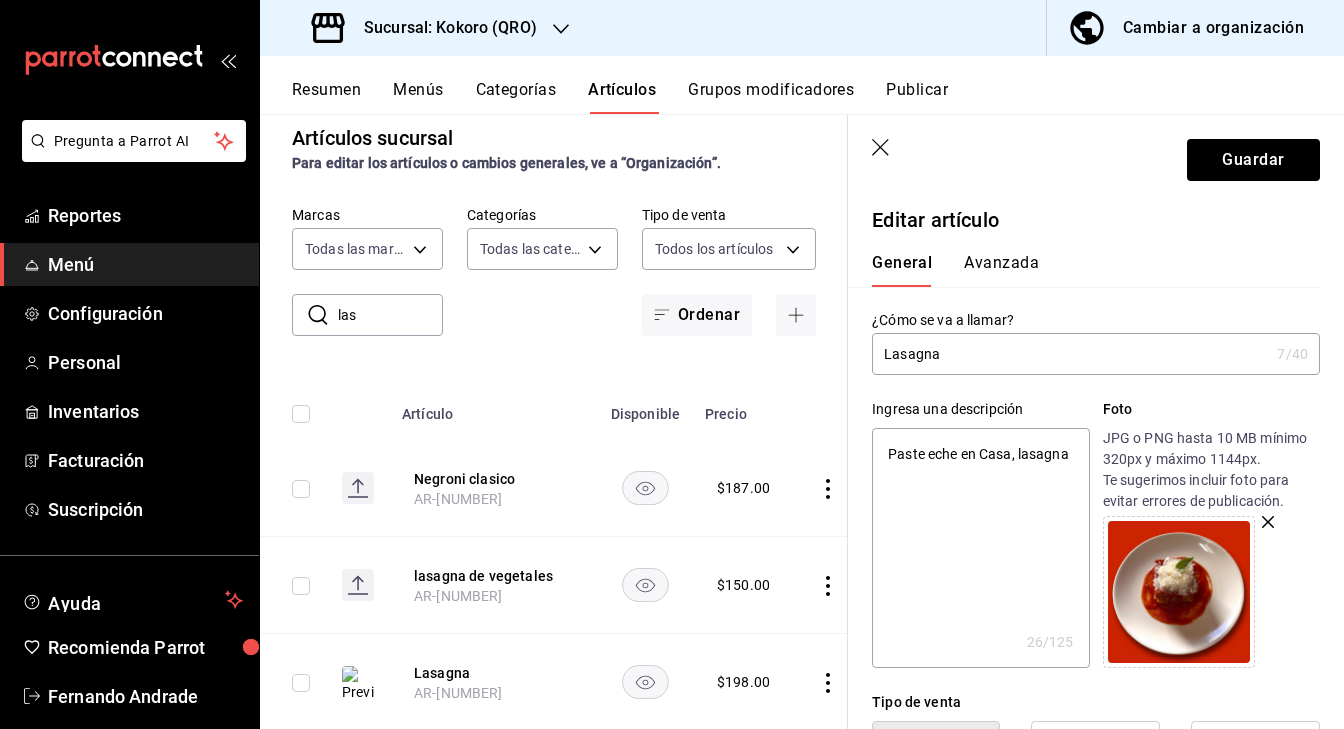 type on "Paste eche en Casa, lasagna" 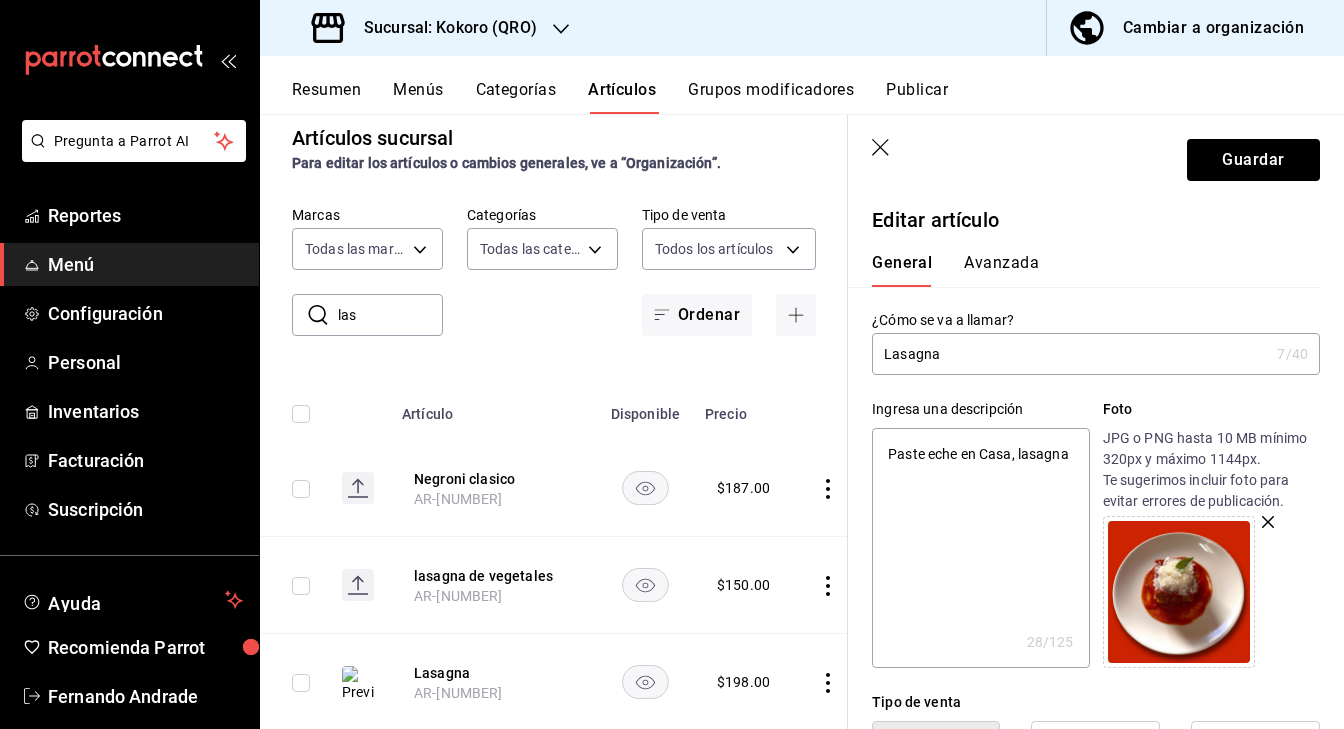 type on "Paste eche en Casa, lasagna d" 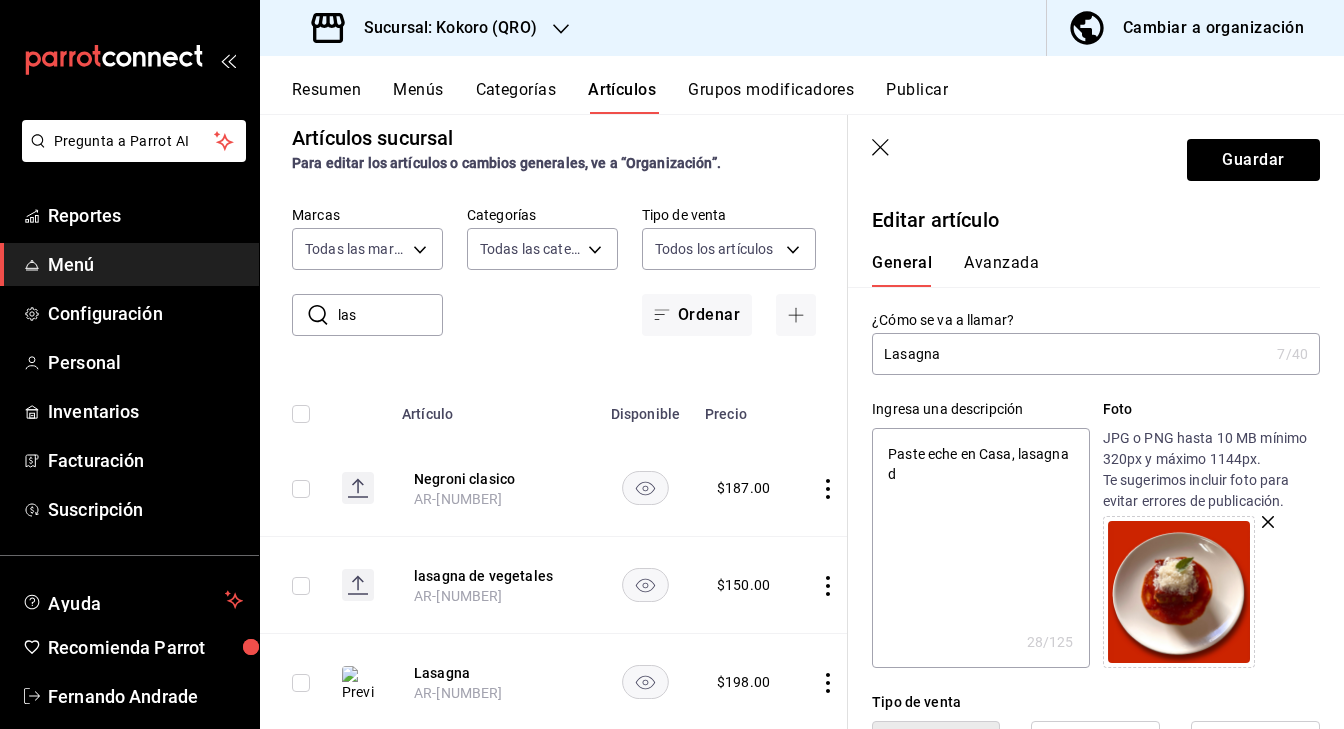 type on "Paste eche en Casa, lasagna de" 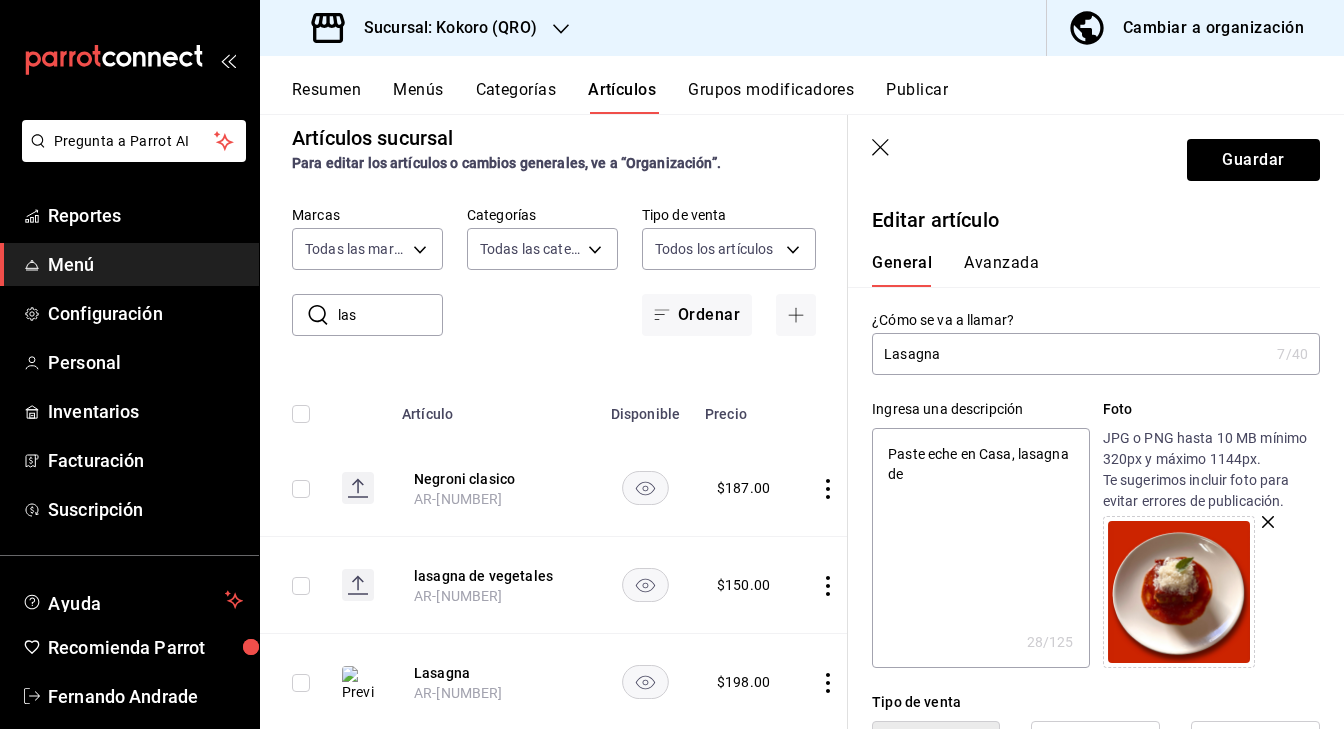 type on "x" 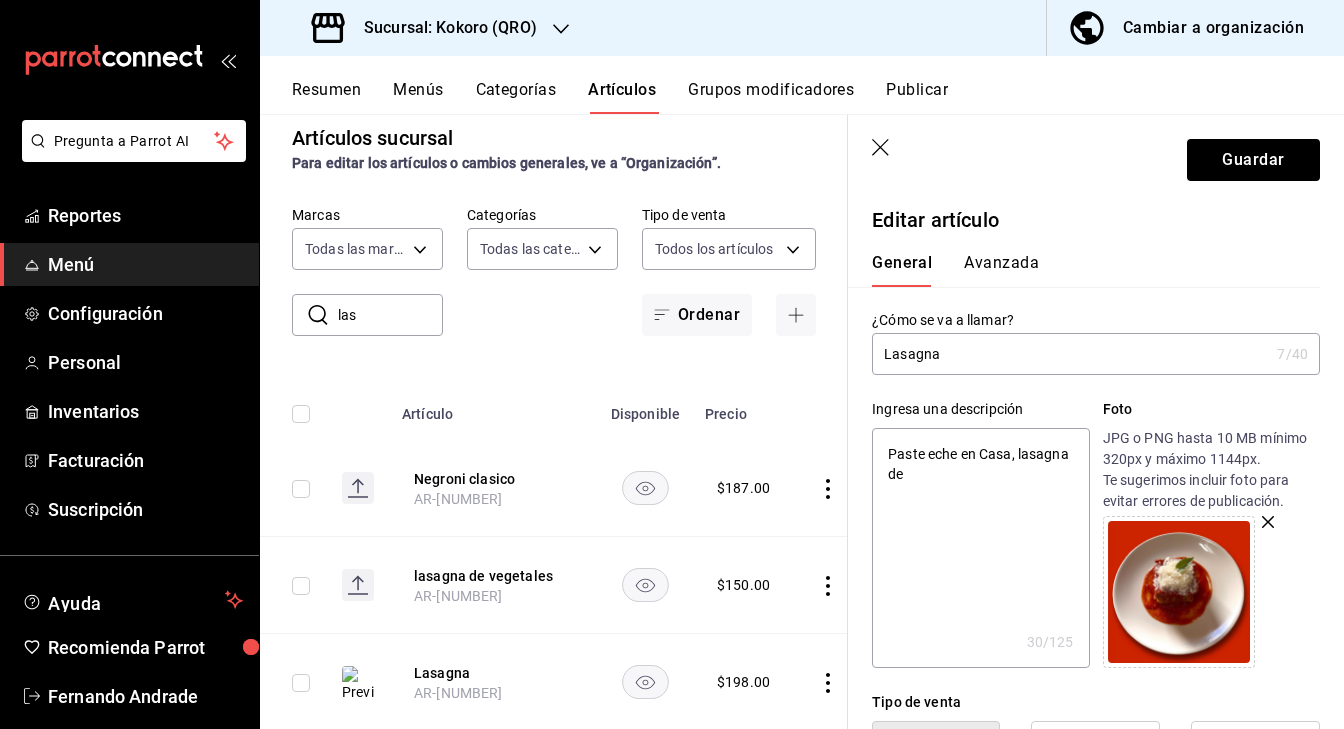 type on "Paste eche en Casa, lasagna de" 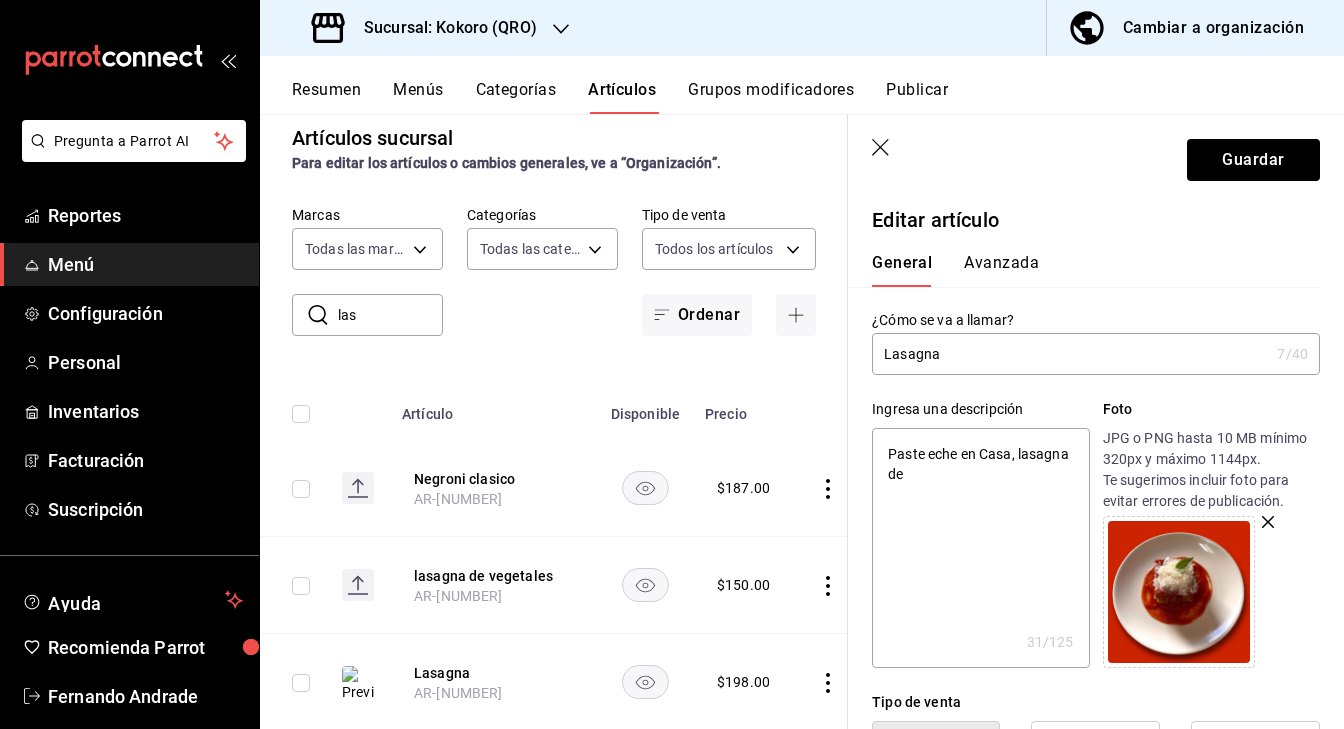 type on "Paste eche en Casa, lasagna de c" 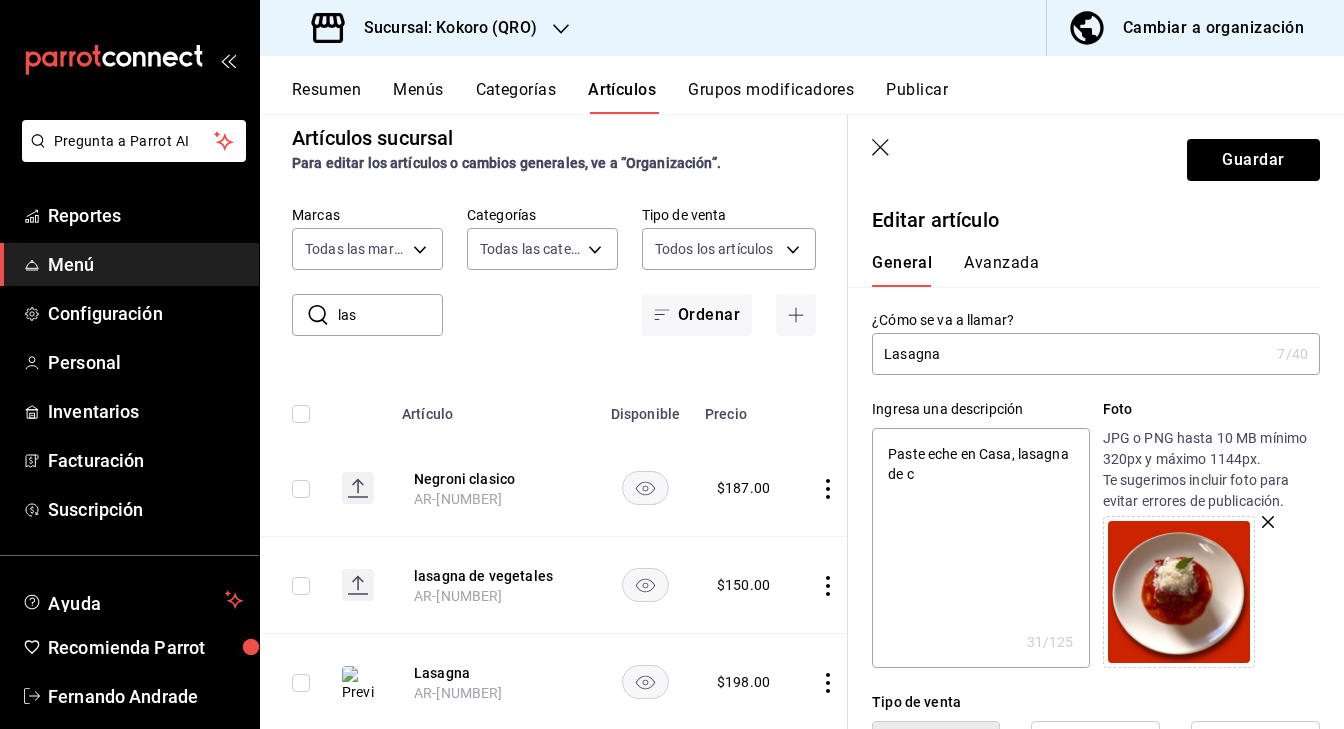 type on "Paste eche en Casa, lasagna de ca" 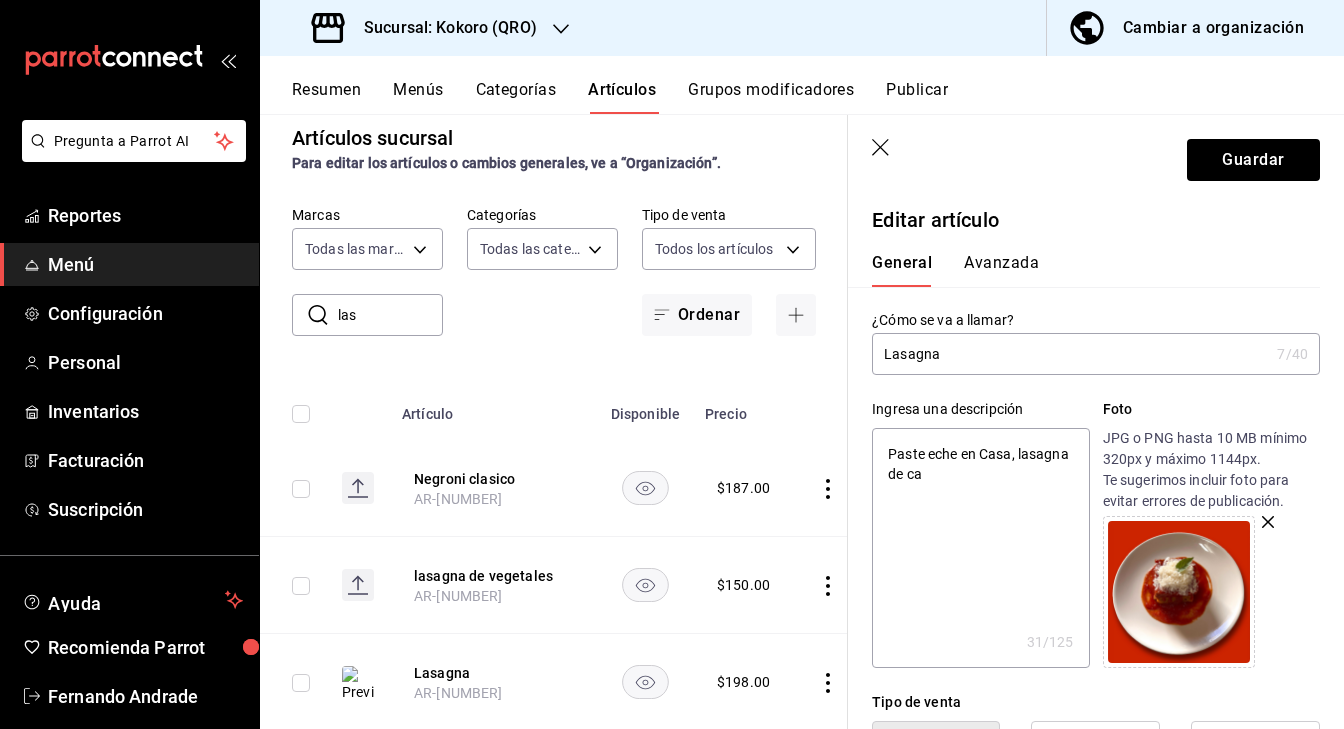 type on "x" 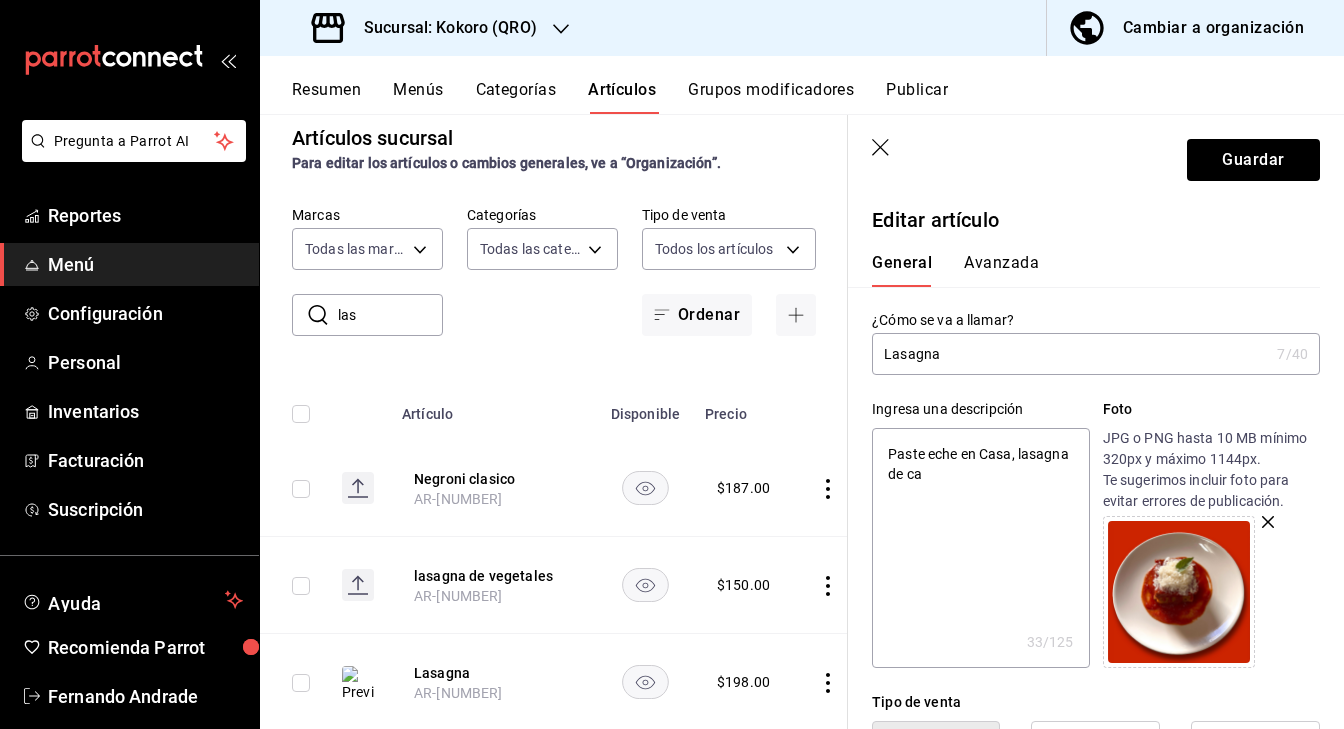 type on "Paste eche en Casa, lasagna de car" 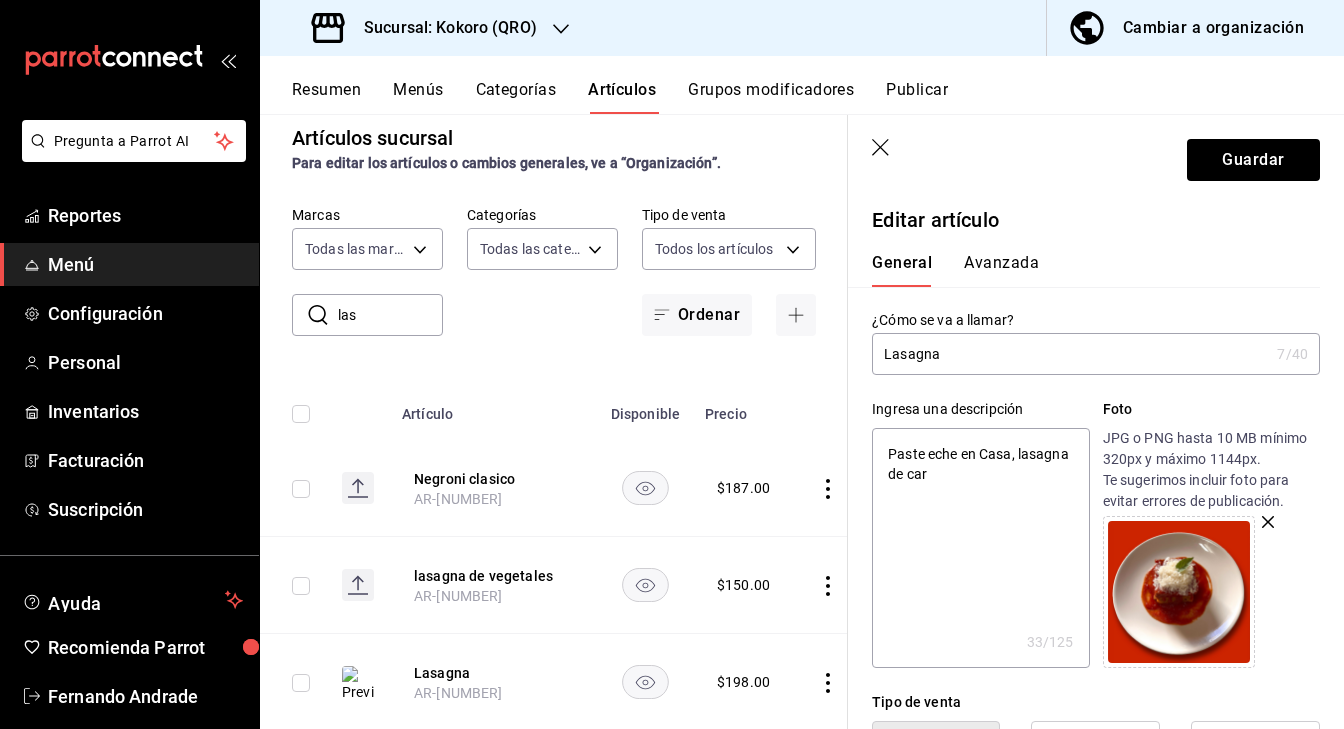 type on "Paste eche en Casa, lasagna de carne" 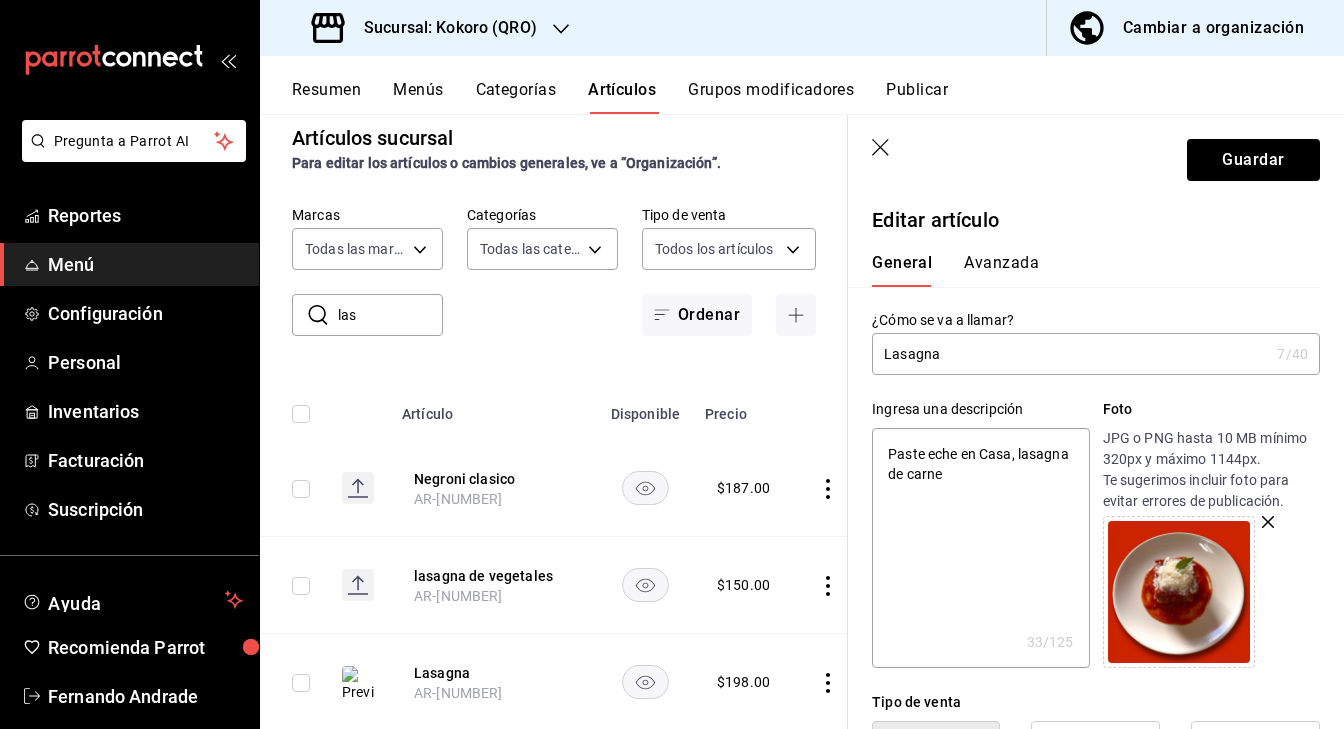 type on "x" 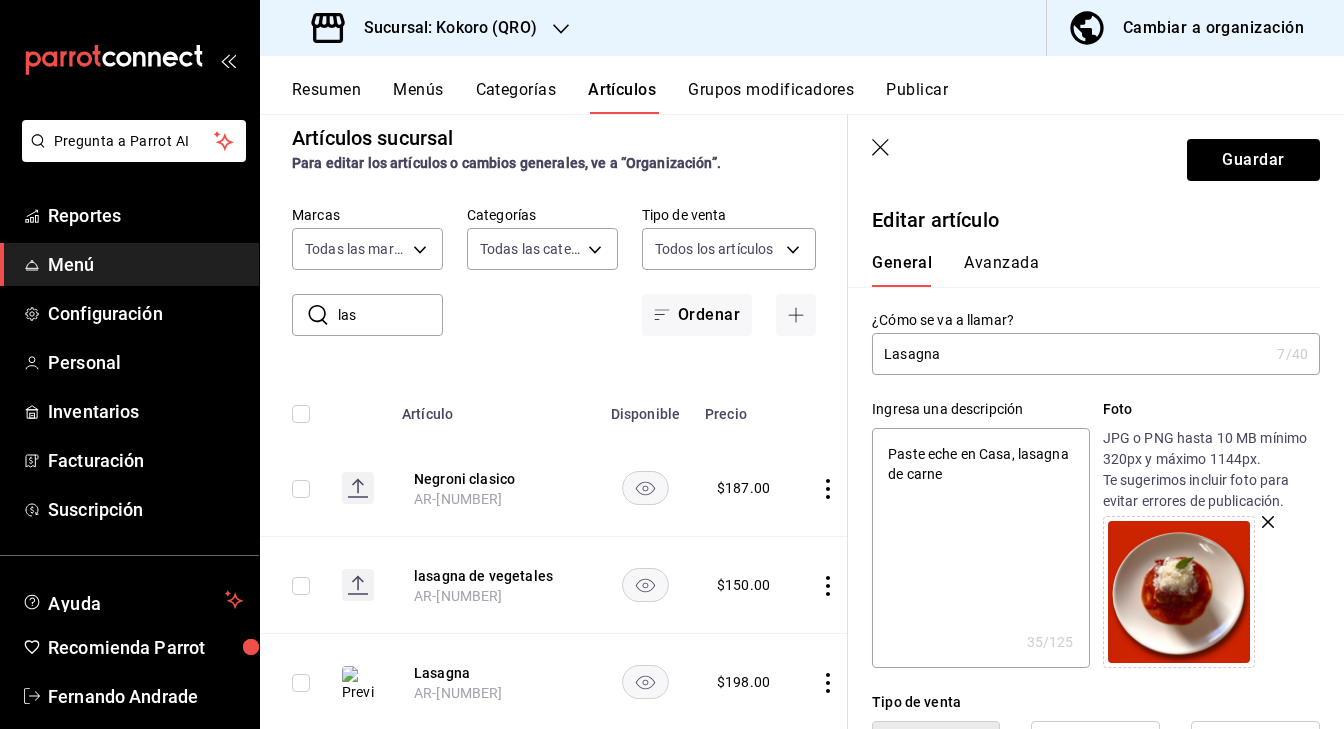 type on "Paste eche en Casa, lasagna de carne" 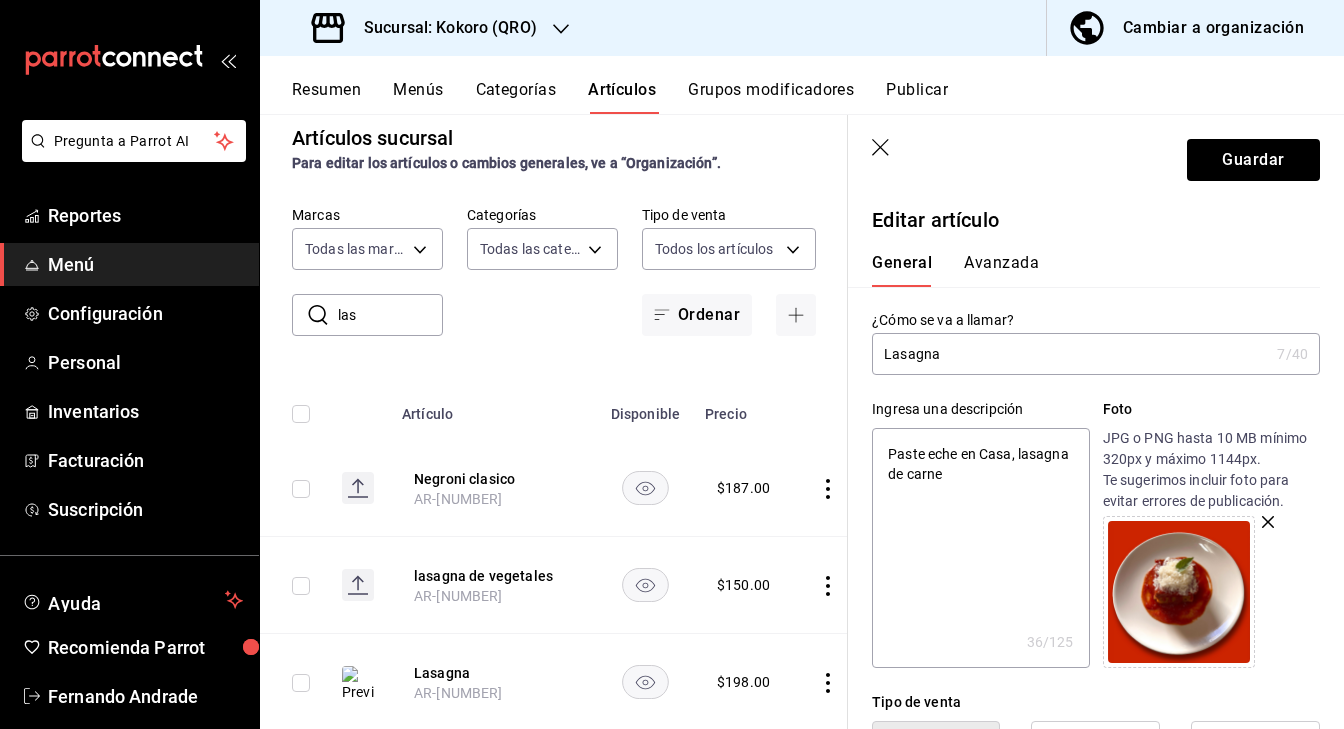 type on "Paste eche en Casa, lasagna de carne" 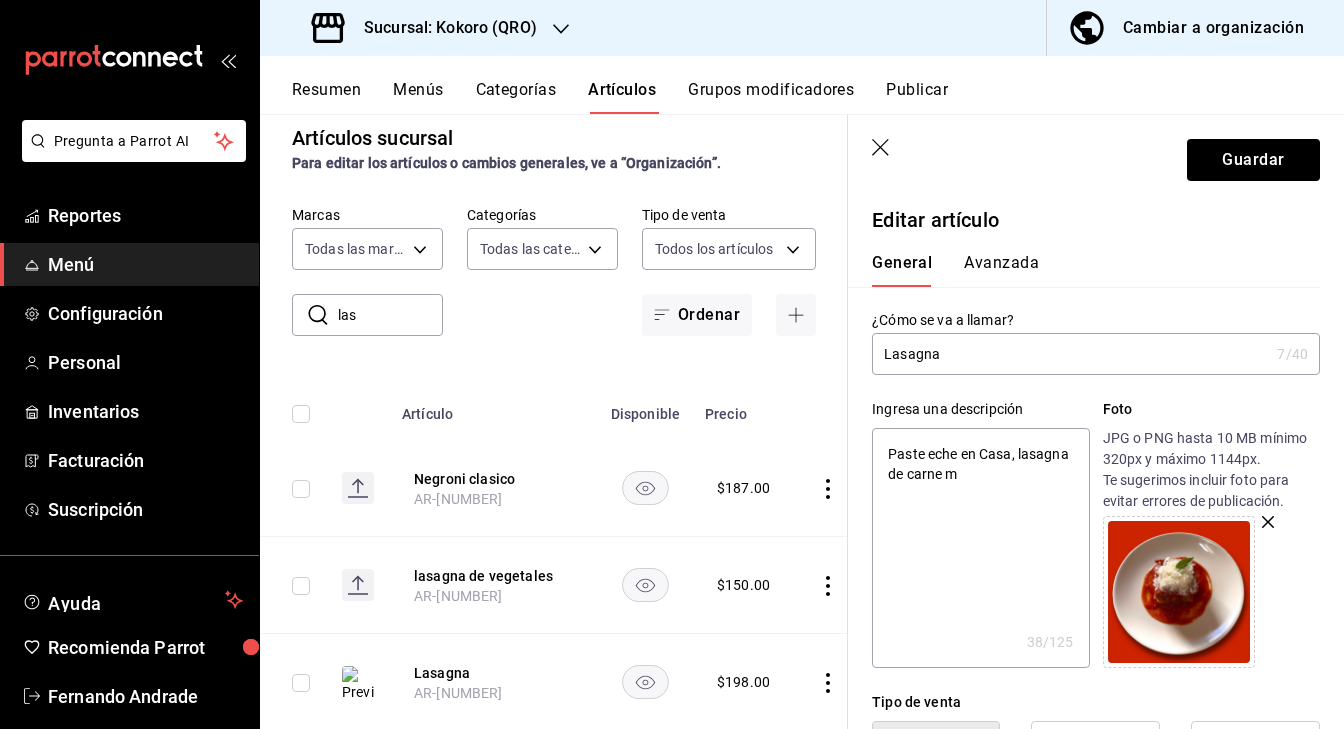 type on "Paste eche en Casa, lasagna de carne mo" 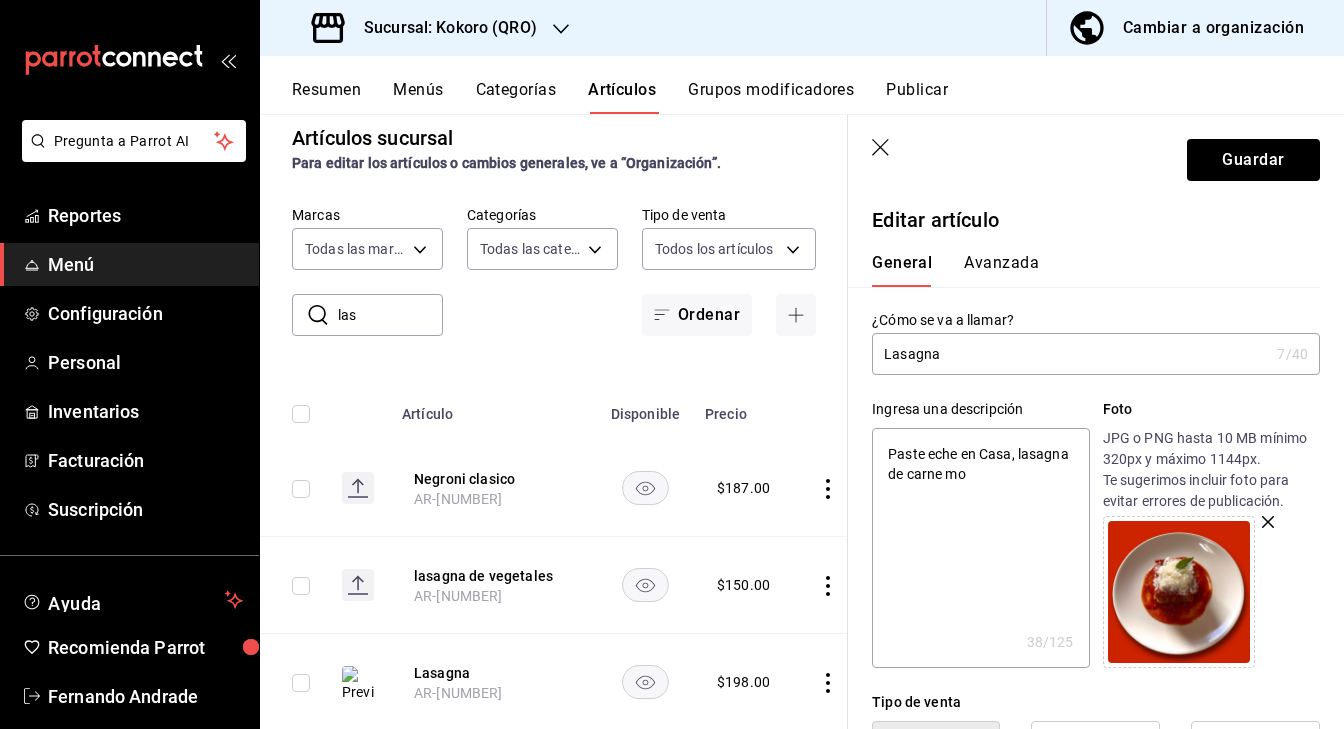 type on "Paste eche en Casa, lasagna de carne mol" 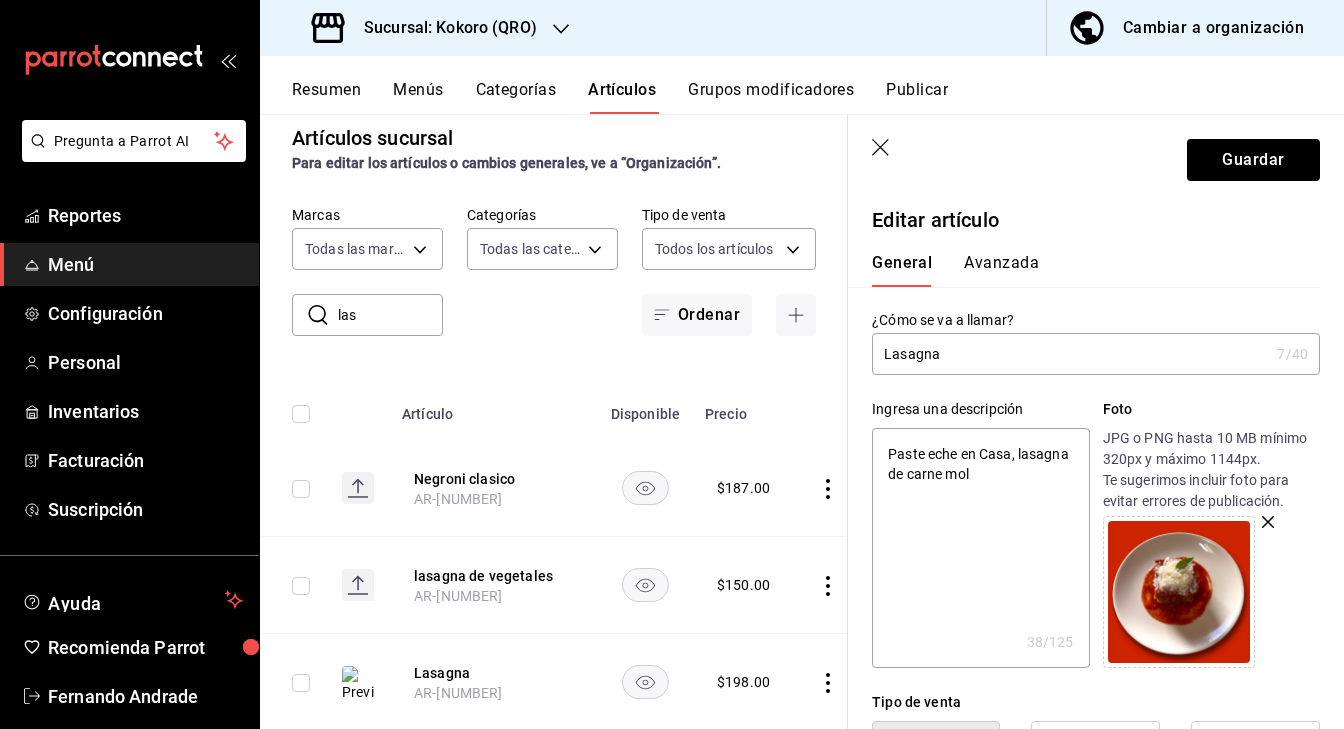 type on "x" 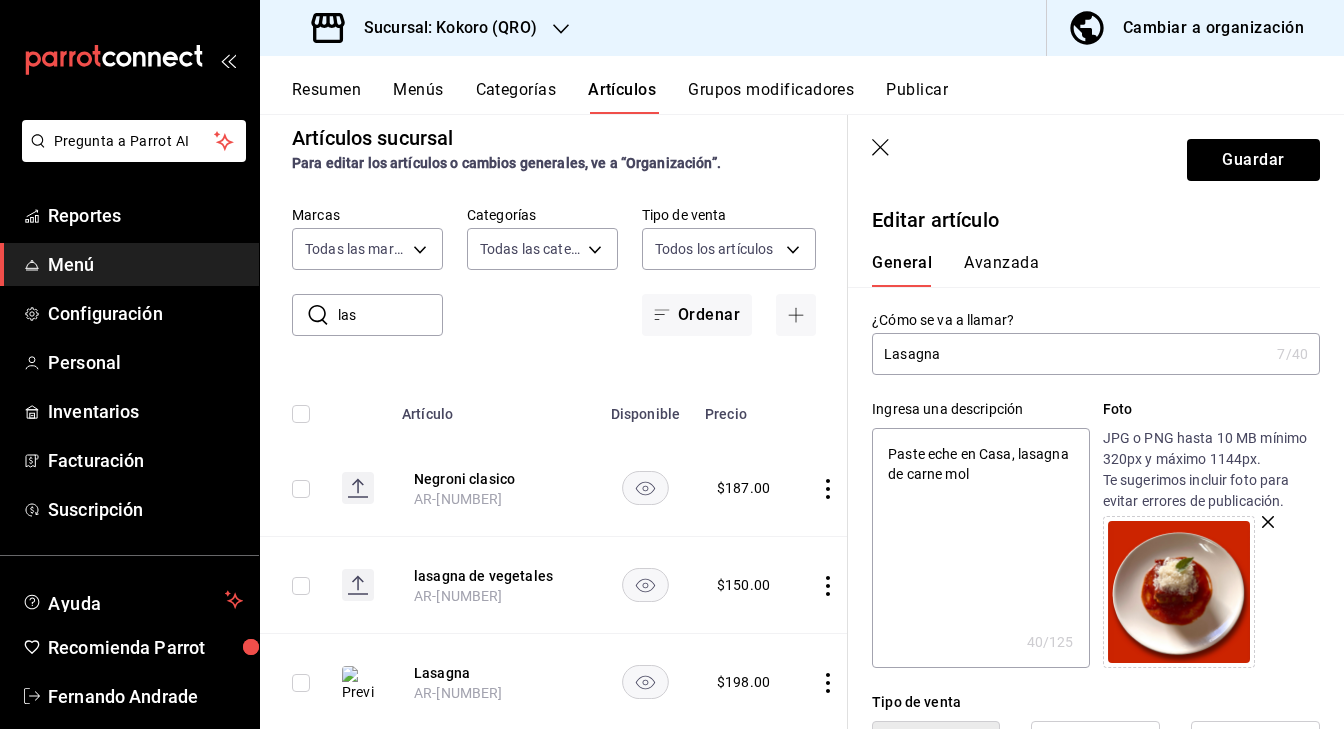 type on "Paste eche en Casa, lasagna de carne moli" 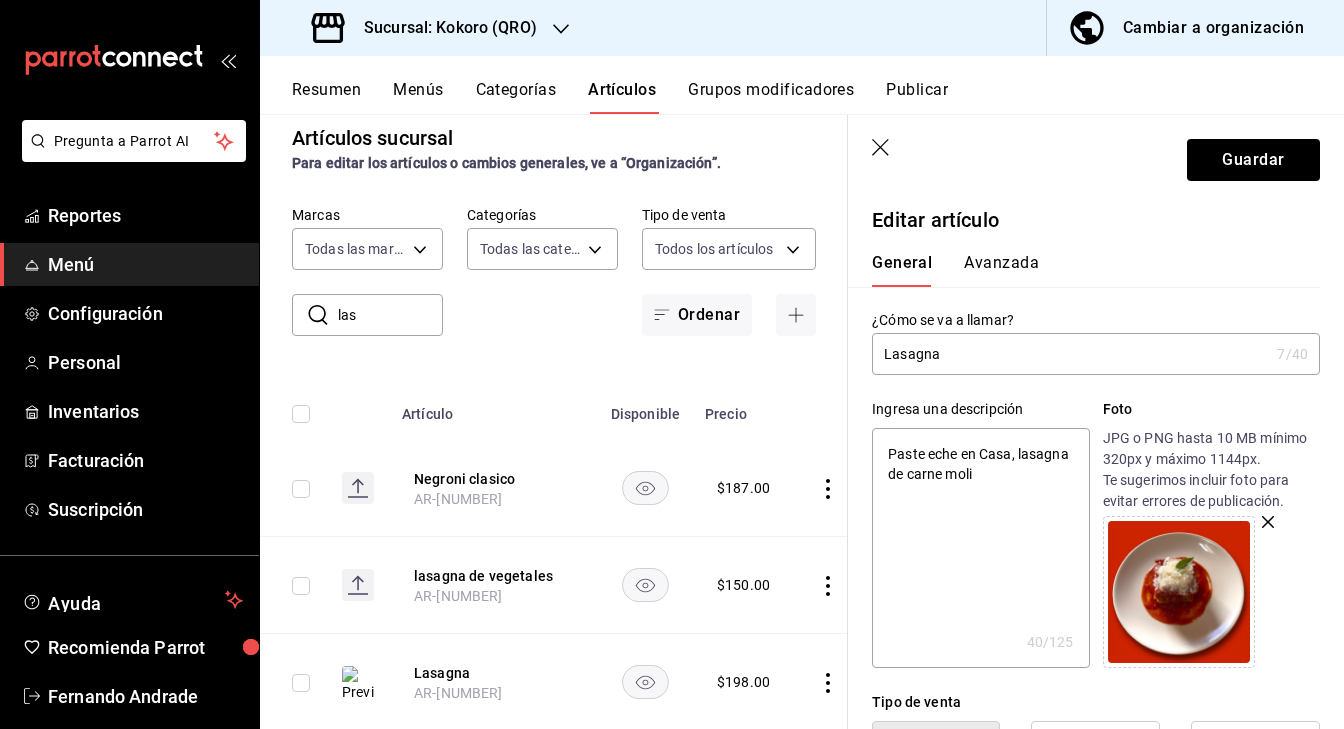type on "Paste eche en Casa, lasagna de carne molid" 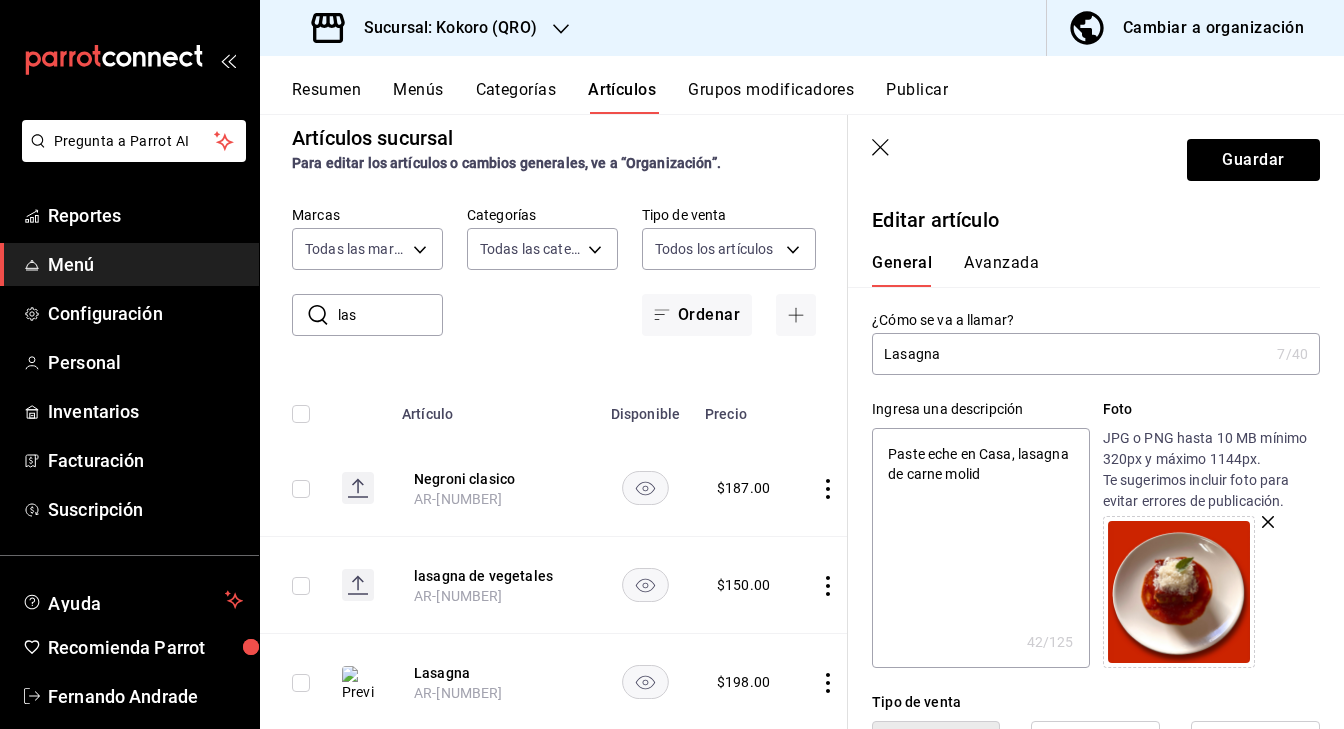 type on "Paste eche en Casa, lasagna de carne molida" 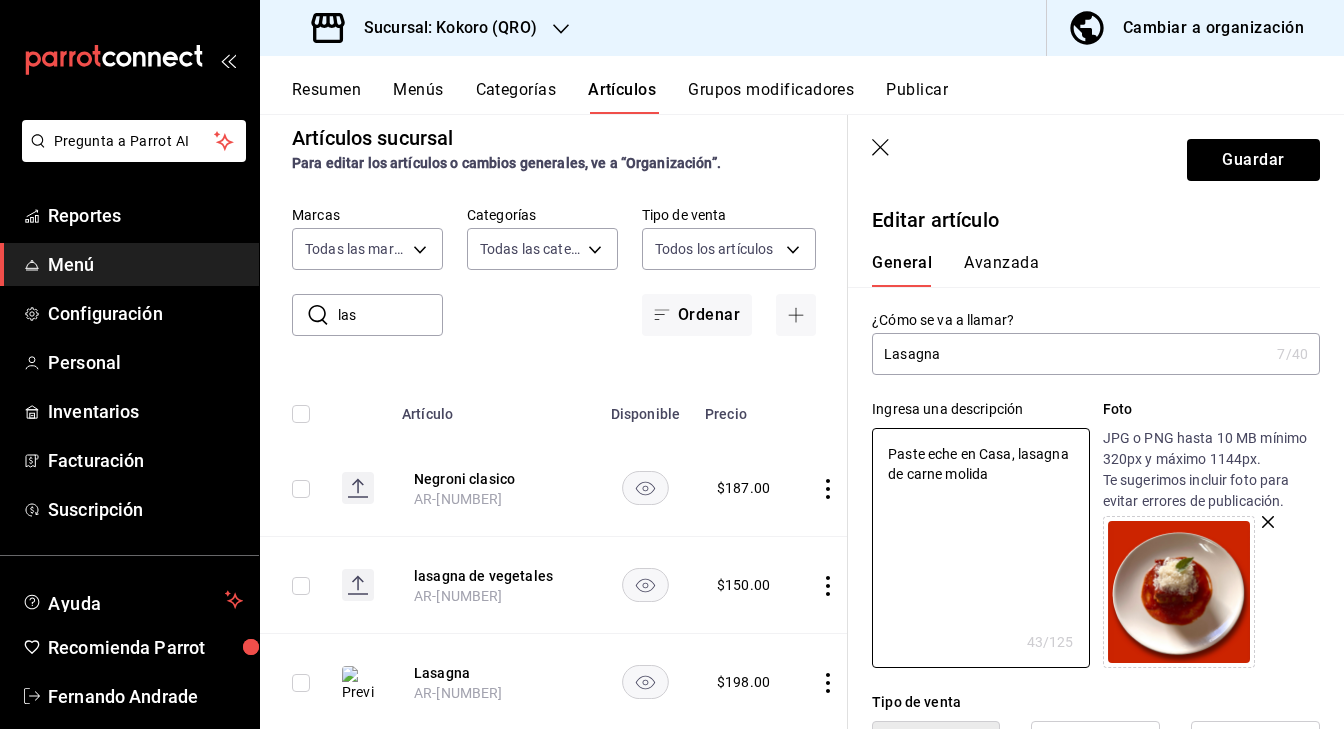 scroll, scrollTop: 136, scrollLeft: 0, axis: vertical 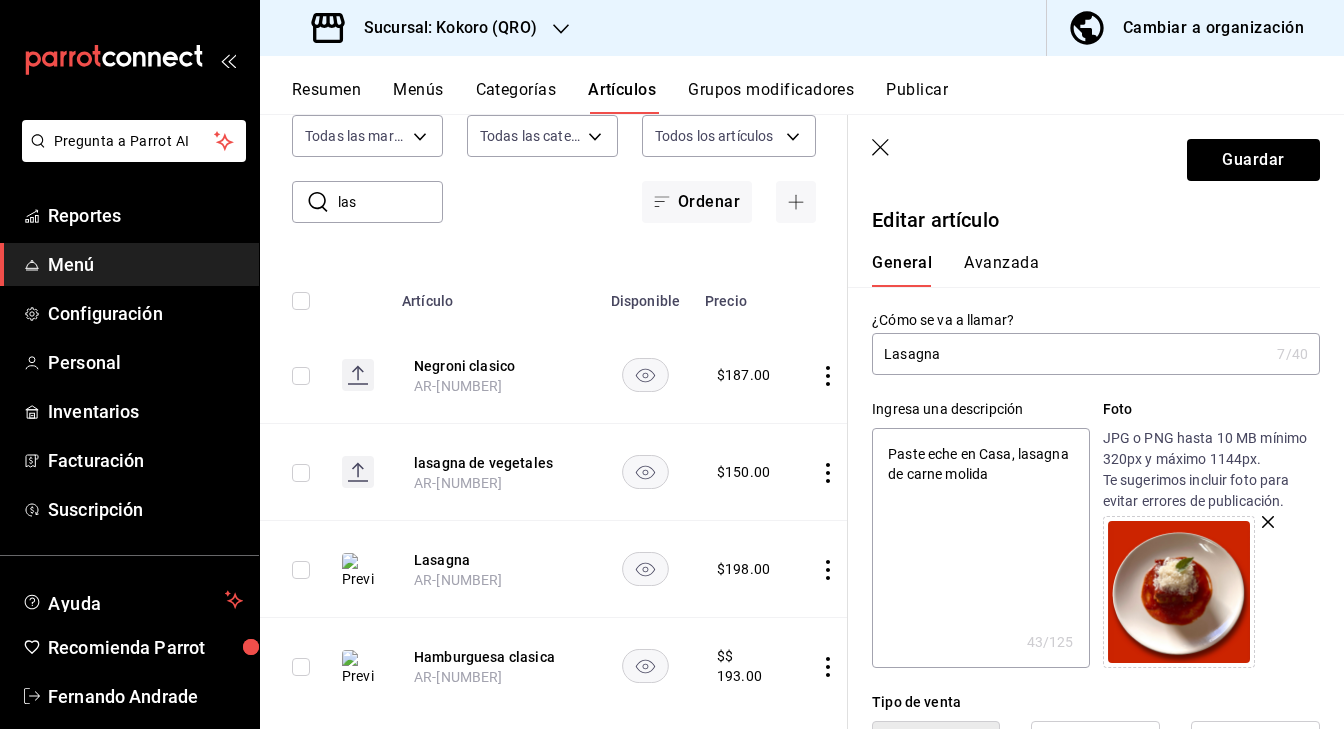 type on "Paste eche en Casa, lasagna de carne molida." 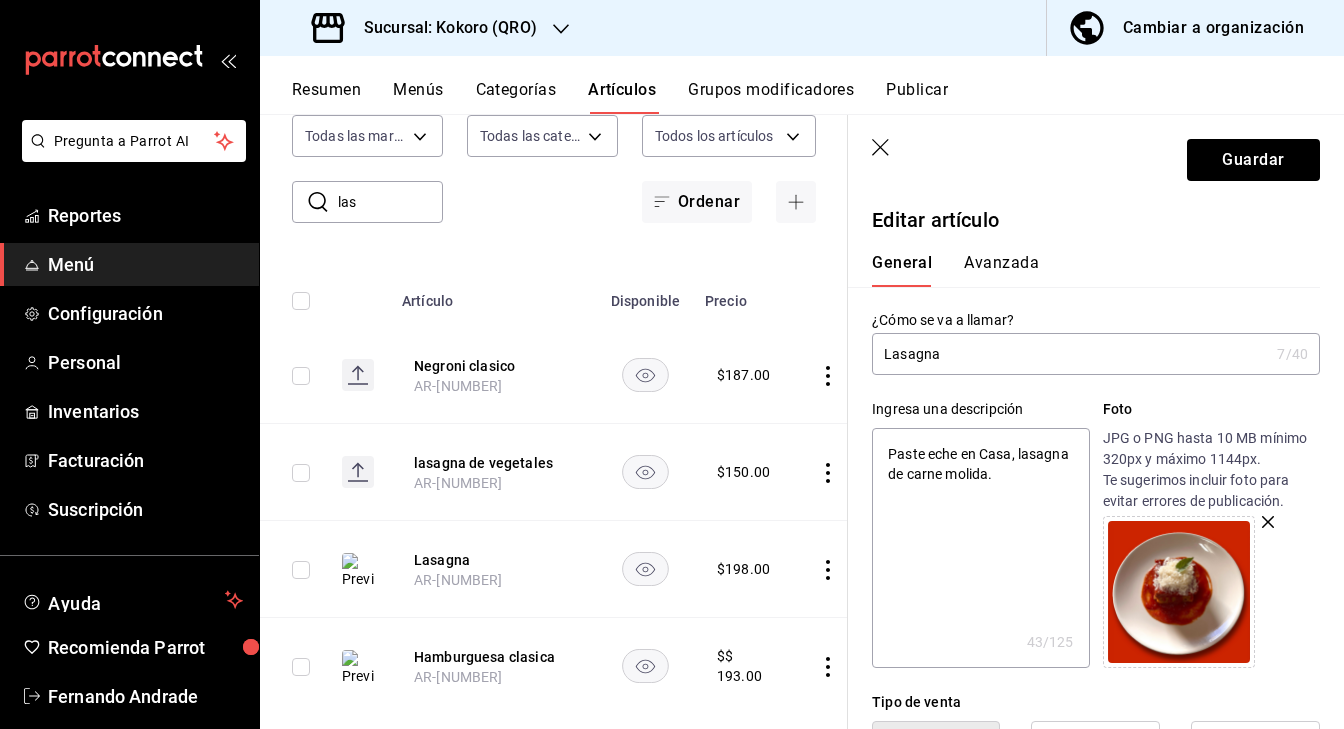 type on "x" 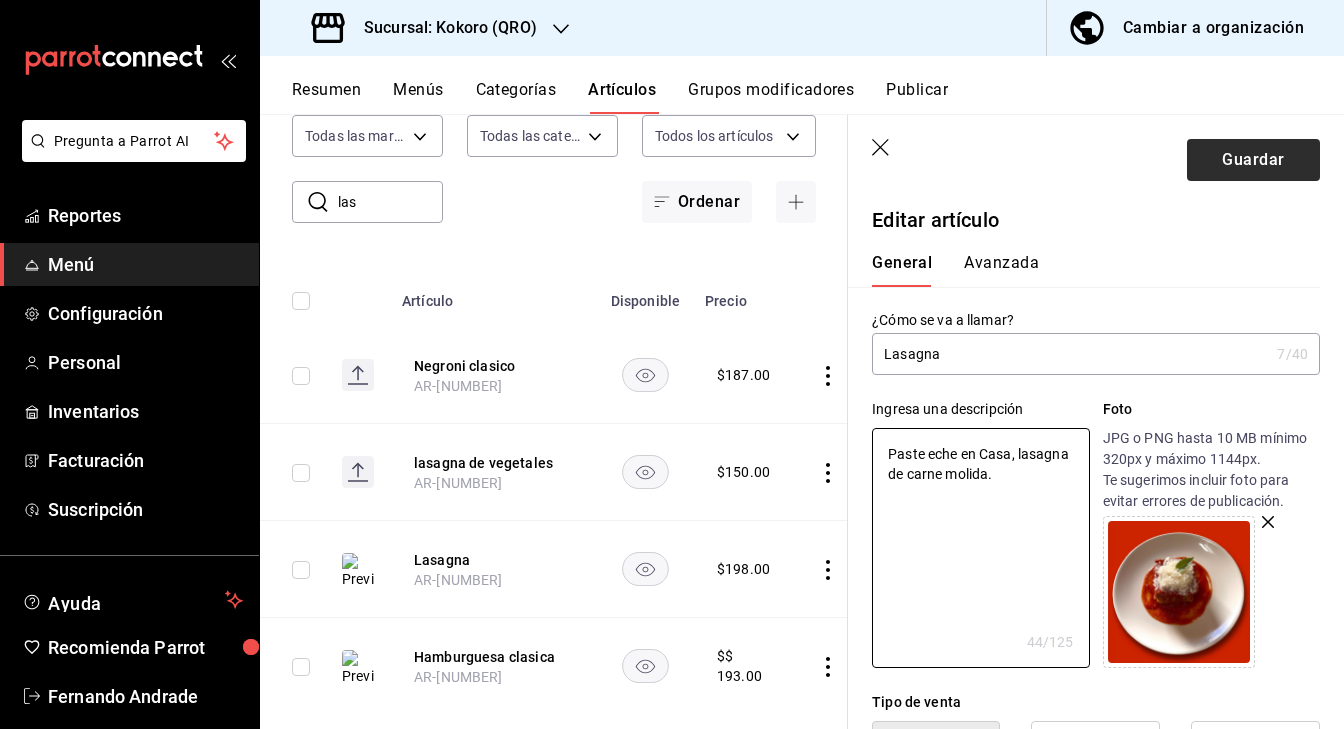 type on "Paste eche en Casa, lasagna de carne molida." 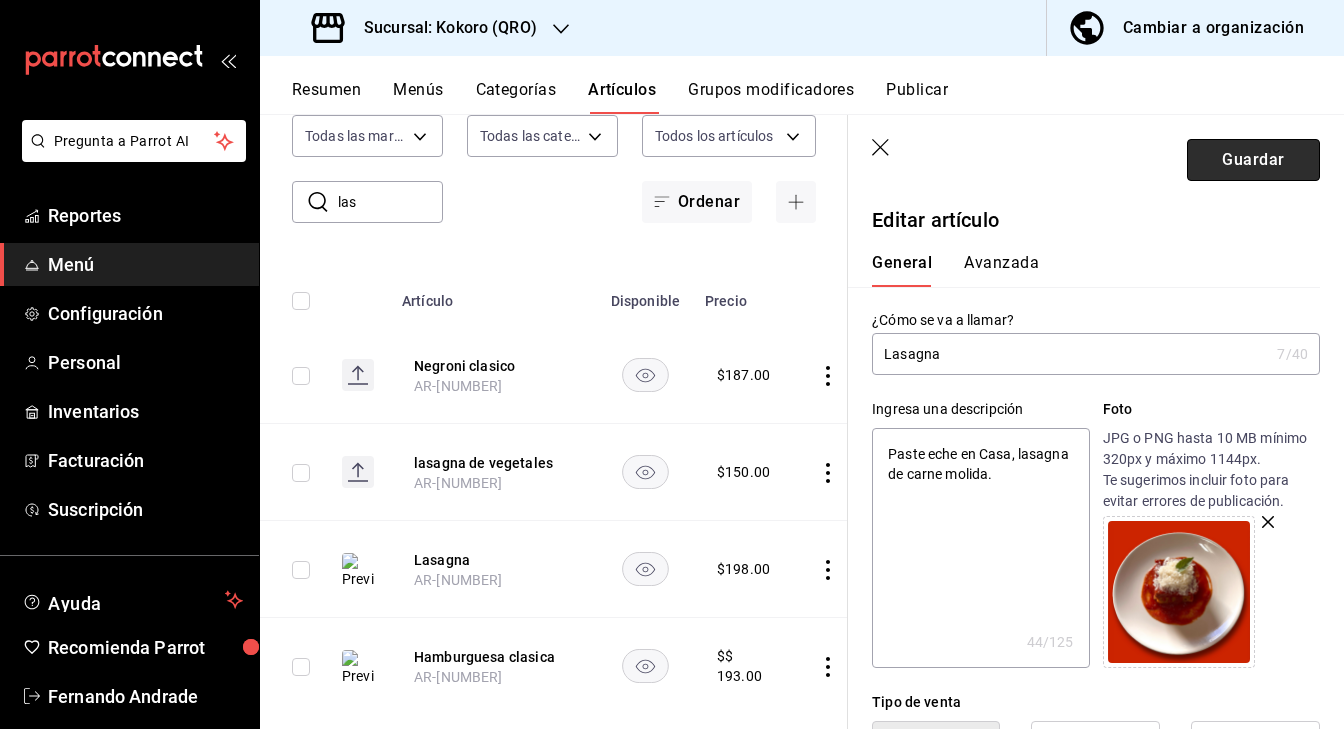 click on "Guardar" at bounding box center (1253, 160) 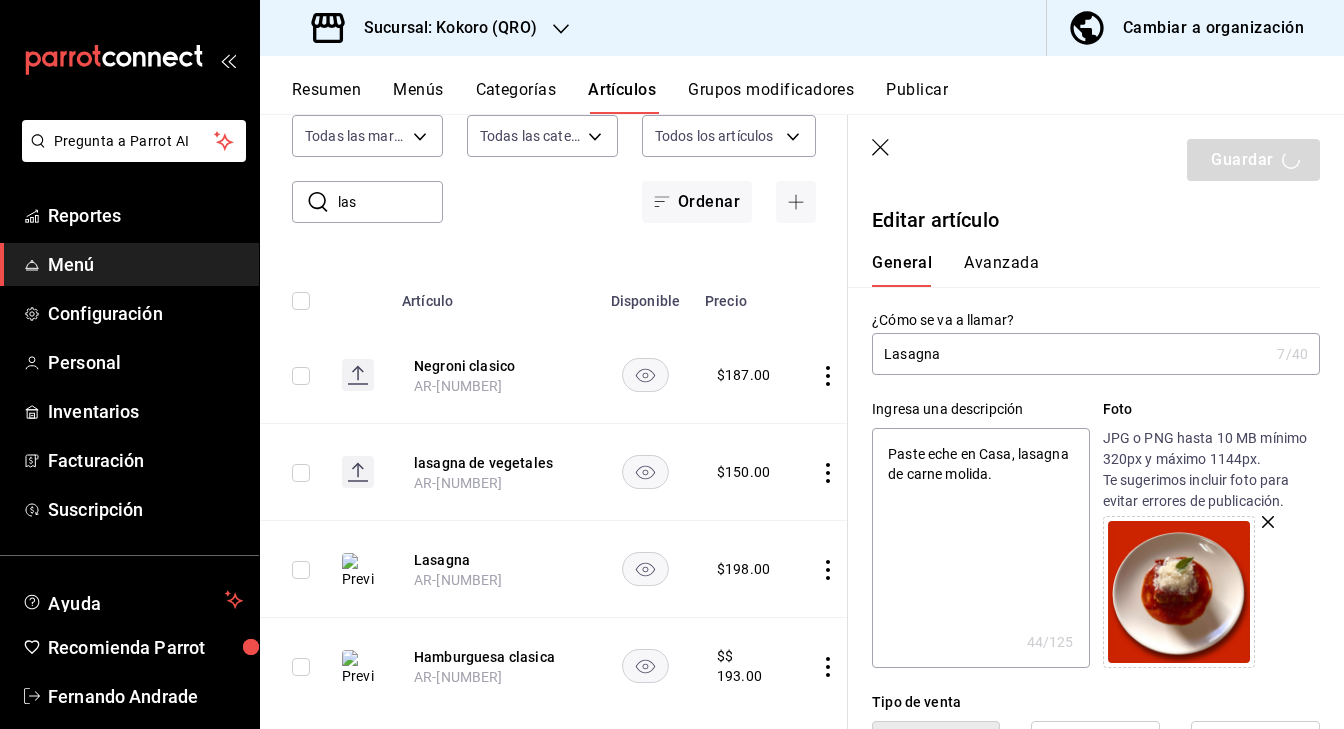 type on "x" 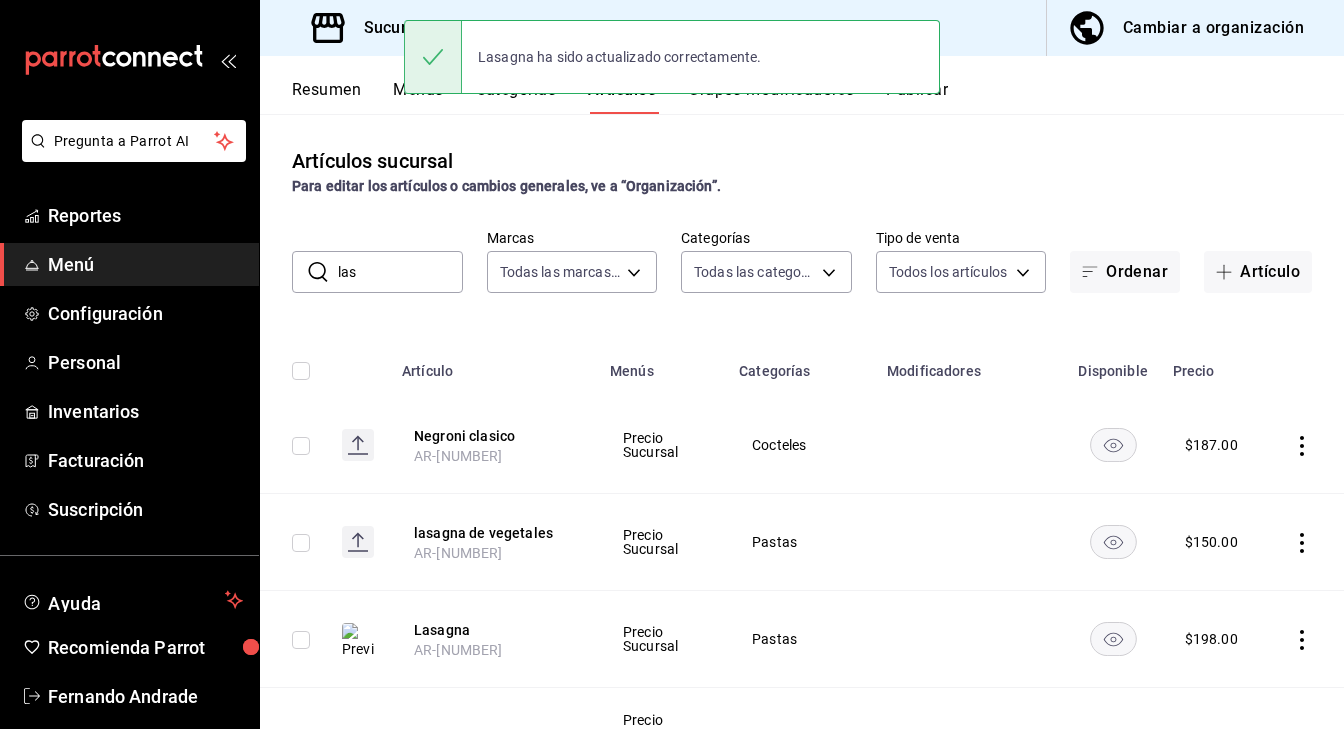 scroll, scrollTop: 124, scrollLeft: 0, axis: vertical 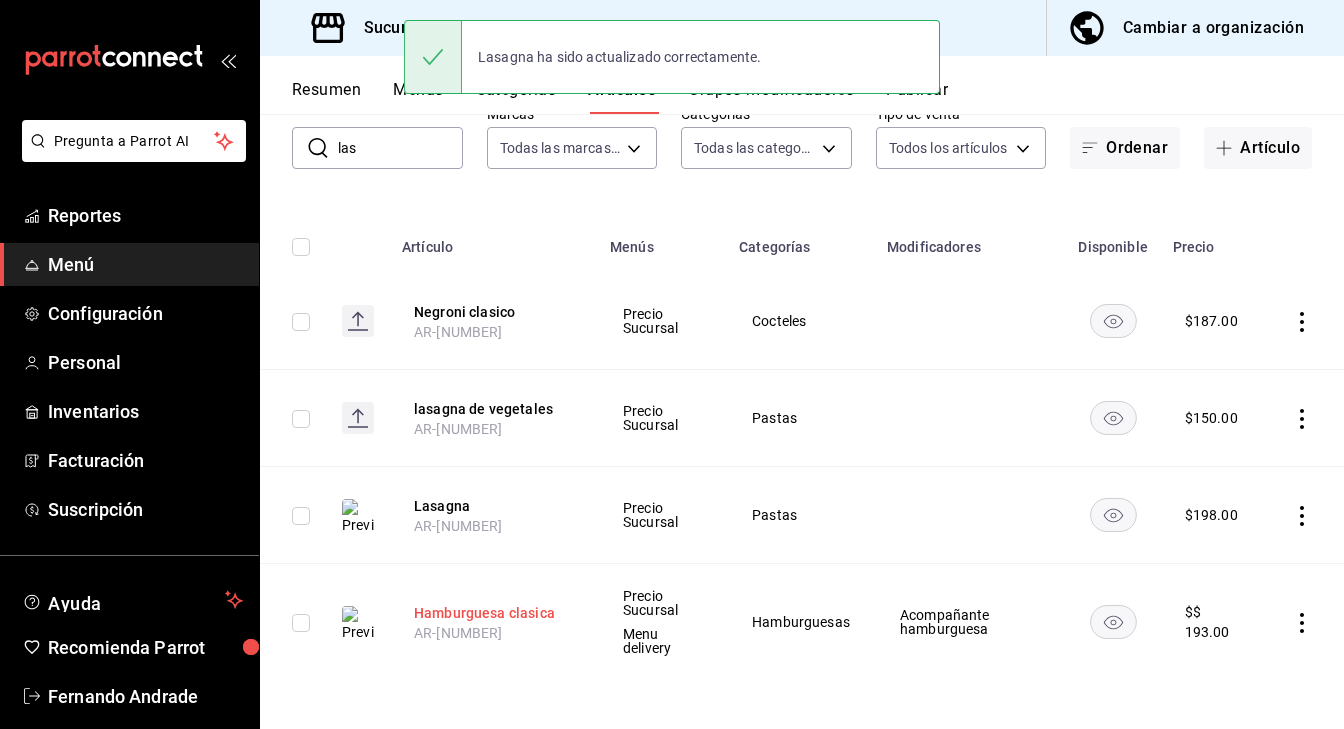 click on "Hamburguesa clasica" at bounding box center [494, 613] 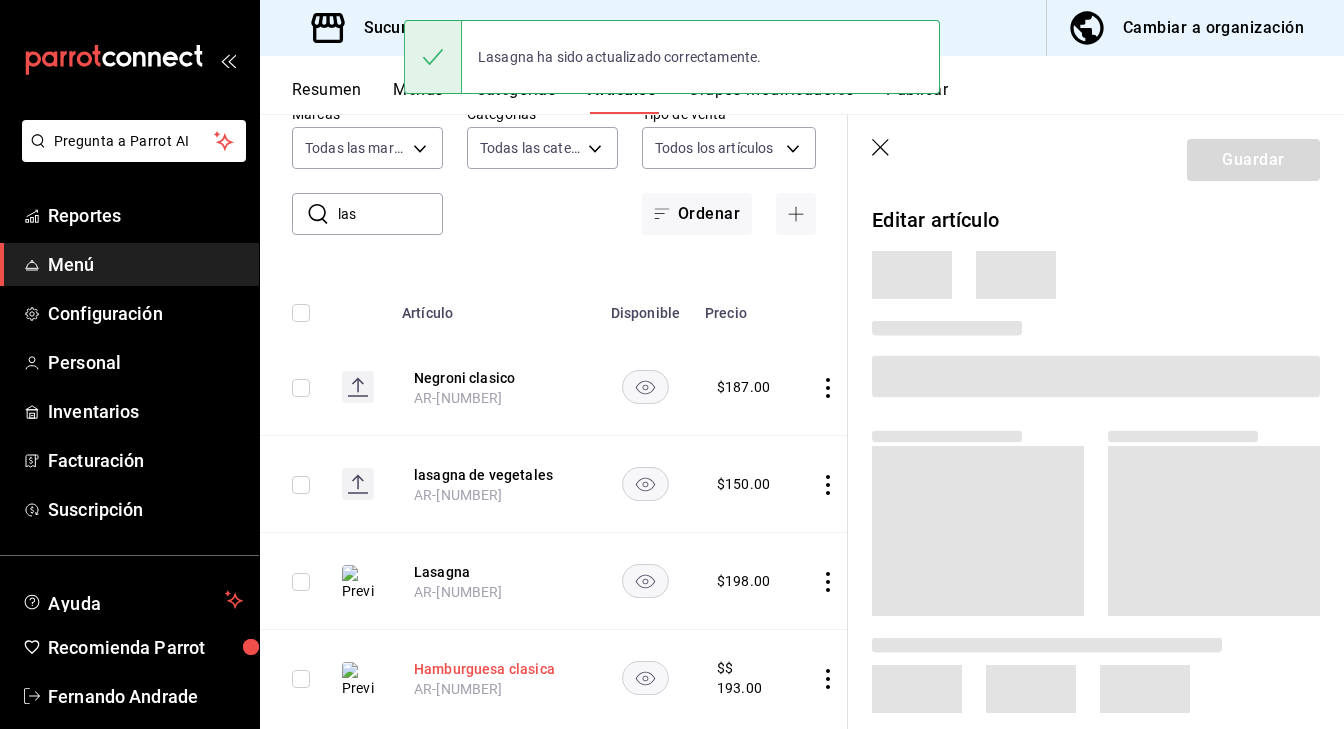 scroll, scrollTop: 104, scrollLeft: 0, axis: vertical 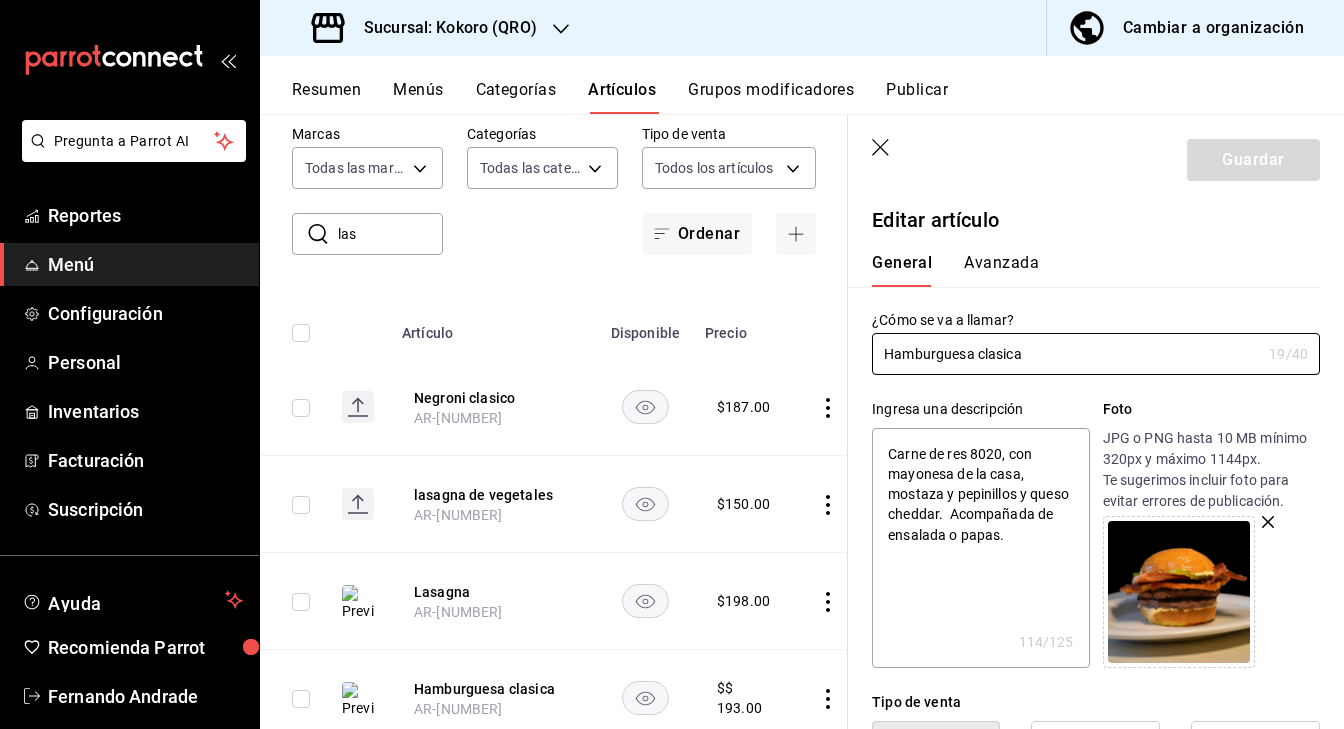 type on "x" 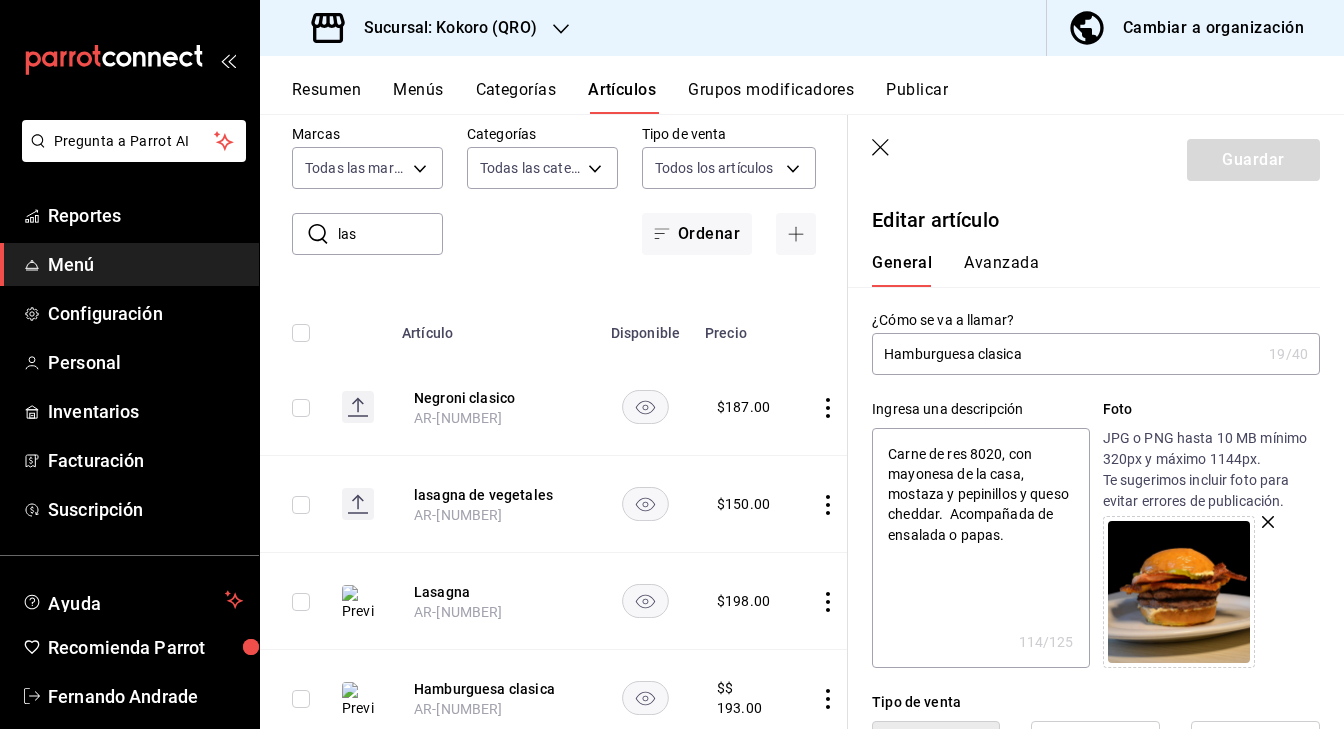 click on "Carne de res 8020, con mayonesa de la casa, mostaza y pepinillos y queso cheddar.  Acompañada de ensalada o papas." at bounding box center (980, 548) 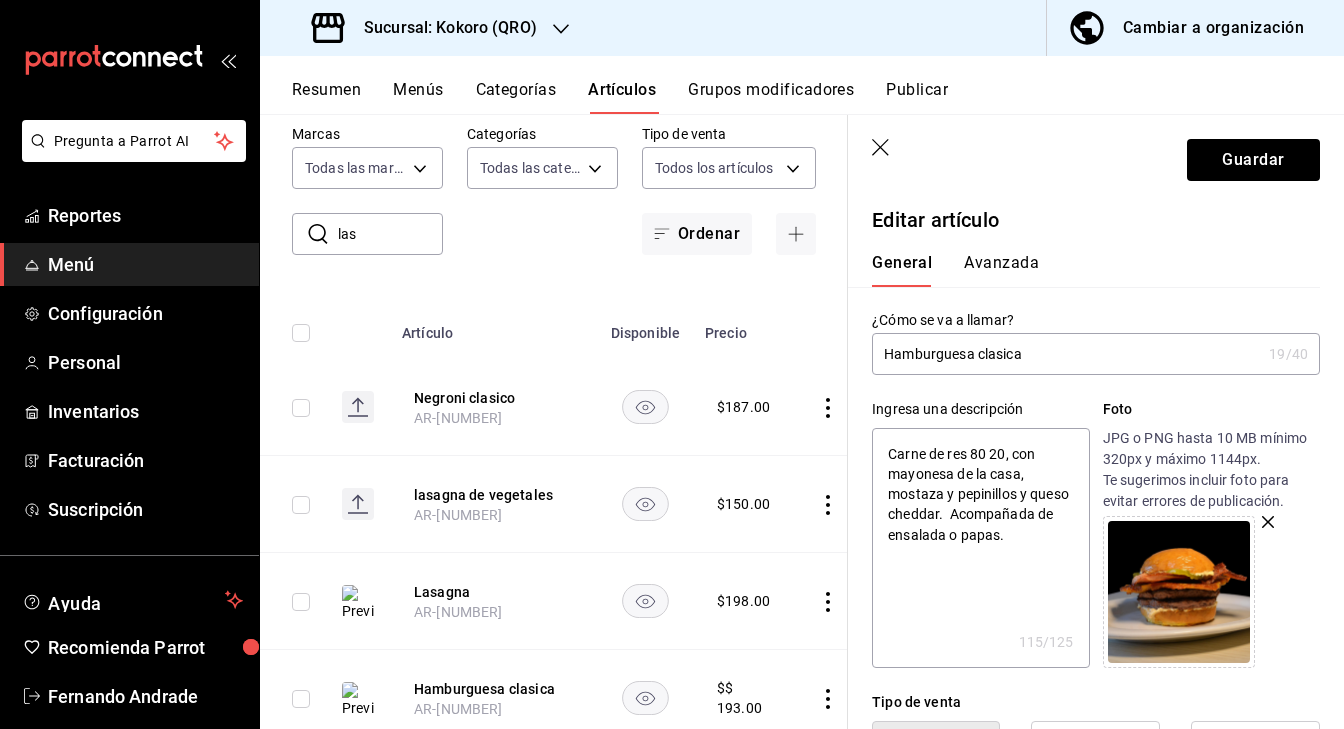 type on "x" 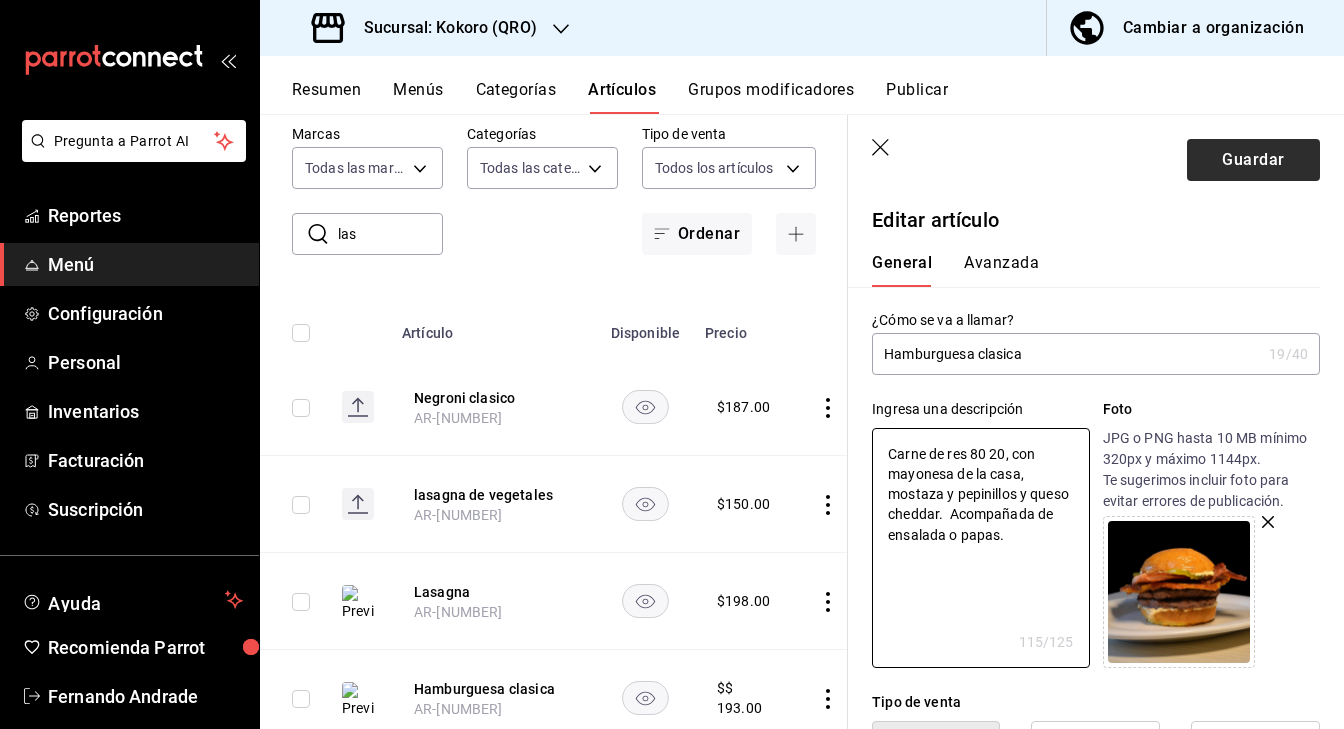 type on "Carne de res 80 20, con mayonesa de la casa, mostaza y pepinillos y queso cheddar.  Acompañada de ensalada o papas." 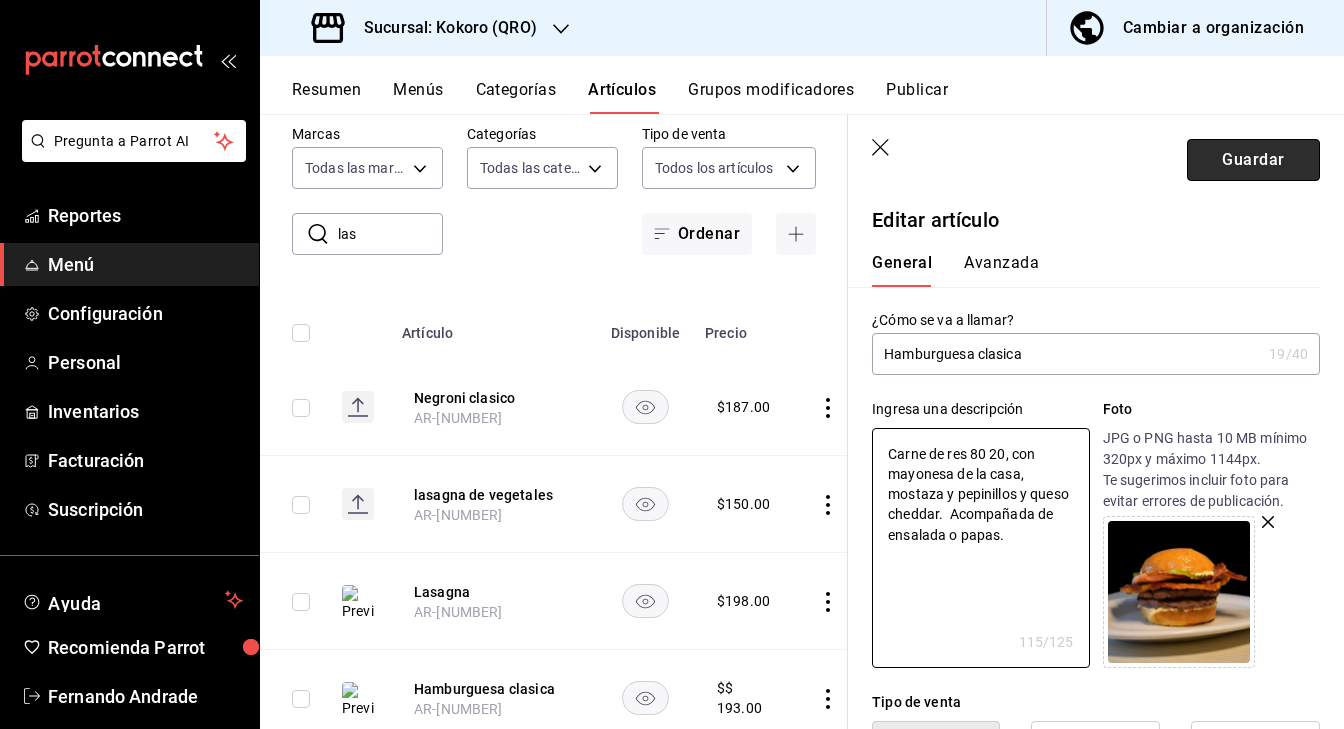 click on "Guardar" at bounding box center [1253, 160] 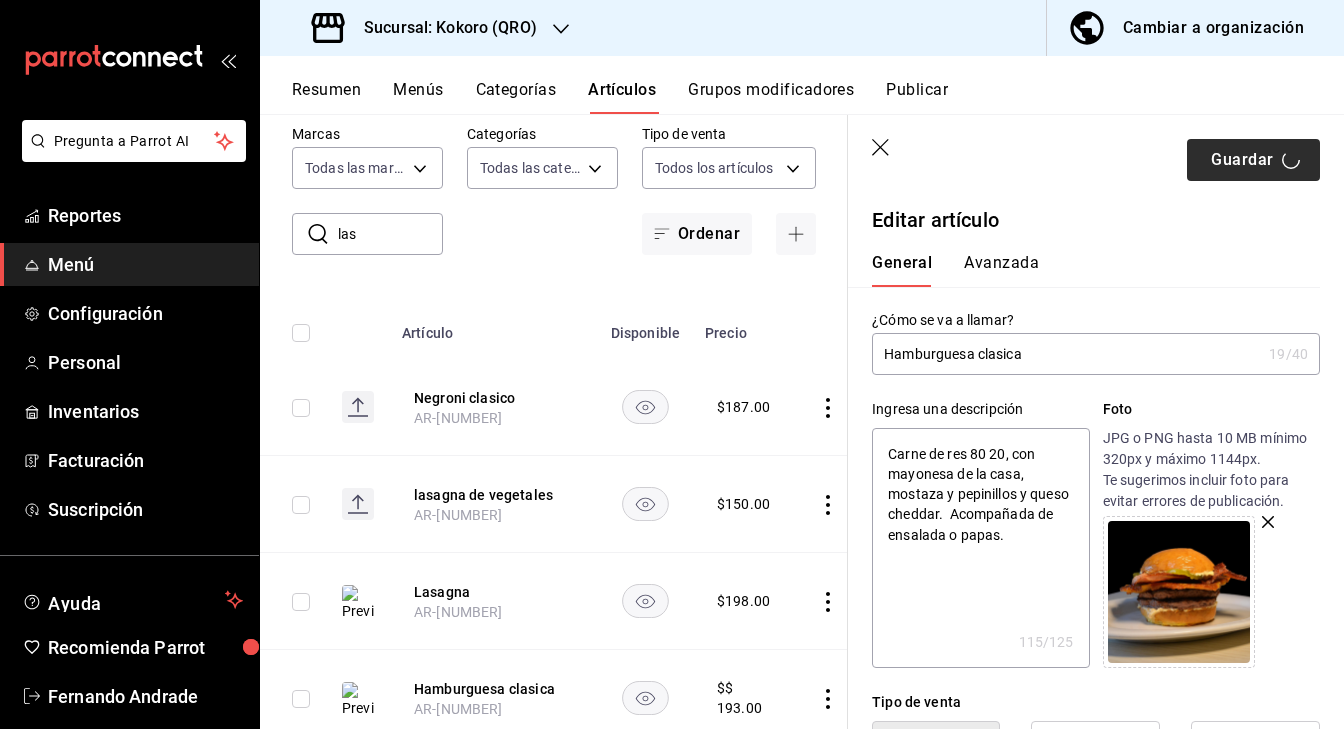 type on "x" 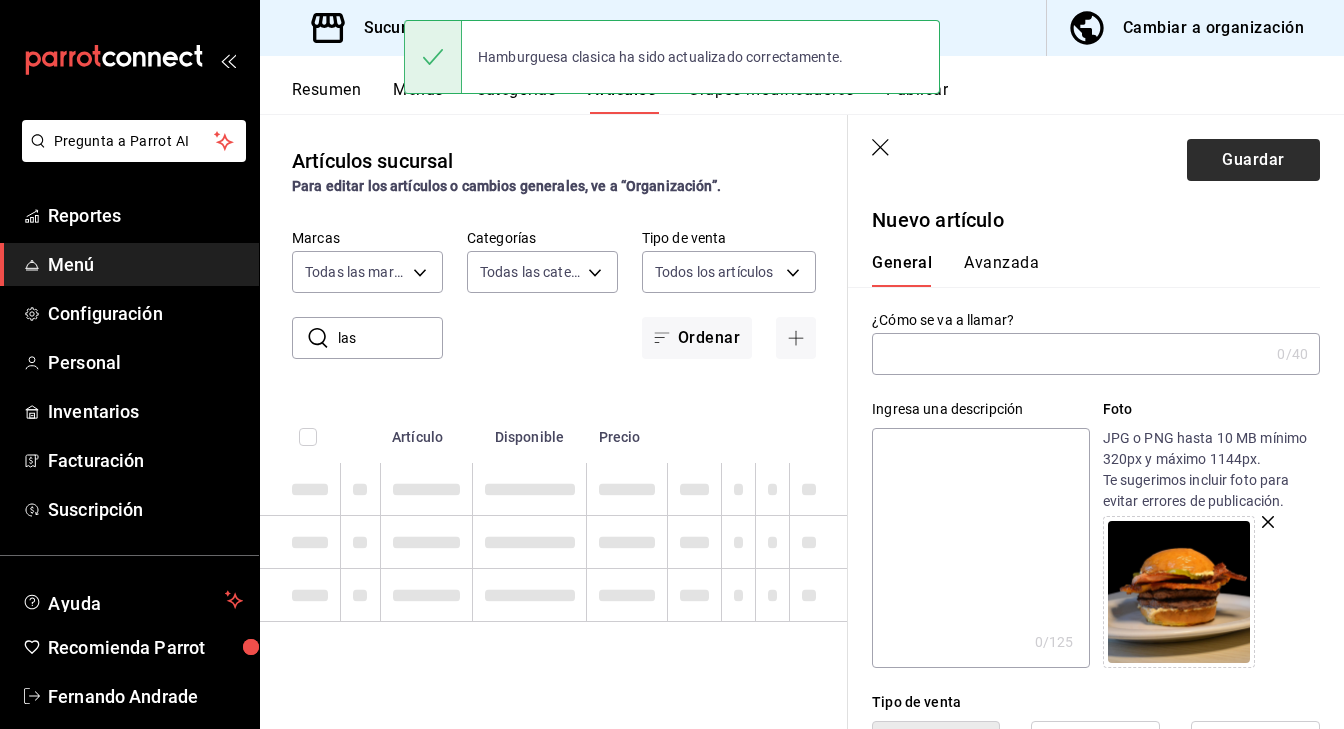 scroll, scrollTop: 0, scrollLeft: 0, axis: both 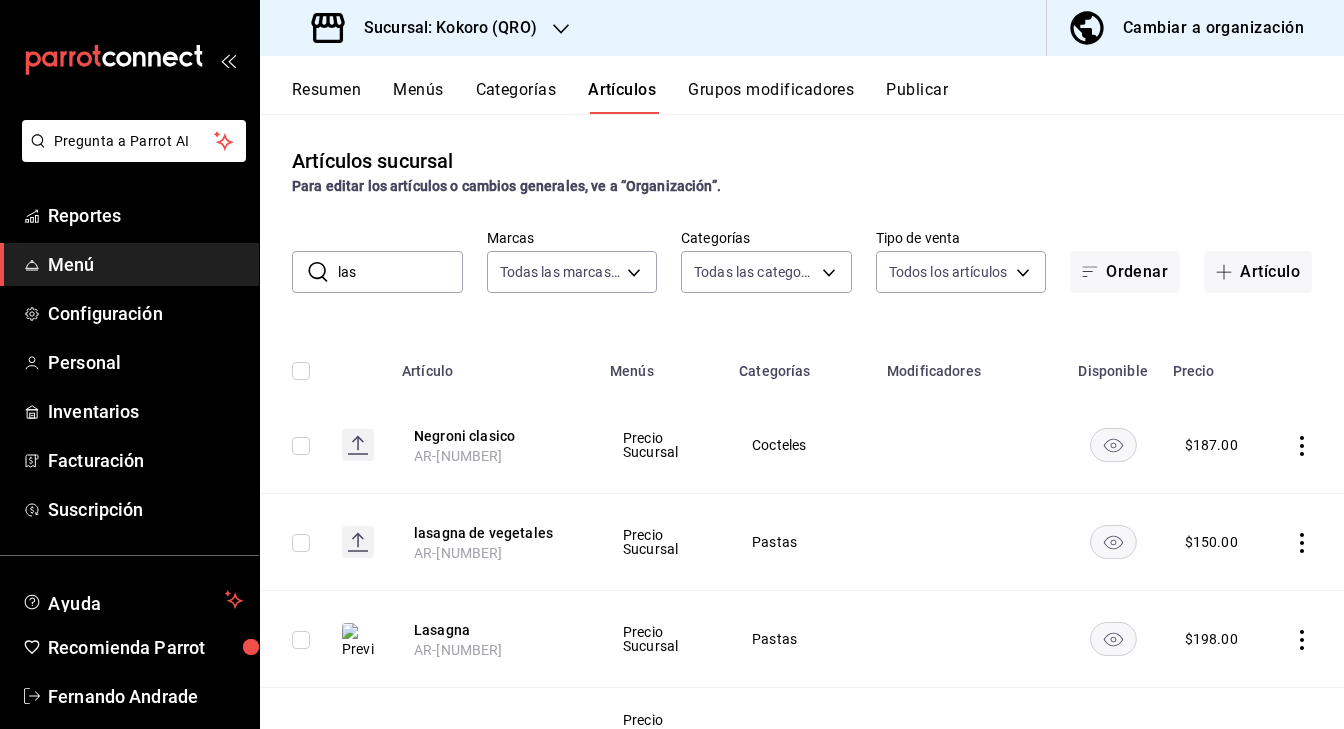 click on "las" at bounding box center (400, 272) 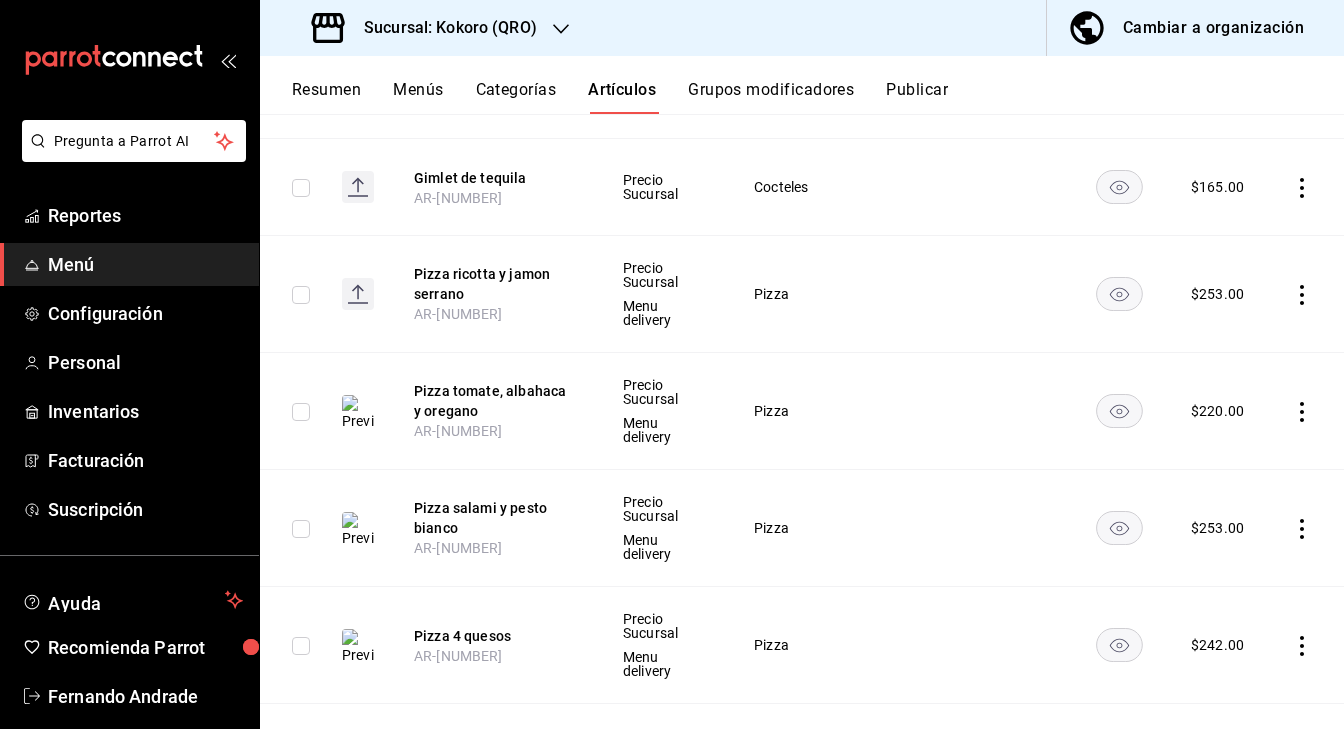 scroll, scrollTop: 2087, scrollLeft: 0, axis: vertical 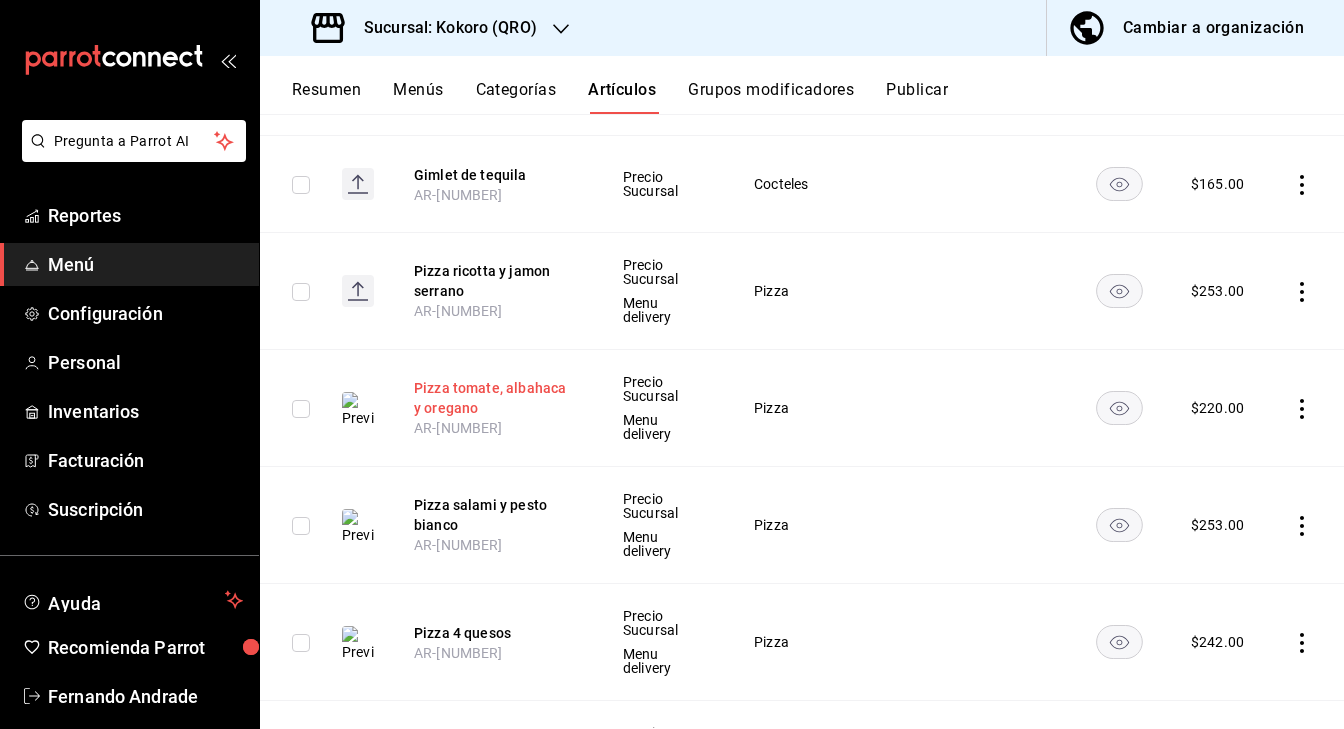 type 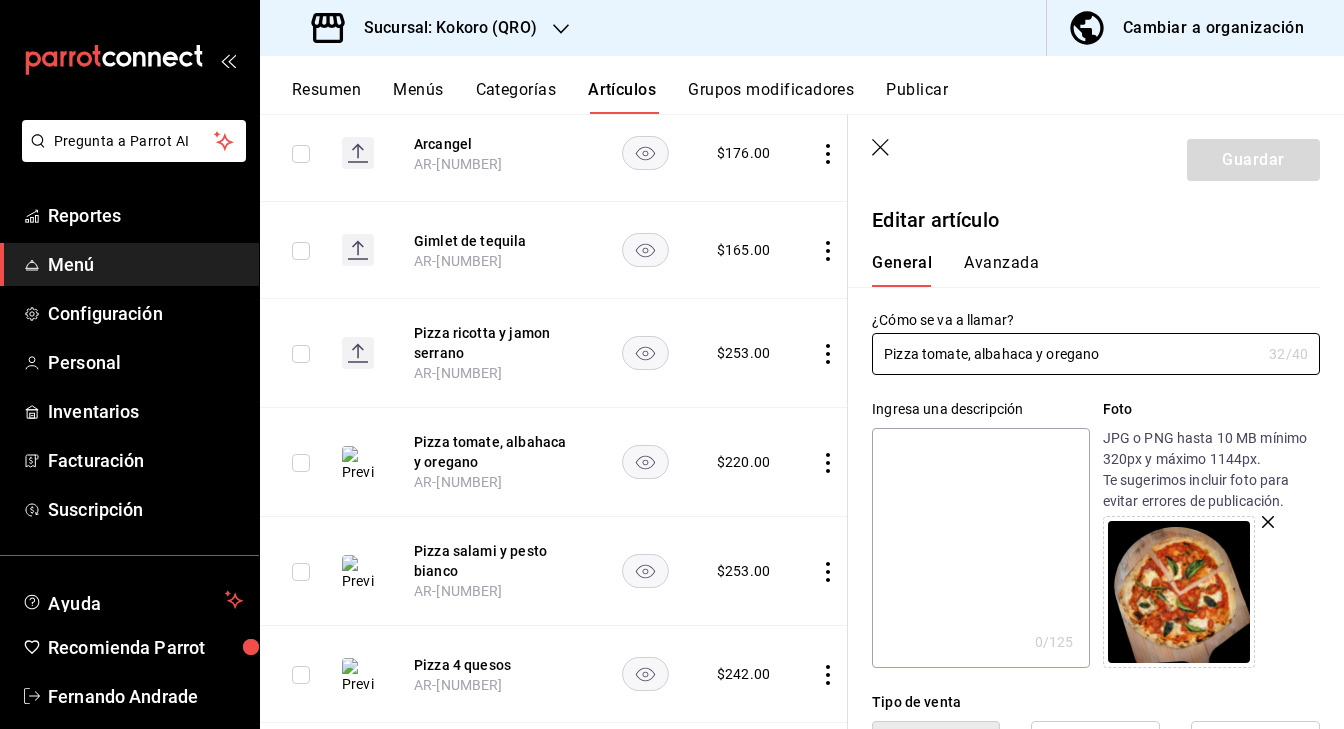 scroll, scrollTop: 1994, scrollLeft: 0, axis: vertical 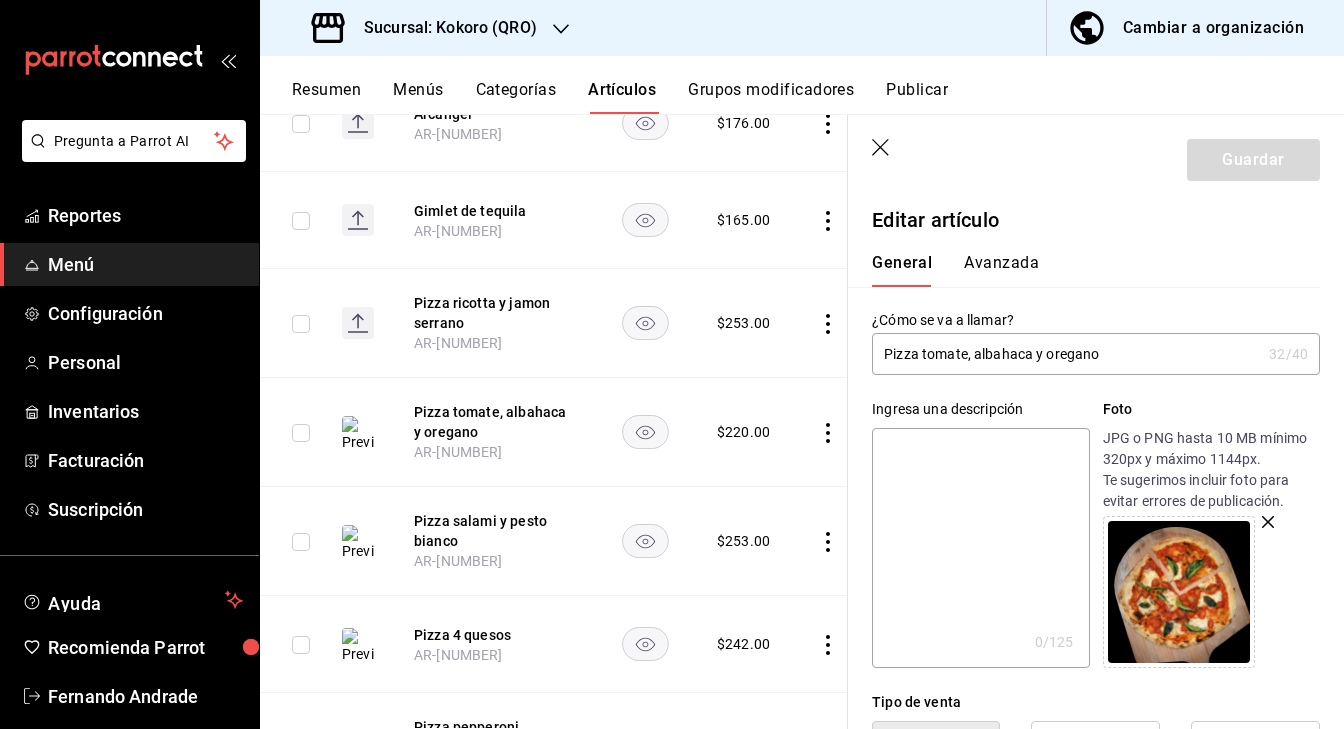 click on "Pizza tomate, albahaca y oregano" at bounding box center (1066, 354) 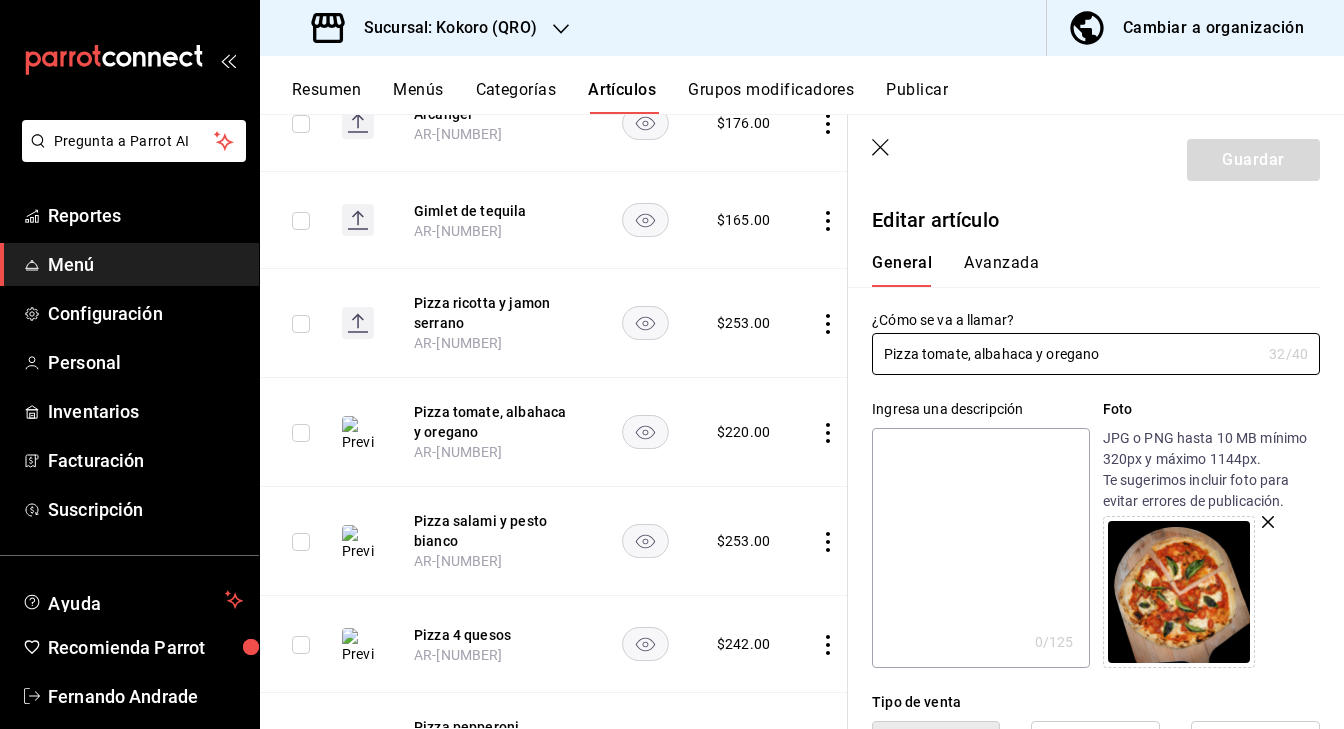 click at bounding box center [980, 548] 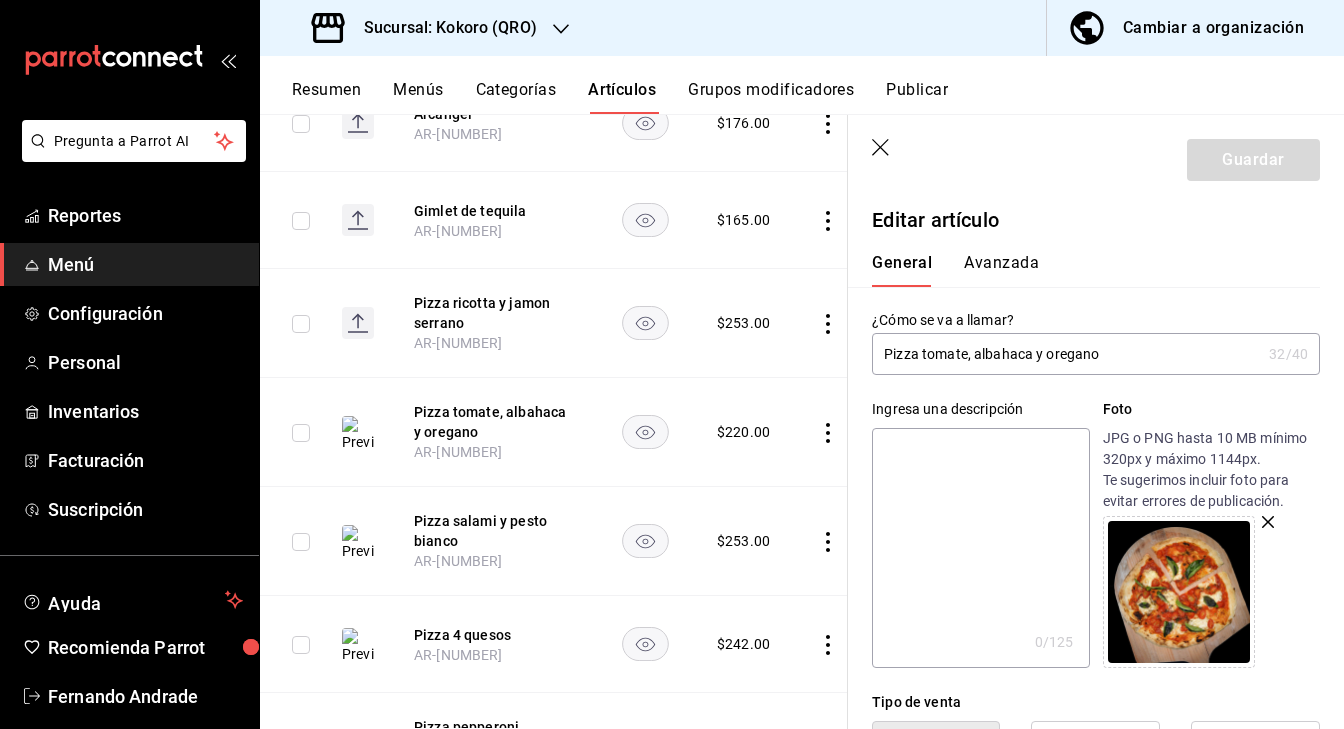 paste on "Pizza tomate, albahaca y oregano" 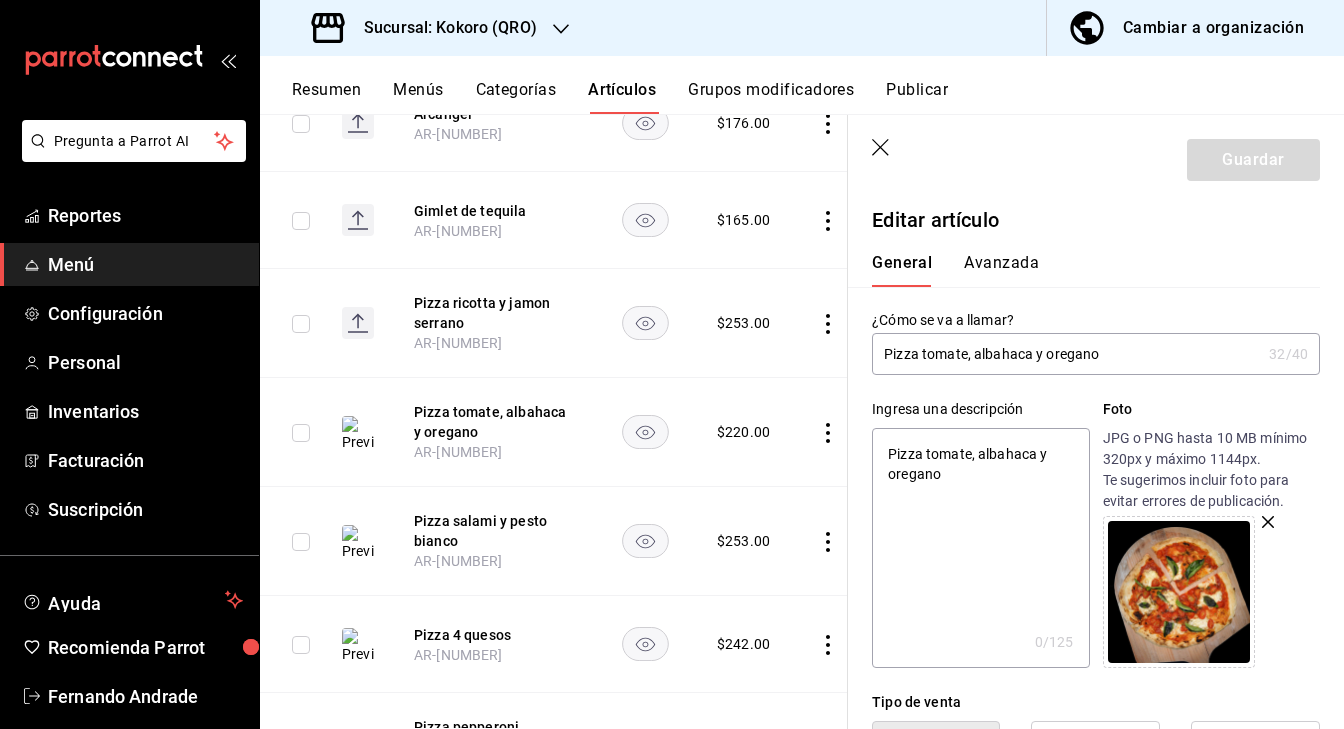 type on "x" 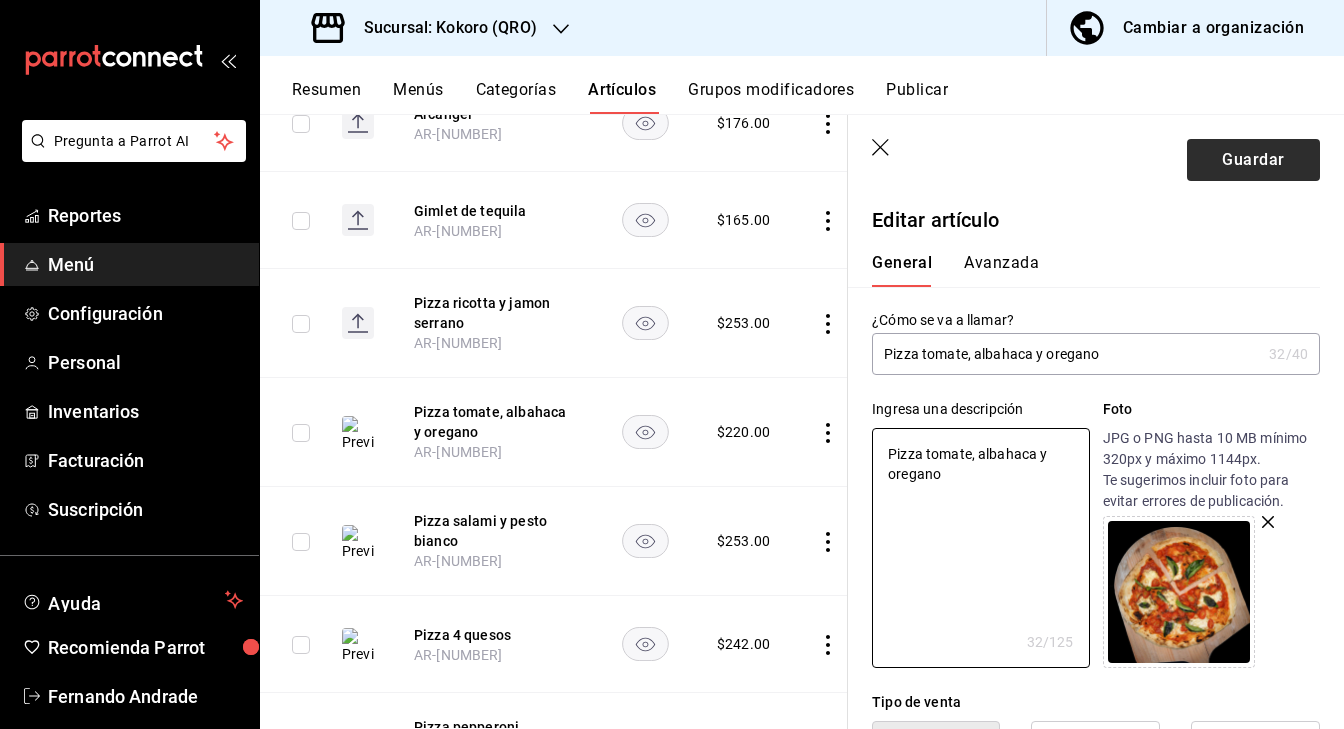 type on "Pizza tomate, albahaca y oregano" 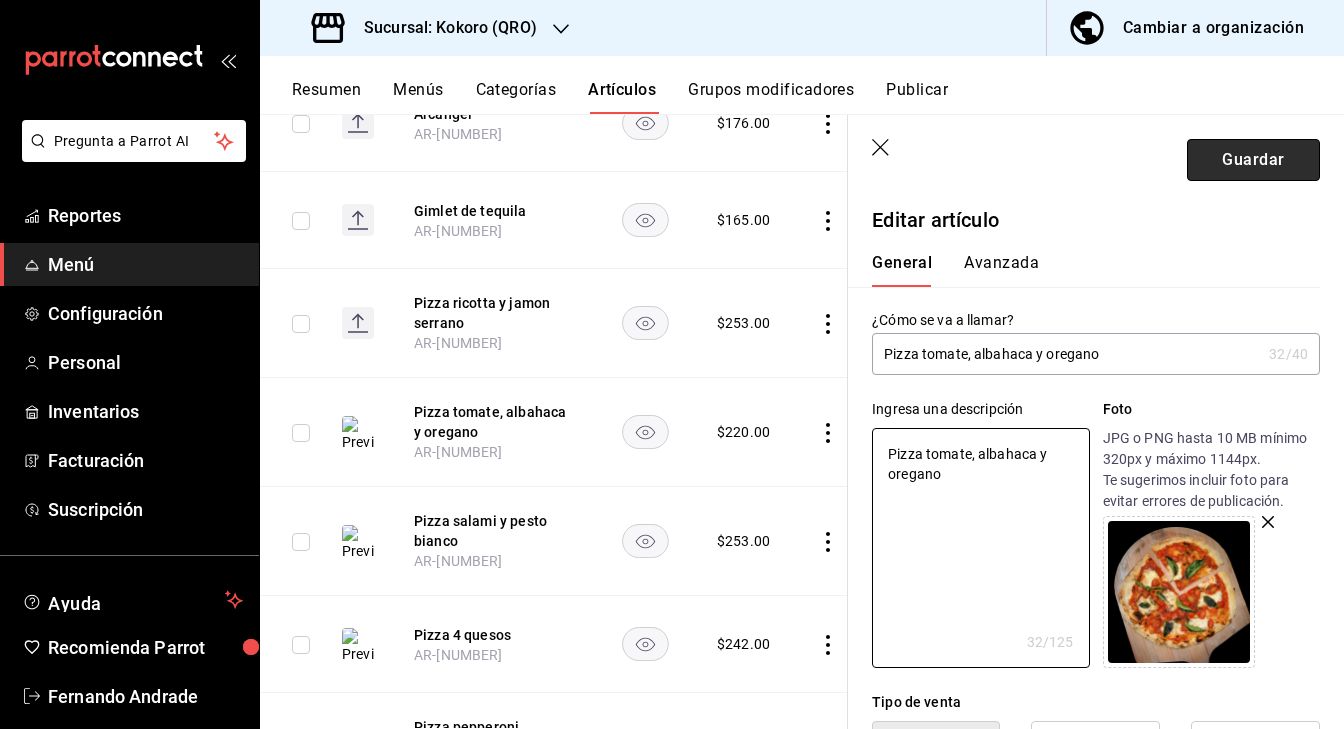 click on "Guardar" at bounding box center [1253, 160] 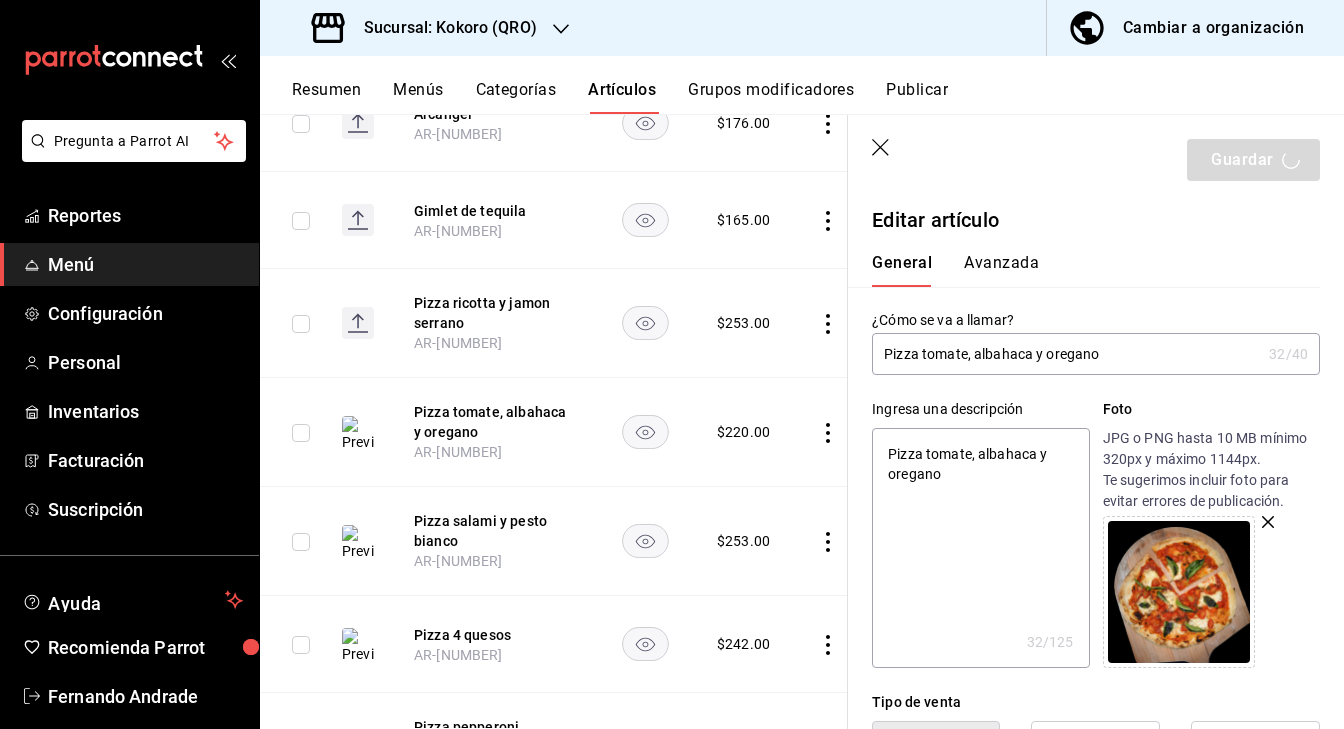 type on "x" 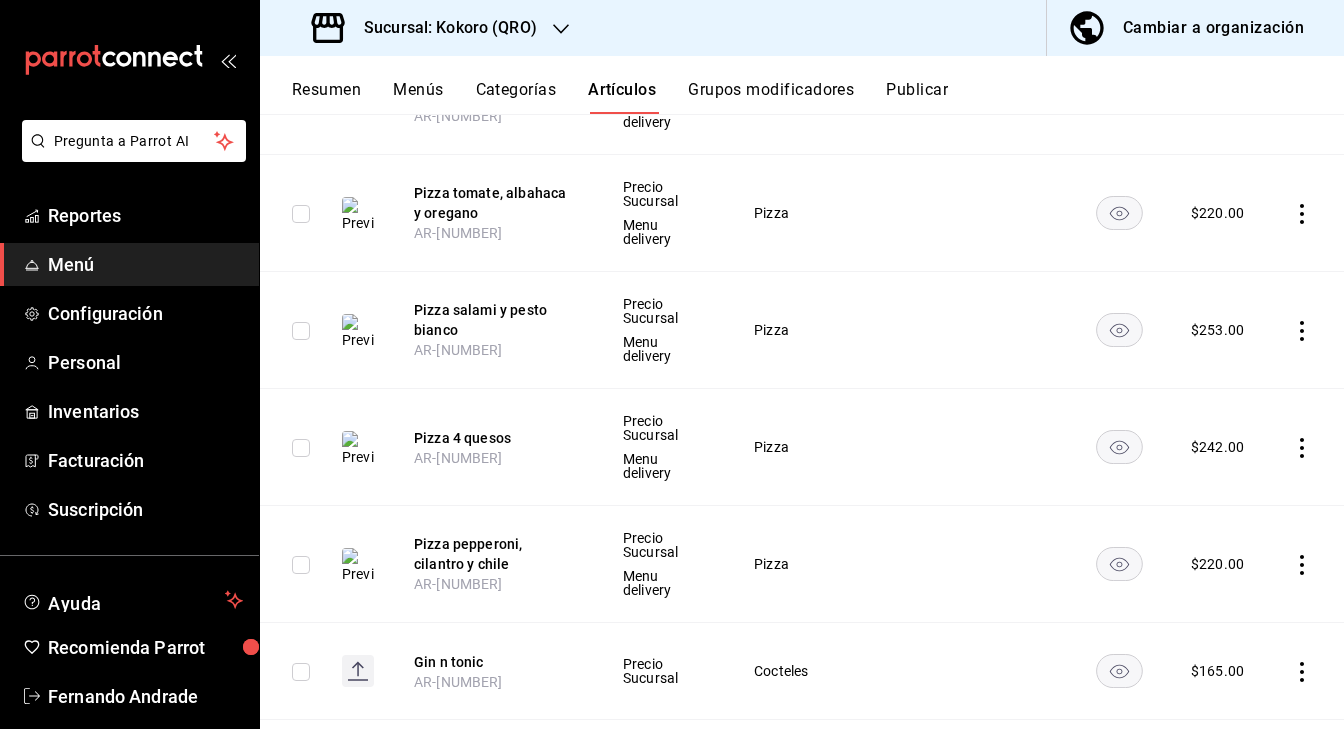 scroll, scrollTop: 2191, scrollLeft: 0, axis: vertical 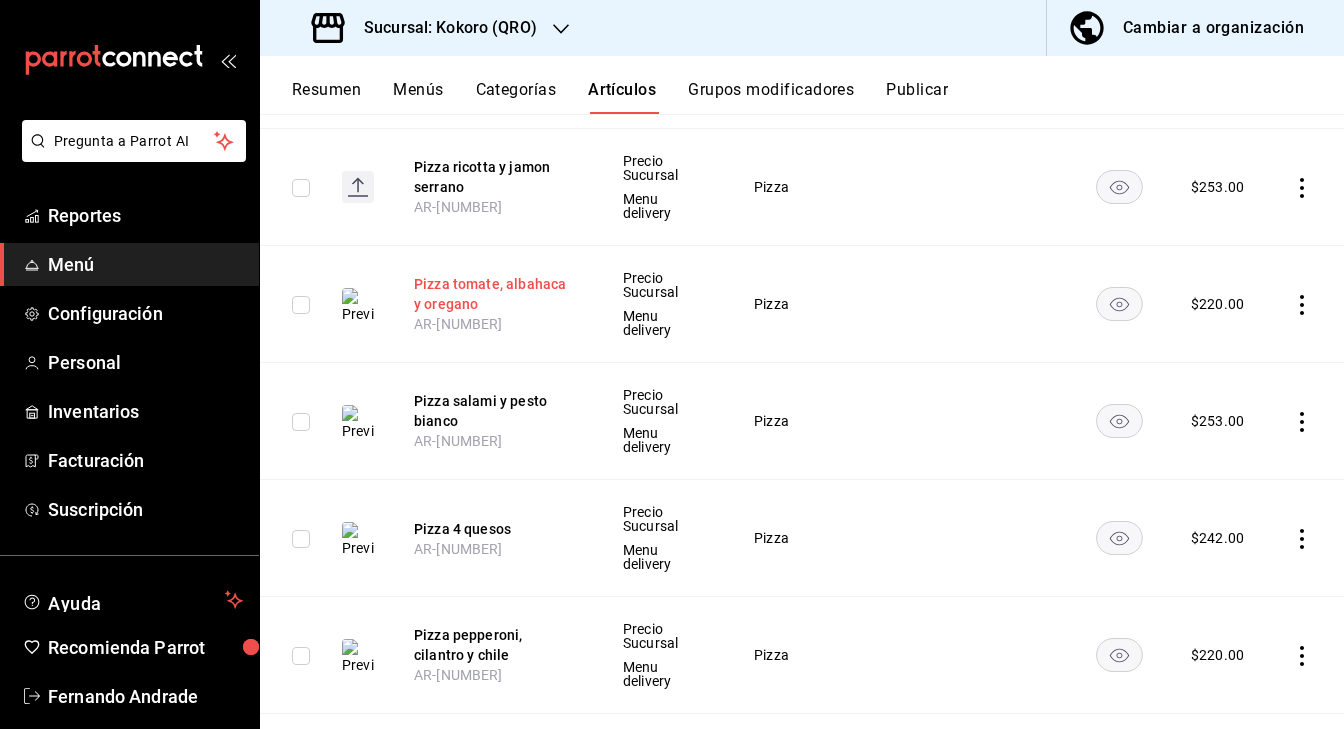 click on "Pizza tomate, albahaca y oregano" at bounding box center (494, 294) 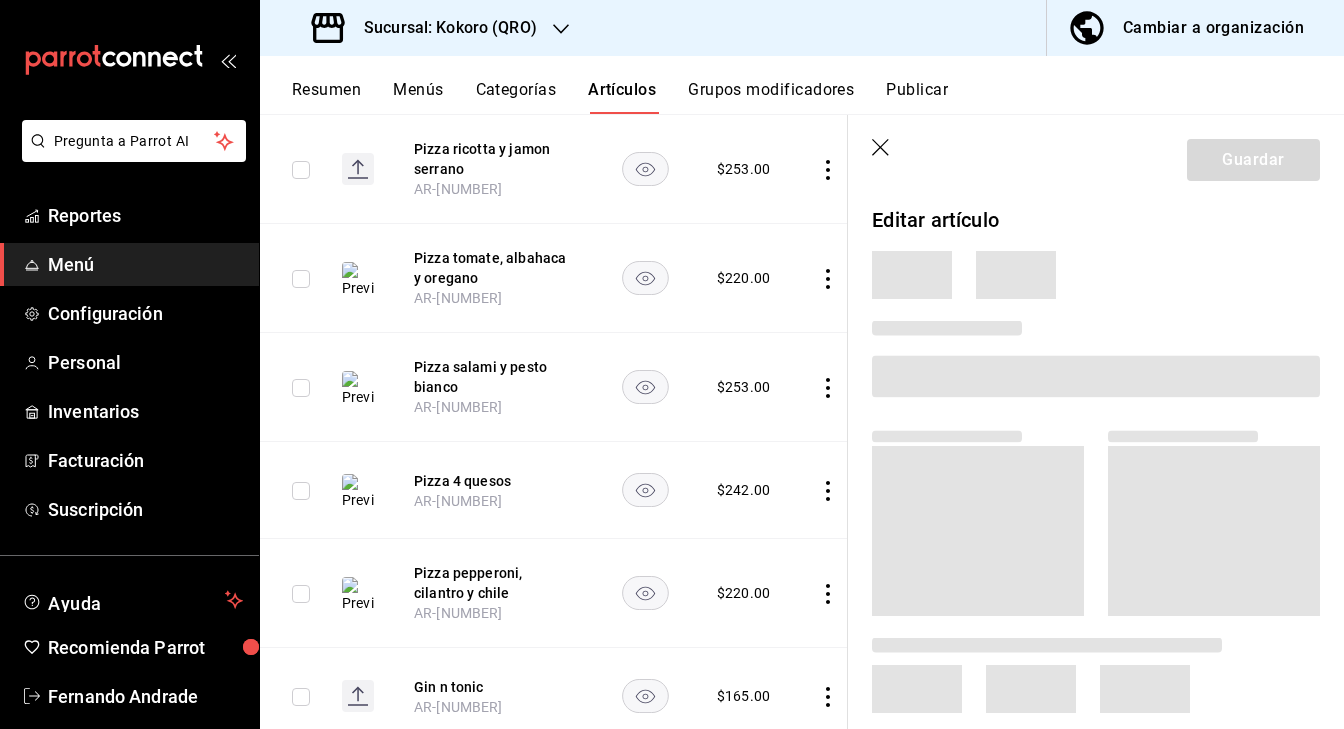 scroll, scrollTop: 2111, scrollLeft: 0, axis: vertical 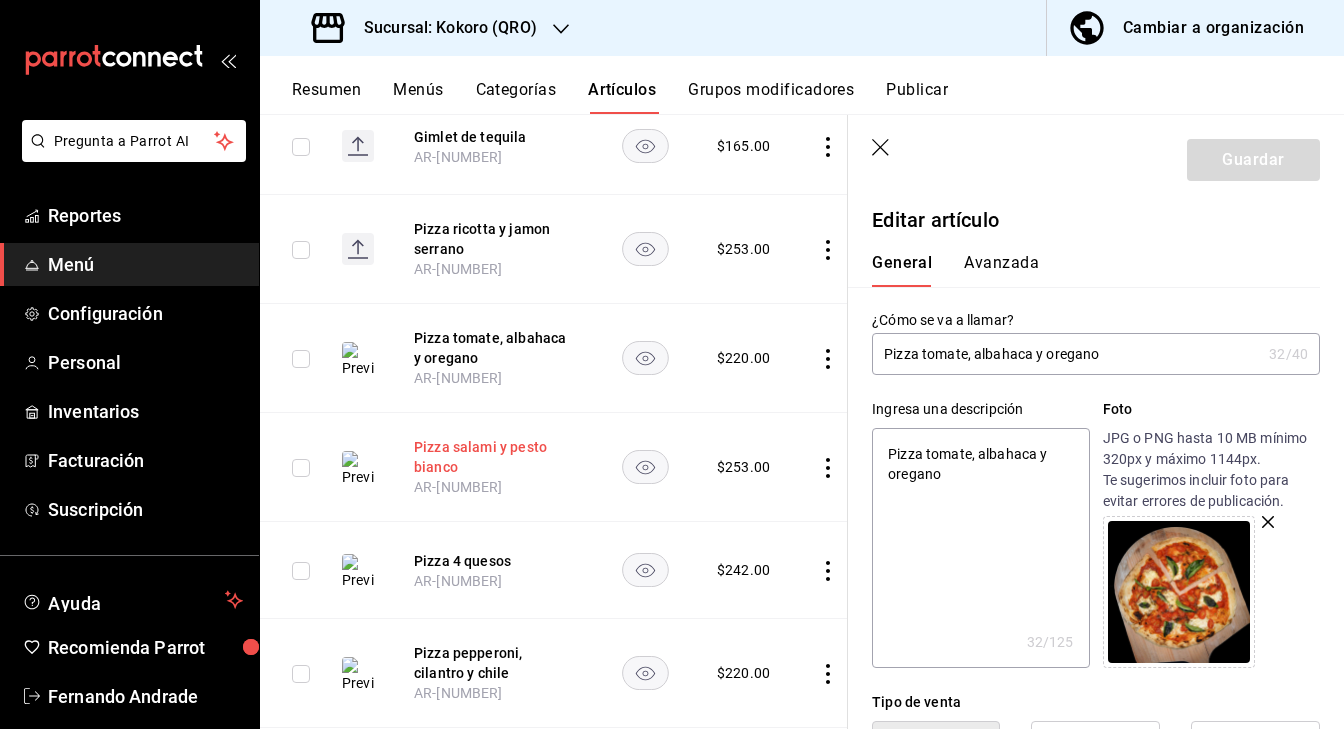 click on "Pizza salami y pesto bianco" at bounding box center [494, 457] 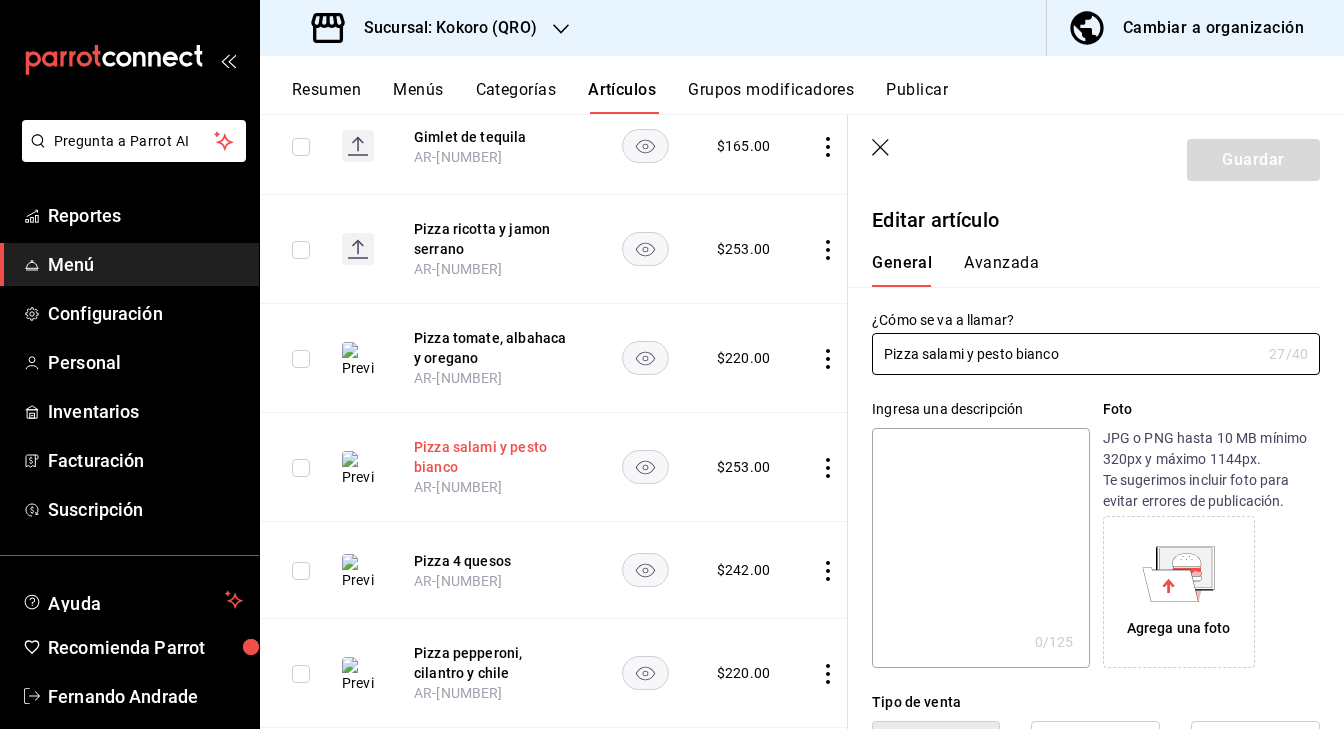 type on "$253.00" 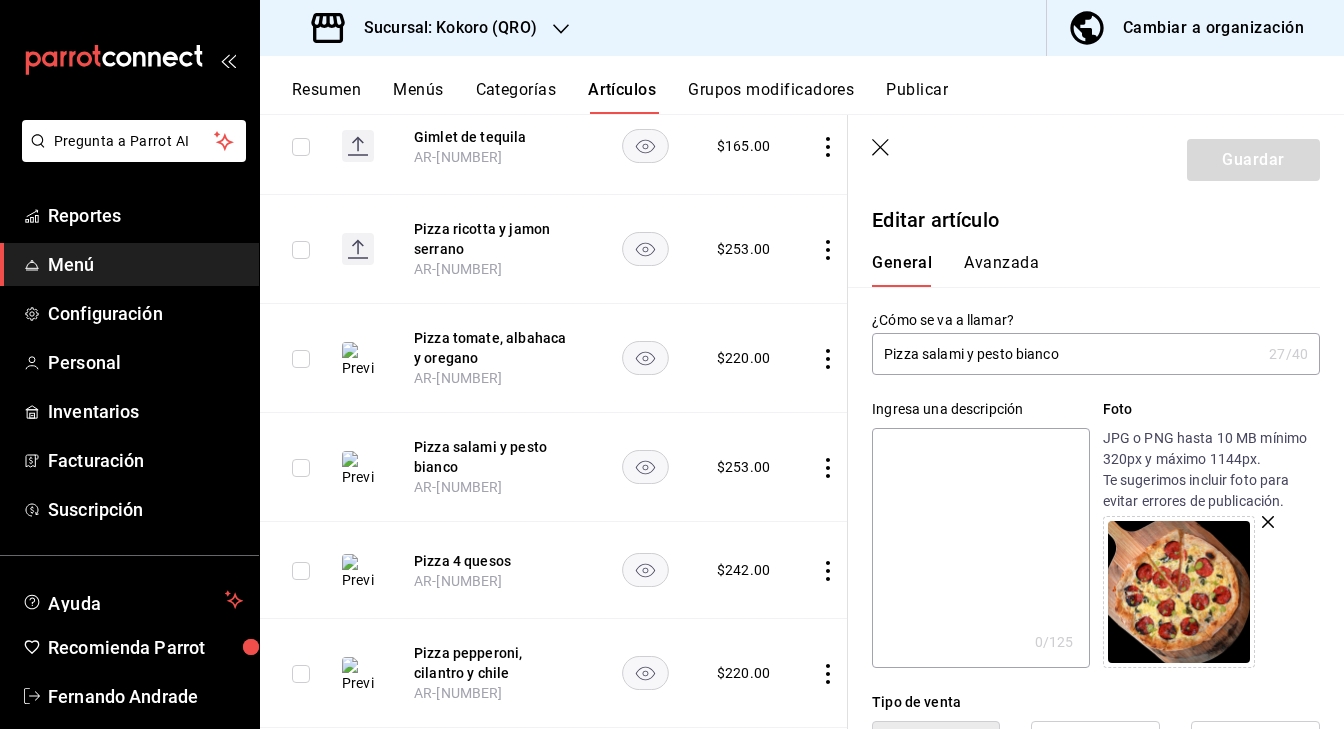 click on "Pizza salami y pesto bianco" at bounding box center [1066, 354] 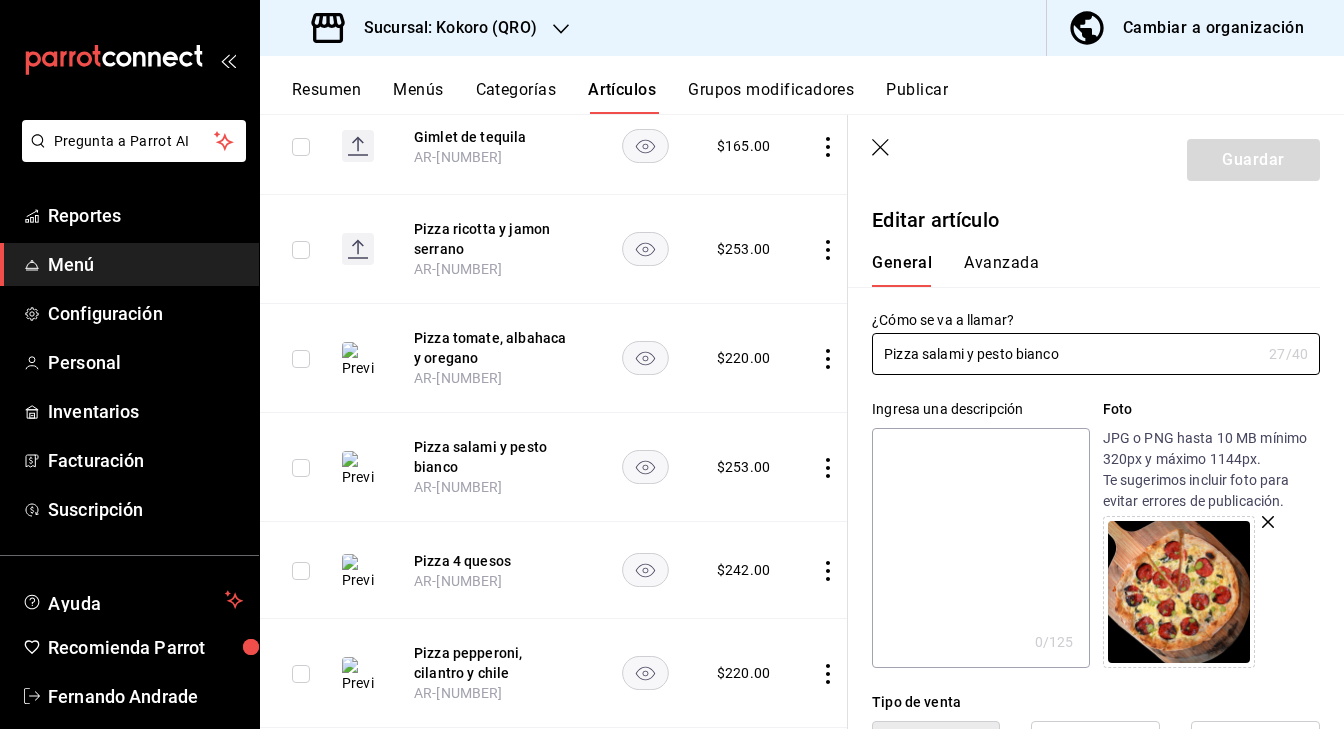 click at bounding box center (980, 548) 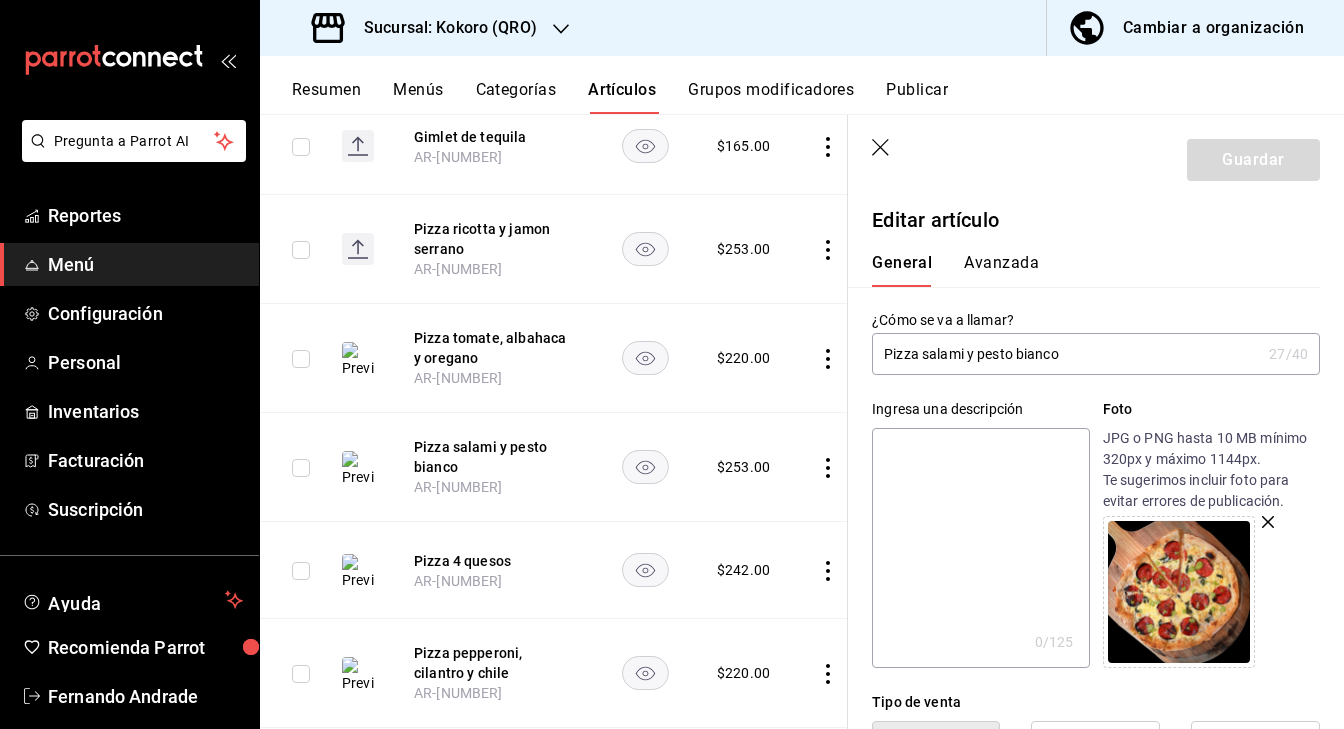 paste on "Pizza salami y pesto bianco" 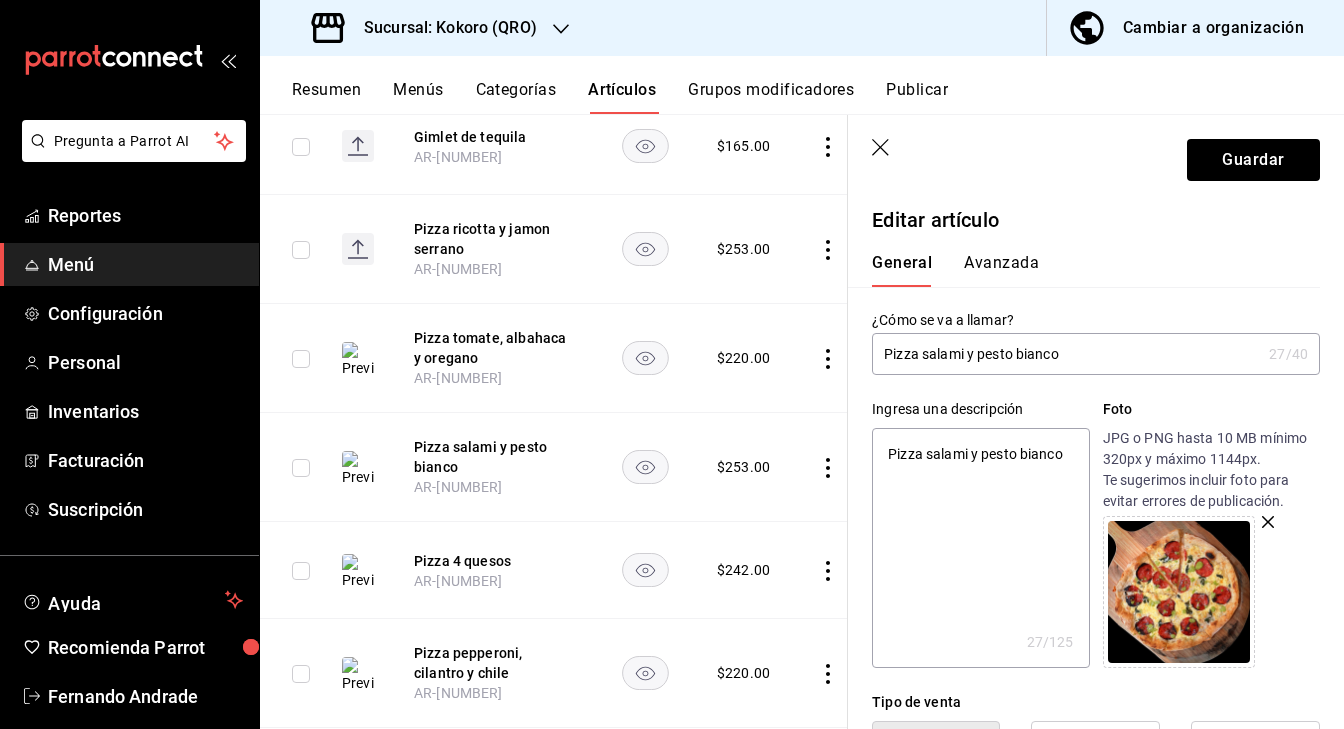 type on "x" 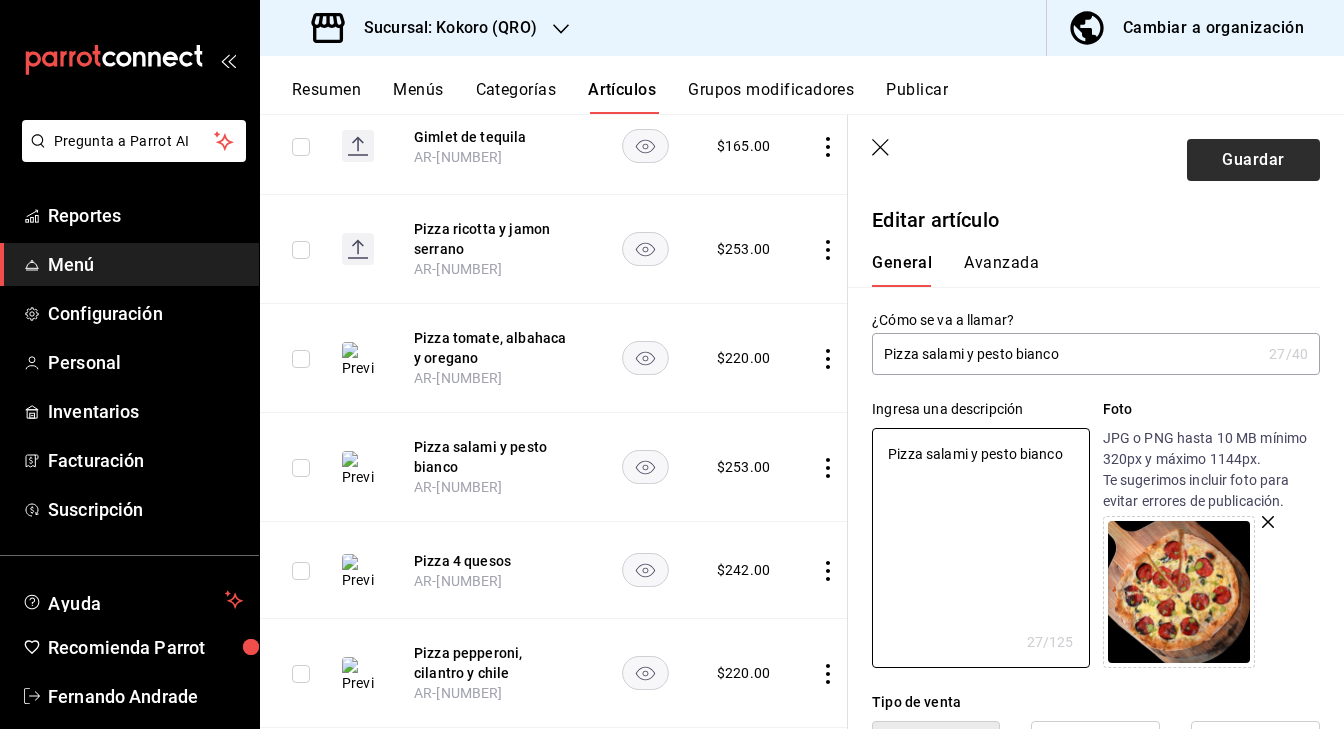 type on "Pizza salami y pesto bianco" 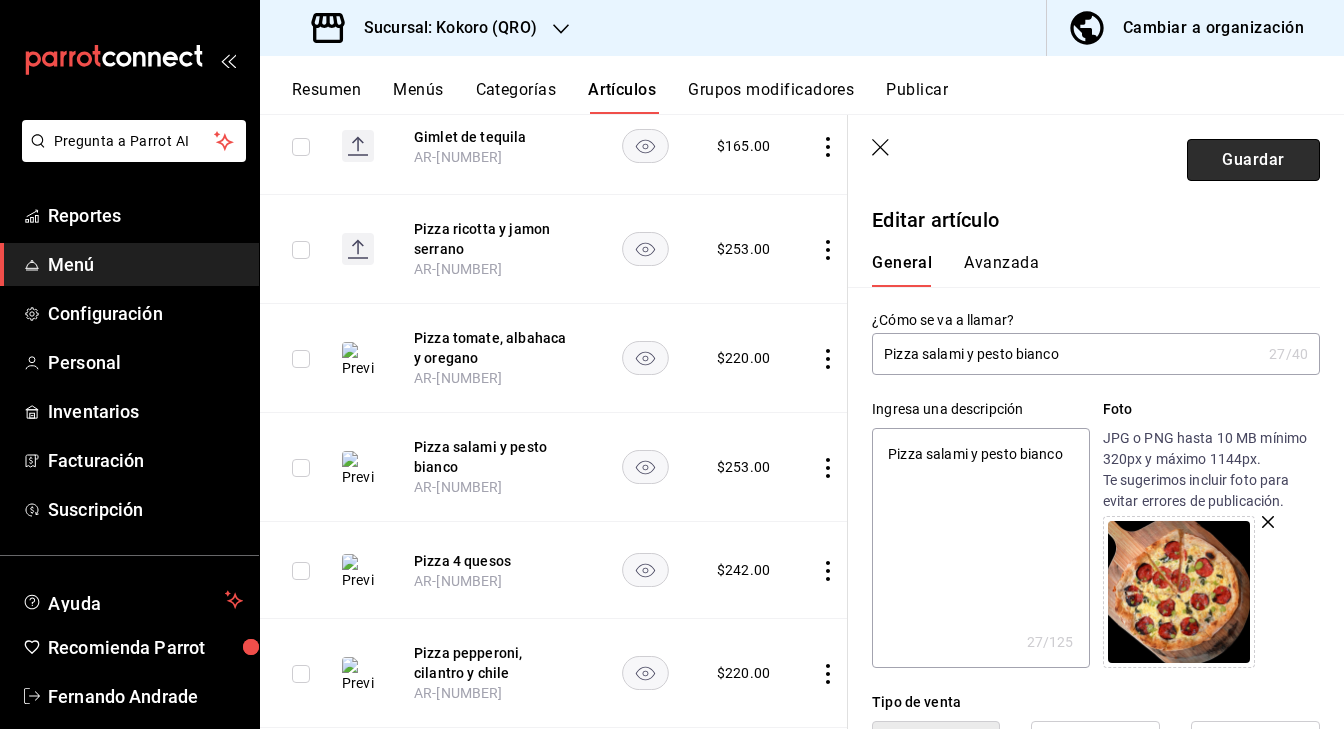 click on "Guardar" at bounding box center (1253, 160) 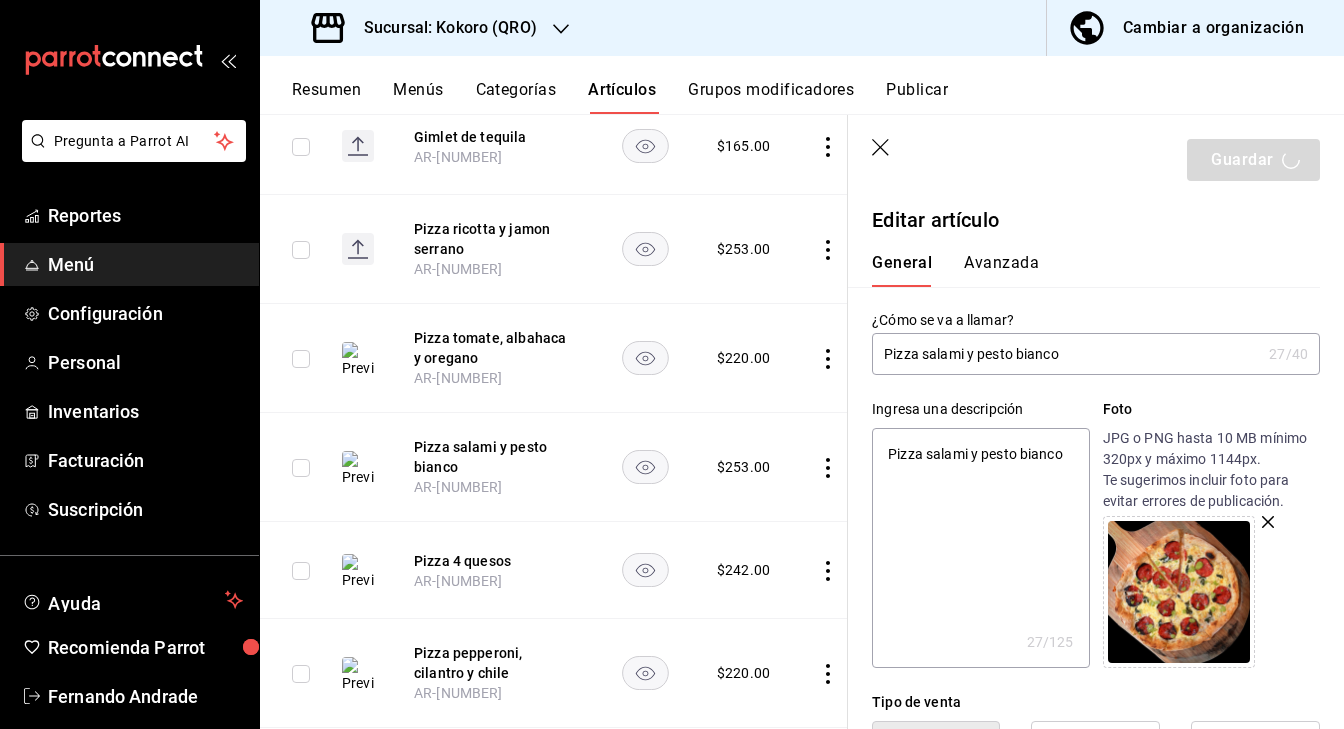 type on "x" 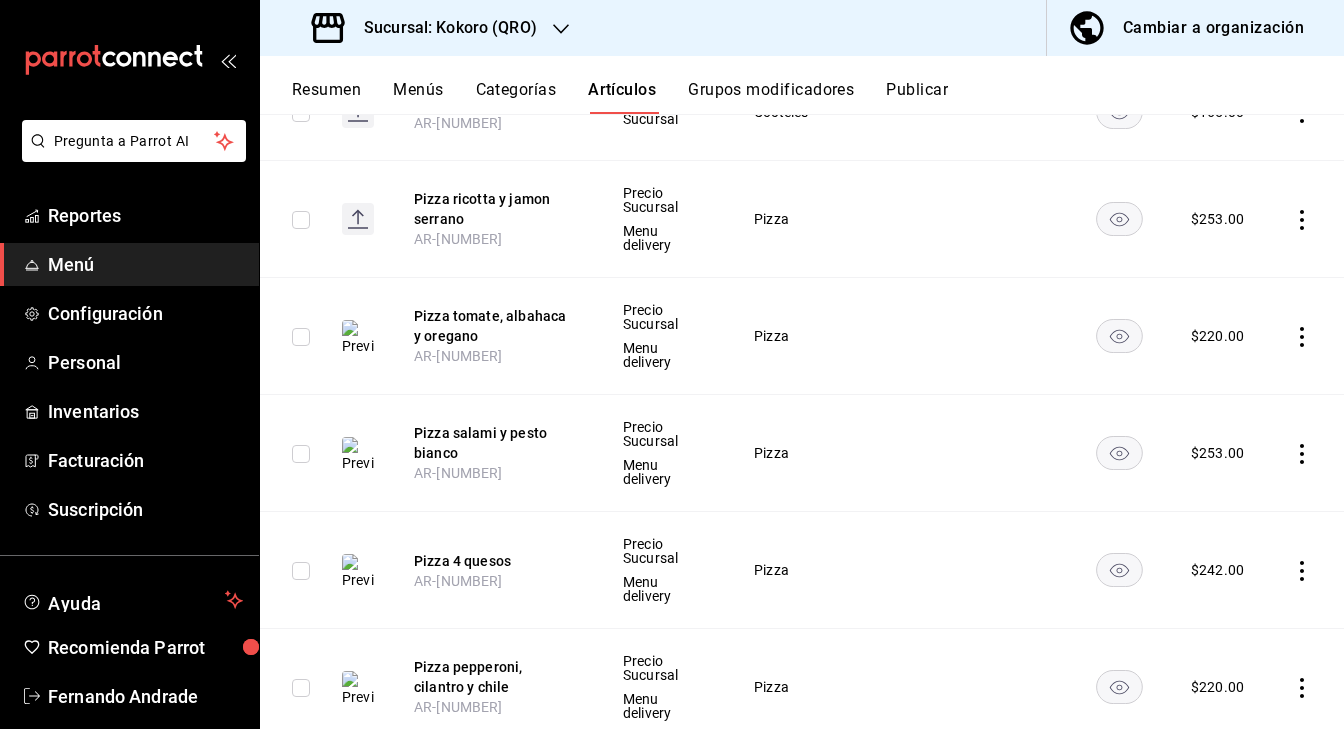 scroll, scrollTop: 2267, scrollLeft: 0, axis: vertical 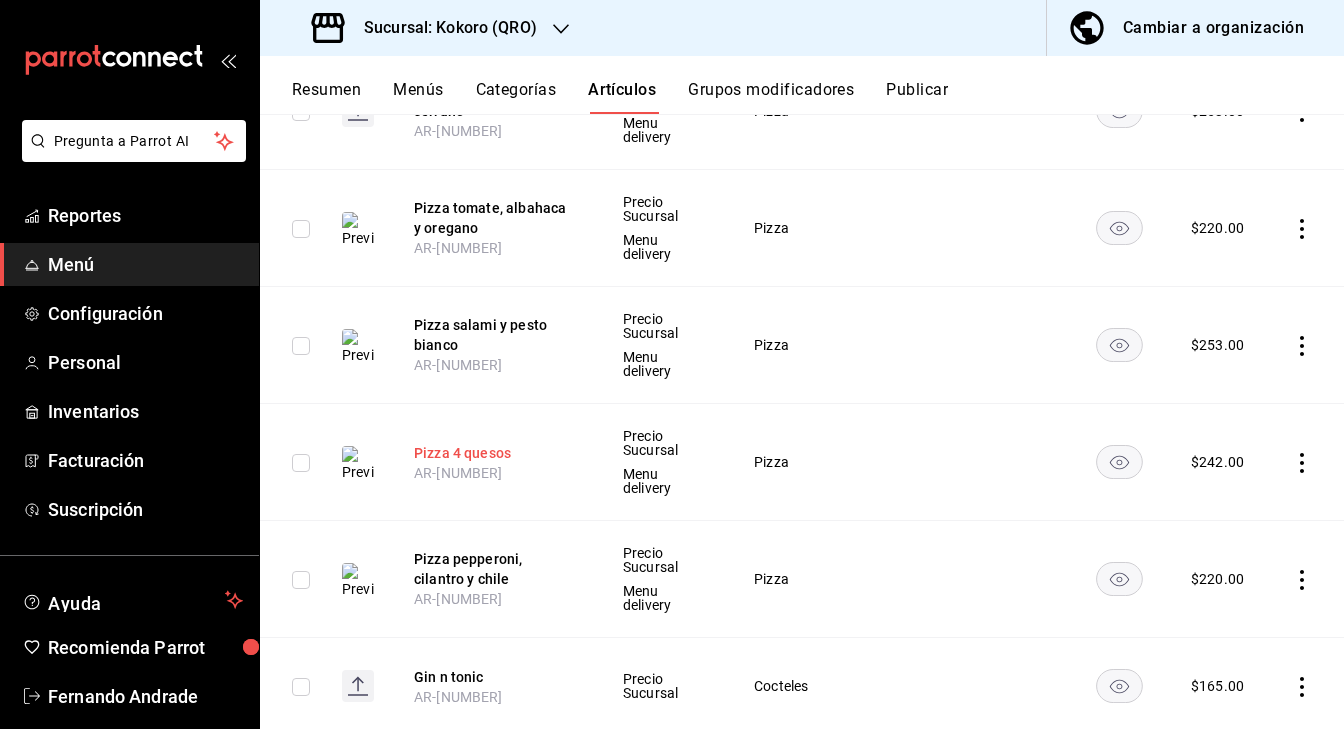 click on "Pizza 4 quesos" at bounding box center (494, 453) 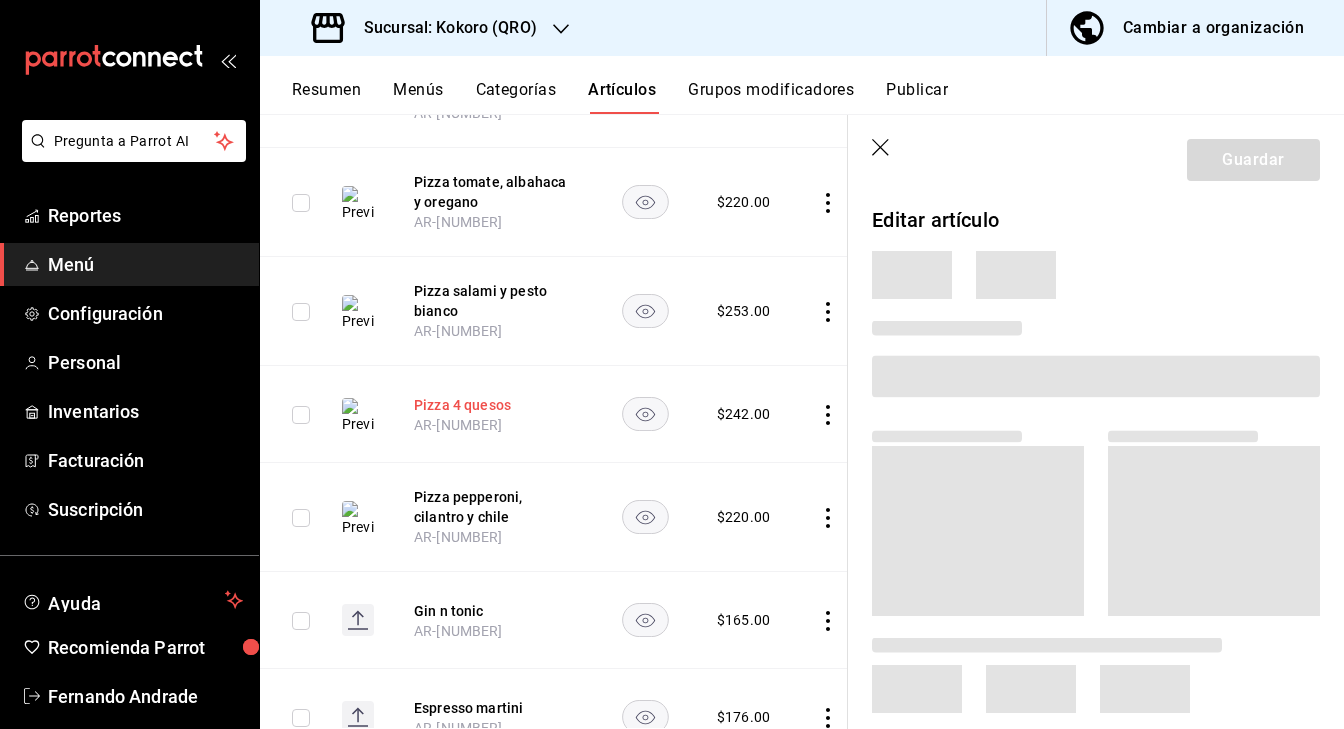 scroll, scrollTop: 2183, scrollLeft: 0, axis: vertical 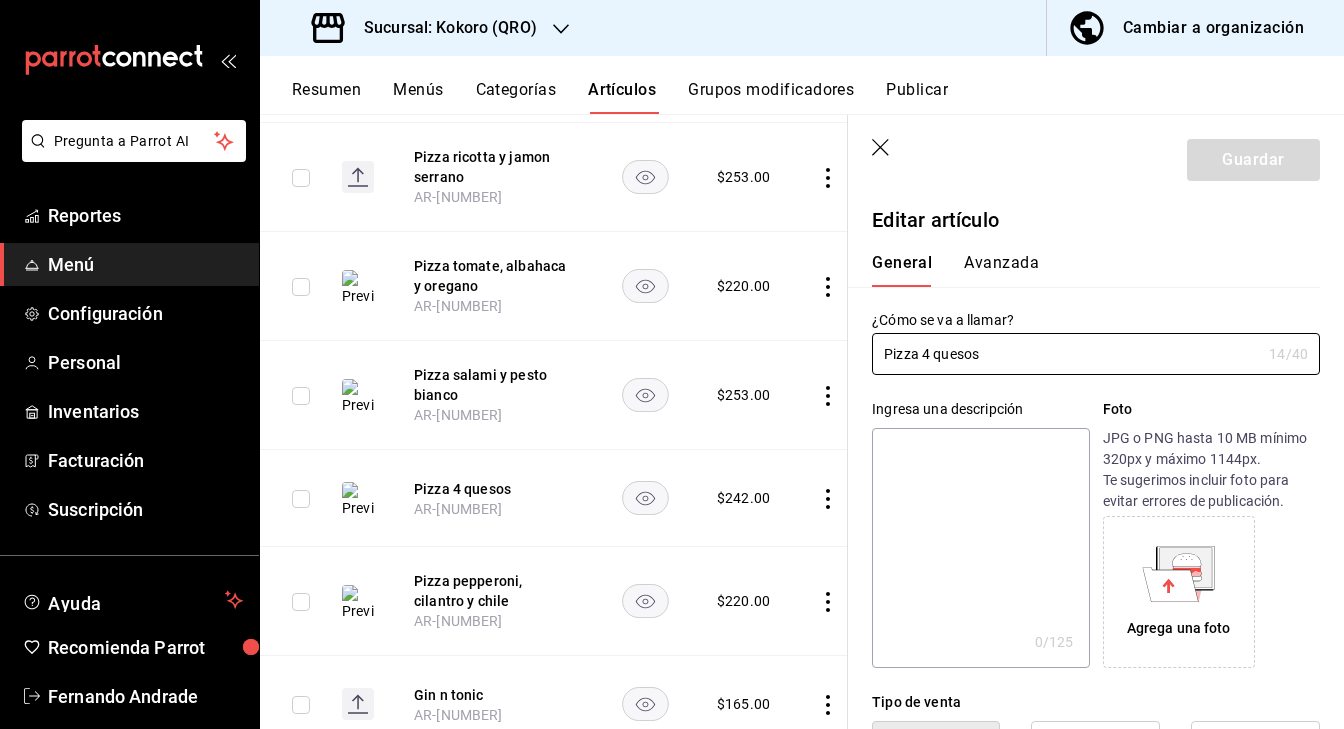 type on "$242.00" 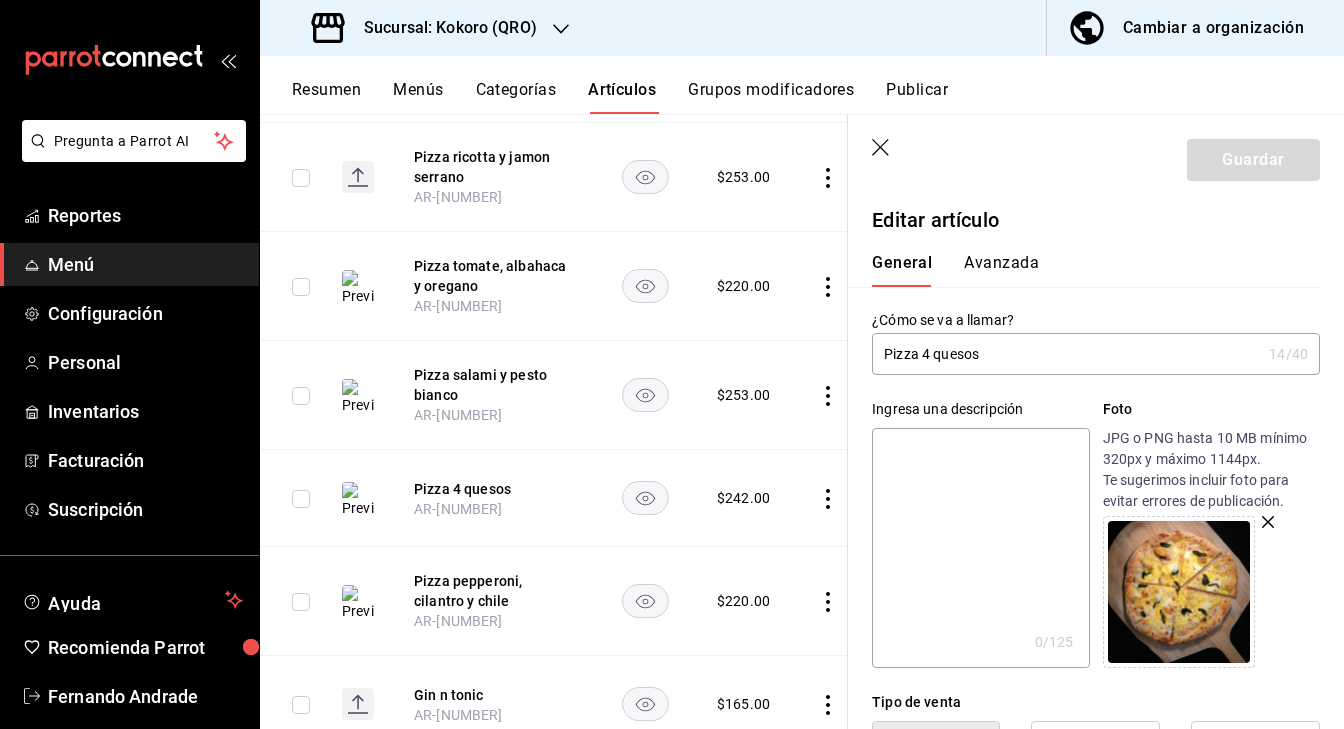 click at bounding box center (980, 548) 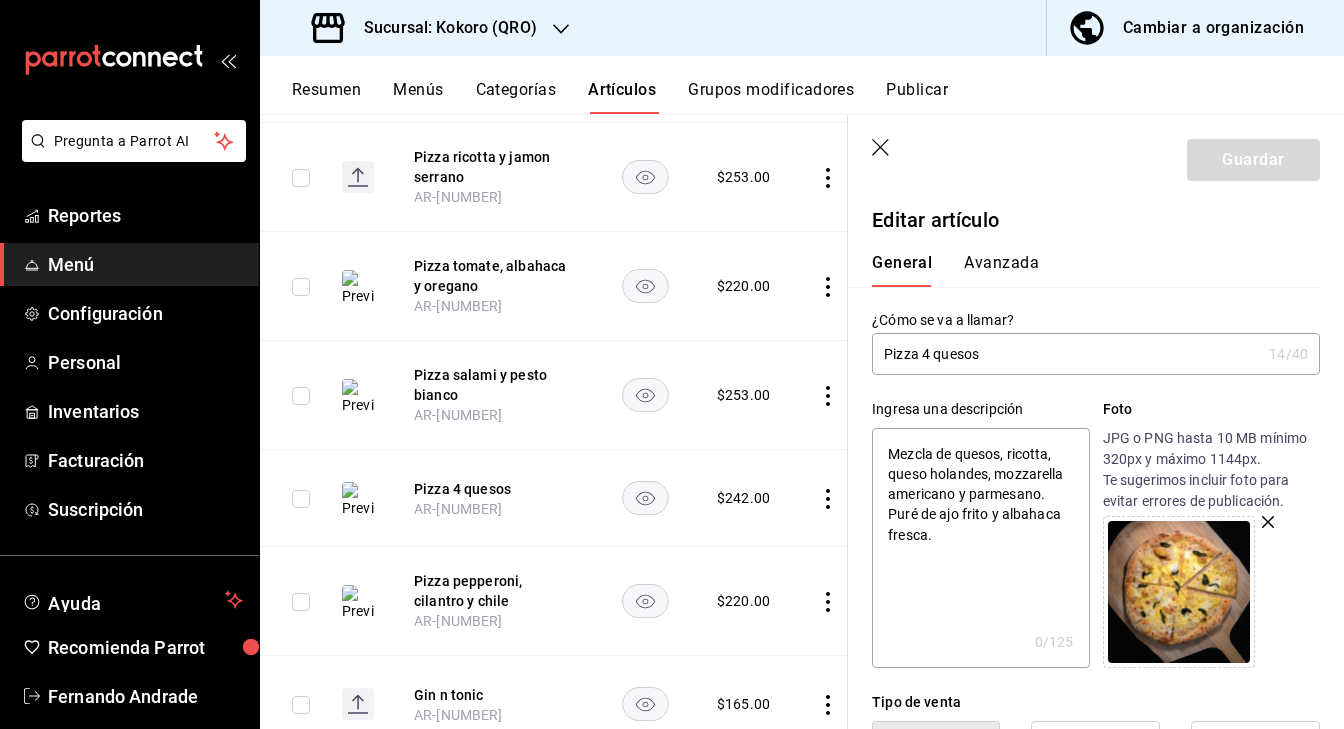 type on "x" 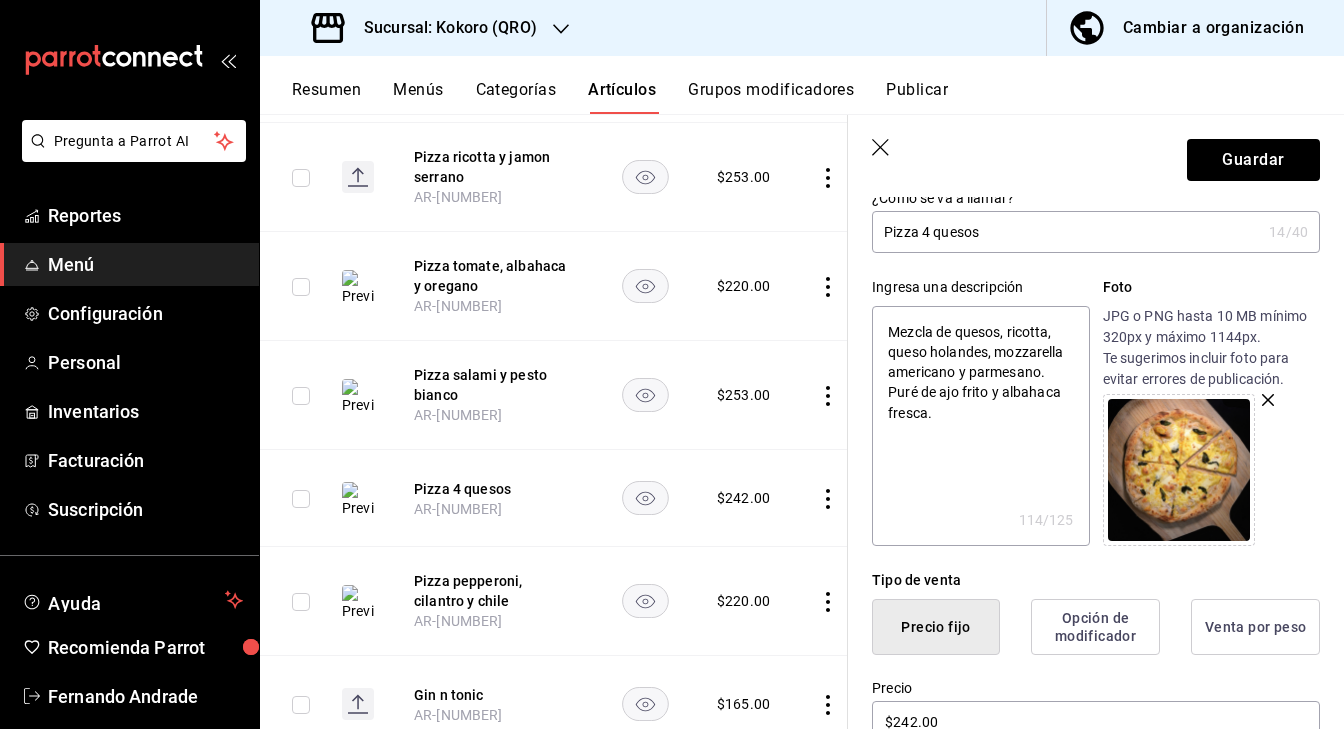 scroll, scrollTop: 121, scrollLeft: 0, axis: vertical 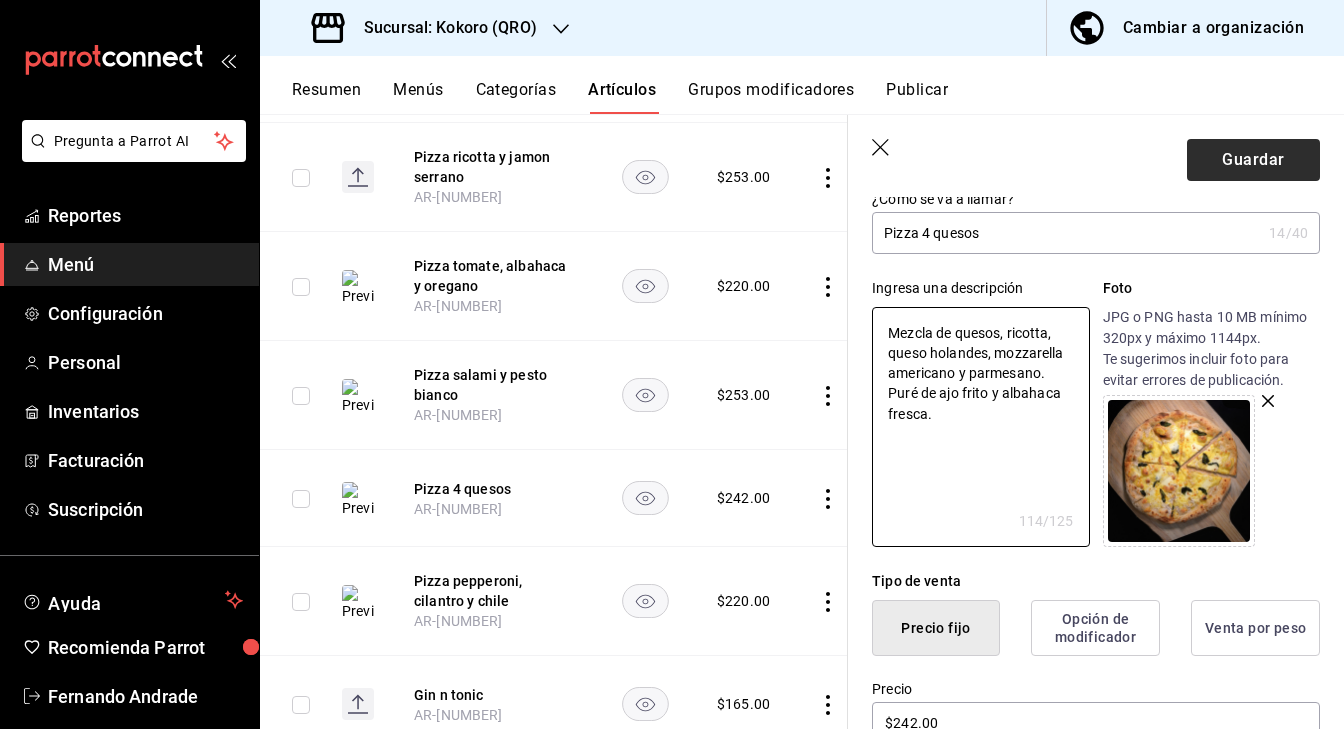 type on "Mezcla de quesos, ricotta, queso holandes, mozzarella americano y parmesano. Puré de ajo frito y albahaca fresca." 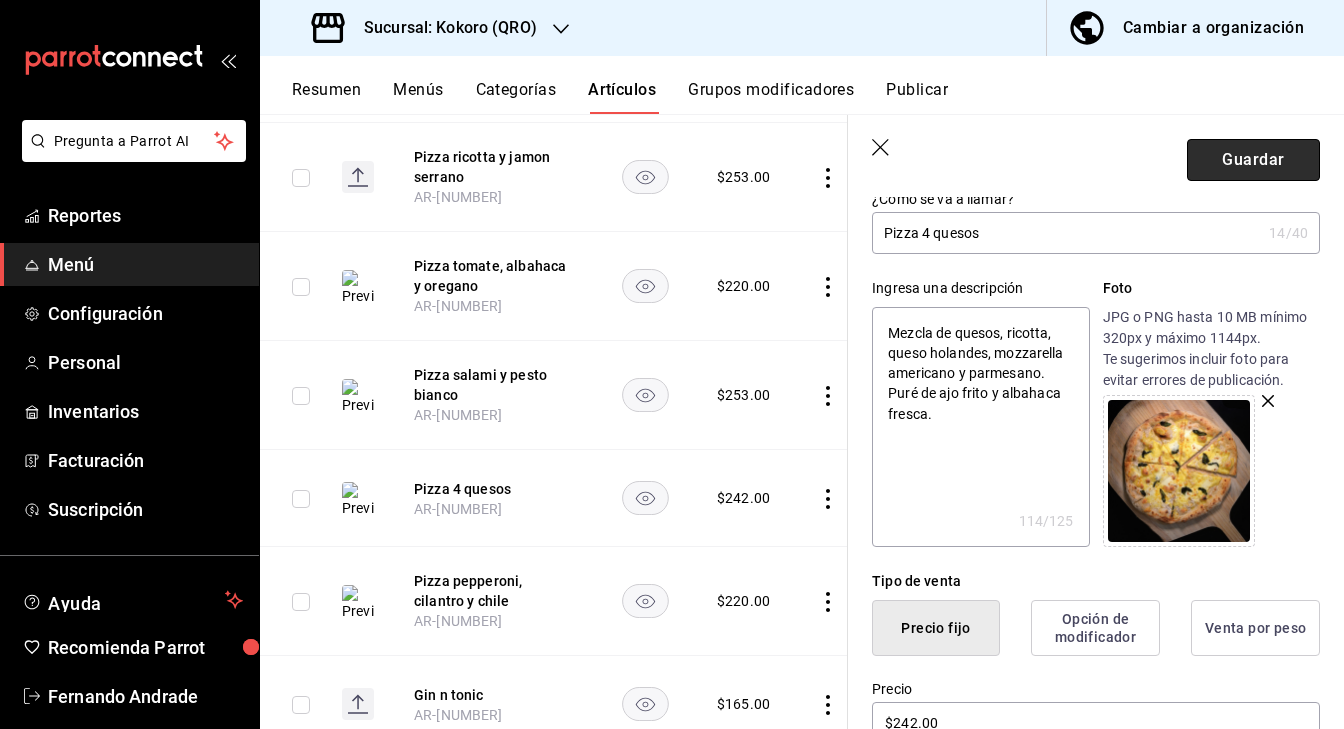 click on "Guardar" at bounding box center [1253, 160] 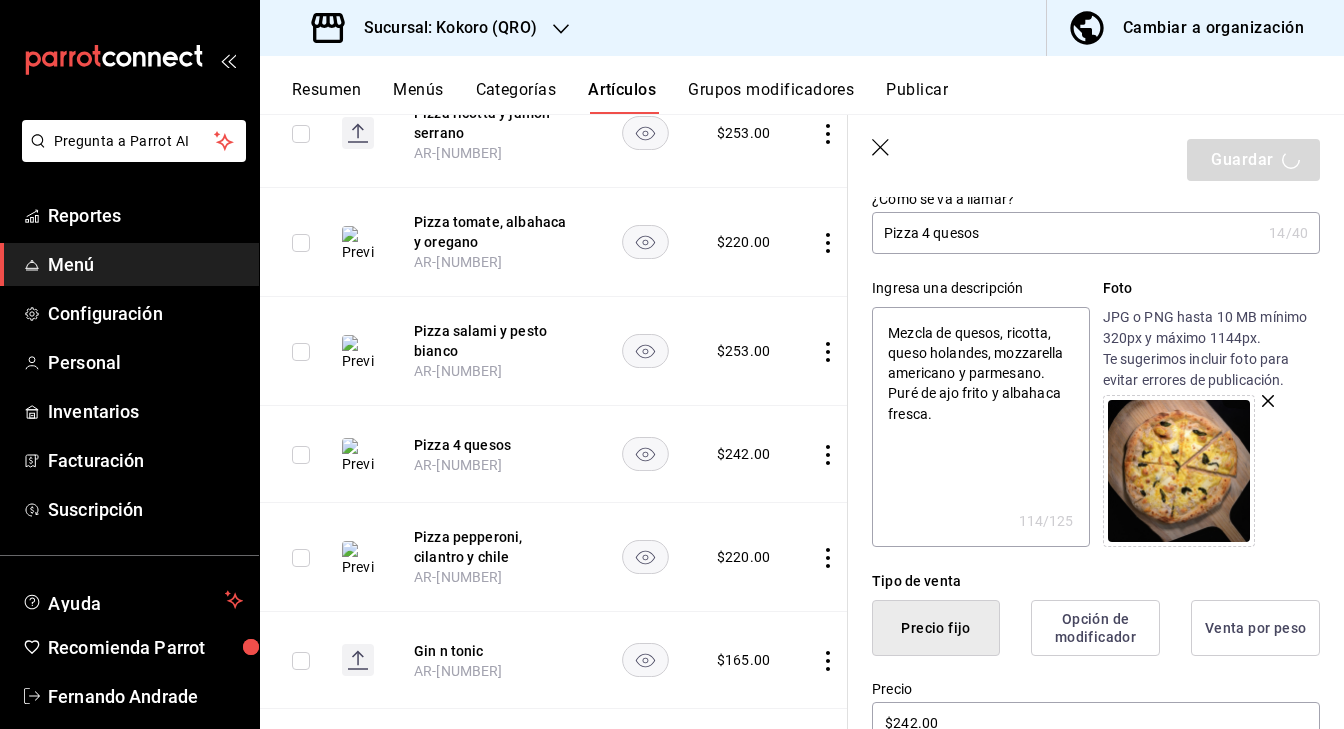 type on "x" 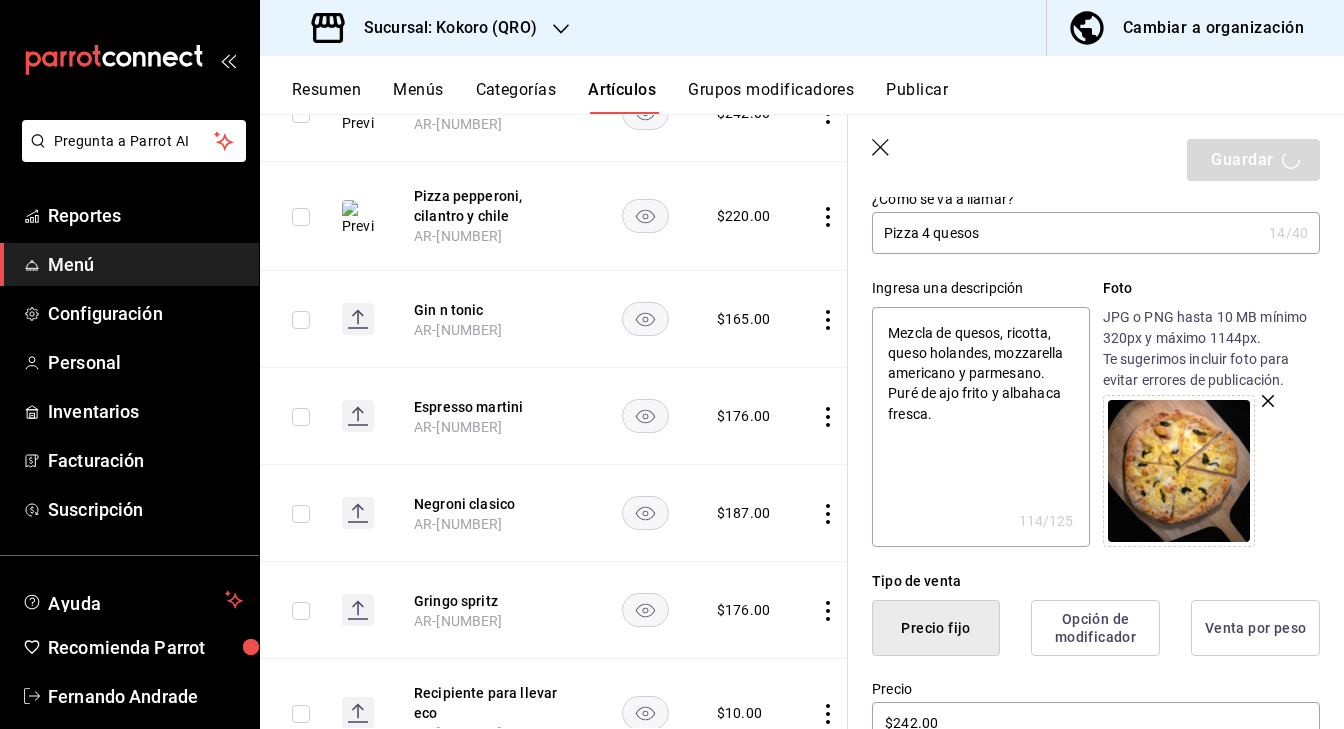 scroll, scrollTop: 2569, scrollLeft: 0, axis: vertical 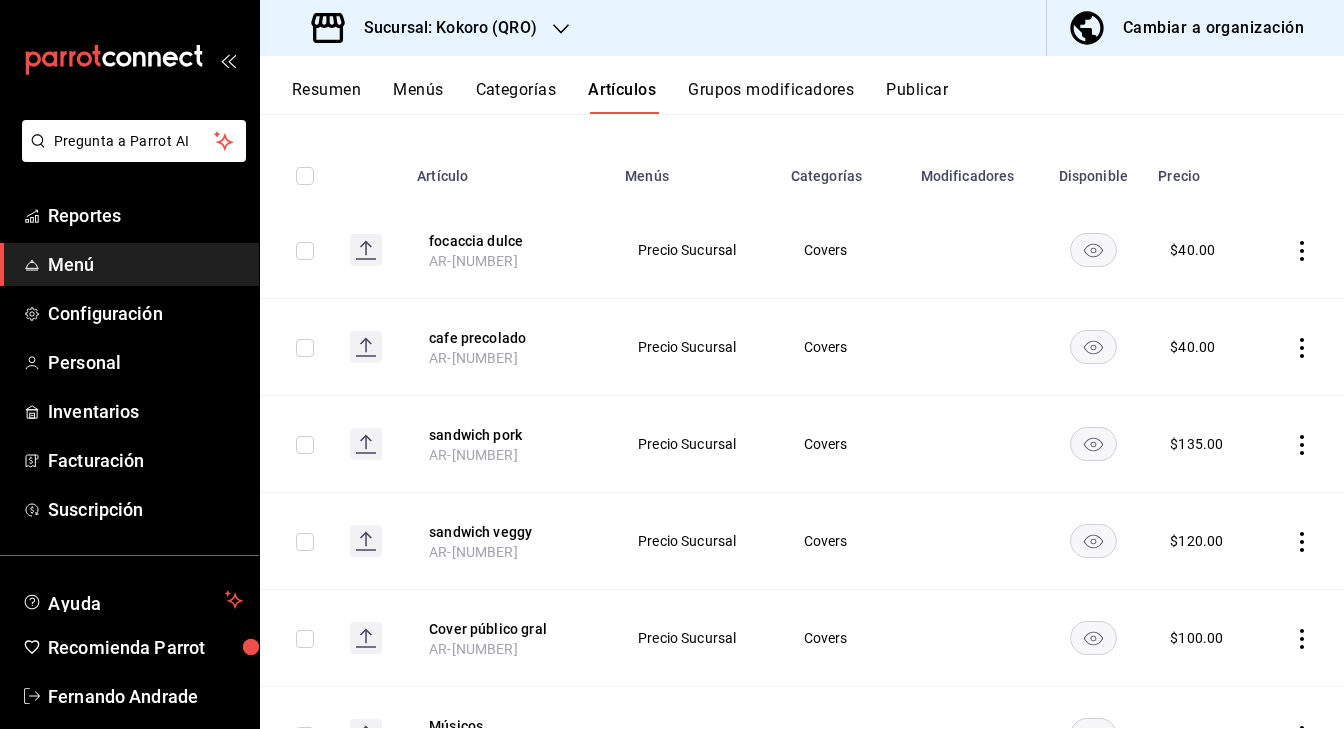 click 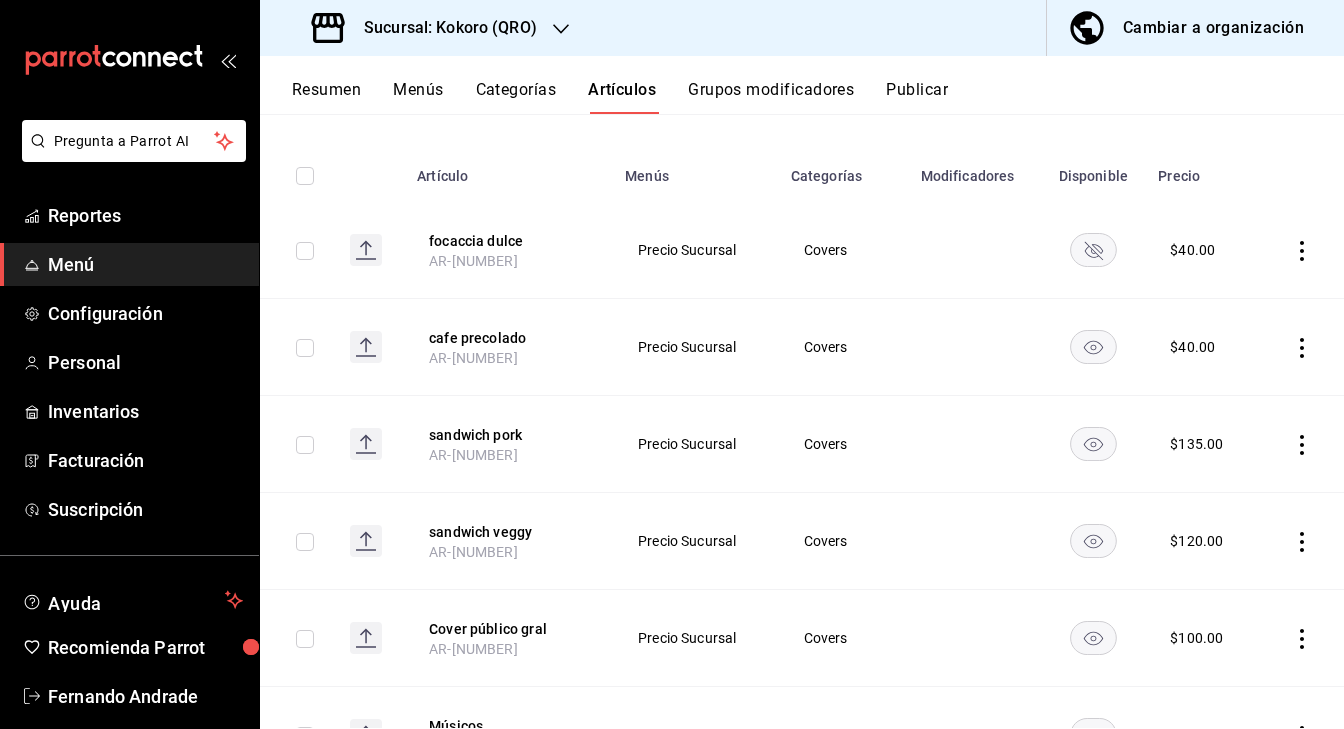click 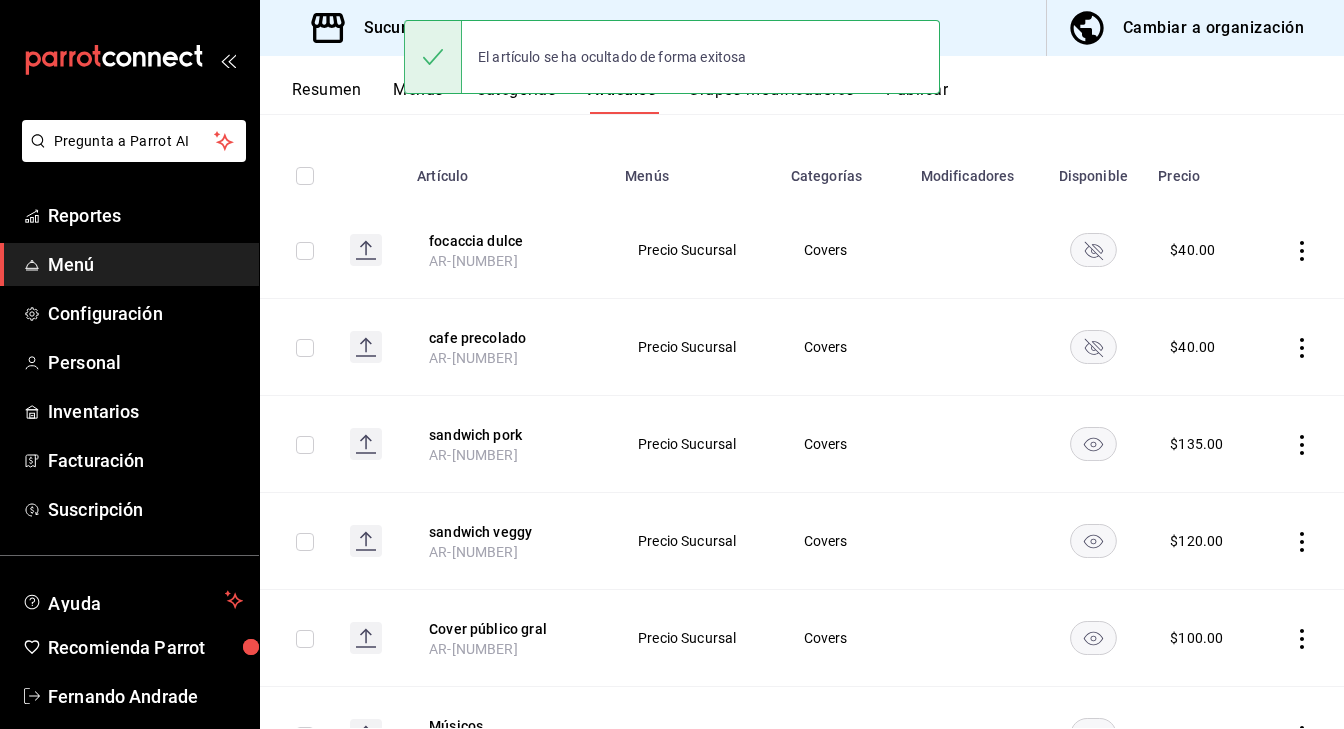 click 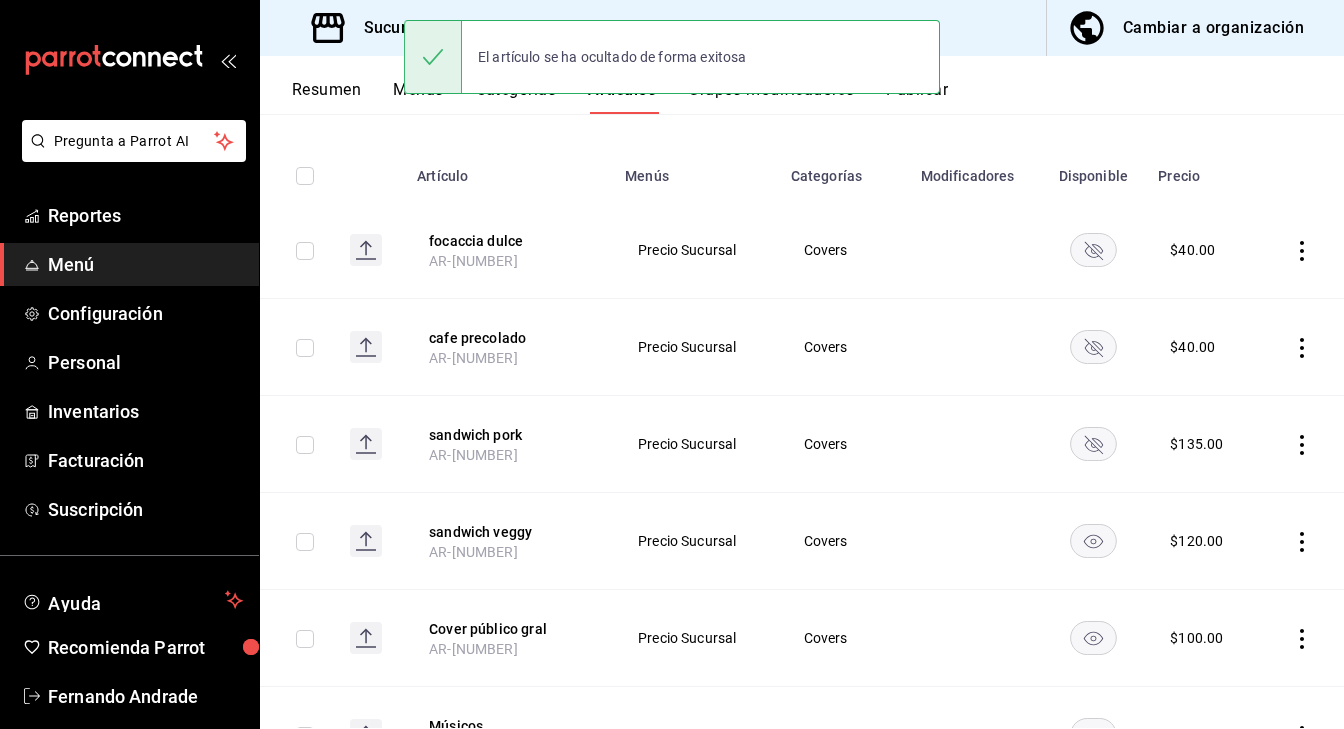 click 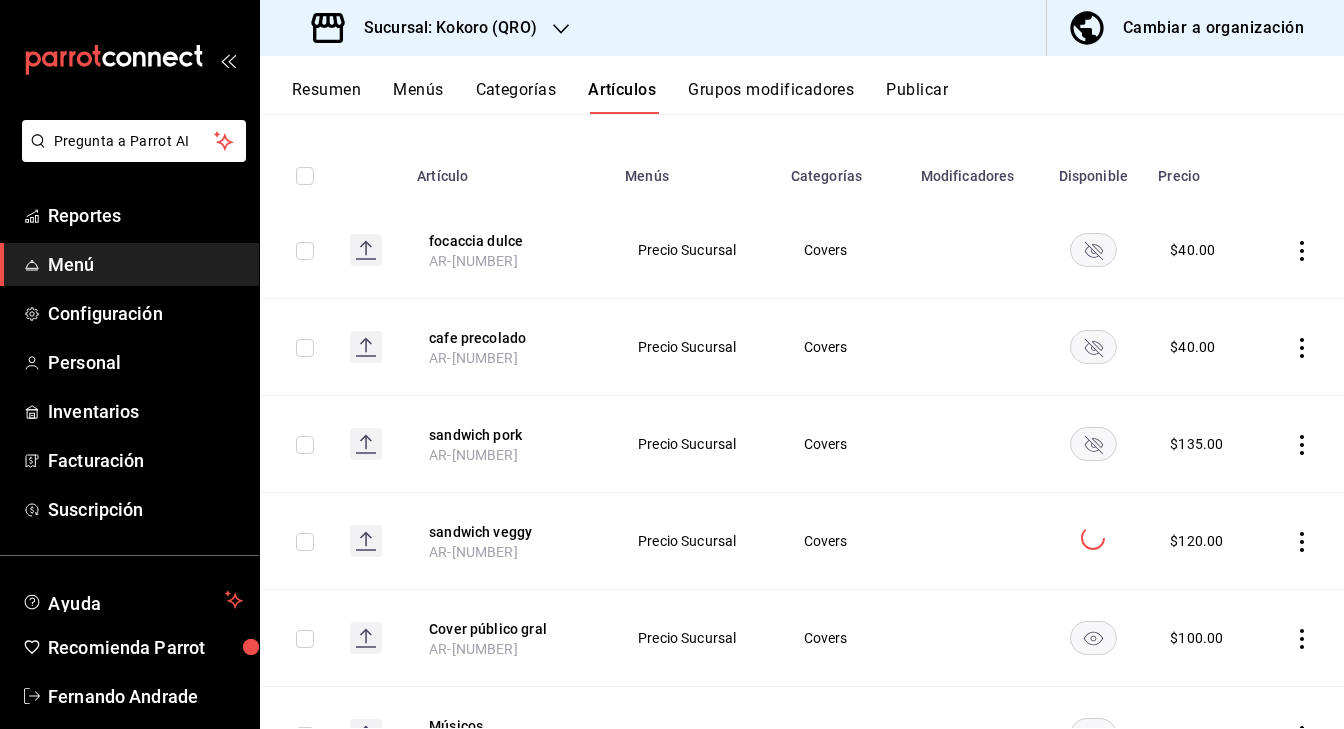 click 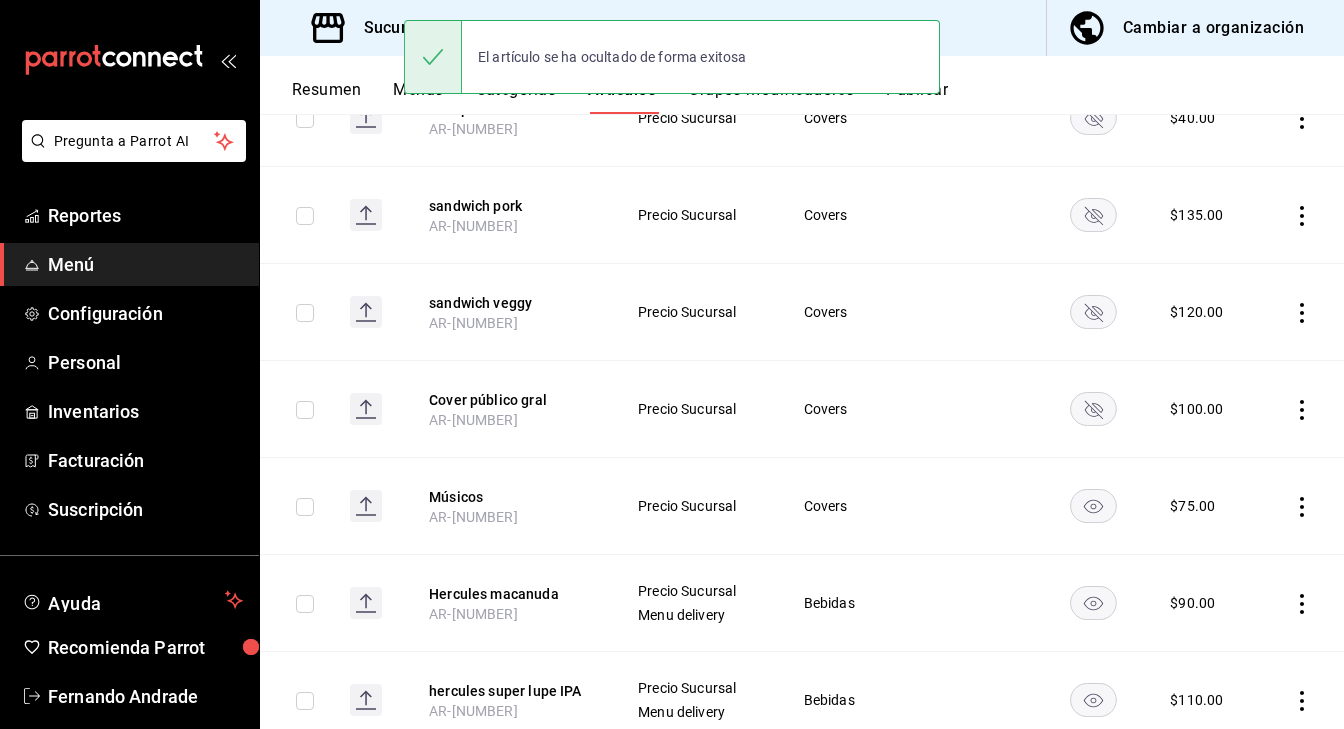 scroll, scrollTop: 489, scrollLeft: 0, axis: vertical 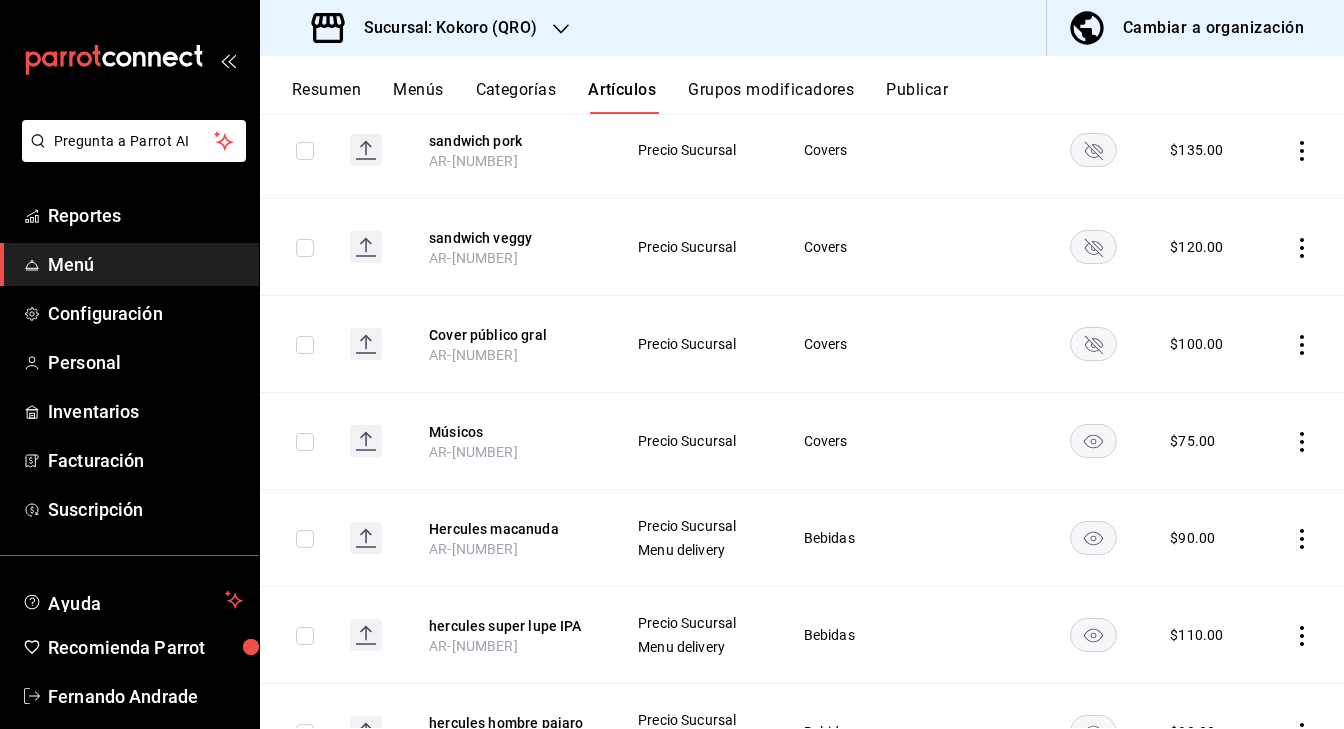 click 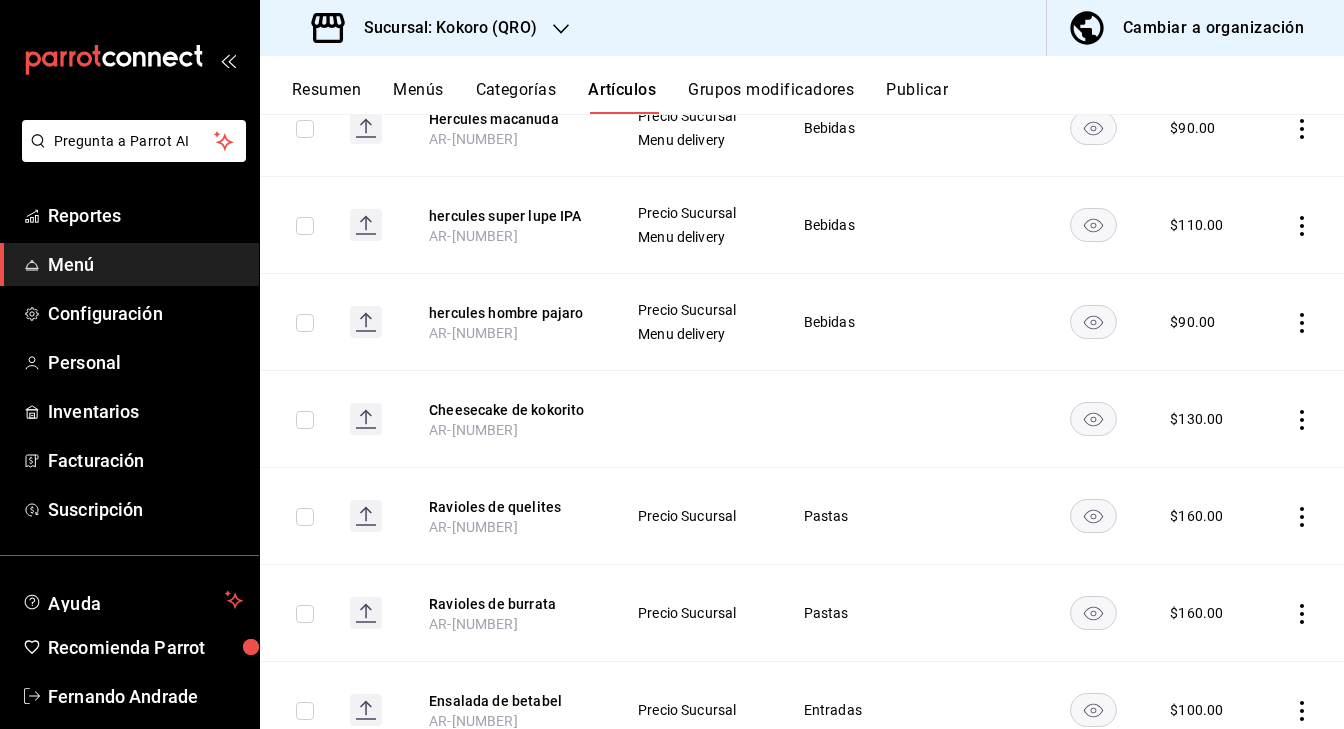 scroll, scrollTop: 879, scrollLeft: 0, axis: vertical 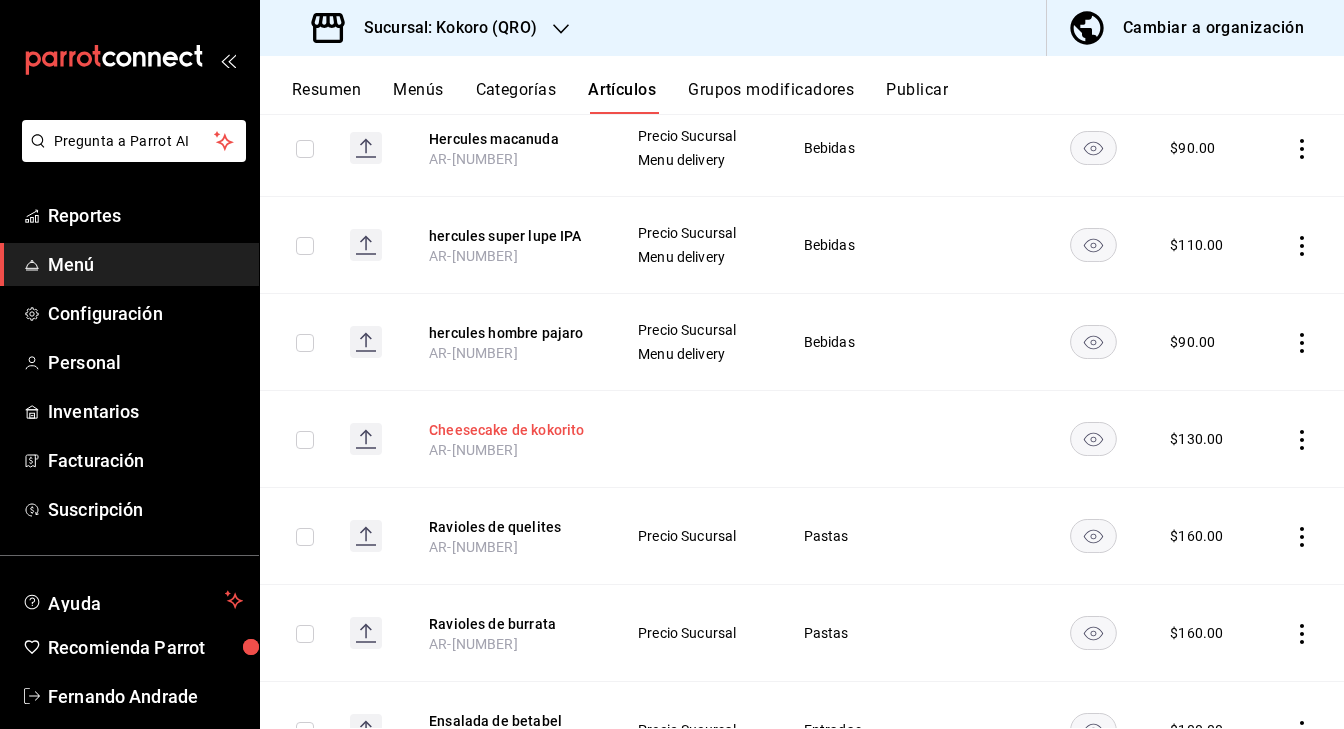 click on "Cheesecake de kokorito" at bounding box center [509, 430] 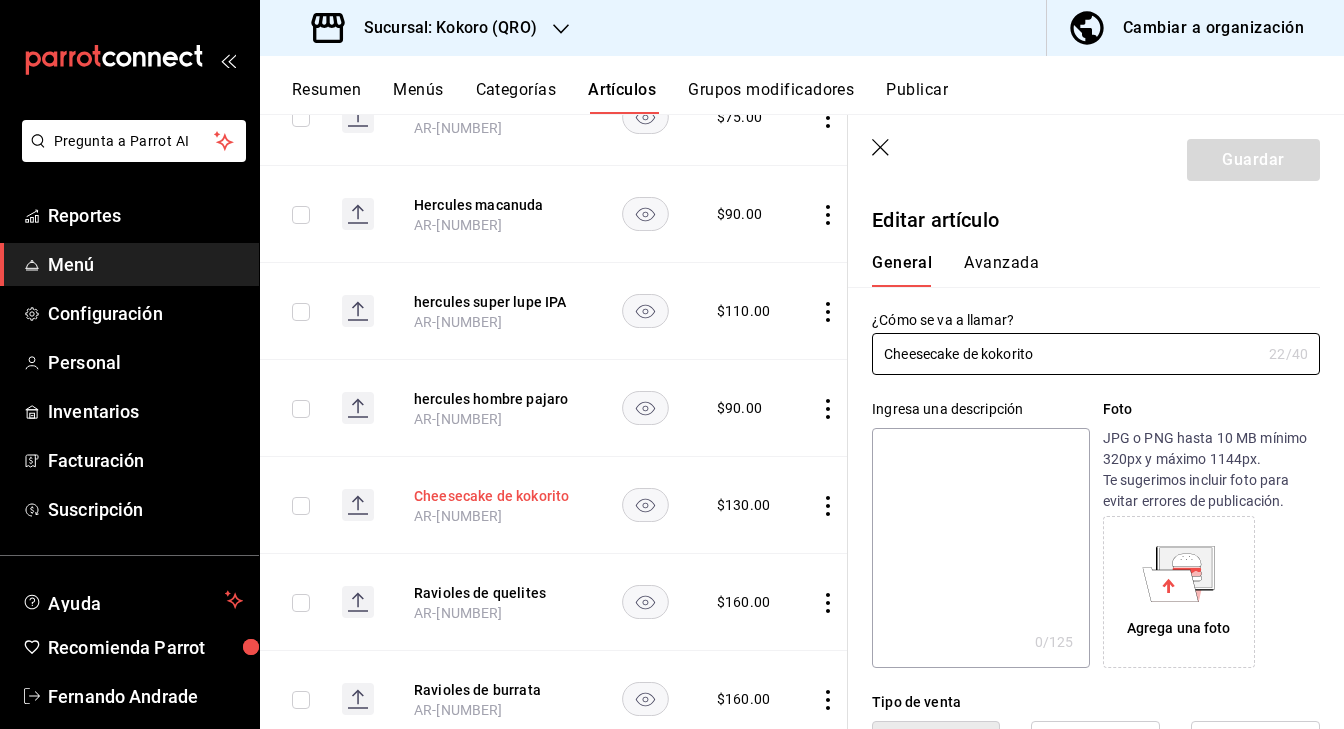 type on "$130.00" 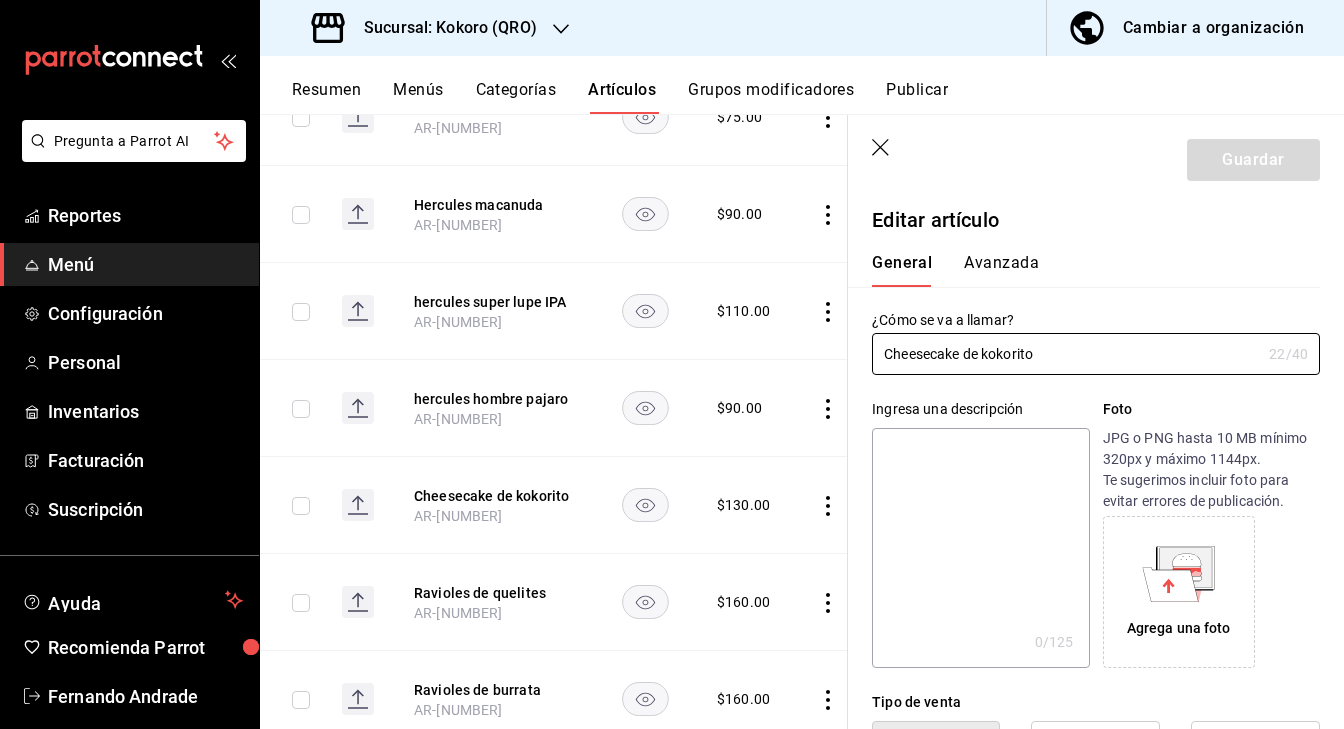 click 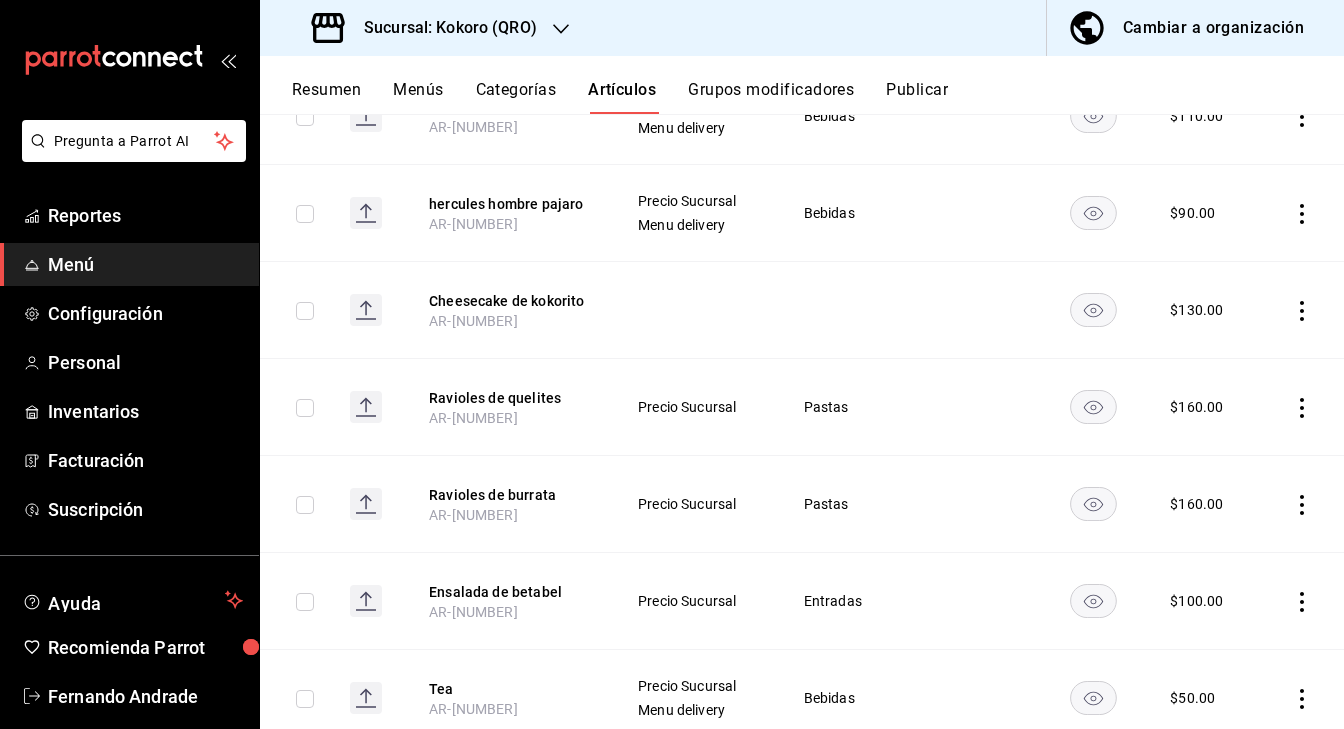 scroll, scrollTop: 1011, scrollLeft: 0, axis: vertical 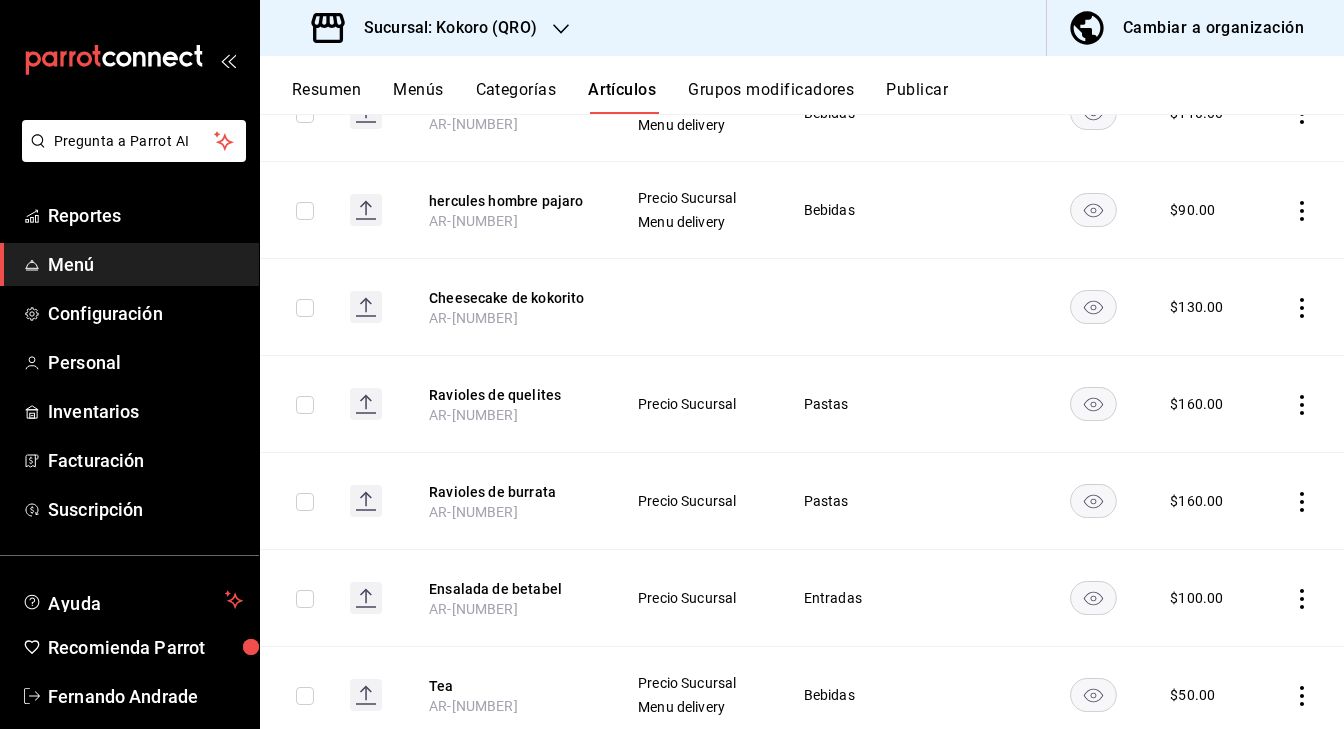 click 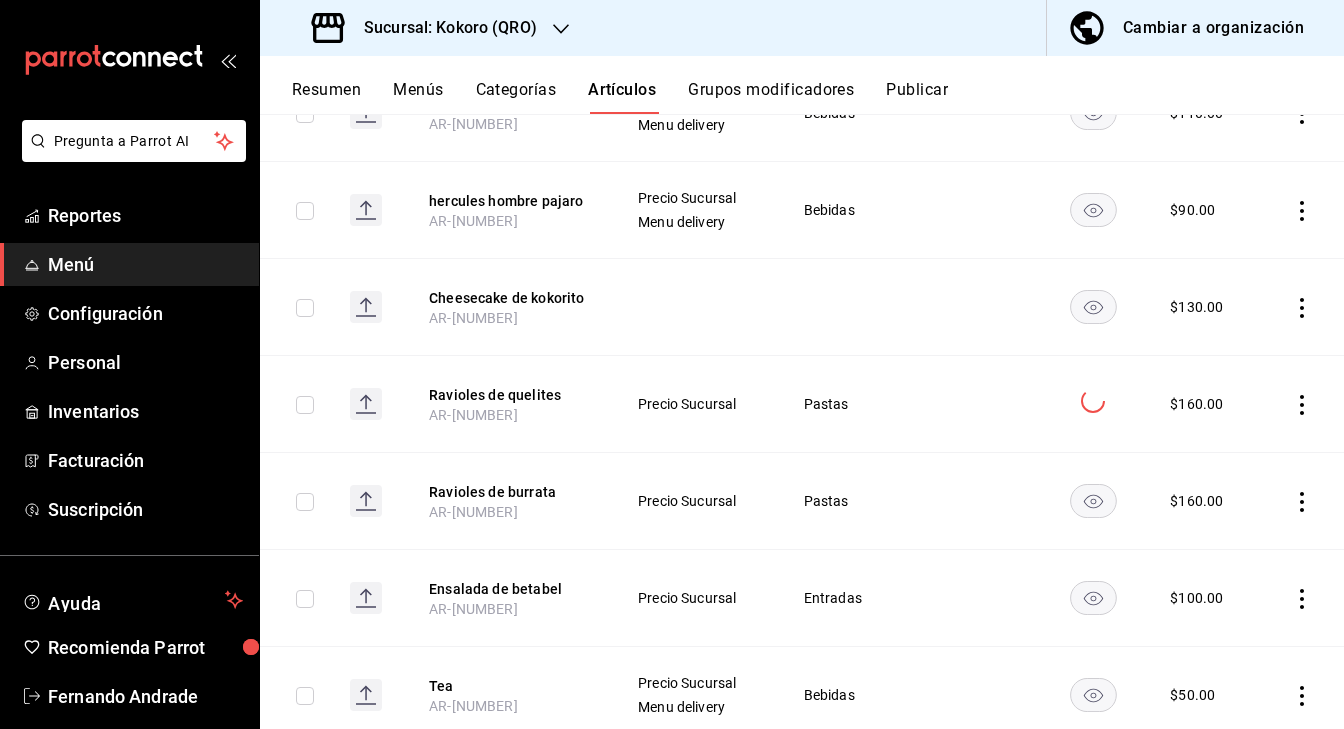 click 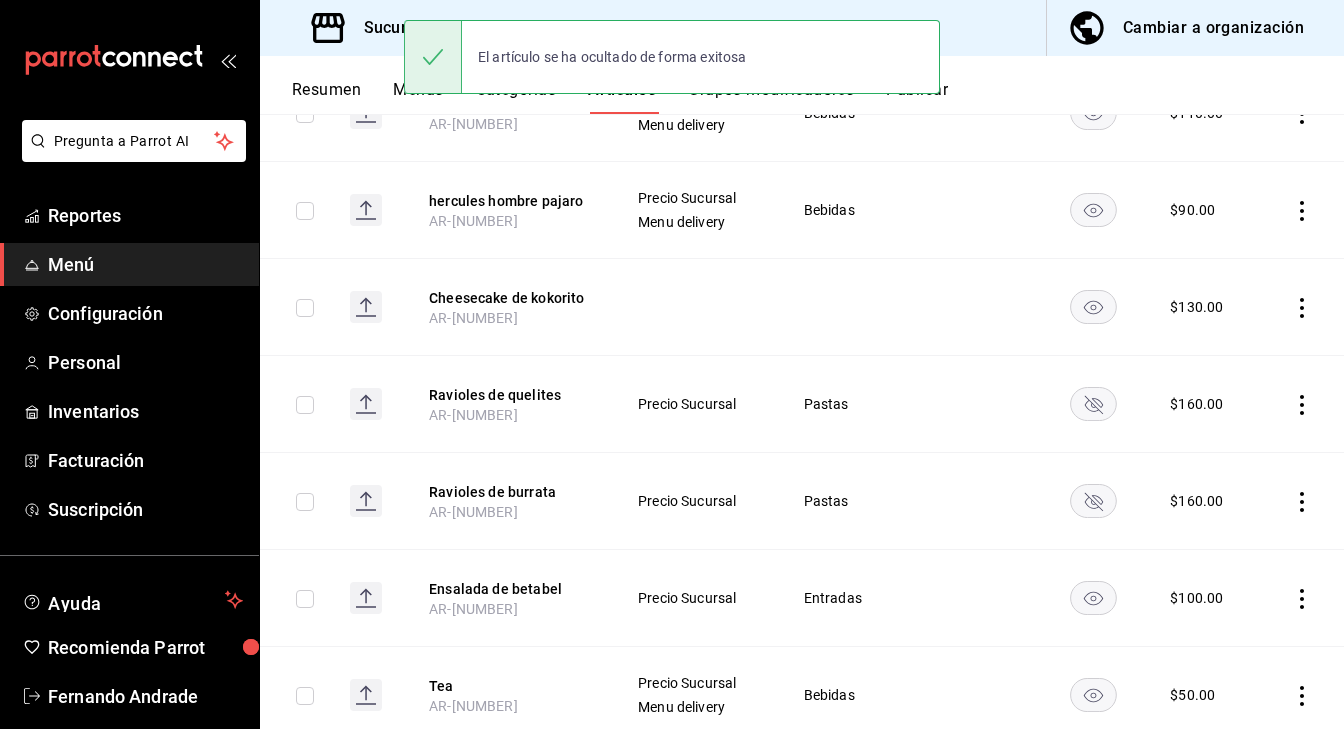 click 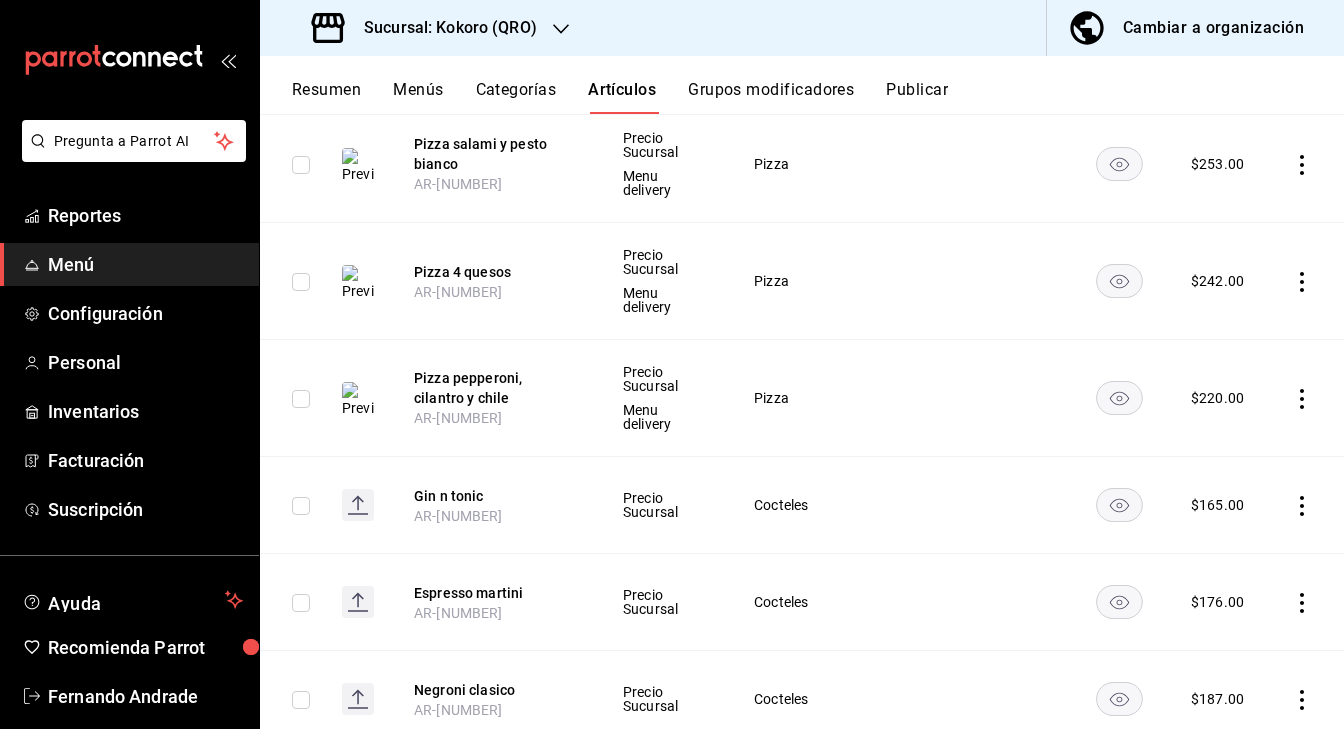 scroll, scrollTop: 2449, scrollLeft: 0, axis: vertical 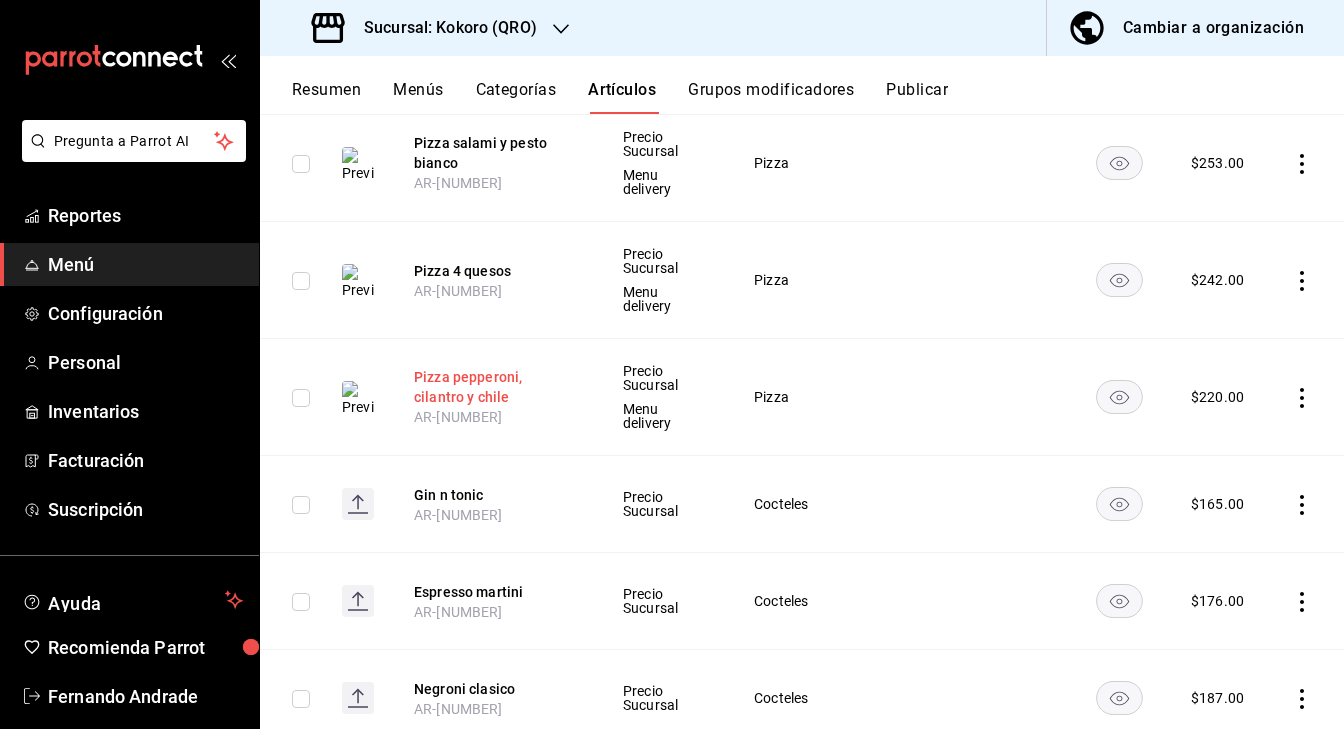 click on "Pizza pepperoni, cilantro y chile" at bounding box center (494, 387) 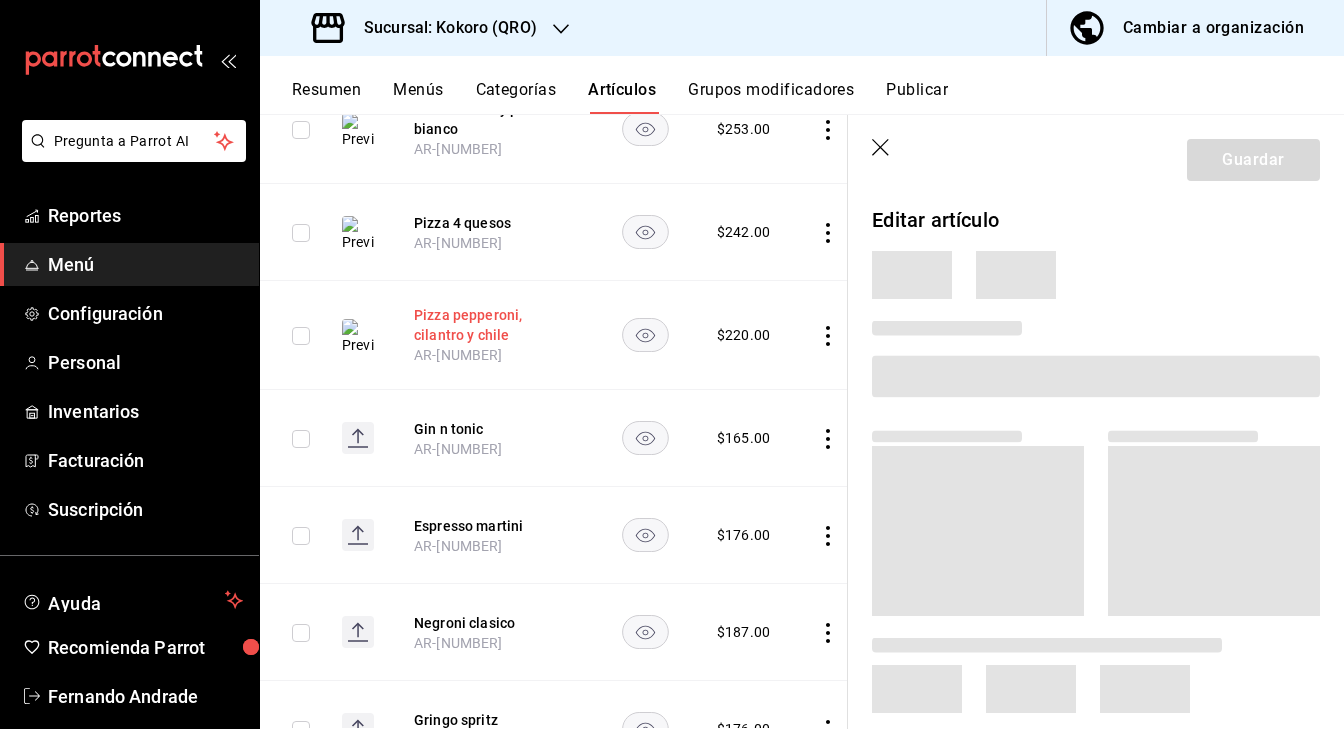 scroll, scrollTop: 2349, scrollLeft: 0, axis: vertical 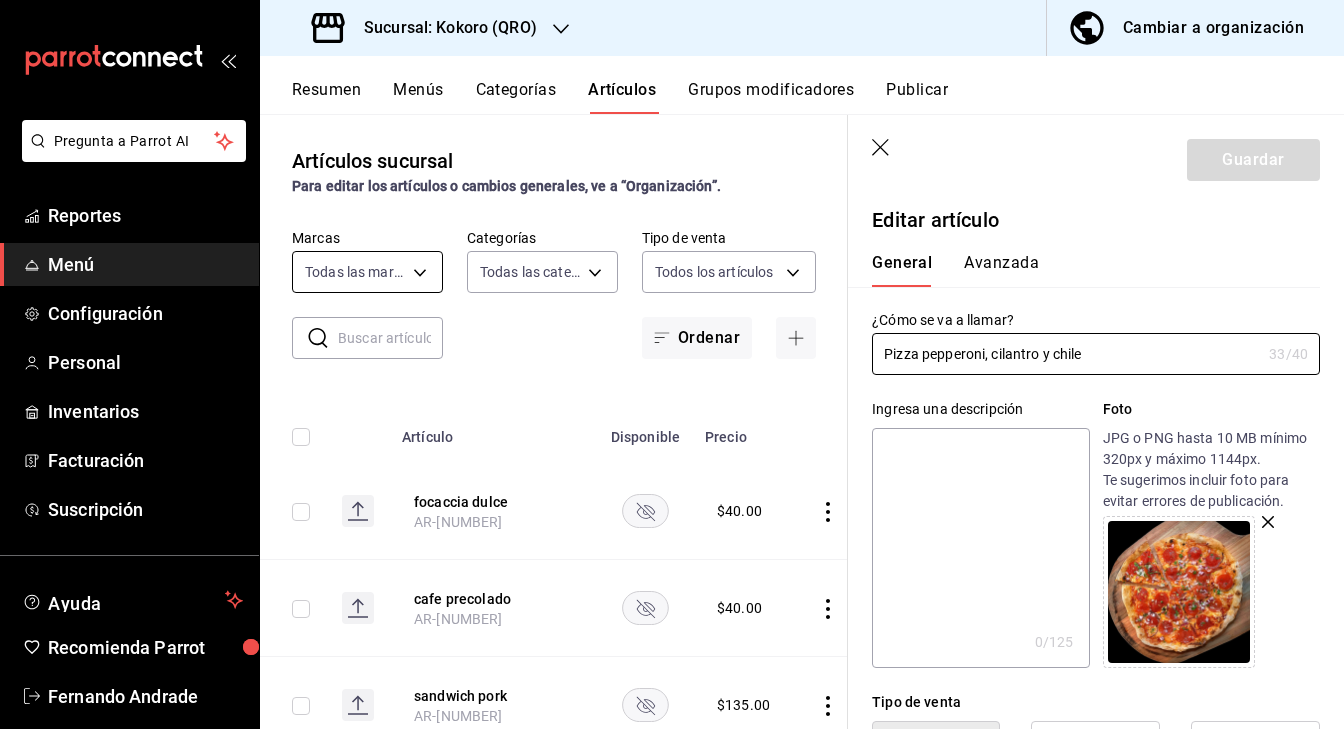 click on "Pregunta a Parrot AI Reportes   Menú   Configuración   Personal   Inventarios   Facturación   Suscripción   Ayuda Recomienda Parrot   Fernando Andrade   Sugerir nueva función   Sucursal: Kokoro ([STATE]) Cambiar a organización Resumen Menús Categorías Artículos Grupos modificadores Publicar Artículos sucursal Para editar los artículos o cambios generales, ve a “Organización”. ​ ​ Marcas Todas las marcas, Sin marca [UUID] Categorías Todas las categorías, Sin categoría [UUID],[UUID],[UUID],[UUID],[UUID],[UUID],[UUID],[UUID],[UUID] Tipo de venta Todos los artículos ALL Ordenar Artículo Disponible Precio focaccia dulce AR-[NUMBER] $ 40.00 cafe precolado AR-[NUMBER] $ 40.00 sandwich pork $" at bounding box center [672, 364] 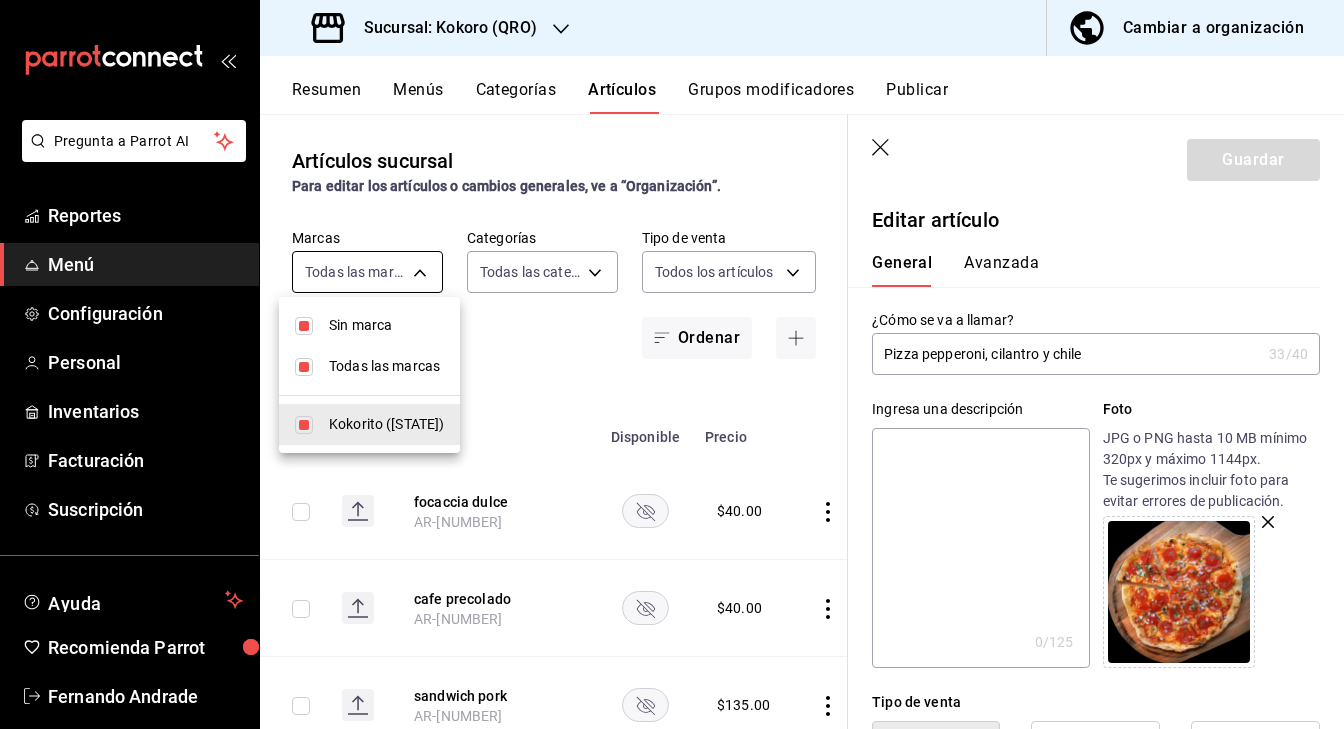 type 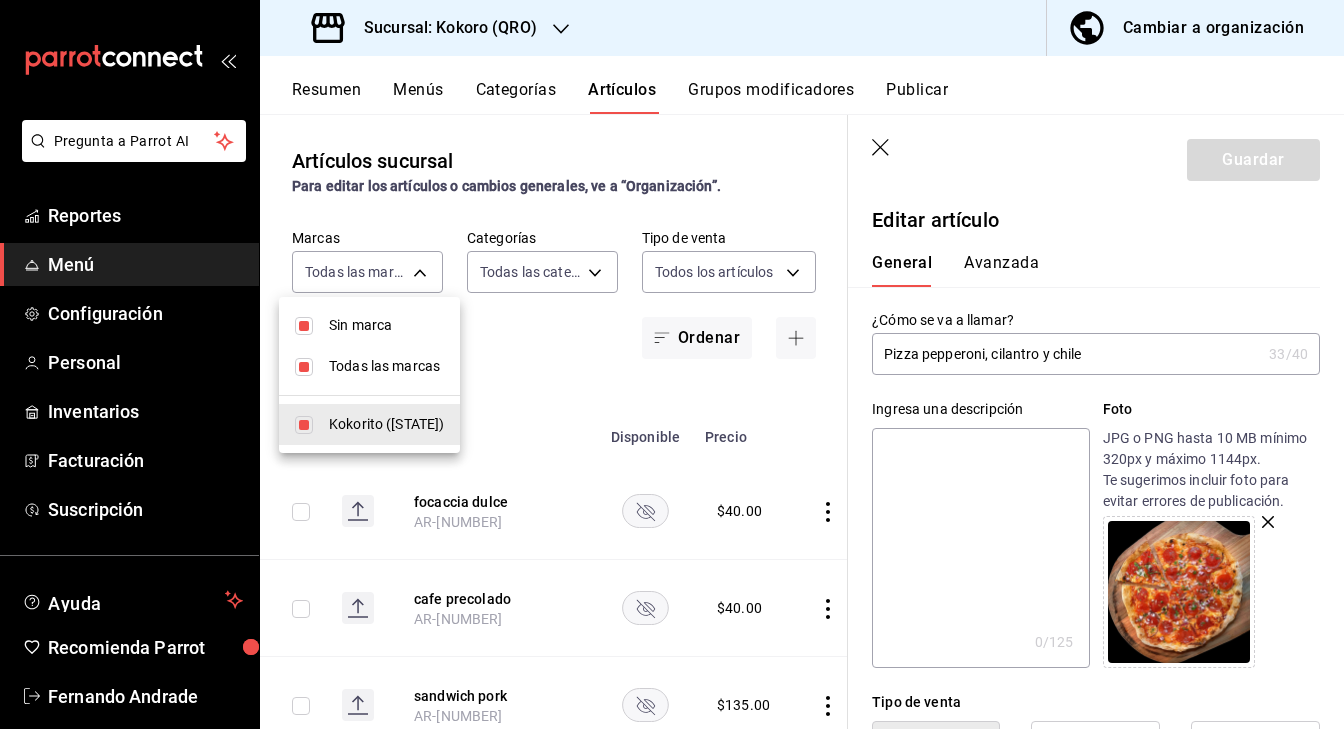 click at bounding box center [672, 364] 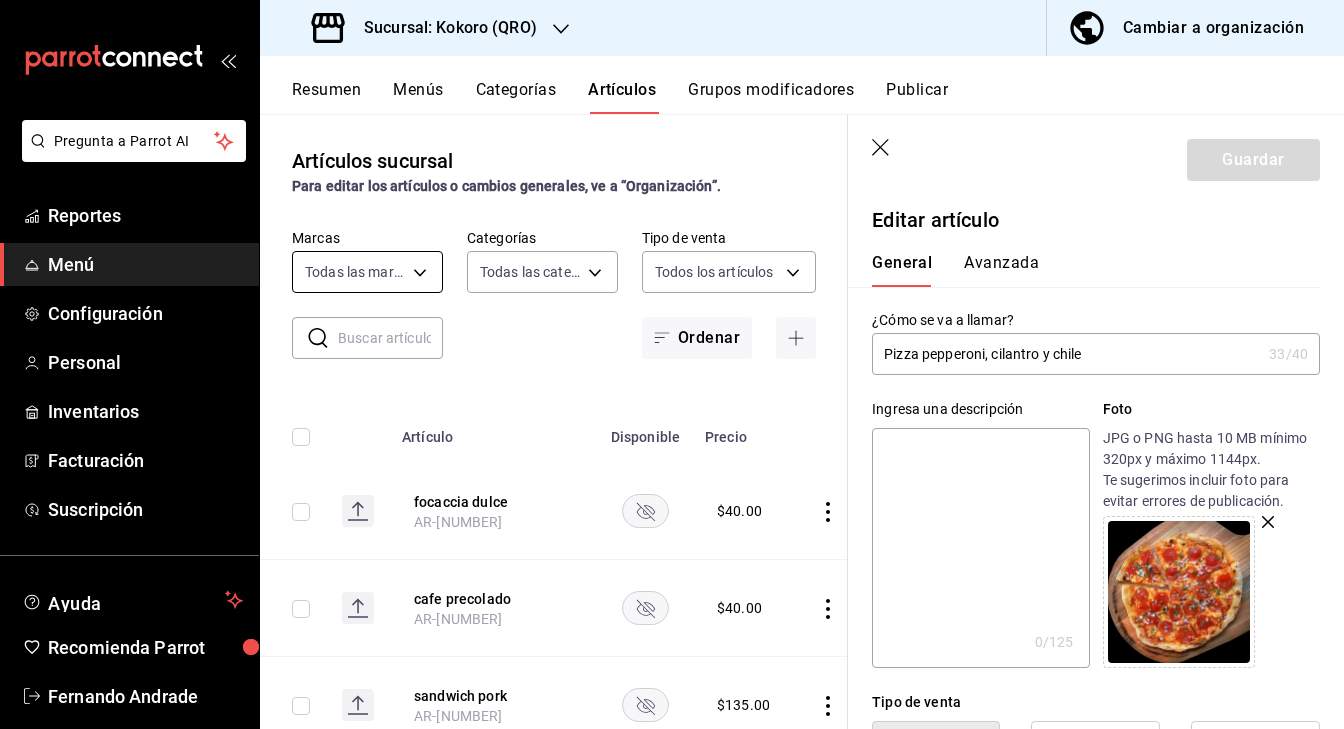 click on "Pregunta a Parrot AI Reportes   Menú   Configuración   Personal   Inventarios   Facturación   Suscripción   Ayuda Recomienda Parrot   Fernando Andrade   Sugerir nueva función   Sucursal: Kokoro ([STATE]) Cambiar a organización Resumen Menús Categorías Artículos Grupos modificadores Publicar Artículos sucursal Para editar los artículos o cambios generales, ve a “Organización”. ​ ​ Marcas Todas las marcas, Sin marca [UUID] Categorías Todas las categorías, Sin categoría [UUID],[UUID],[UUID],[UUID],[UUID],[UUID],[UUID],[UUID],[UUID] Tipo de venta Todos los artículos ALL Ordenar Artículo Disponible Precio focaccia dulce AR-[NUMBER] $ 40.00 cafe precolado AR-[NUMBER] $ 40.00 sandwich pork $" at bounding box center (672, 364) 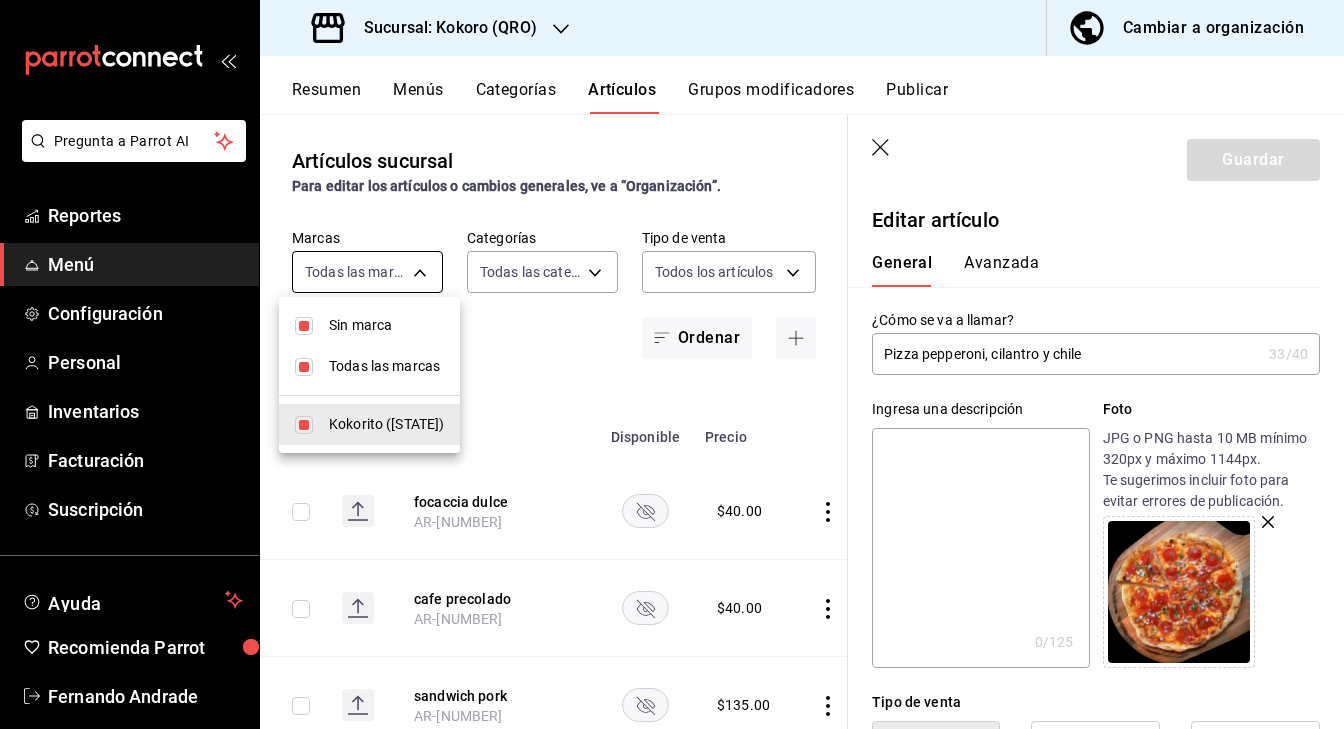 click at bounding box center (672, 364) 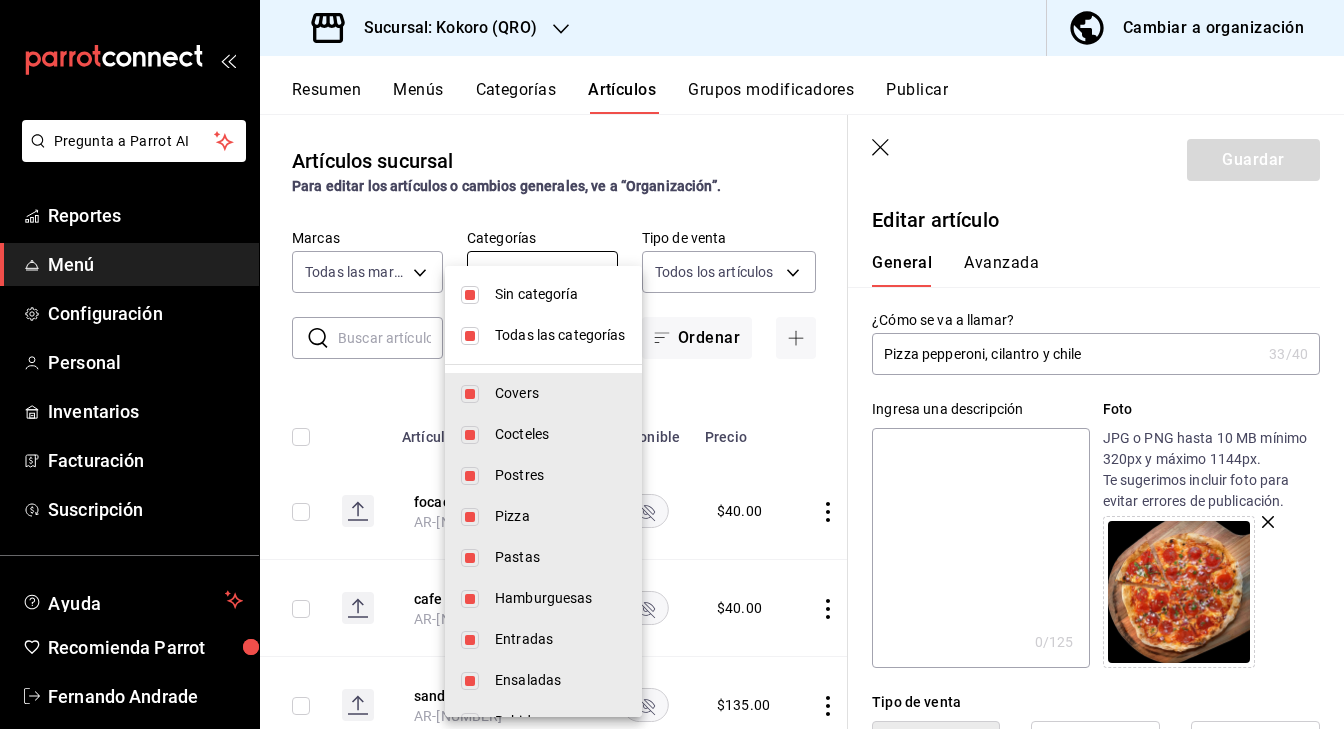 click on "Pregunta a Parrot AI Reportes   Menú   Configuración   Personal   Inventarios   Facturación   Suscripción   Ayuda Recomienda Parrot   Fernando Andrade   Sugerir nueva función   Sucursal: Kokoro ([STATE]) Cambiar a organización Resumen Menús Categorías Artículos Grupos modificadores Publicar Artículos sucursal Para editar los artículos o cambios generales, ve a “Organización”. ​ ​ Marcas Todas las marcas, Sin marca [UUID] Categorías Todas las categorías, Sin categoría [UUID],[UUID],[UUID],[UUID],[UUID],[UUID],[UUID],[UUID],[UUID] Tipo de venta Todos los artículos ALL Ordenar Artículo Disponible Precio focaccia dulce AR-[NUMBER] $ 40.00 cafe precolado AR-[NUMBER] $ 40.00 sandwich pork $" at bounding box center [672, 364] 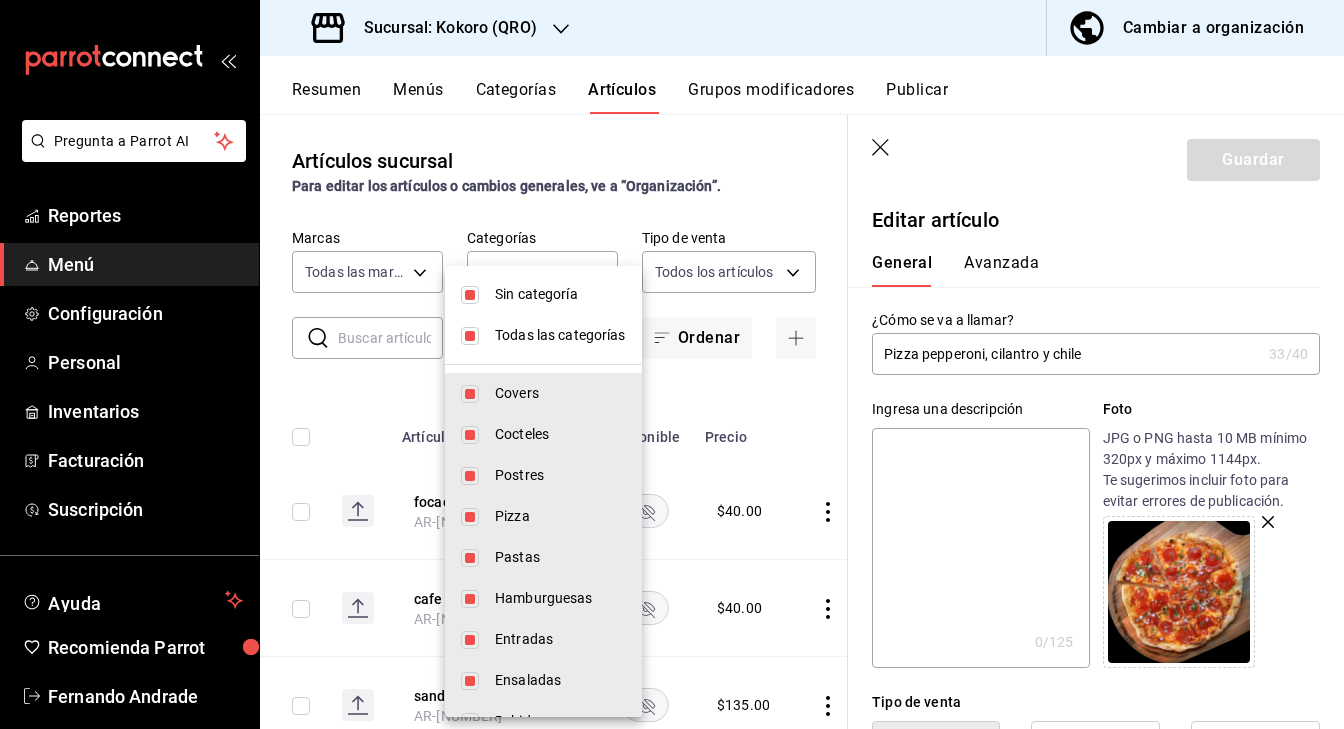 click on "Sin categoría" at bounding box center (543, 294) 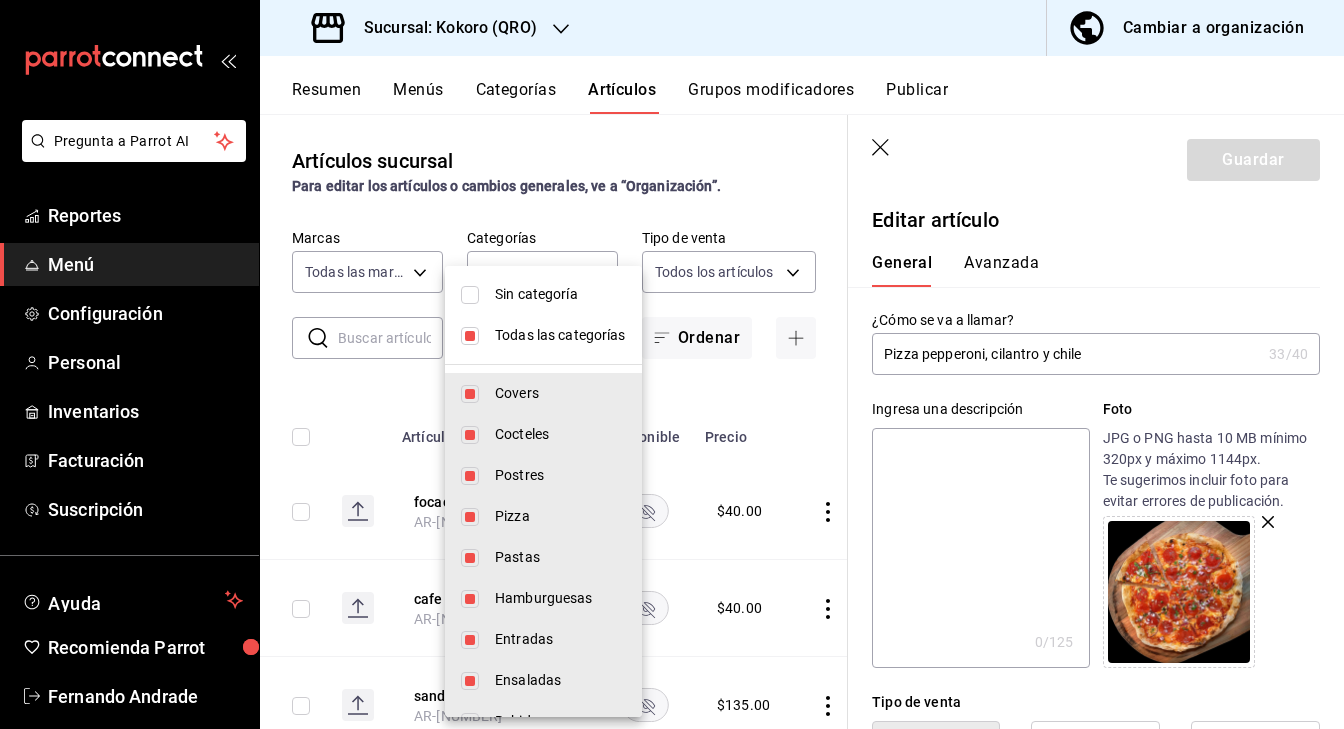 click at bounding box center [470, 336] 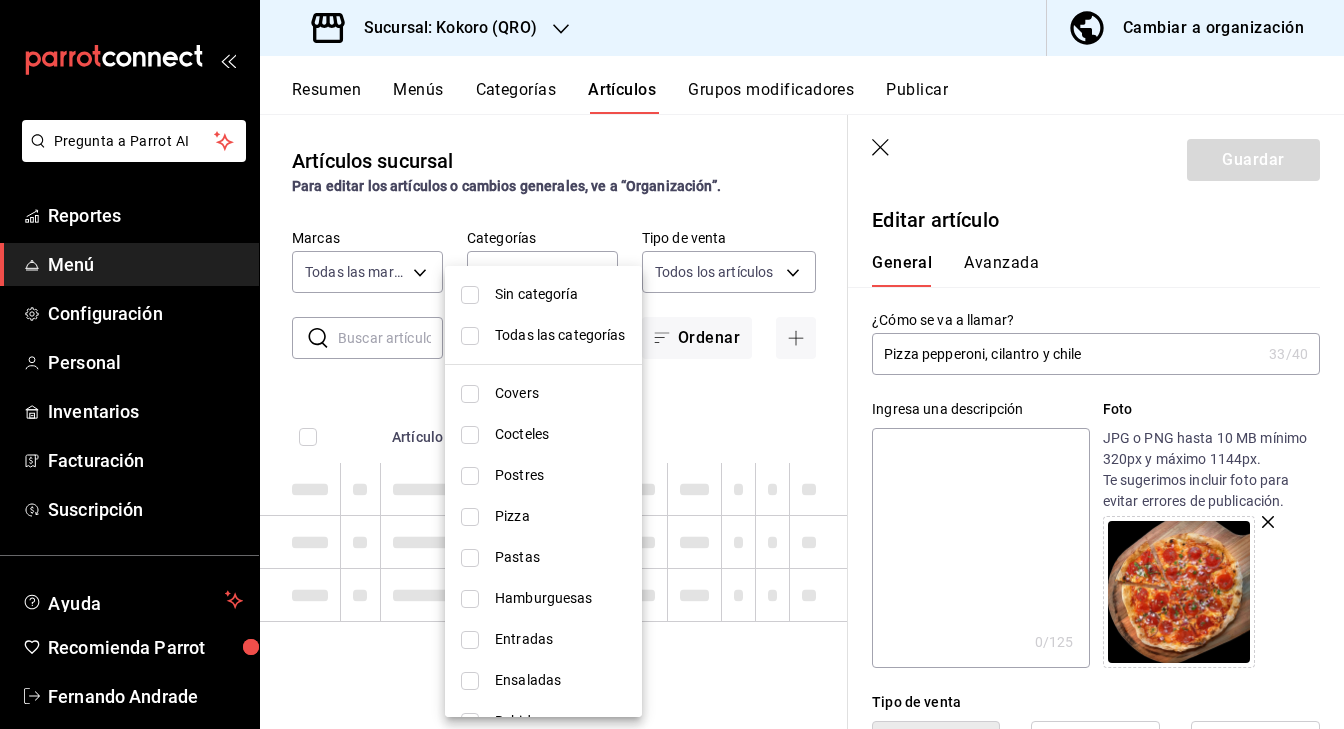 click on "Pizza" at bounding box center (543, 516) 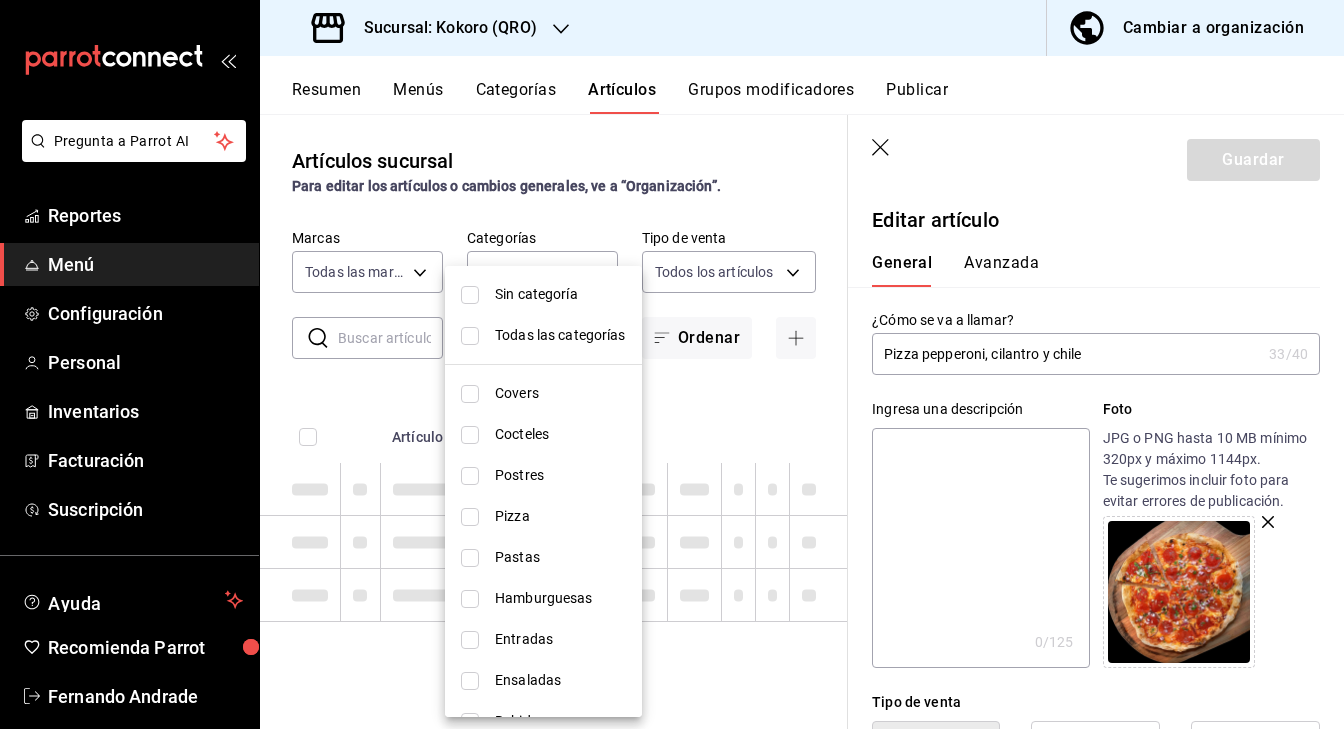 type on "[UUID]" 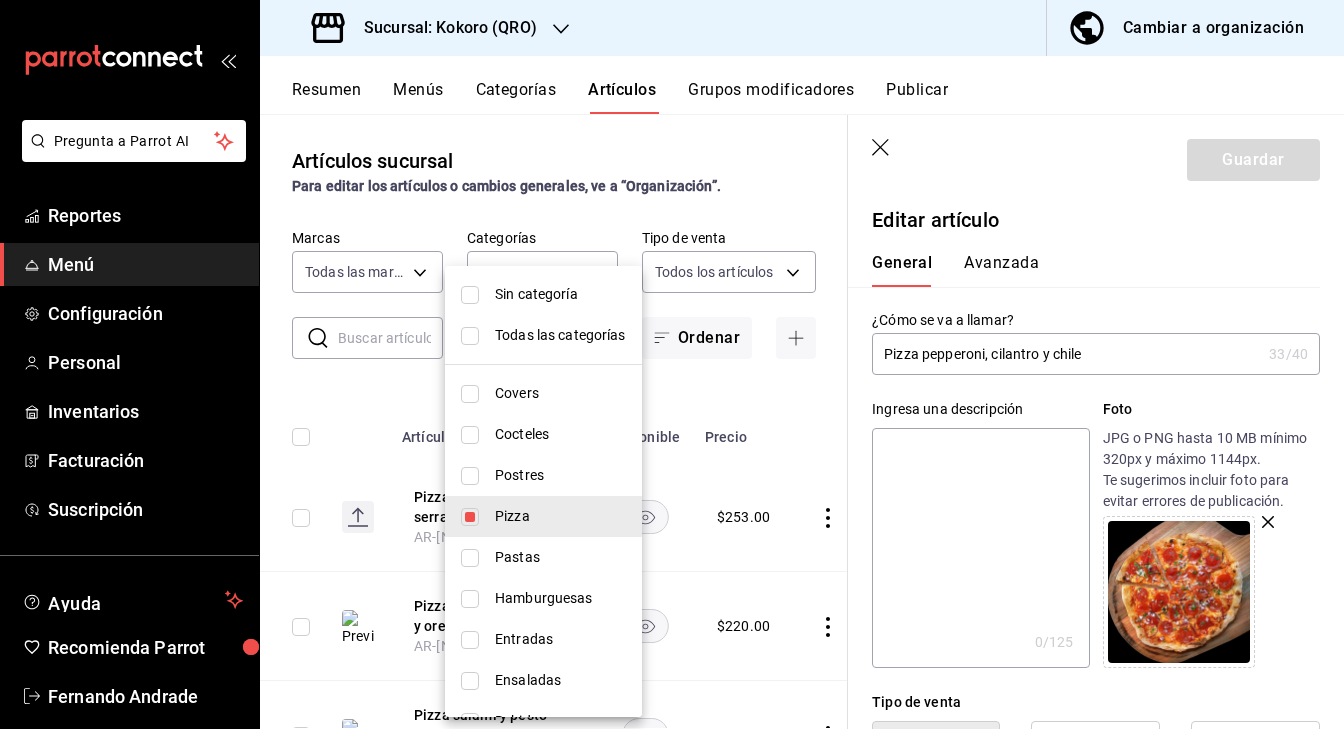 click at bounding box center [672, 364] 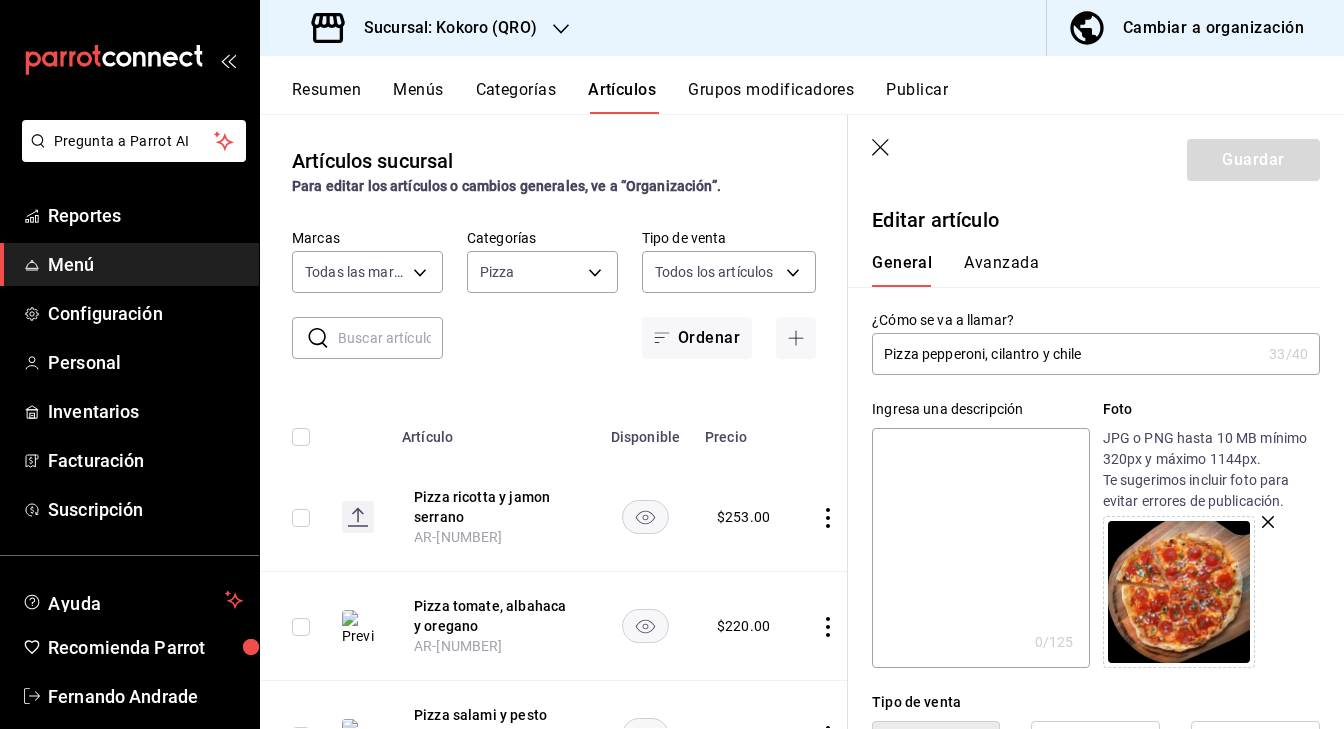 click 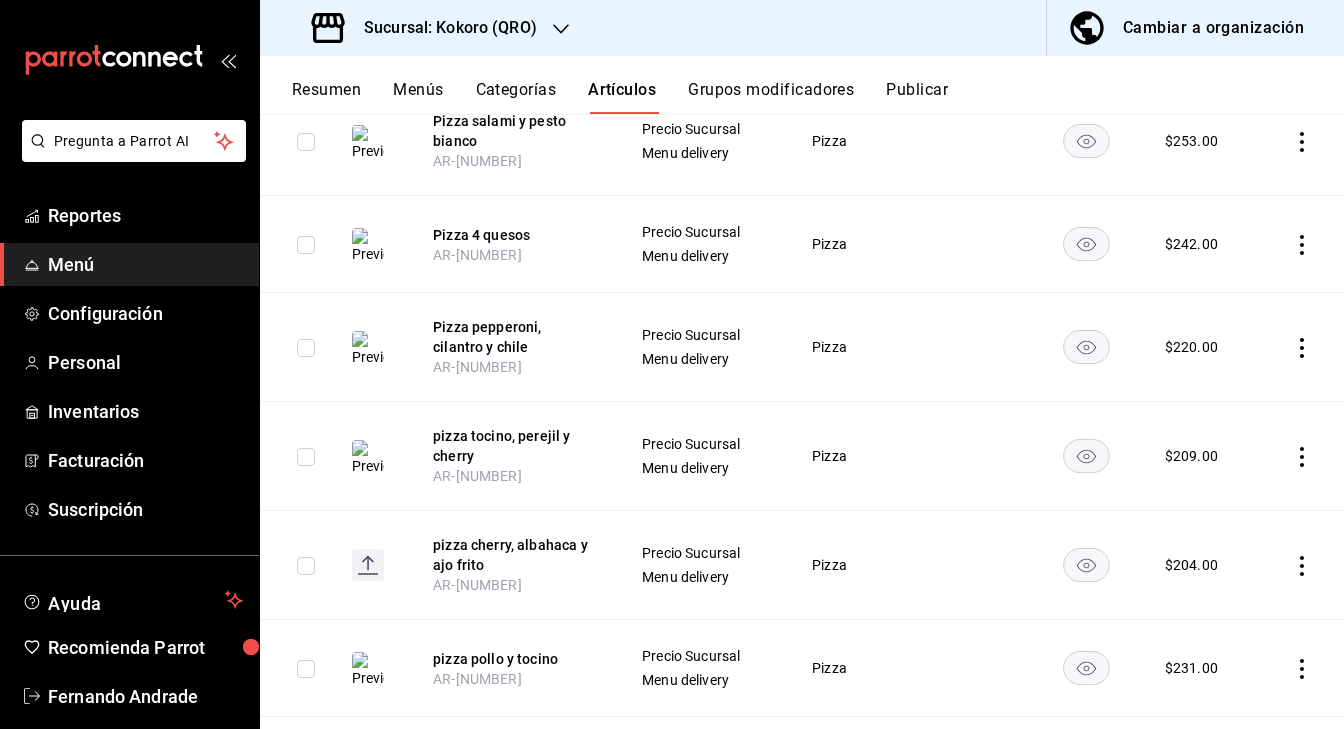 scroll, scrollTop: 525, scrollLeft: 0, axis: vertical 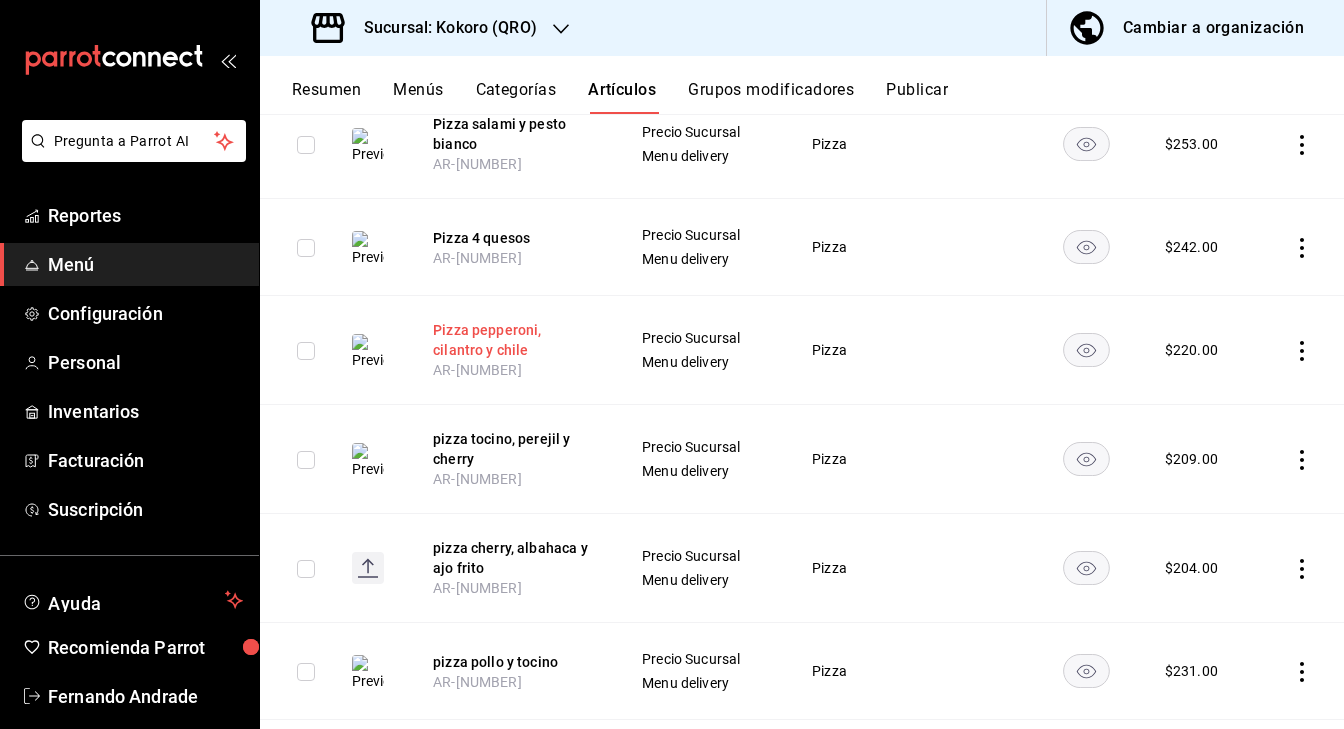 click on "Pizza pepperoni, cilantro y chile" at bounding box center (513, 340) 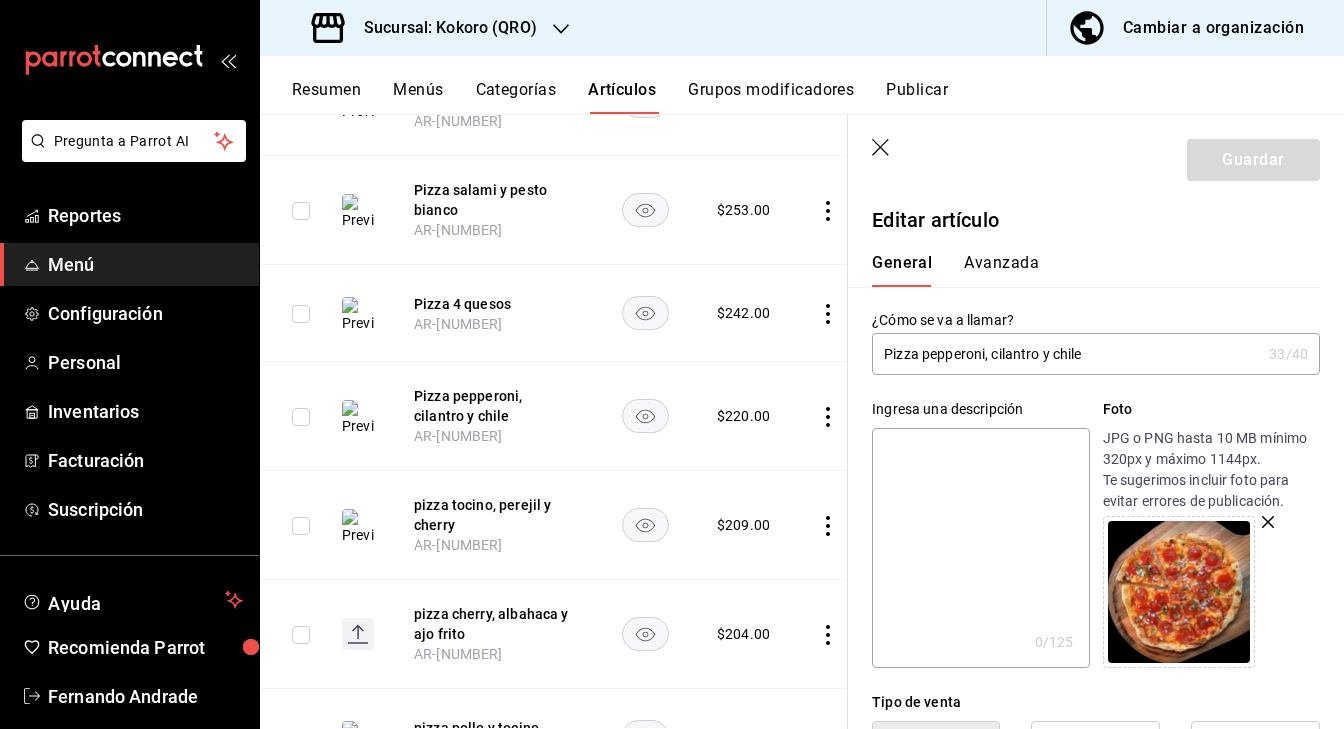 click on "Pizza pepperoni, cilantro y chile" at bounding box center (1066, 354) 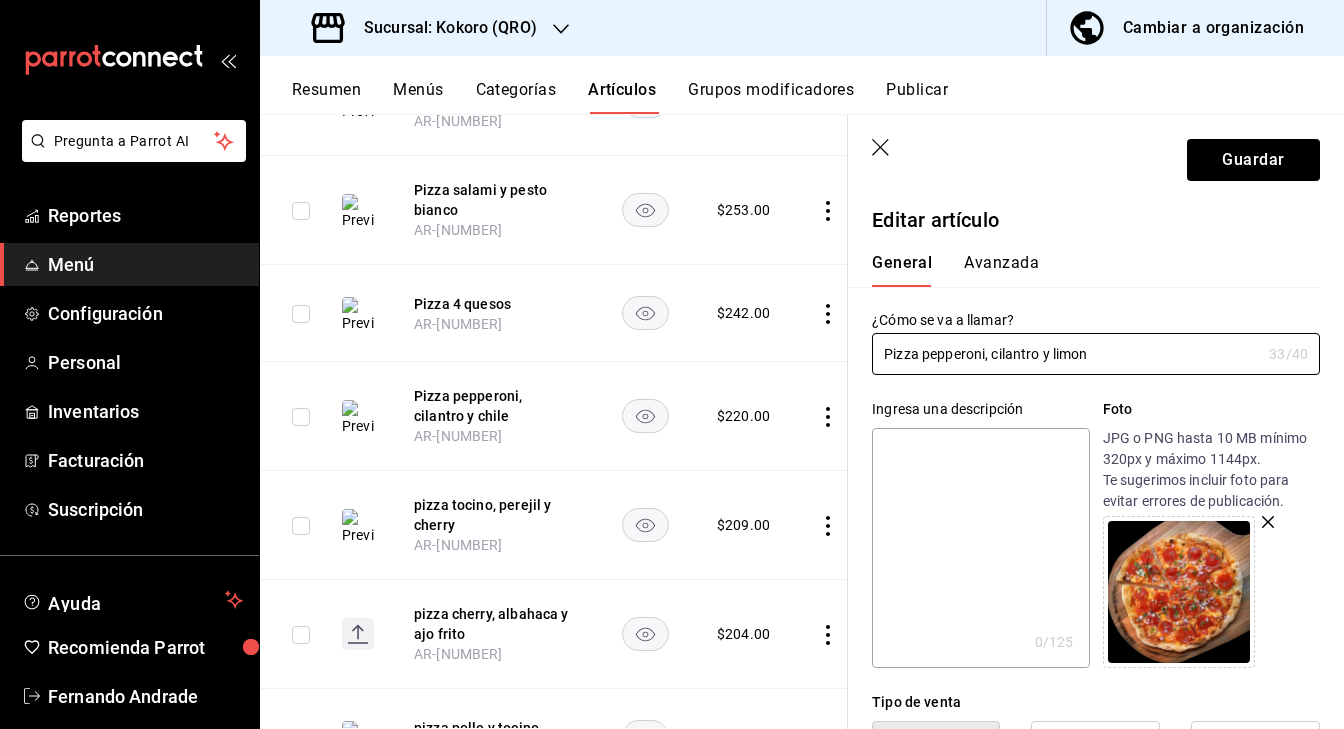 type on "Pizza pepperoni, cilantro y limon" 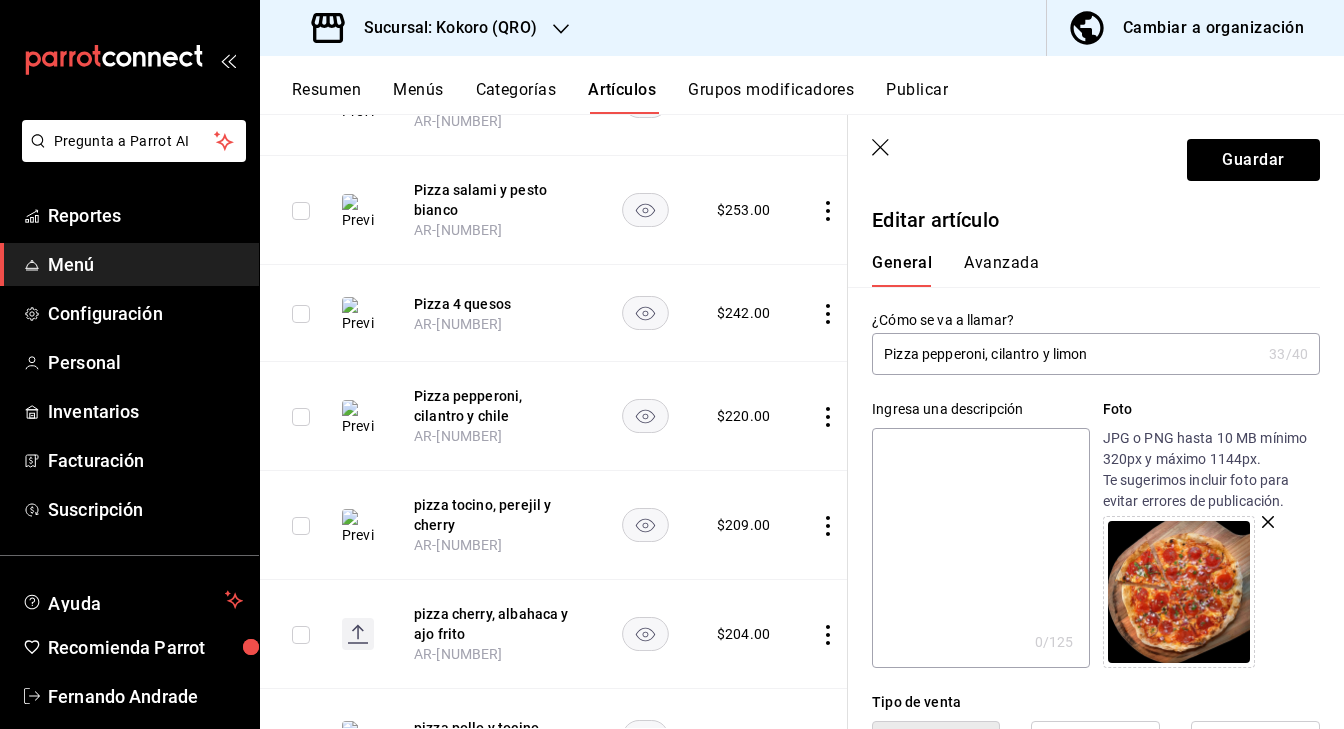 paste on "-Salsa roja de tomate, pepperoni americano y queso holandes de base, pepperoni, cilantro, cebolla, pure de ajo rostizado y ca" 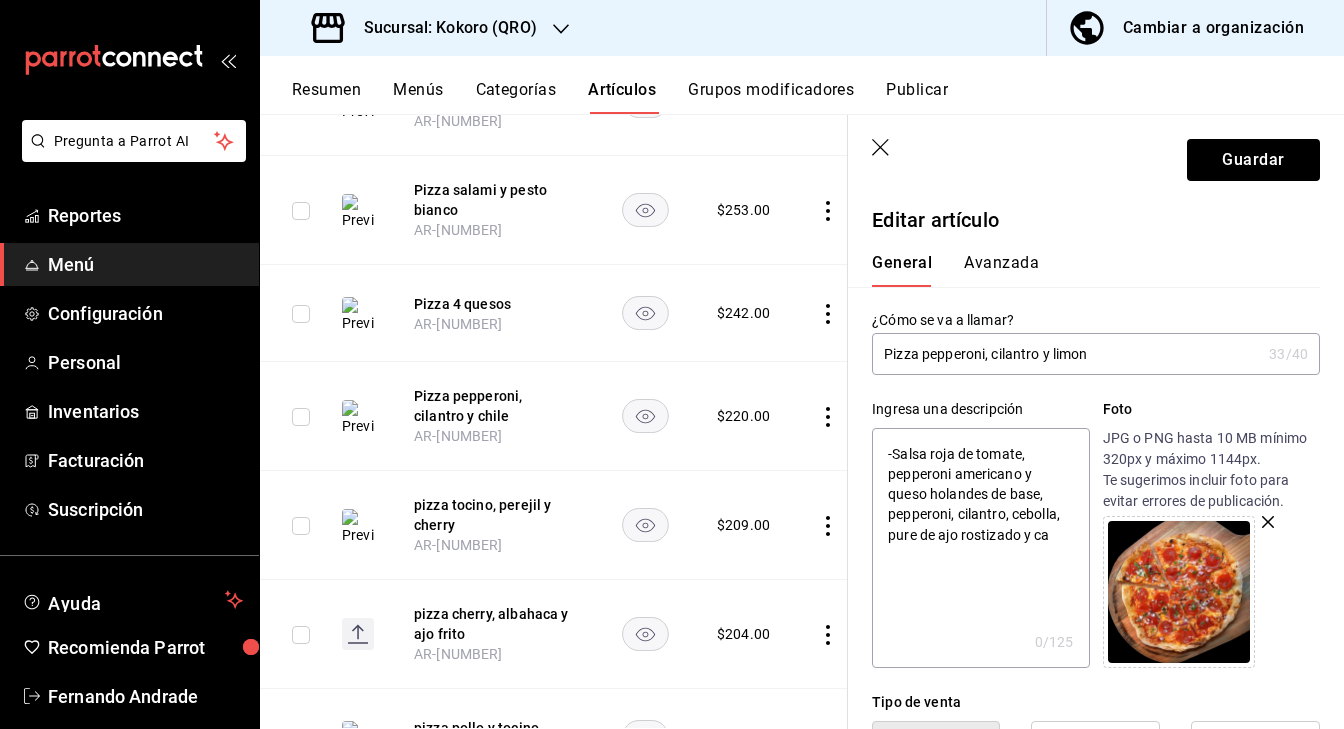 type on "x" 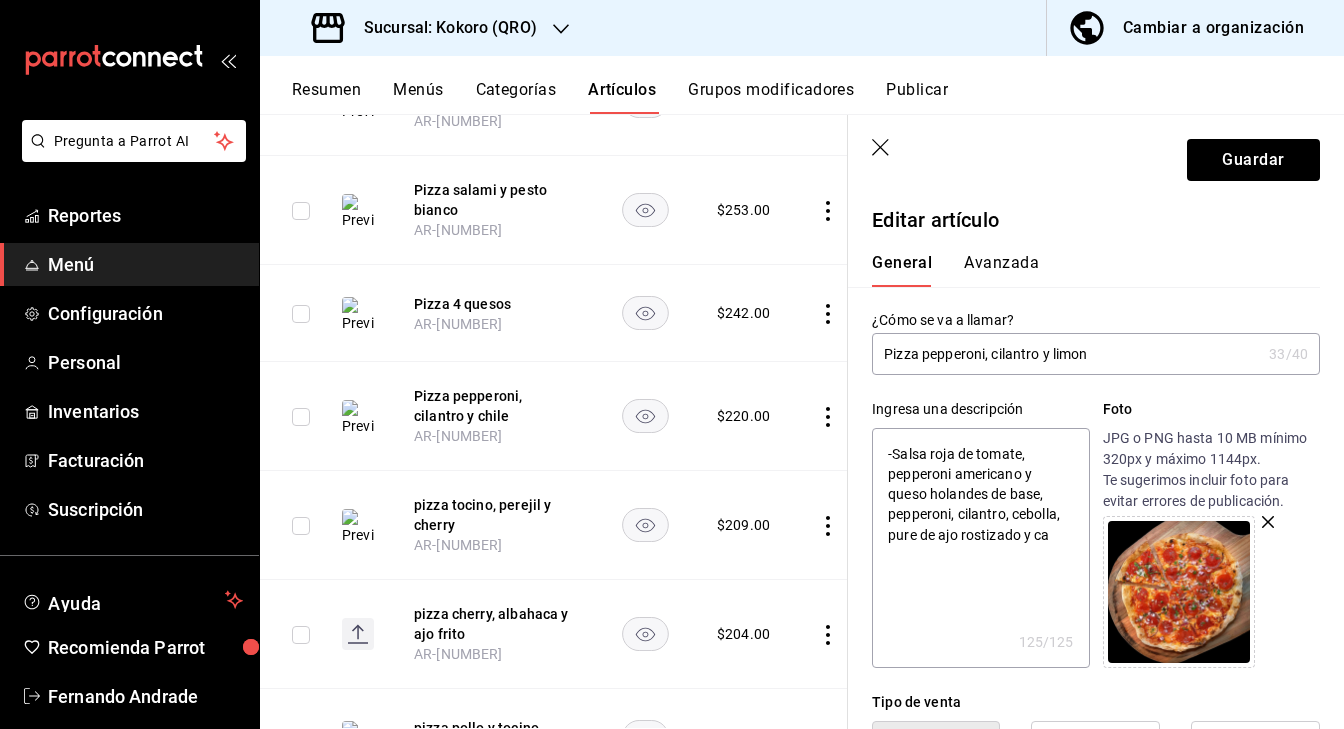 click on "-Salsa roja de tomate, pepperoni americano y queso holandes de base, pepperoni, cilantro, cebolla, pure de ajo rostizado y ca" at bounding box center (980, 548) 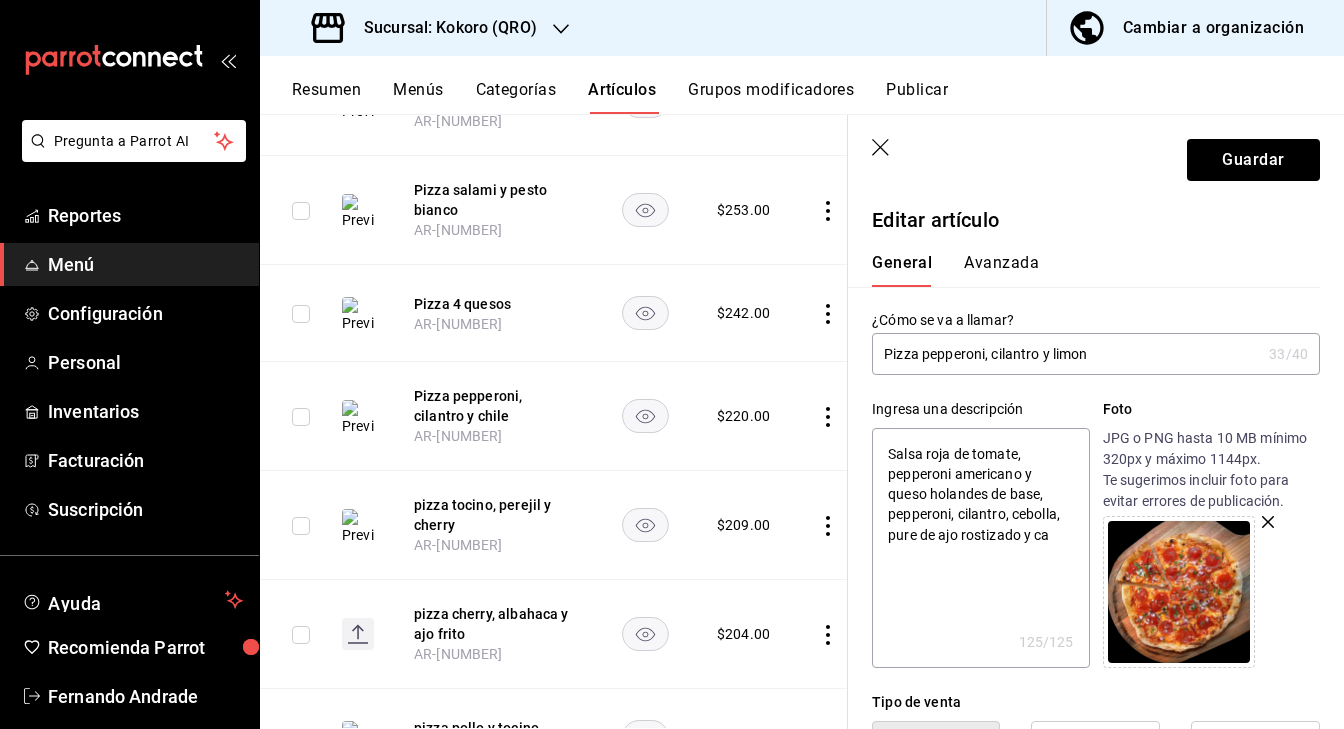 type on "x" 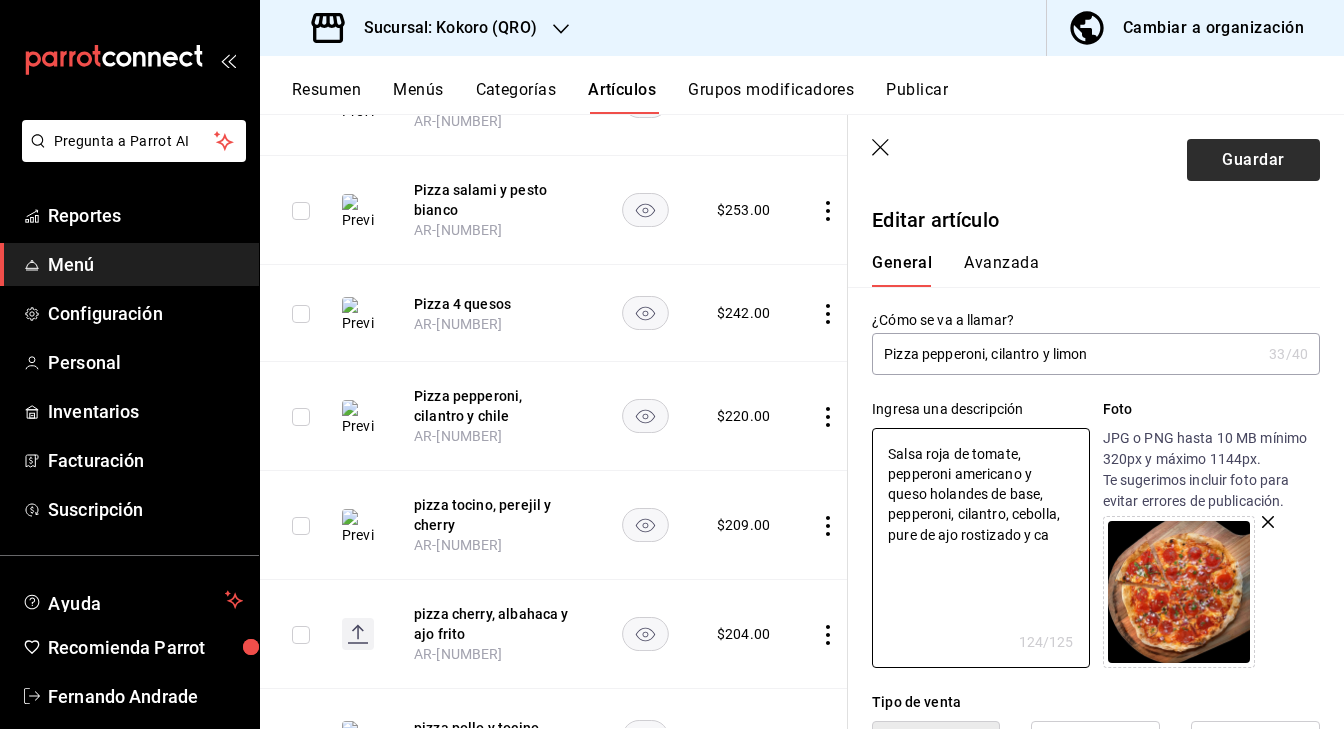type on "Salsa roja de tomate, pepperoni americano y queso holandes de base, pepperoni, cilantro, cebolla, pure de ajo rostizado y ca" 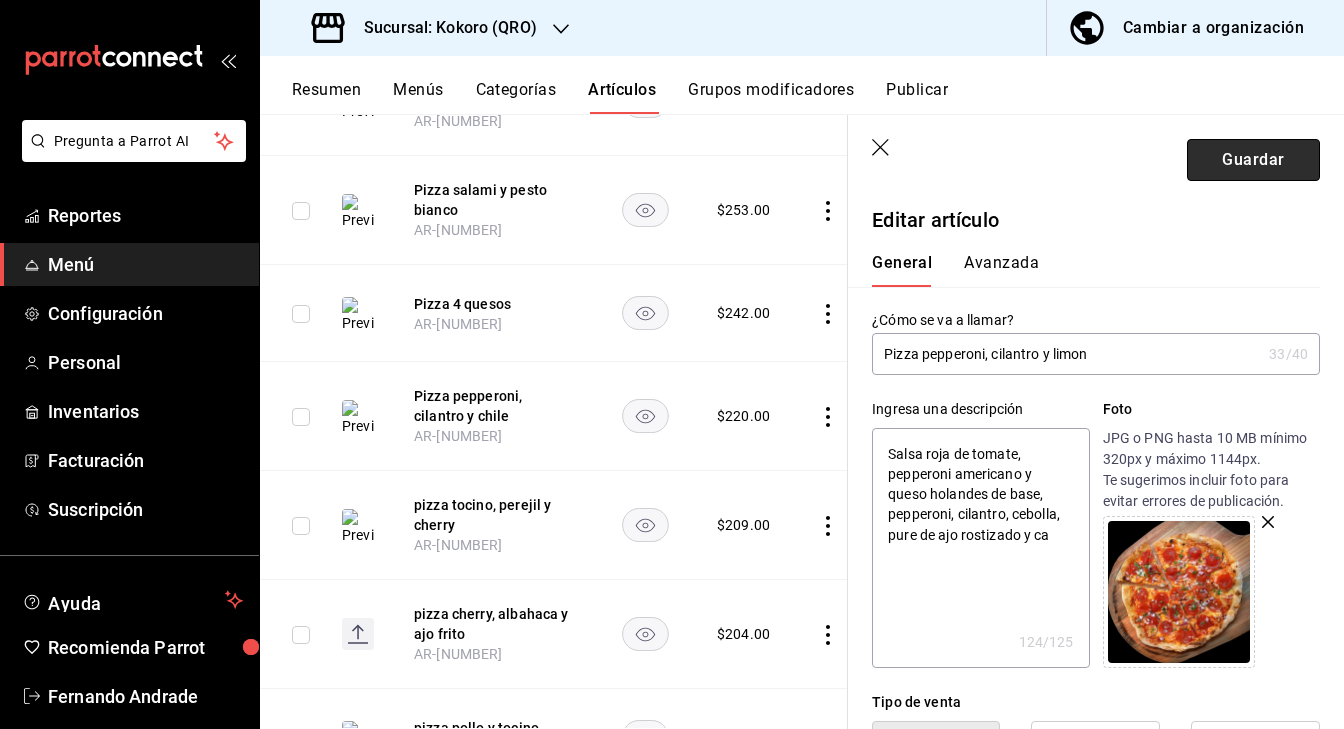 click on "Guardar" at bounding box center (1253, 160) 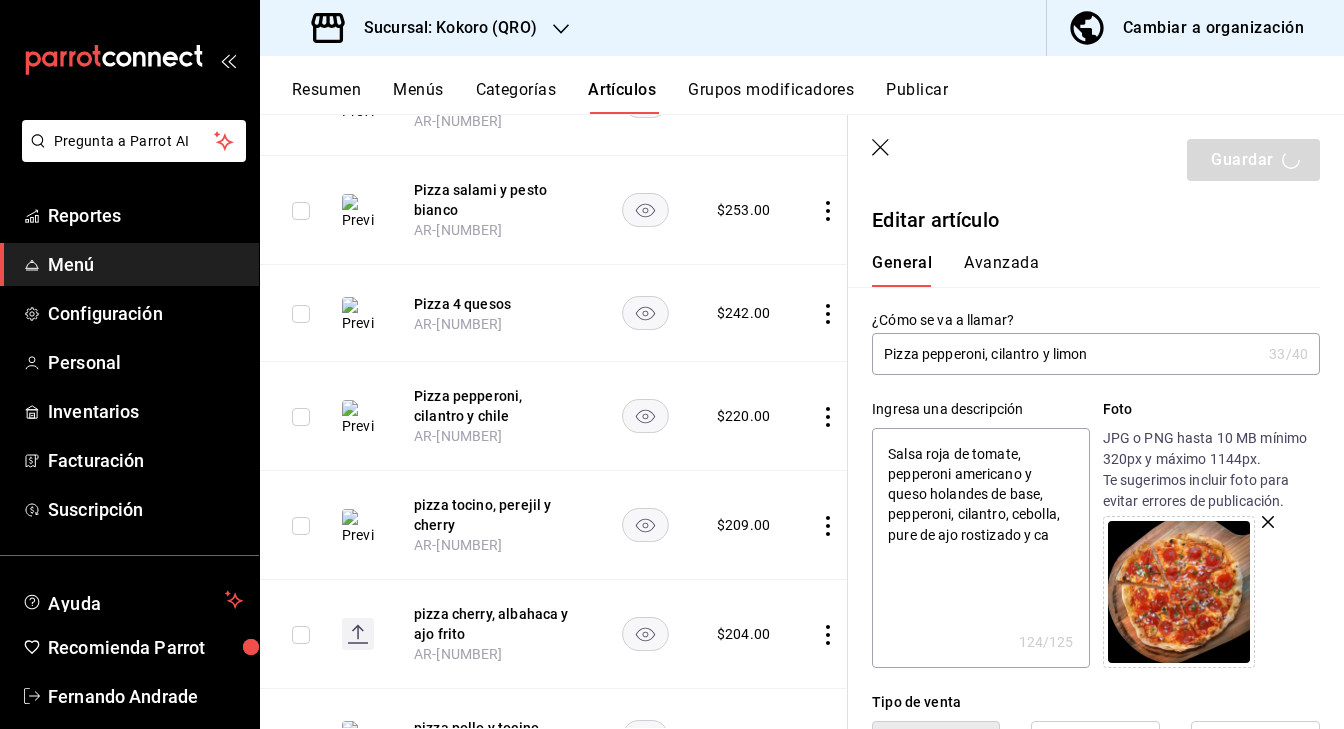 type on "x" 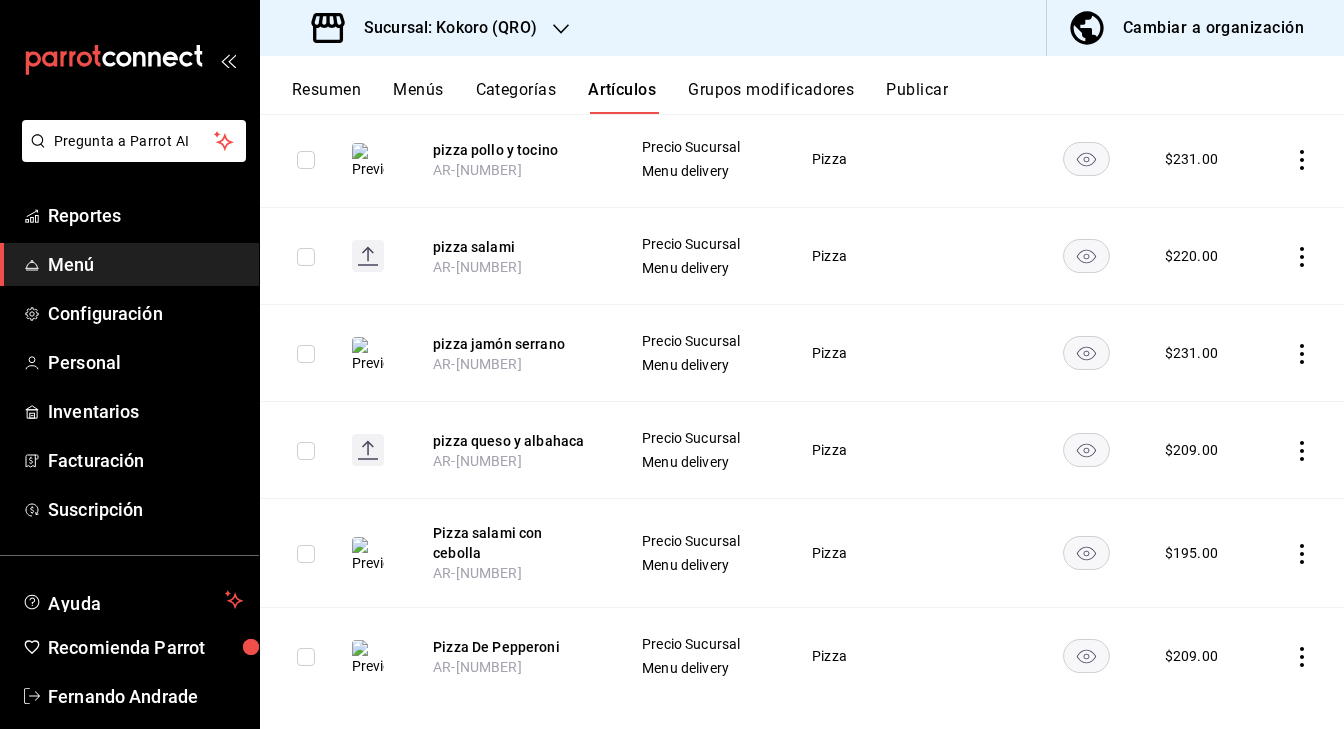 scroll, scrollTop: 1049, scrollLeft: 0, axis: vertical 